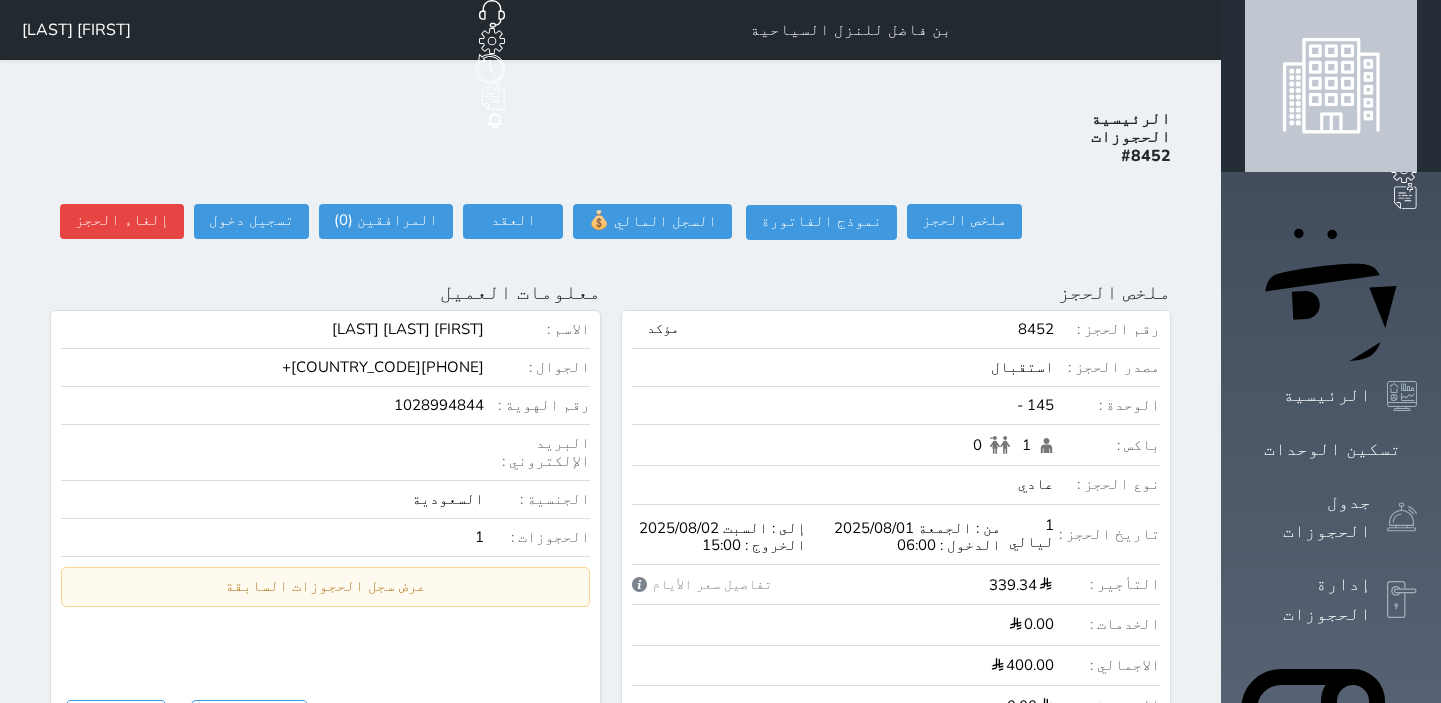 scroll, scrollTop: 0, scrollLeft: 0, axis: both 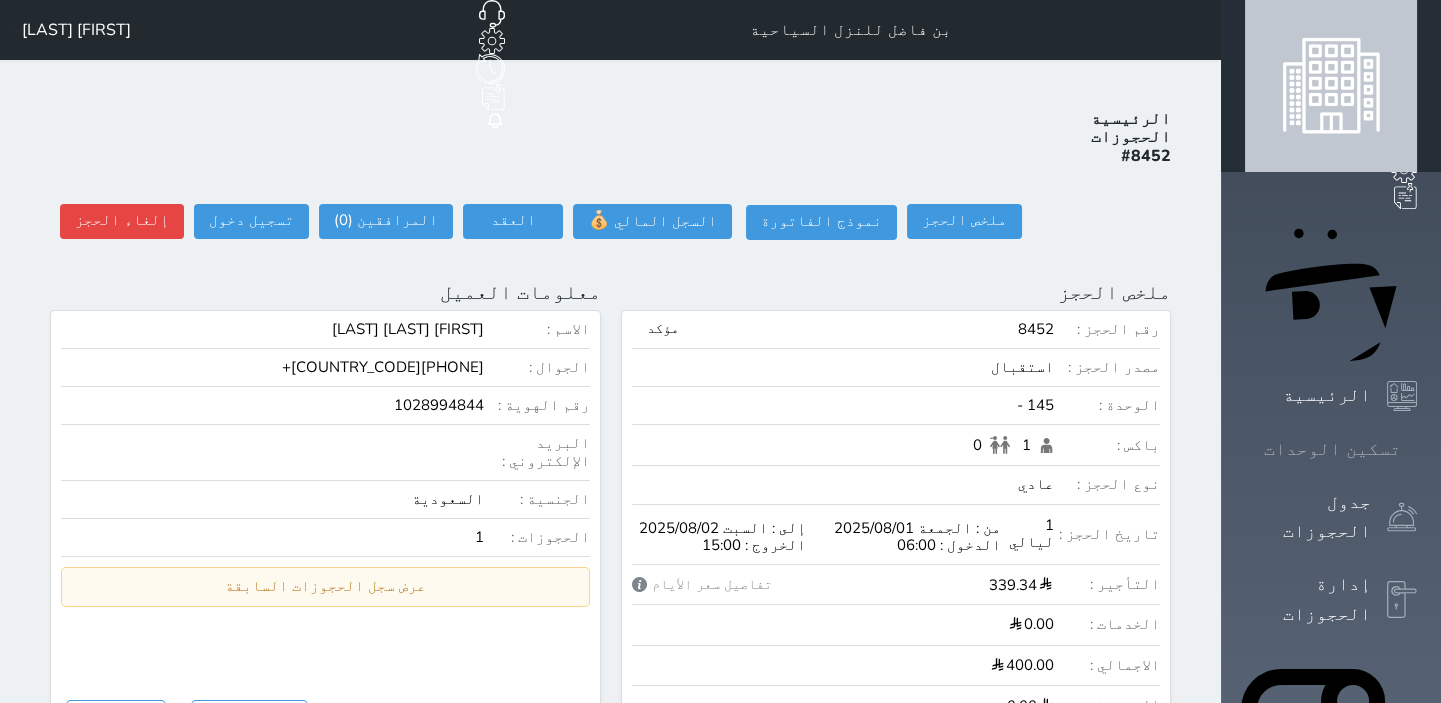 click 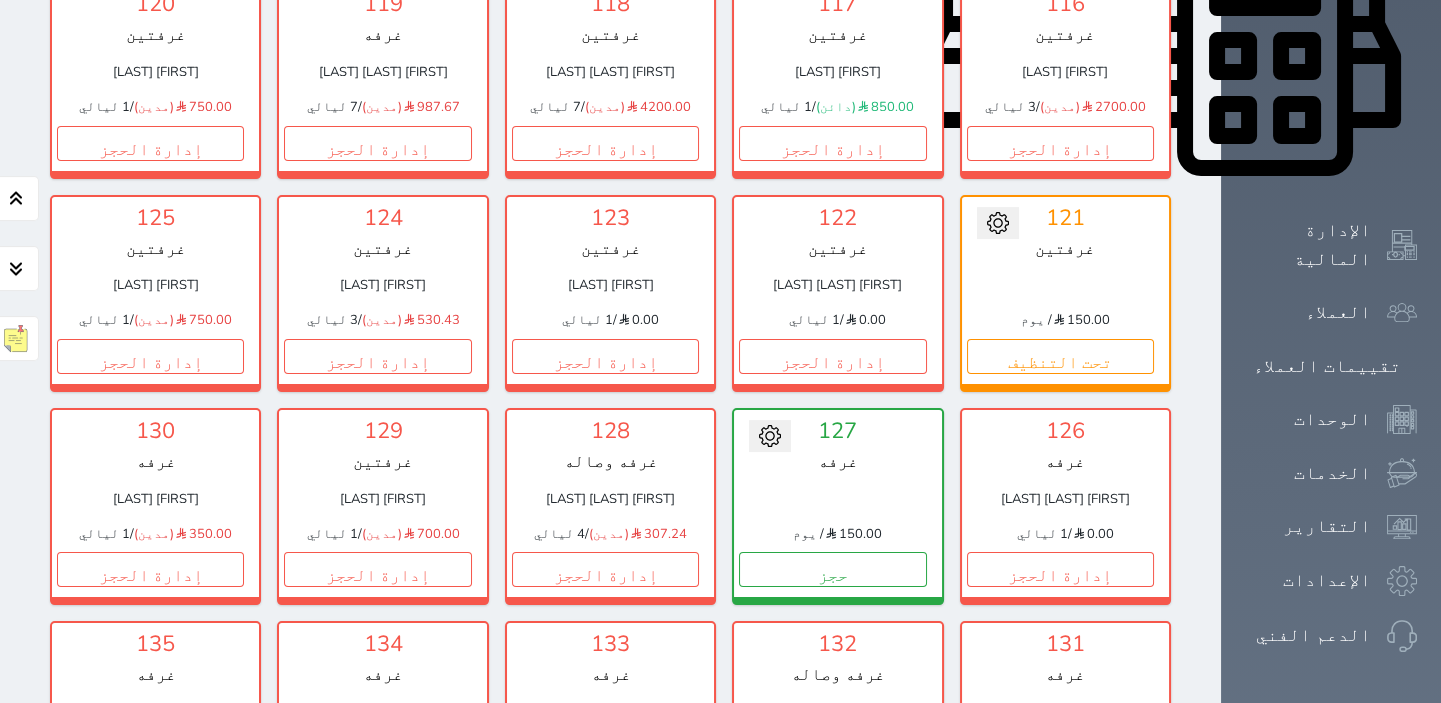 scroll, scrollTop: 1078, scrollLeft: 0, axis: vertical 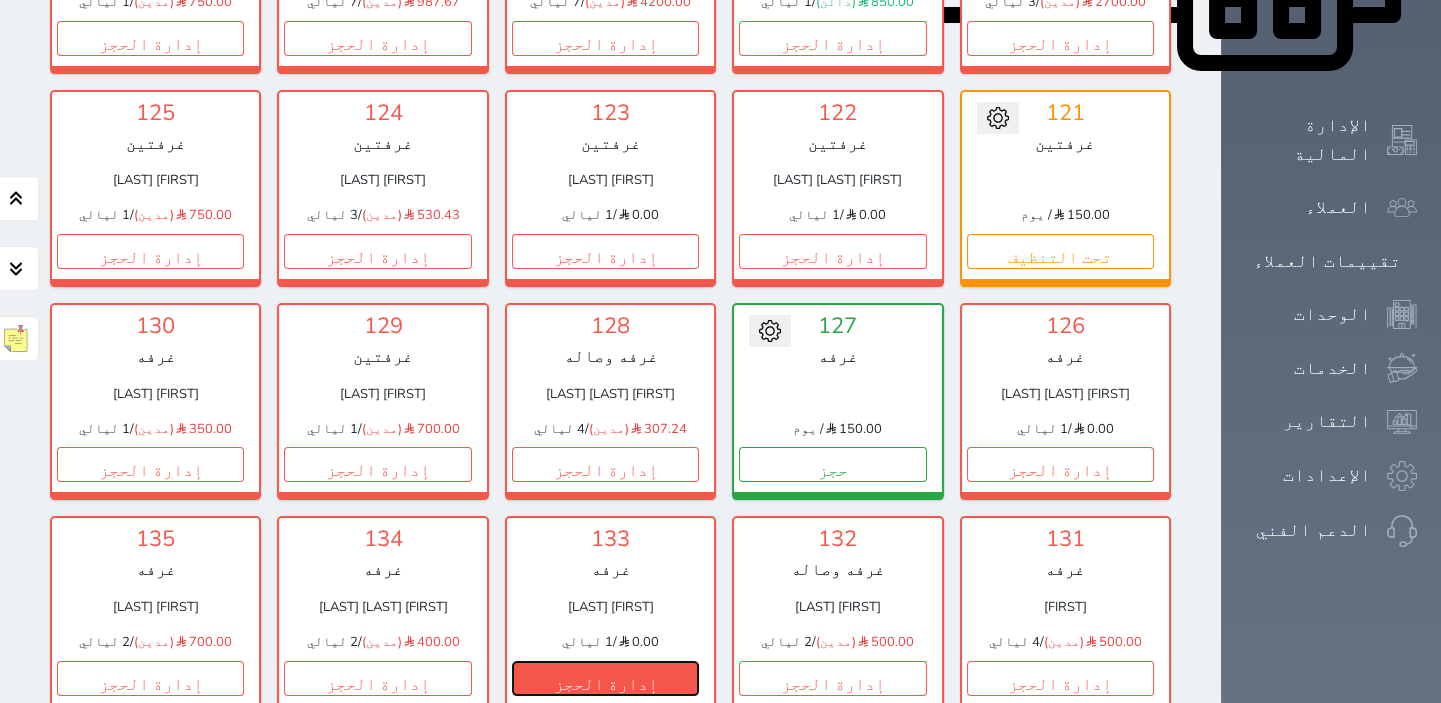 click on "إدارة الحجز" at bounding box center (605, 678) 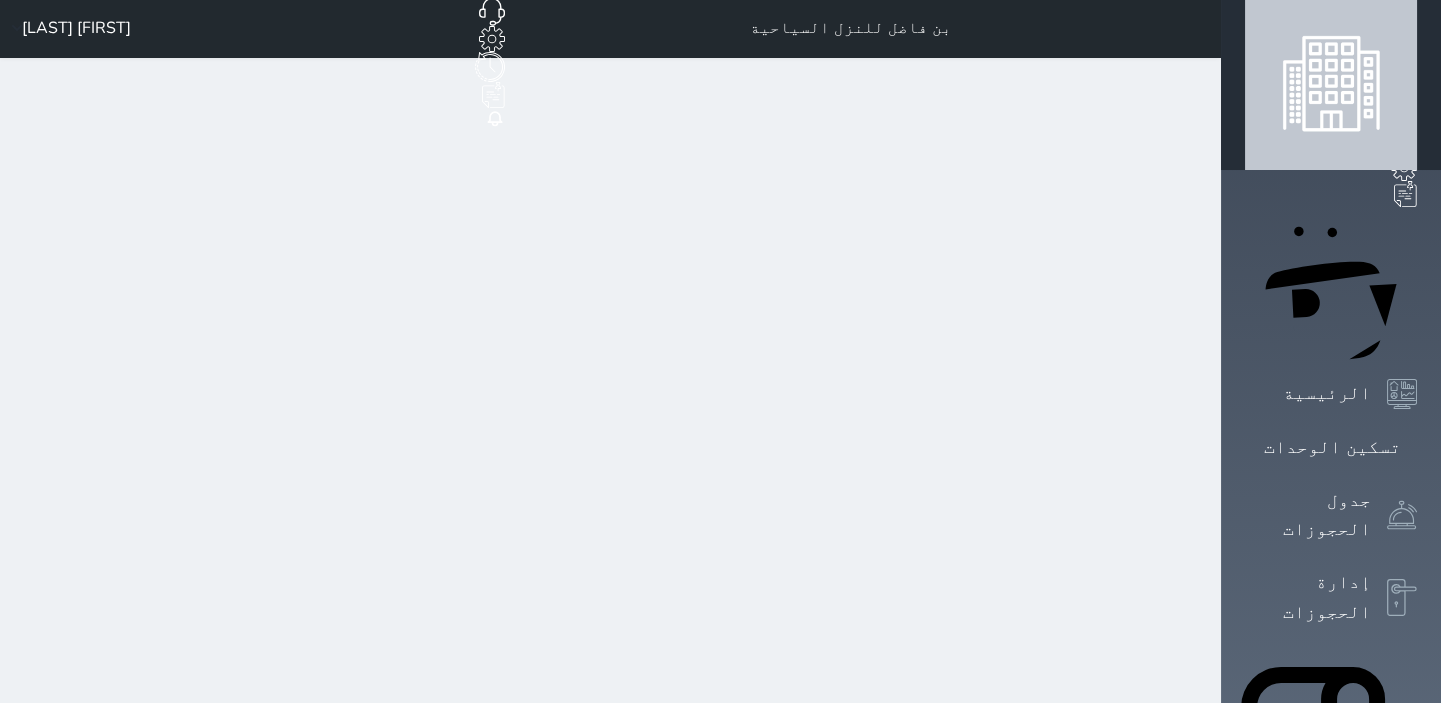 scroll, scrollTop: 0, scrollLeft: 0, axis: both 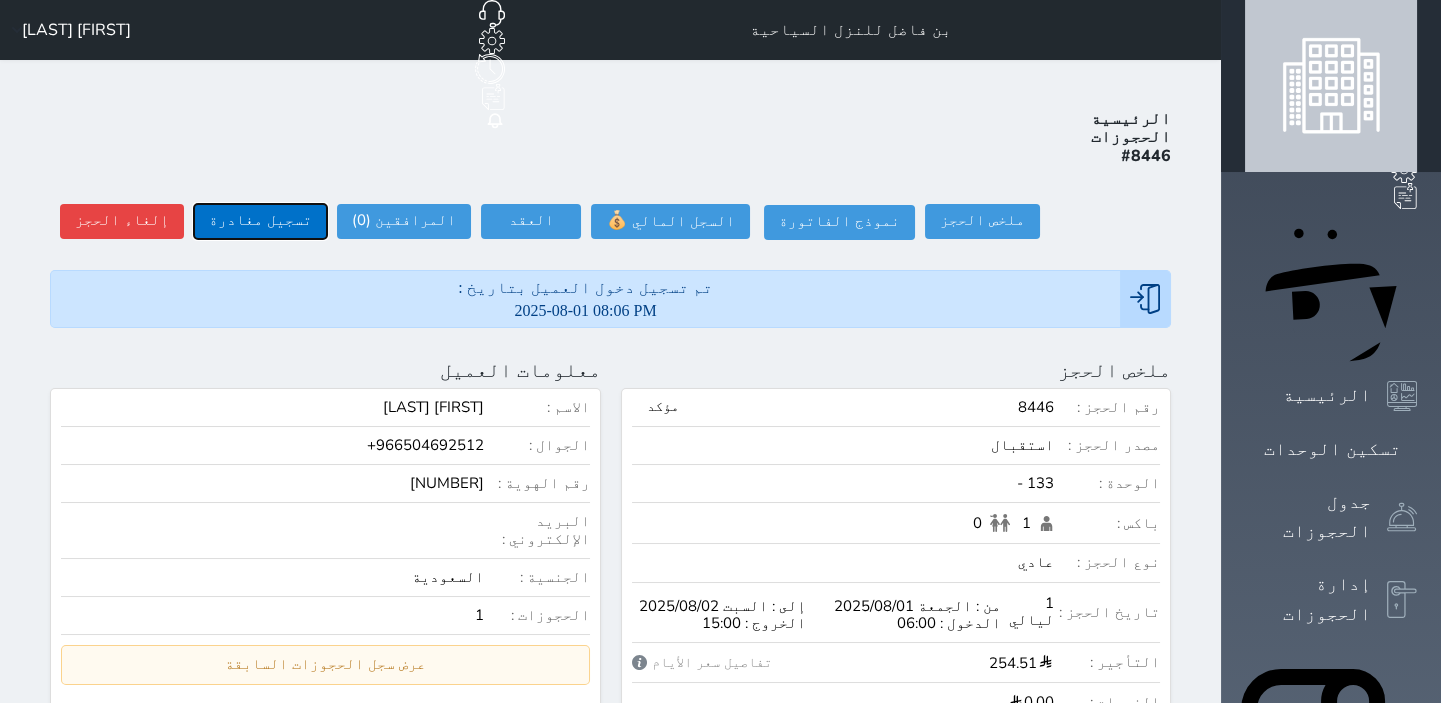 click on "تسجيل مغادرة" at bounding box center [260, 221] 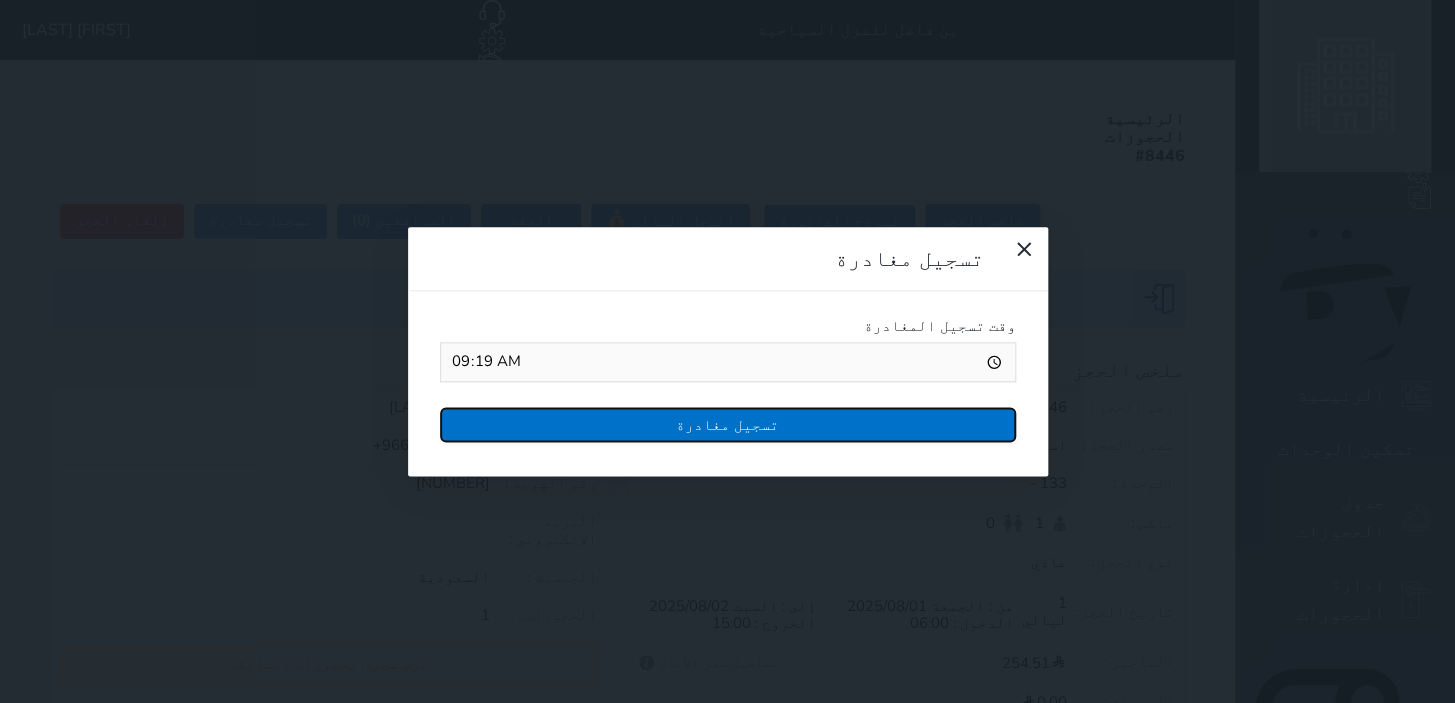 click on "تسجيل مغادرة" at bounding box center [728, 424] 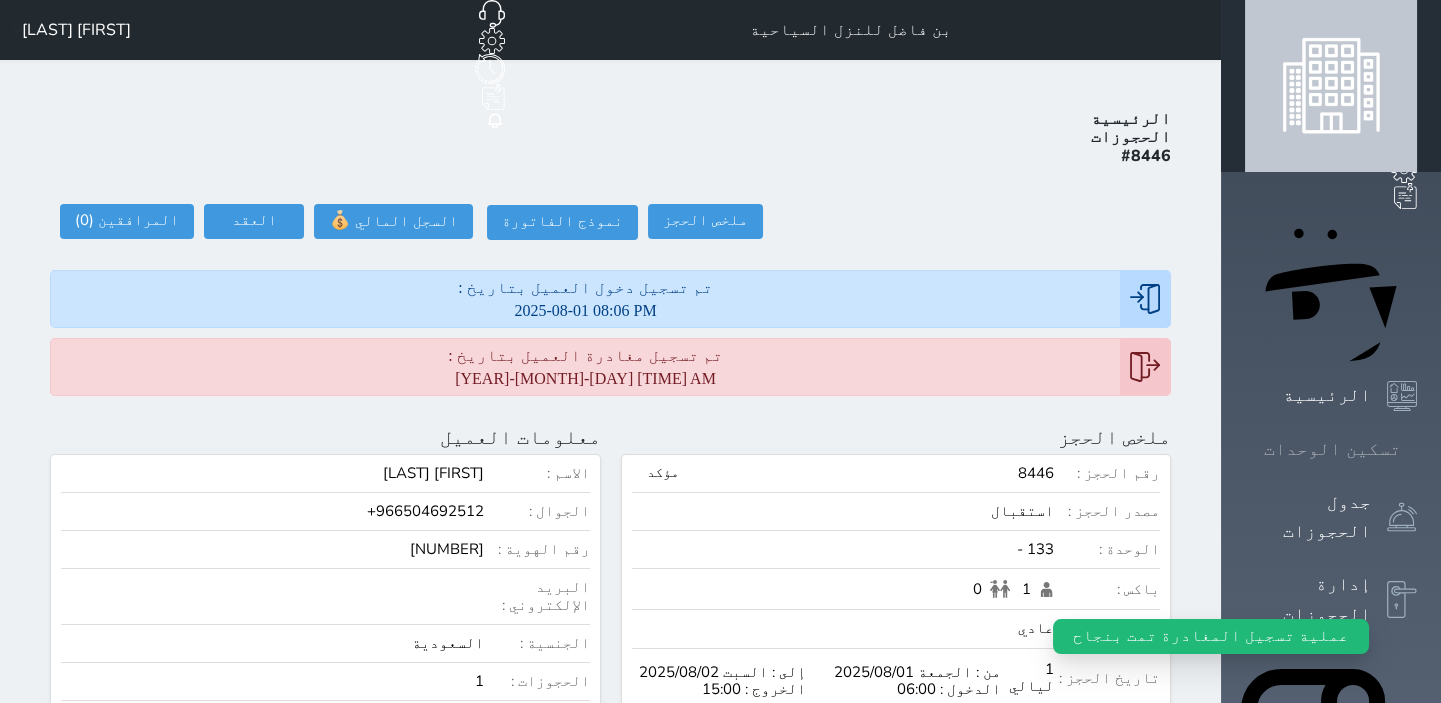 click 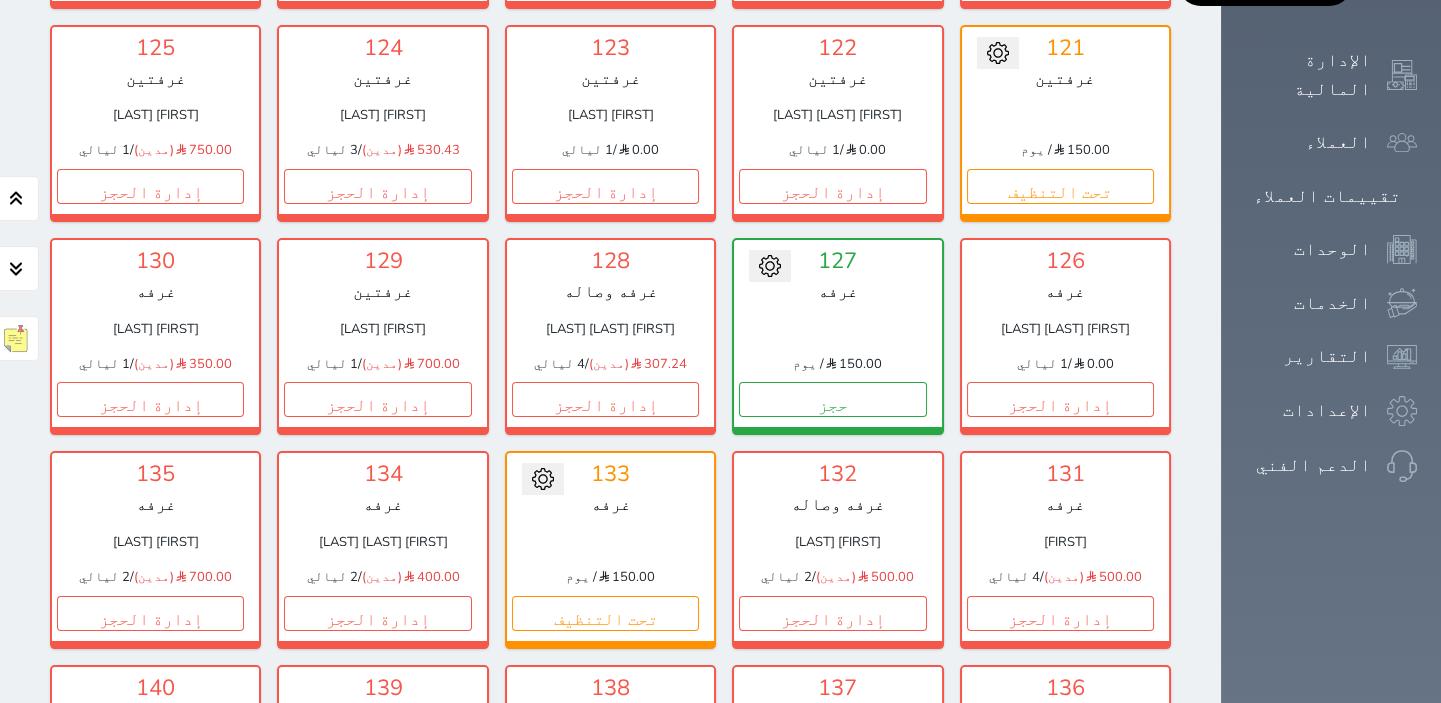 scroll, scrollTop: 1169, scrollLeft: 0, axis: vertical 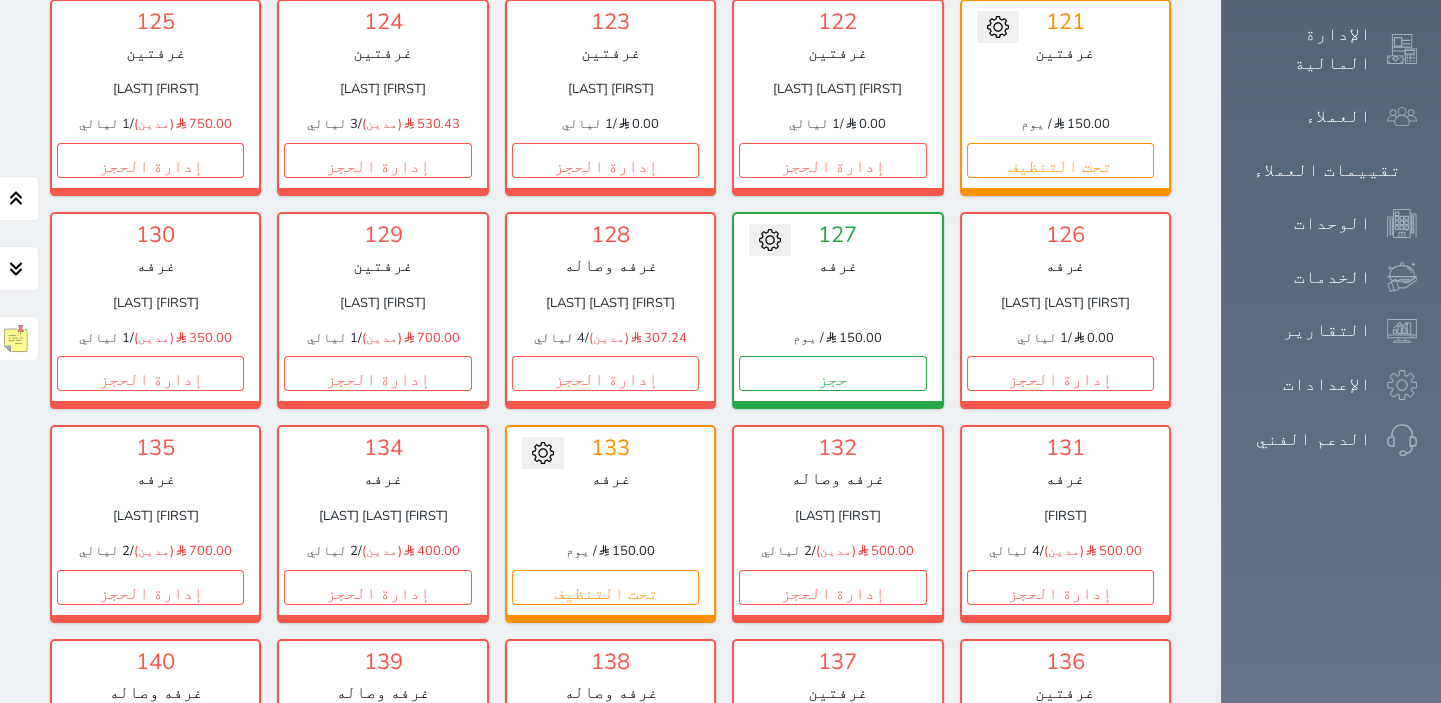 click on "إدارة الحجز" at bounding box center [832, 800] 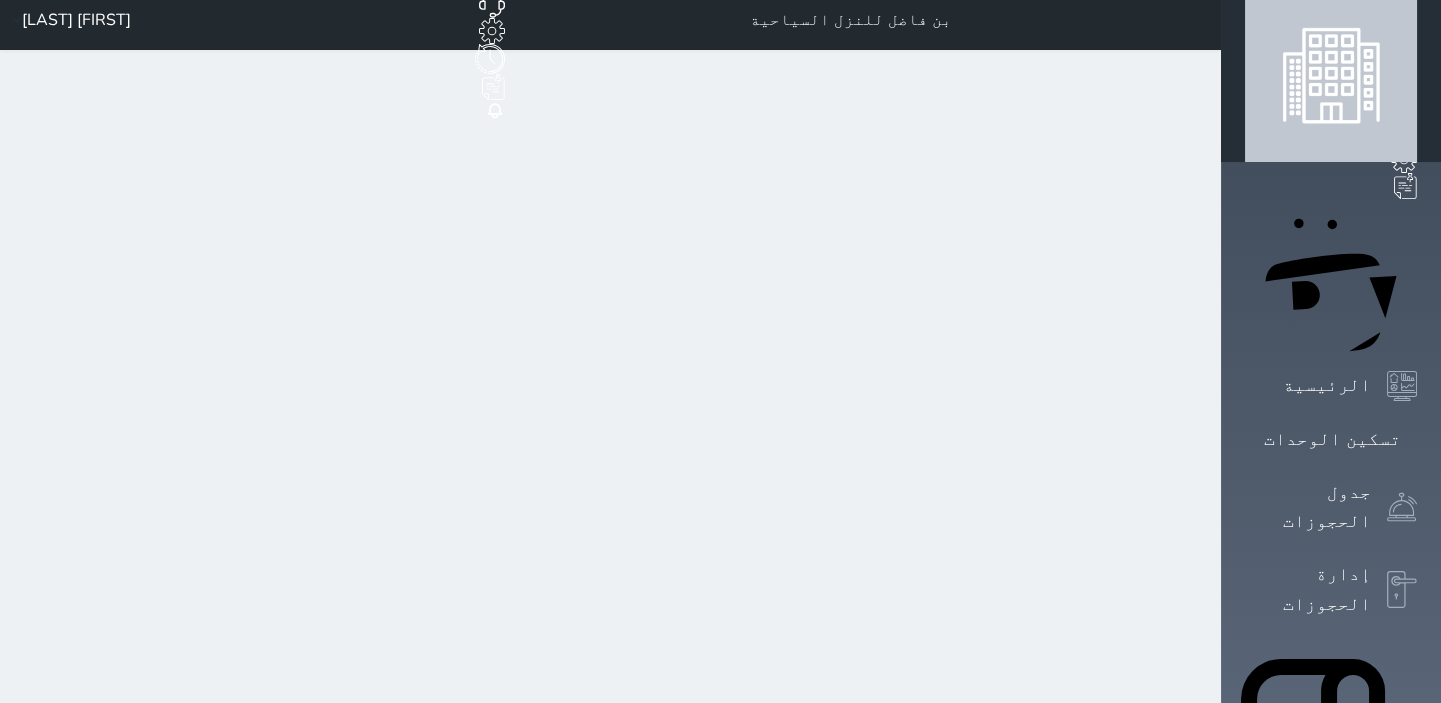 scroll, scrollTop: 0, scrollLeft: 0, axis: both 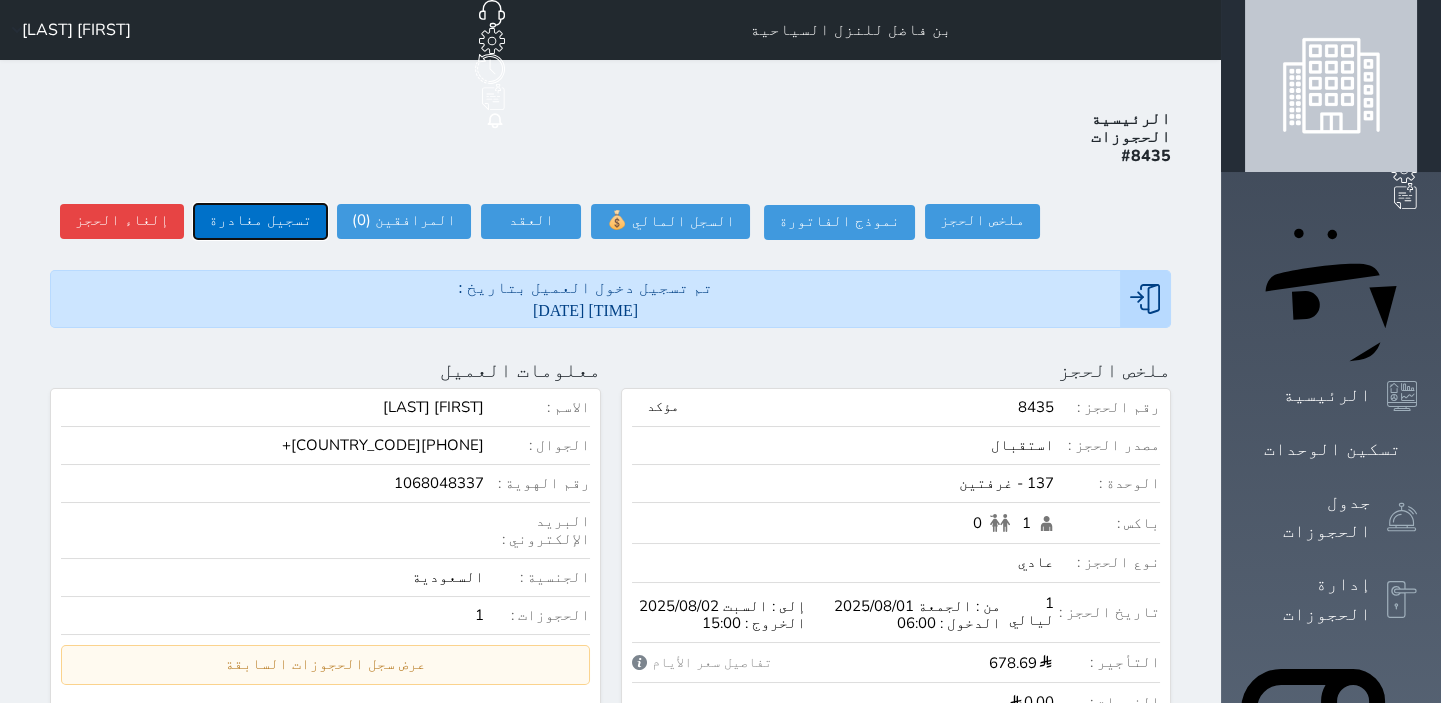 click on "تسجيل مغادرة" at bounding box center (260, 221) 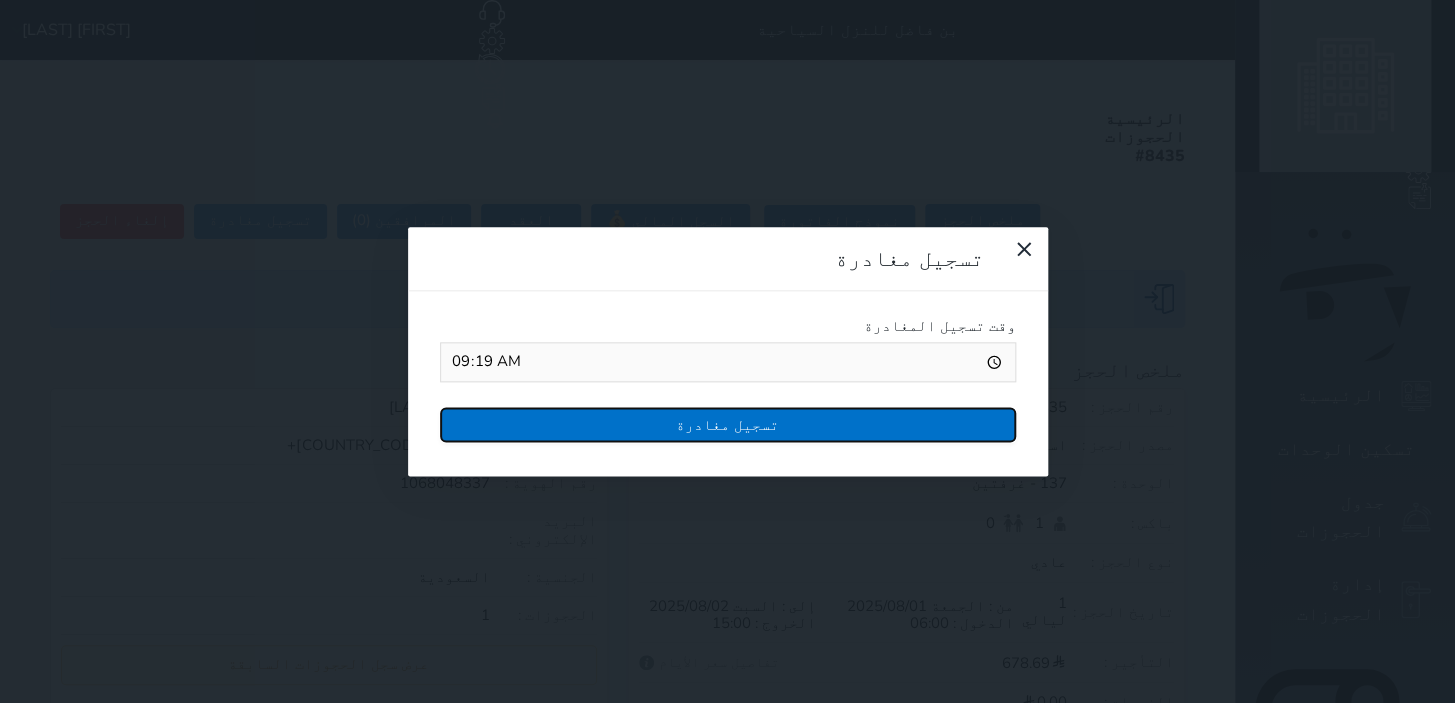 click on "تسجيل مغادرة" at bounding box center (728, 424) 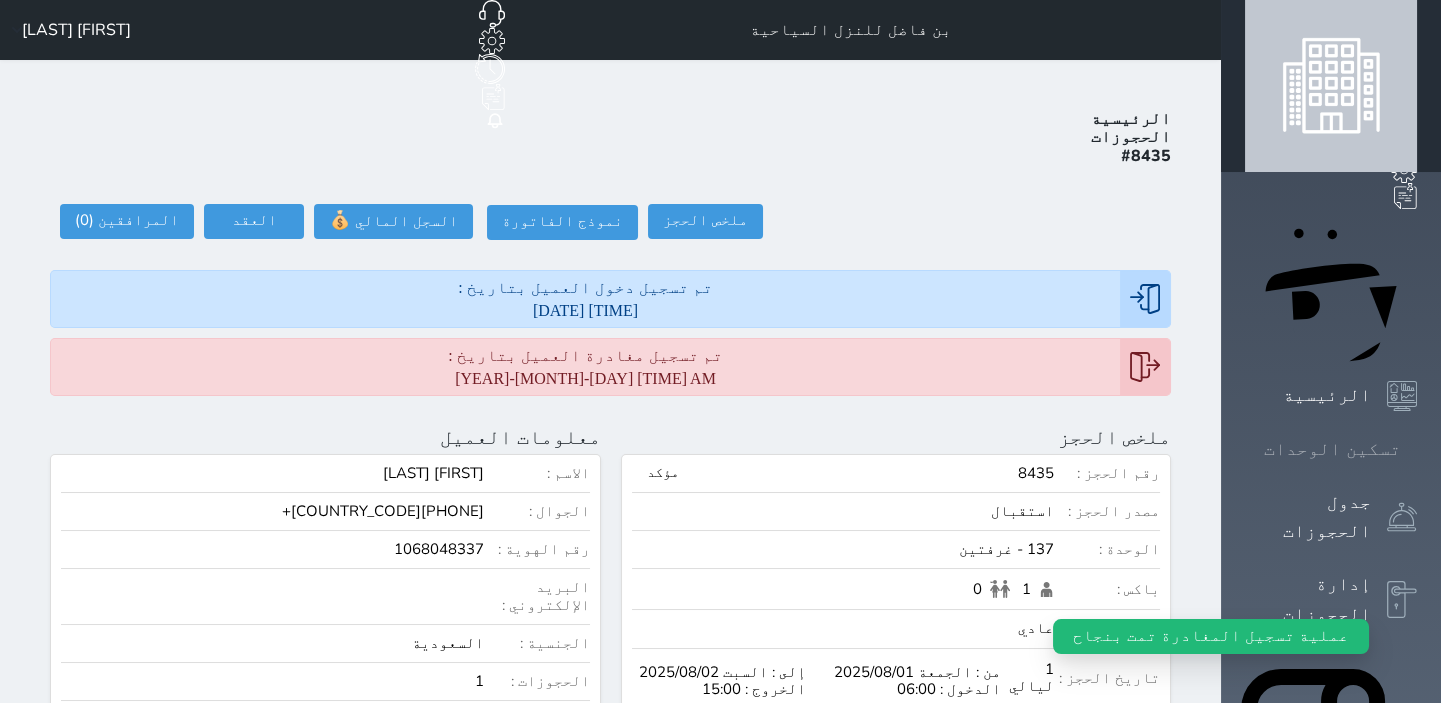 click 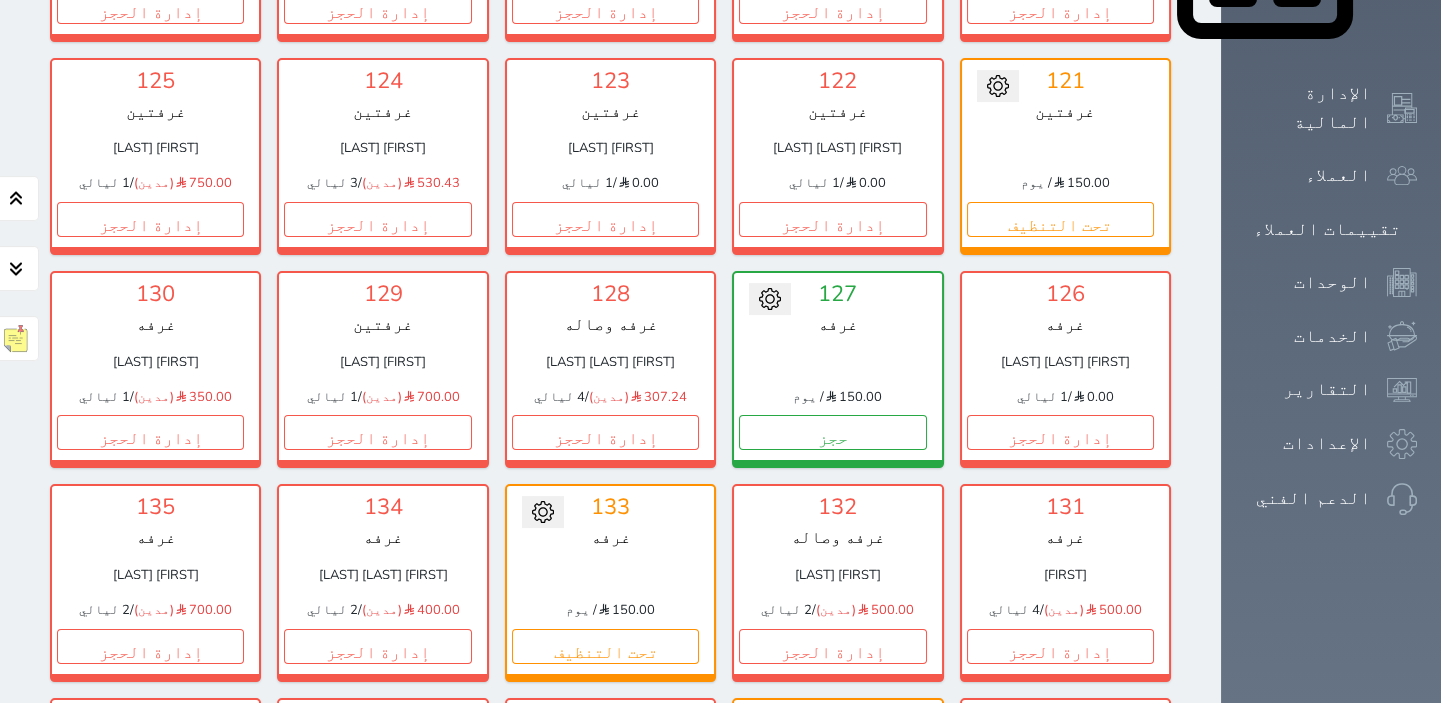 scroll, scrollTop: 1078, scrollLeft: 0, axis: vertical 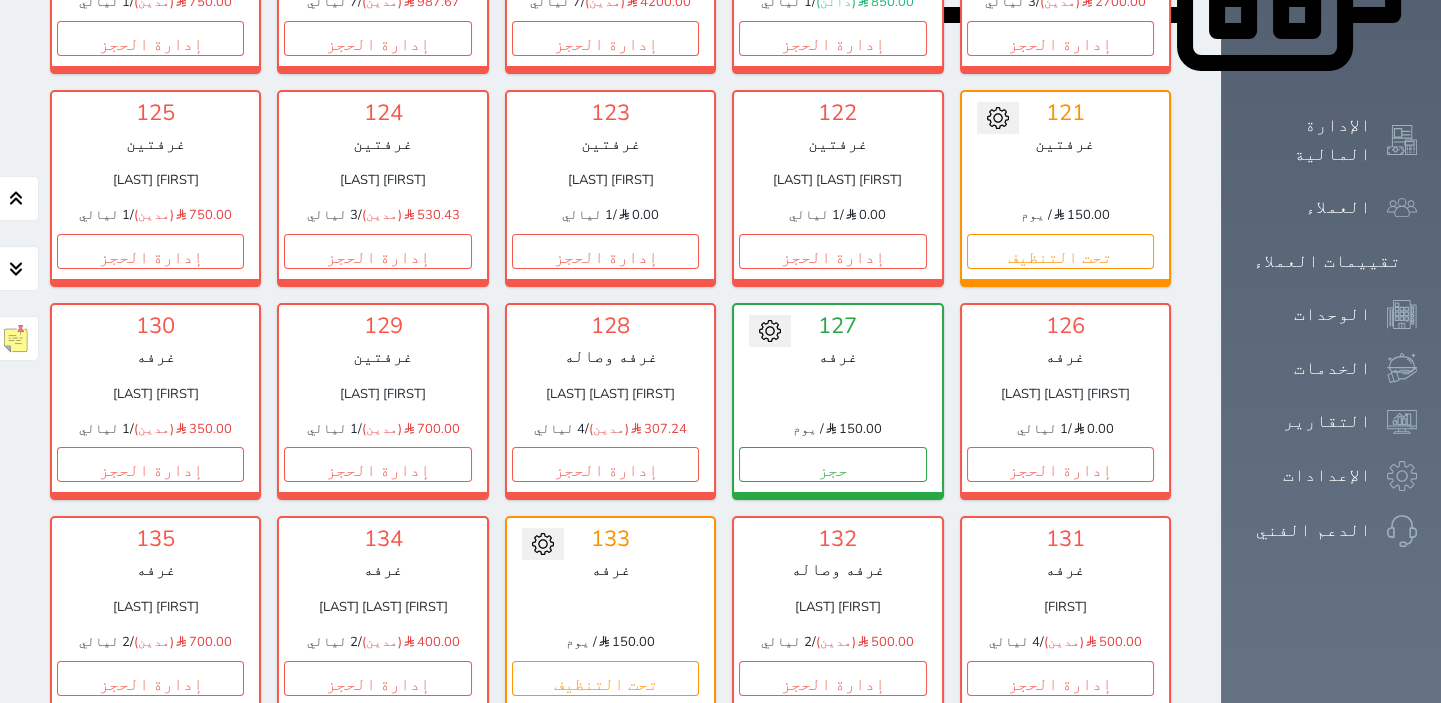 click on "تحت التنظيف" at bounding box center (832, 891) 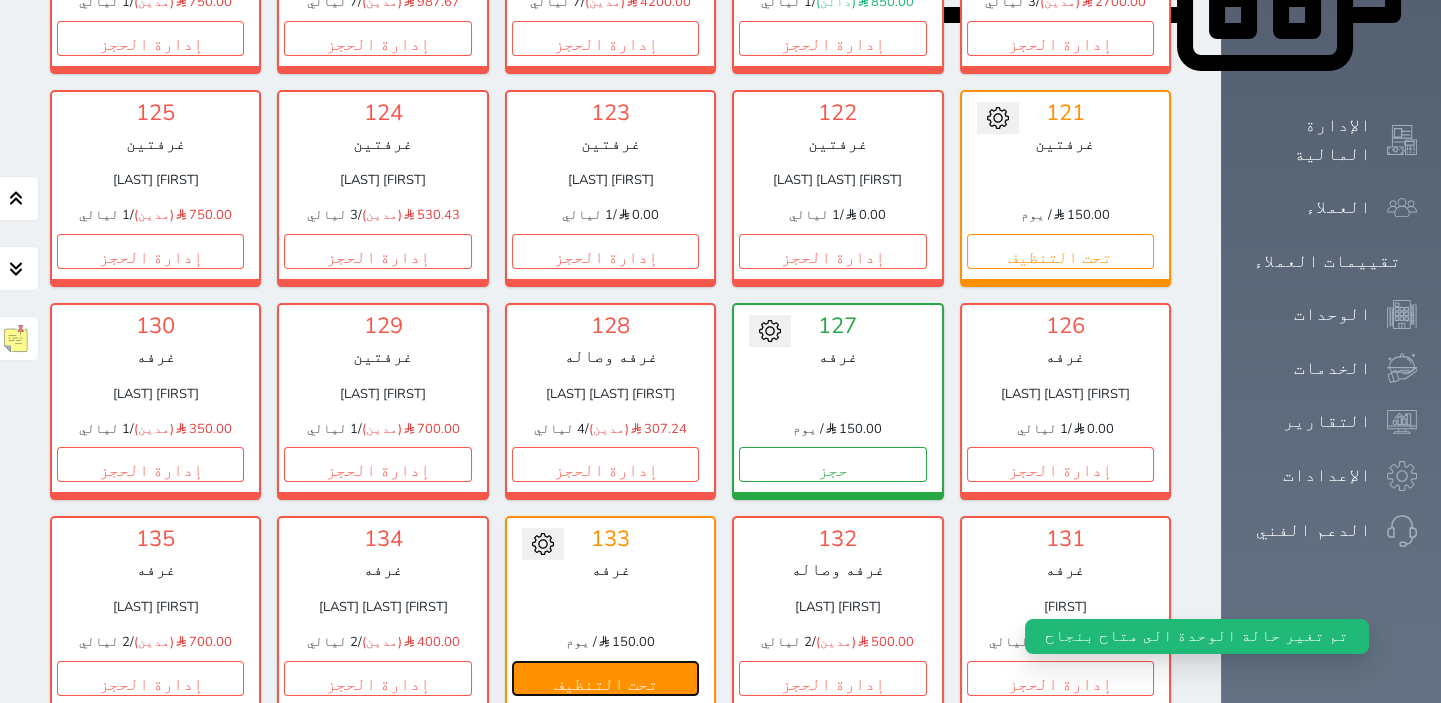 click on "تحت التنظيف" at bounding box center [605, 678] 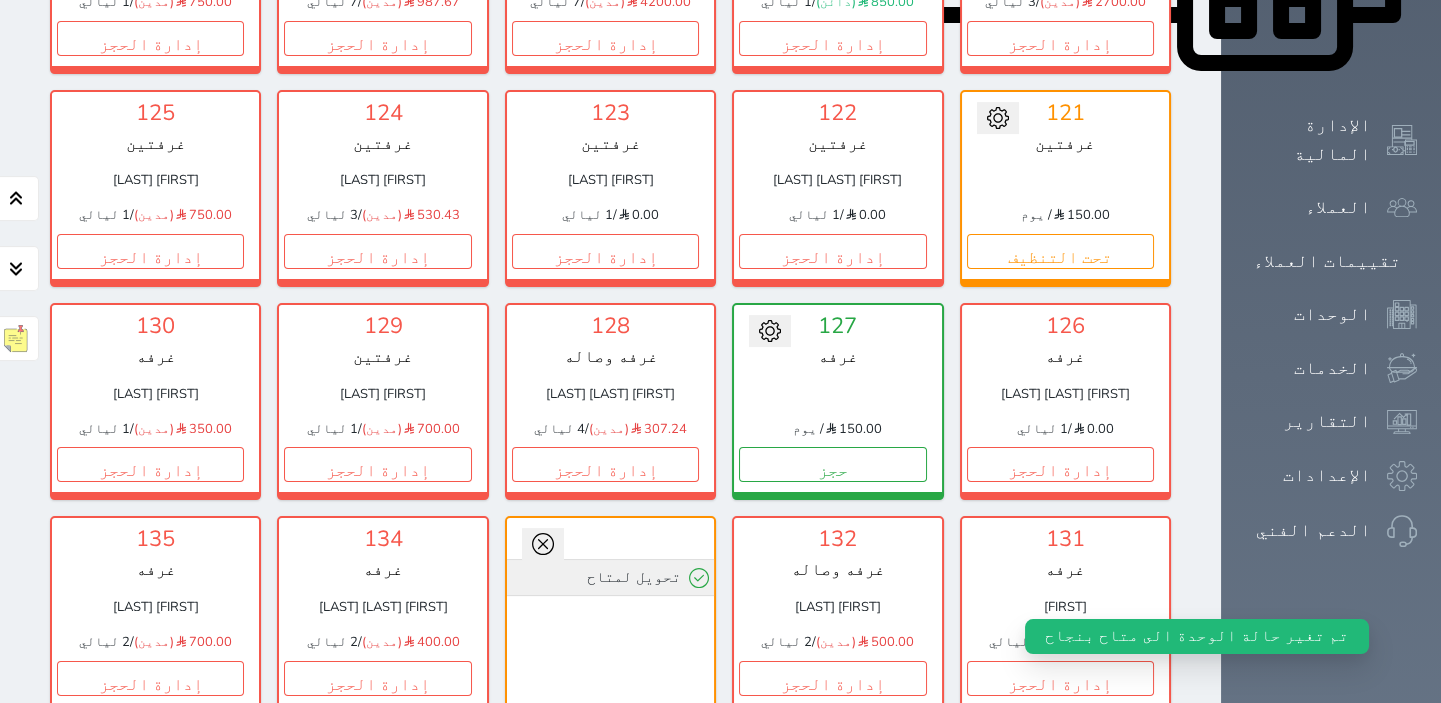 click 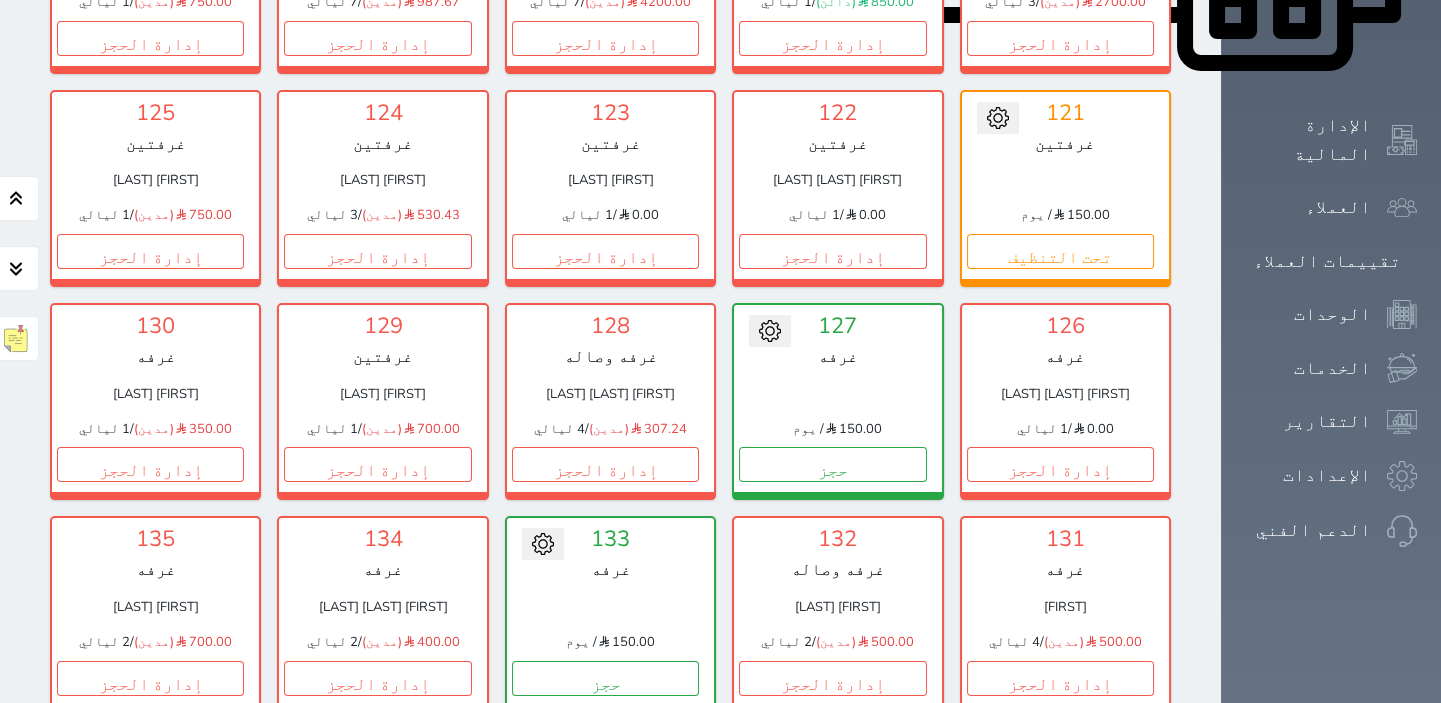 click on "حجز" at bounding box center [832, 891] 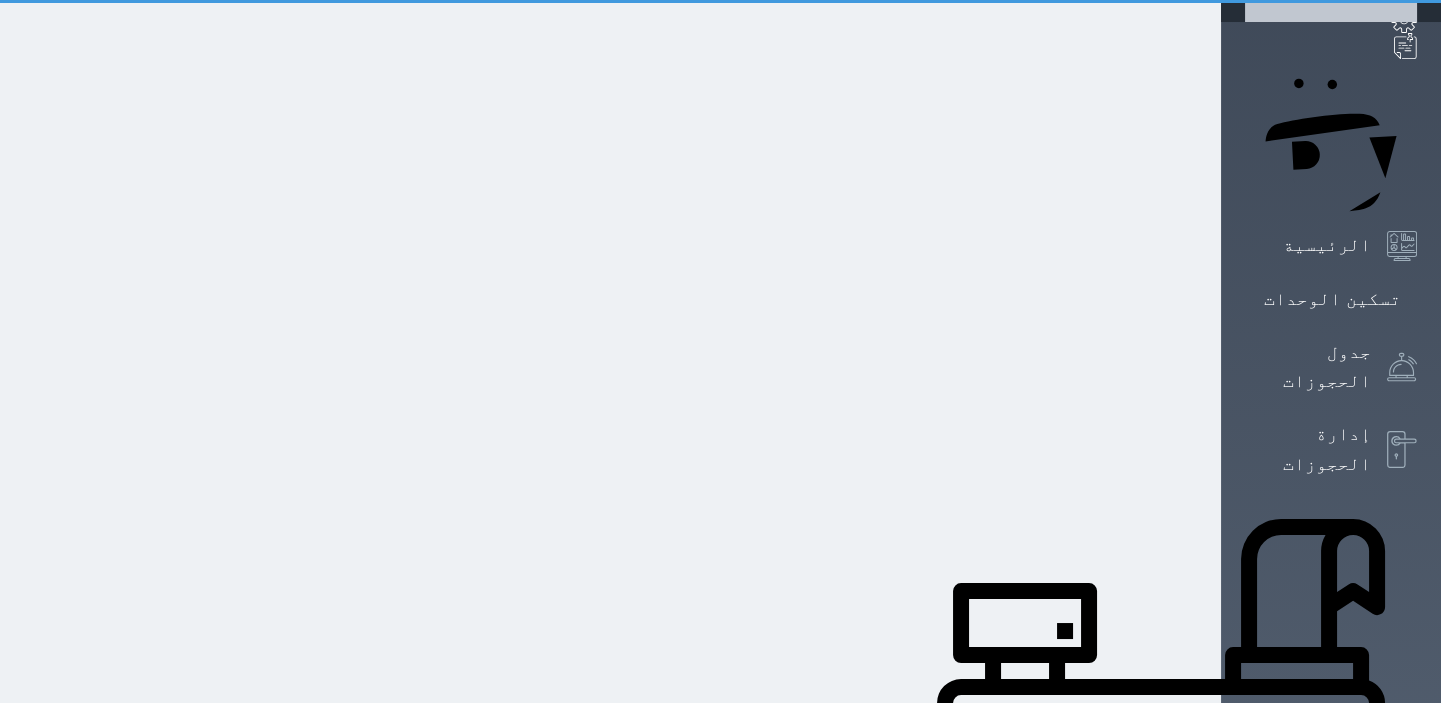select on "1" 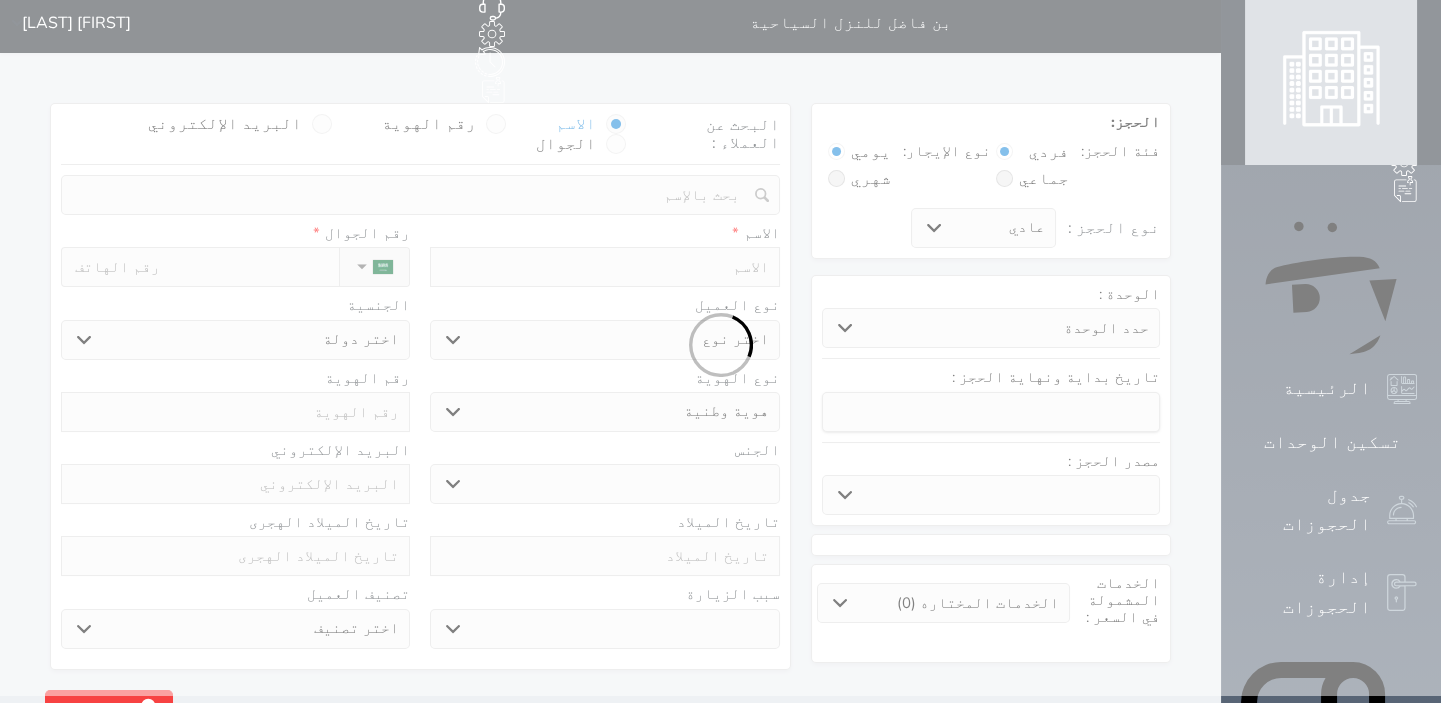 scroll, scrollTop: 0, scrollLeft: 0, axis: both 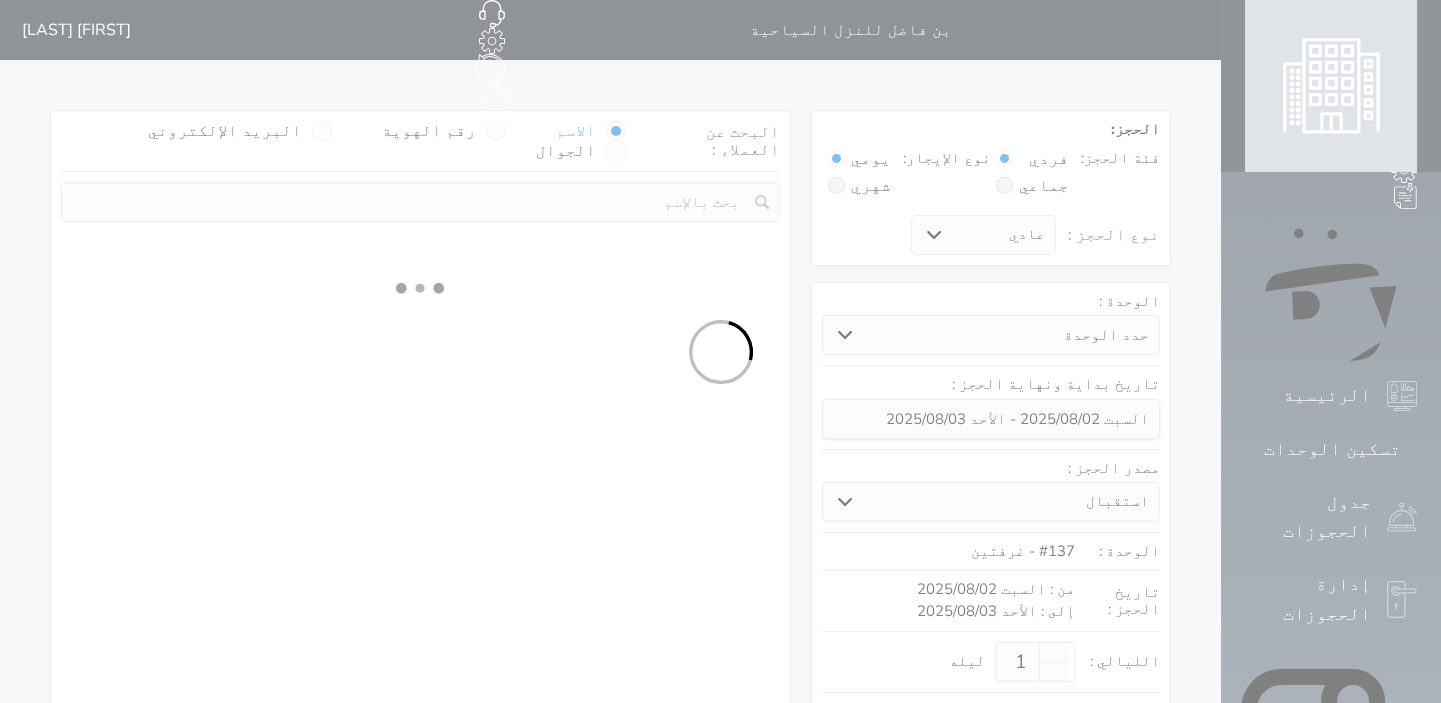 select 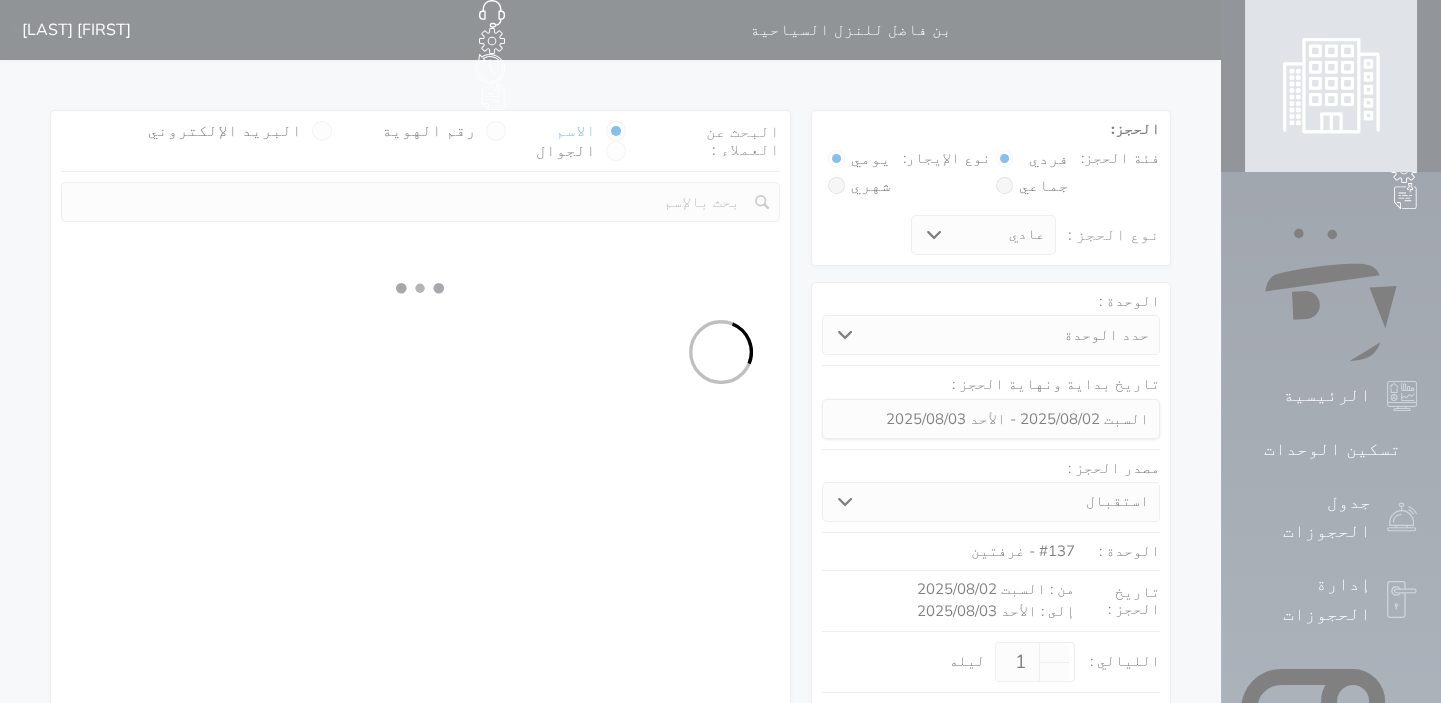 select on "113" 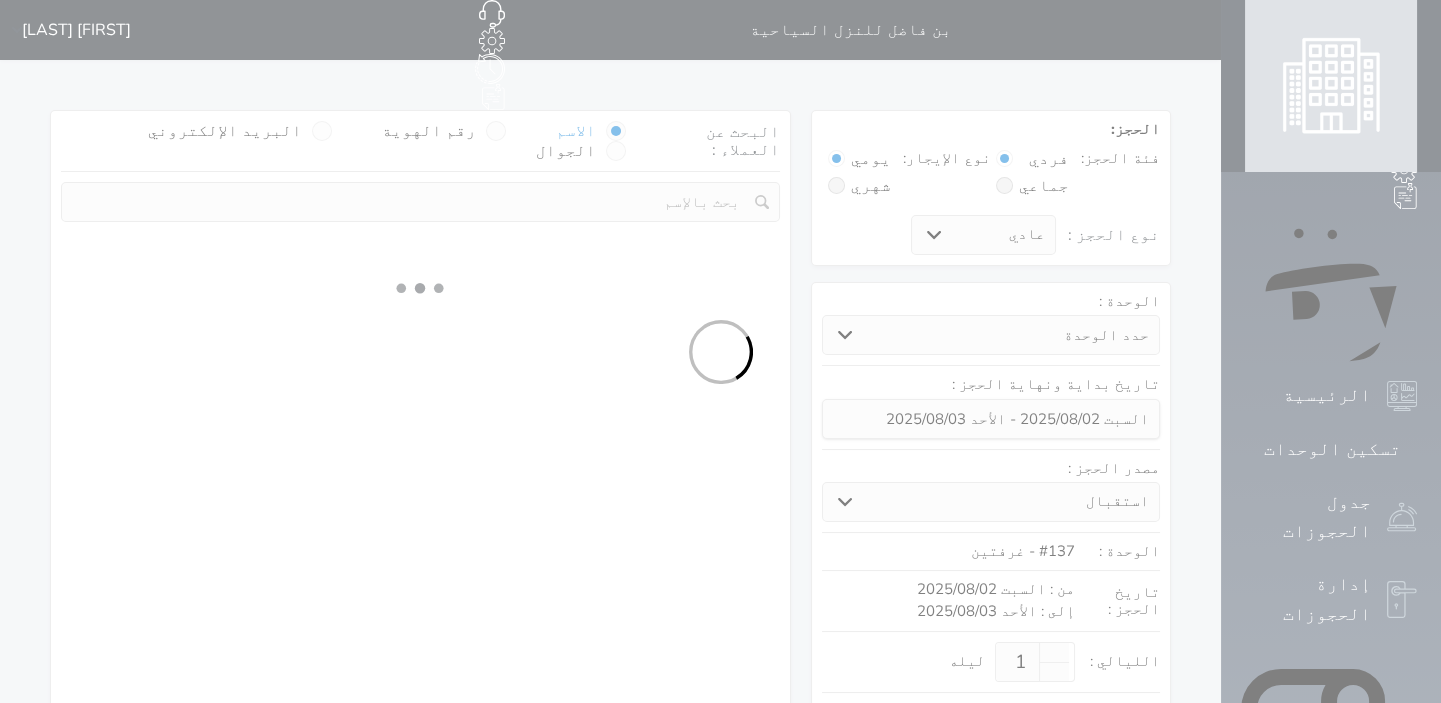 select on "1" 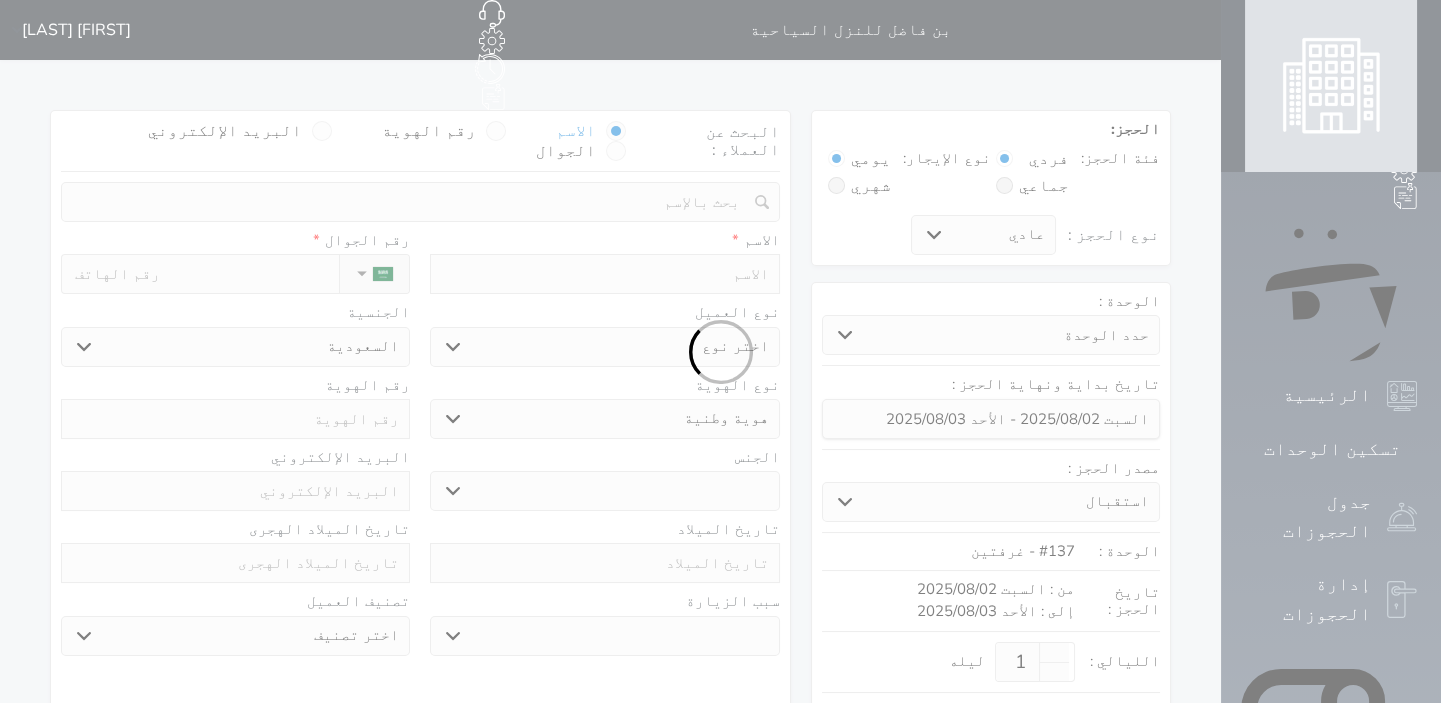 select 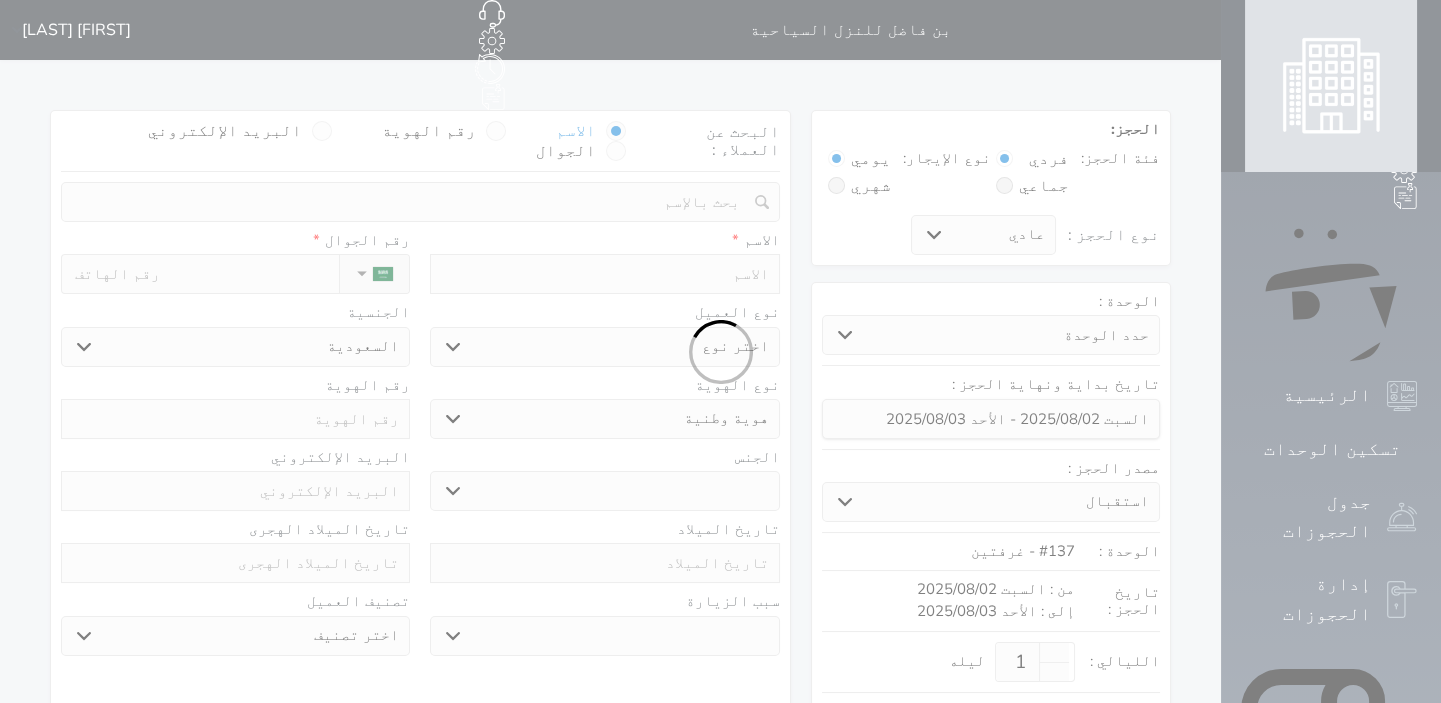 select on "1" 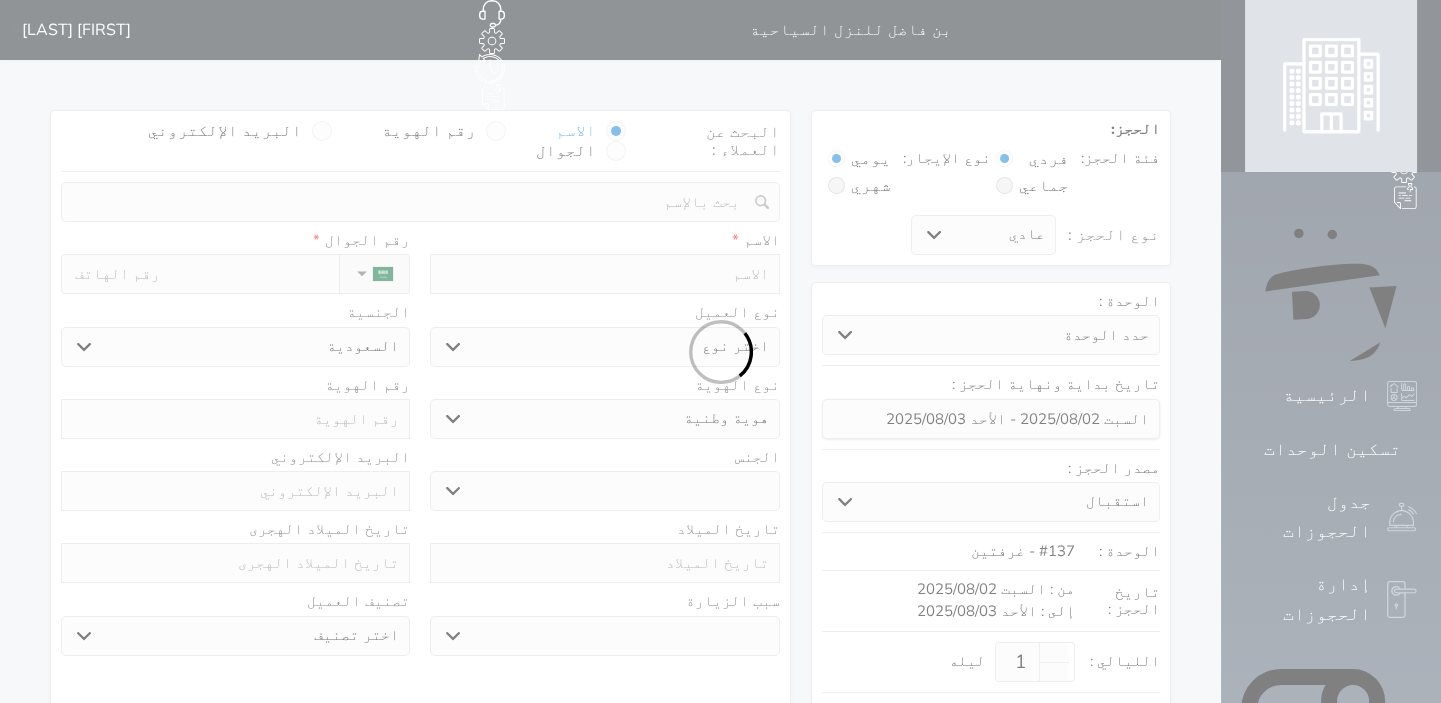 select on "7" 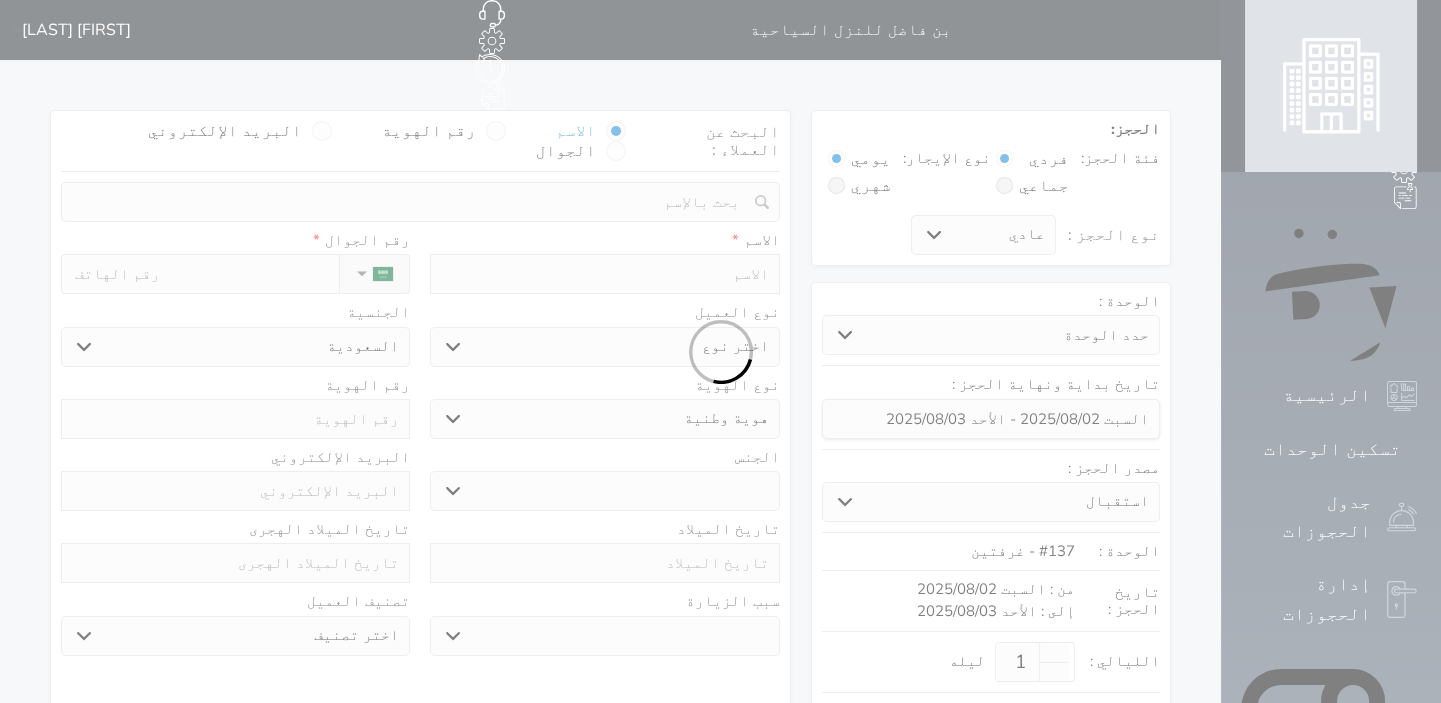 select 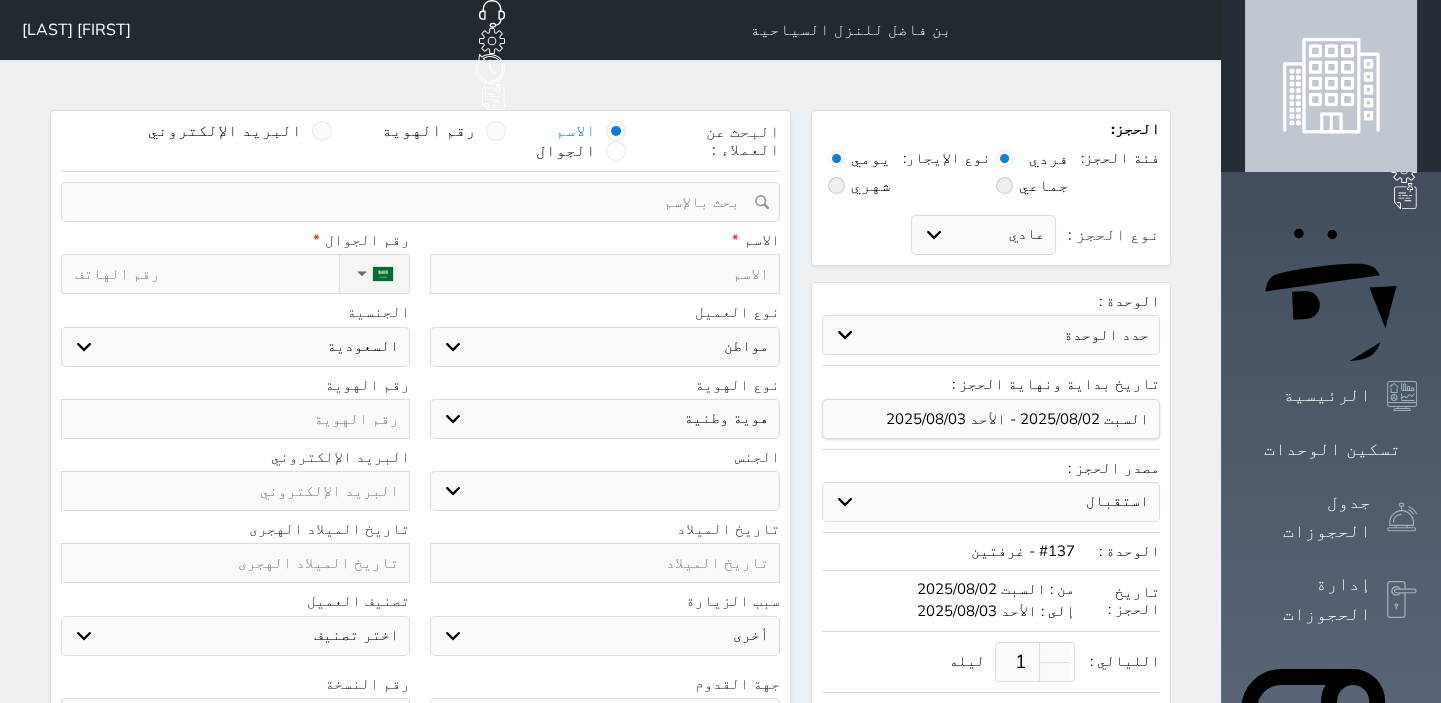 select 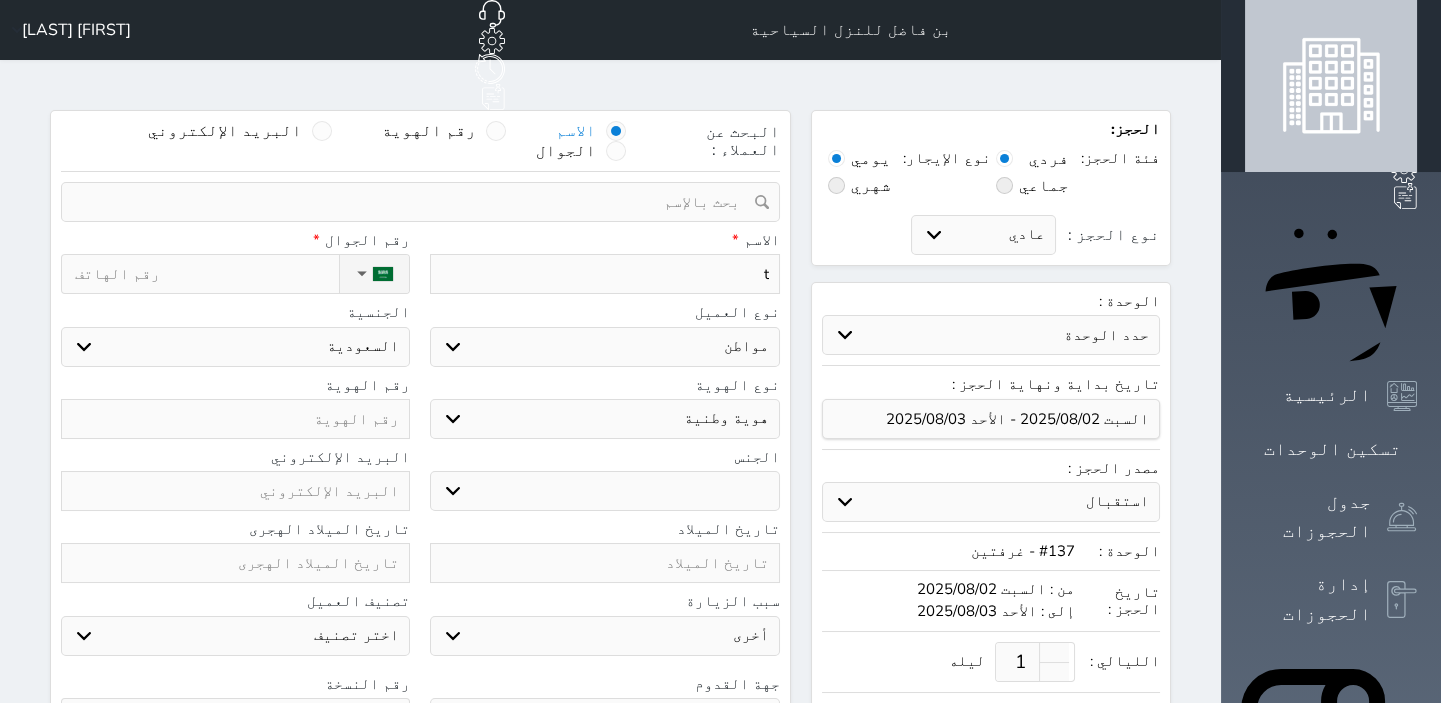 type on "ti" 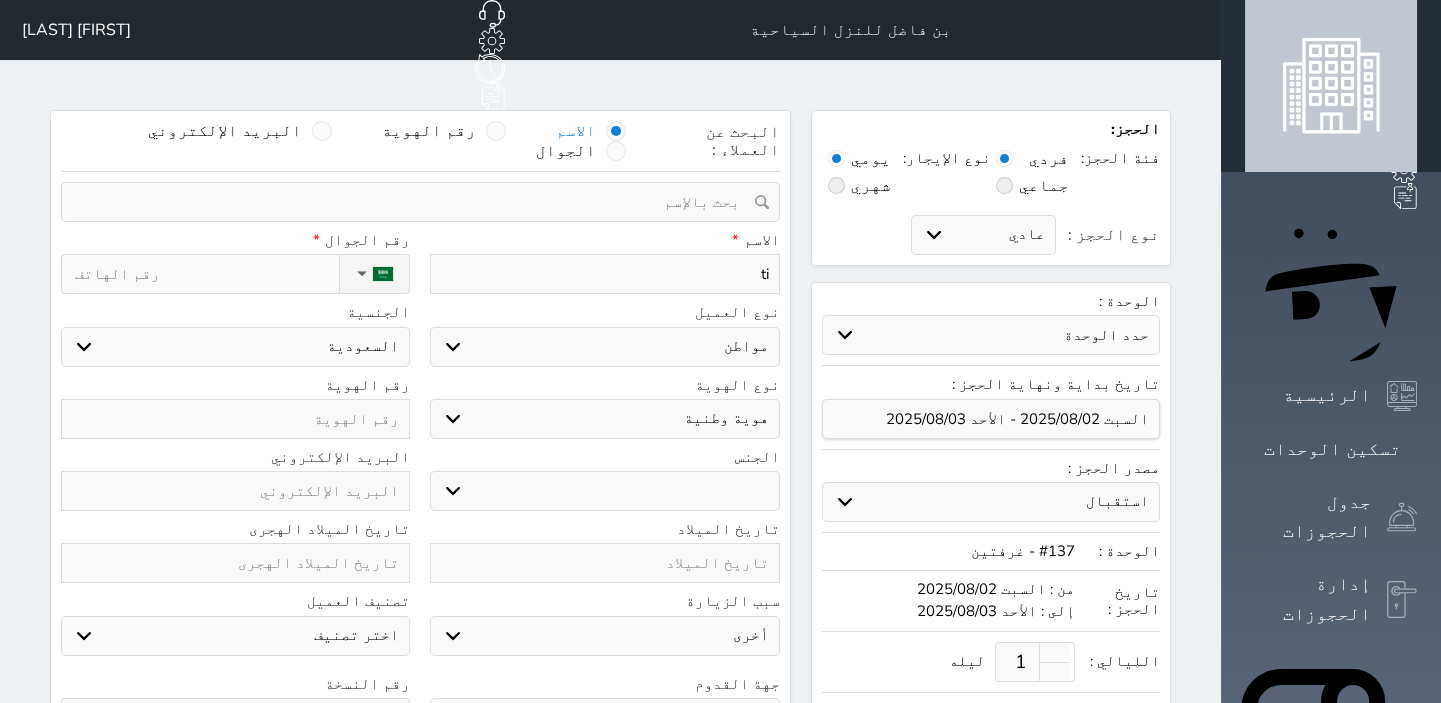 type on "ti]" 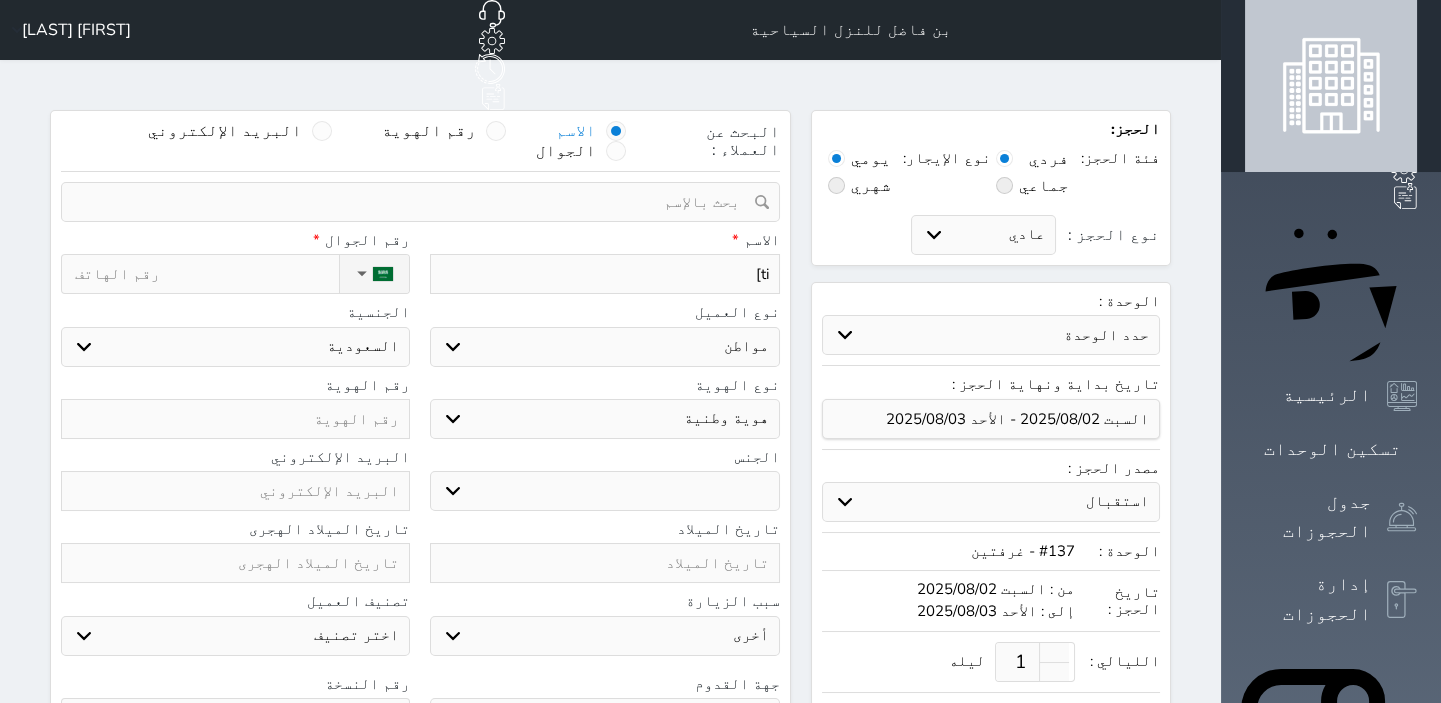 type on "ti]" 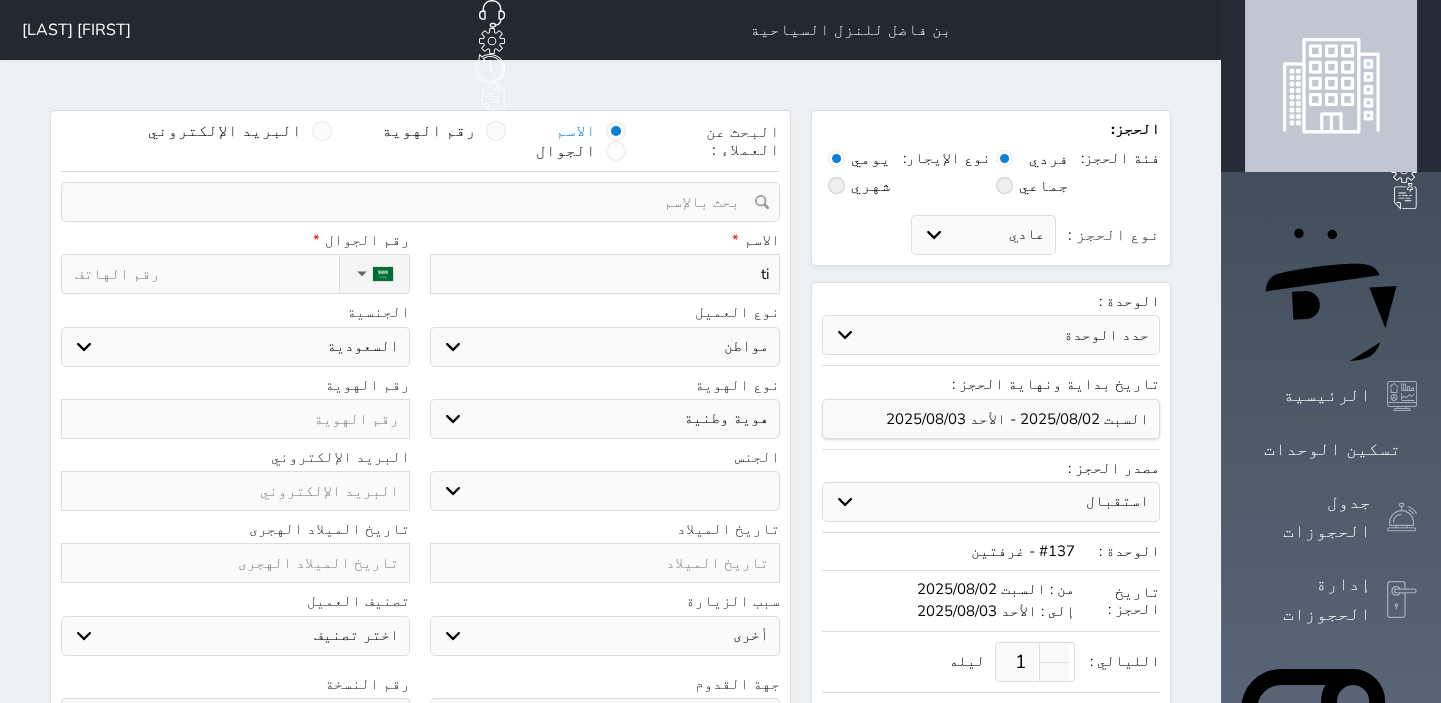 type on "t" 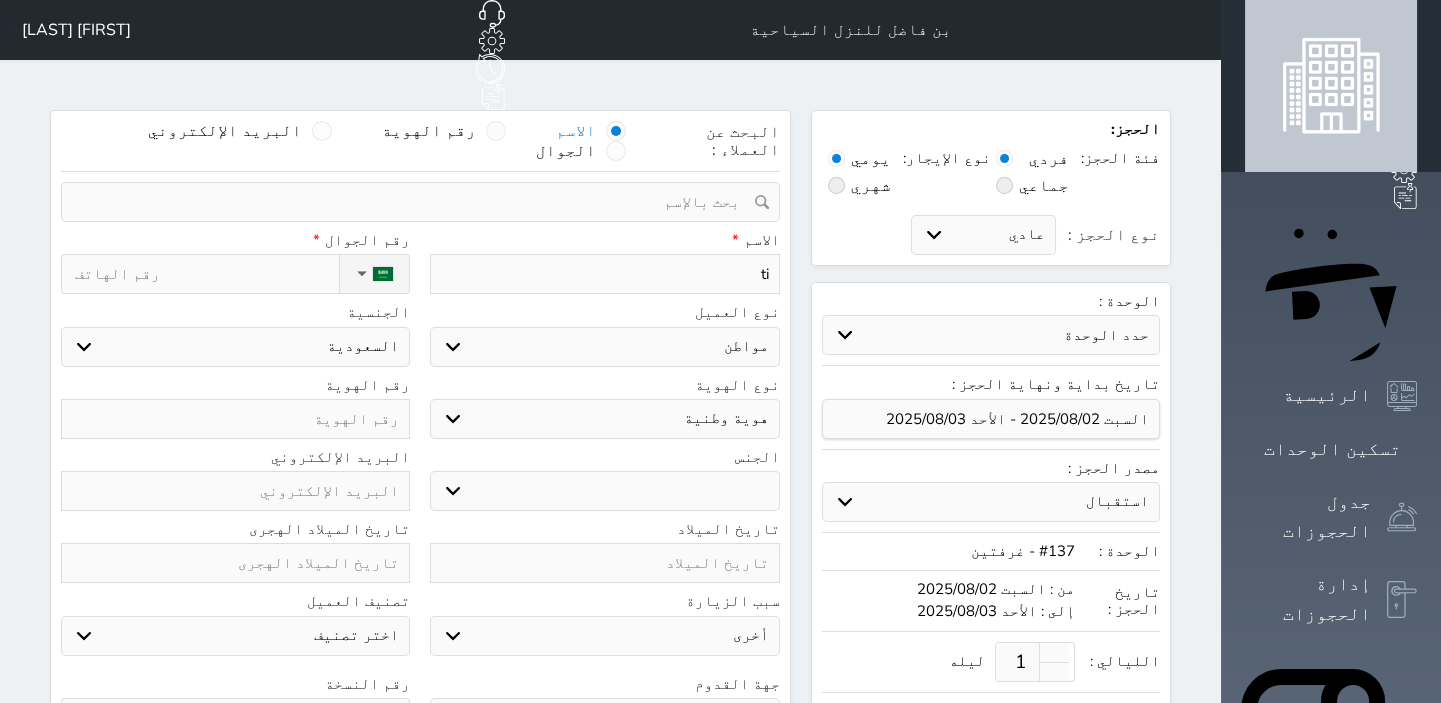 select 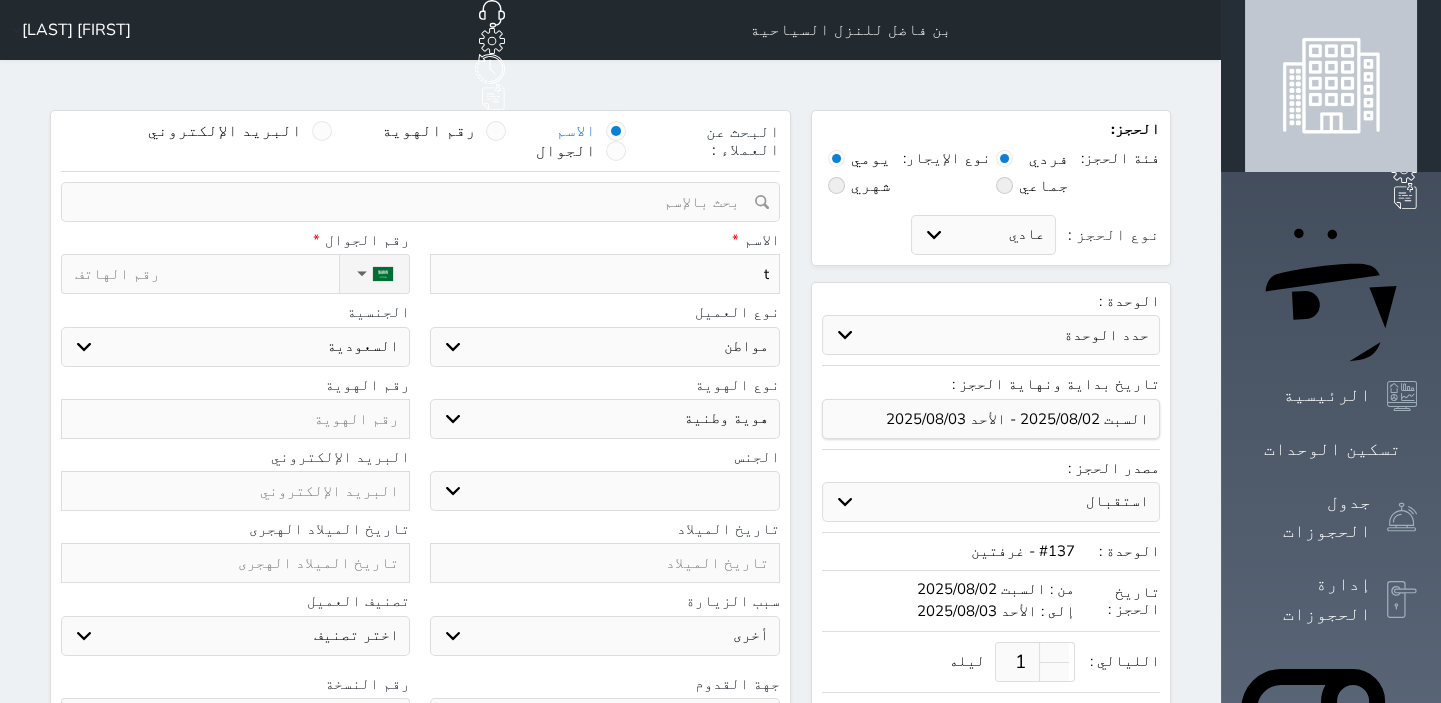 type 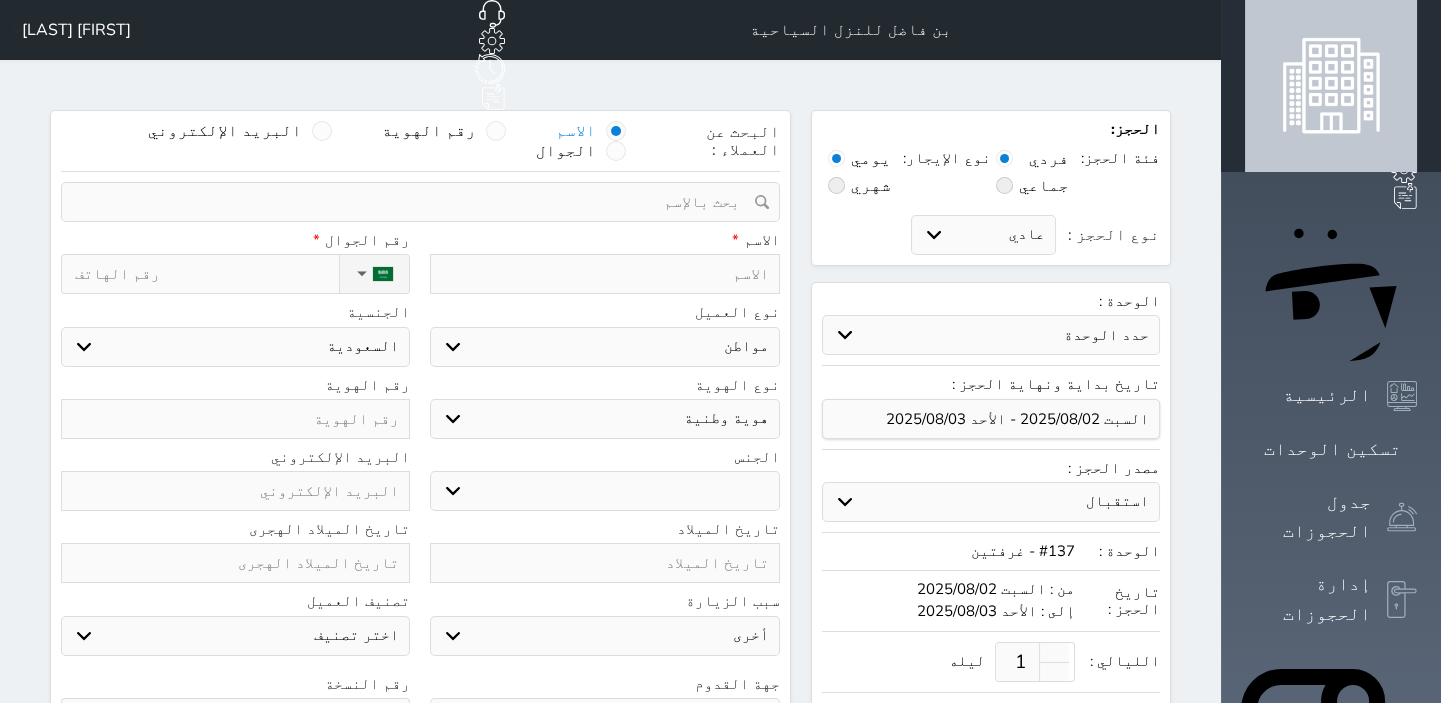 type on "ف" 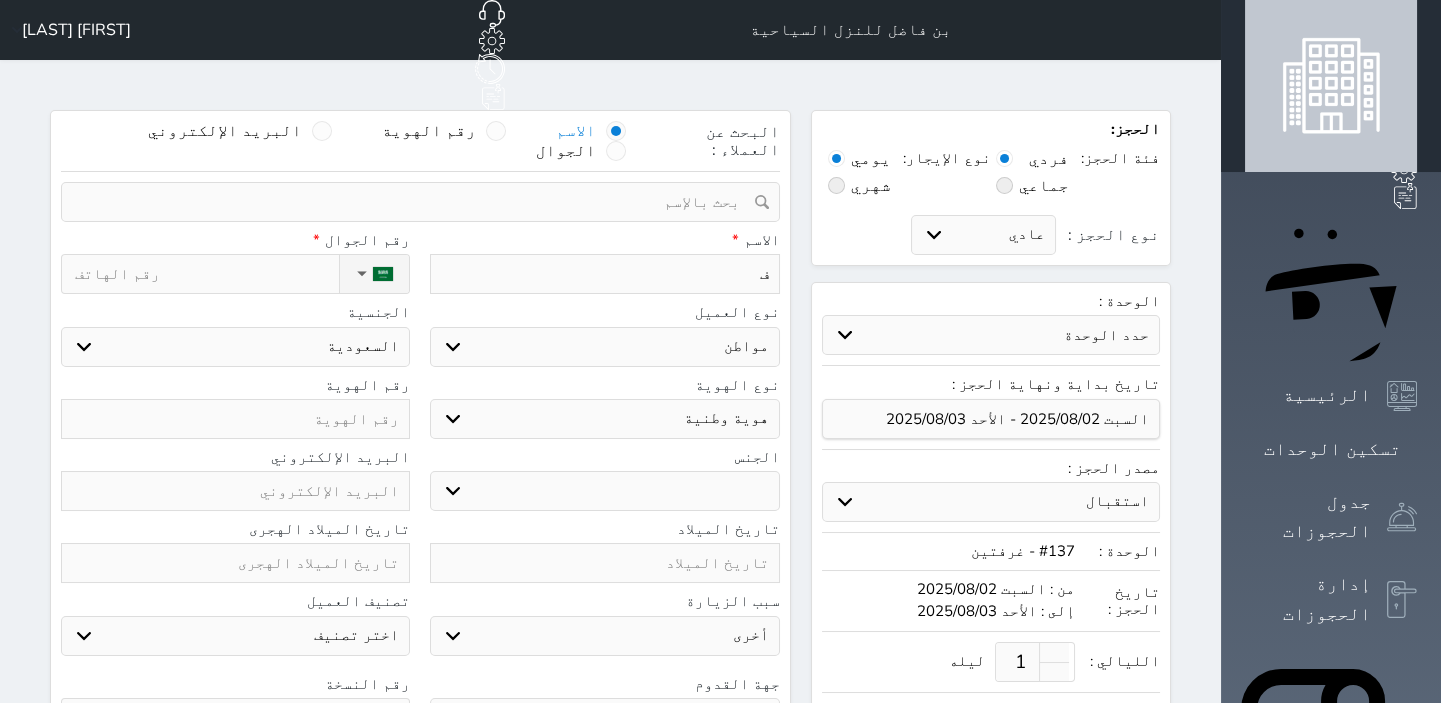 type on "فه" 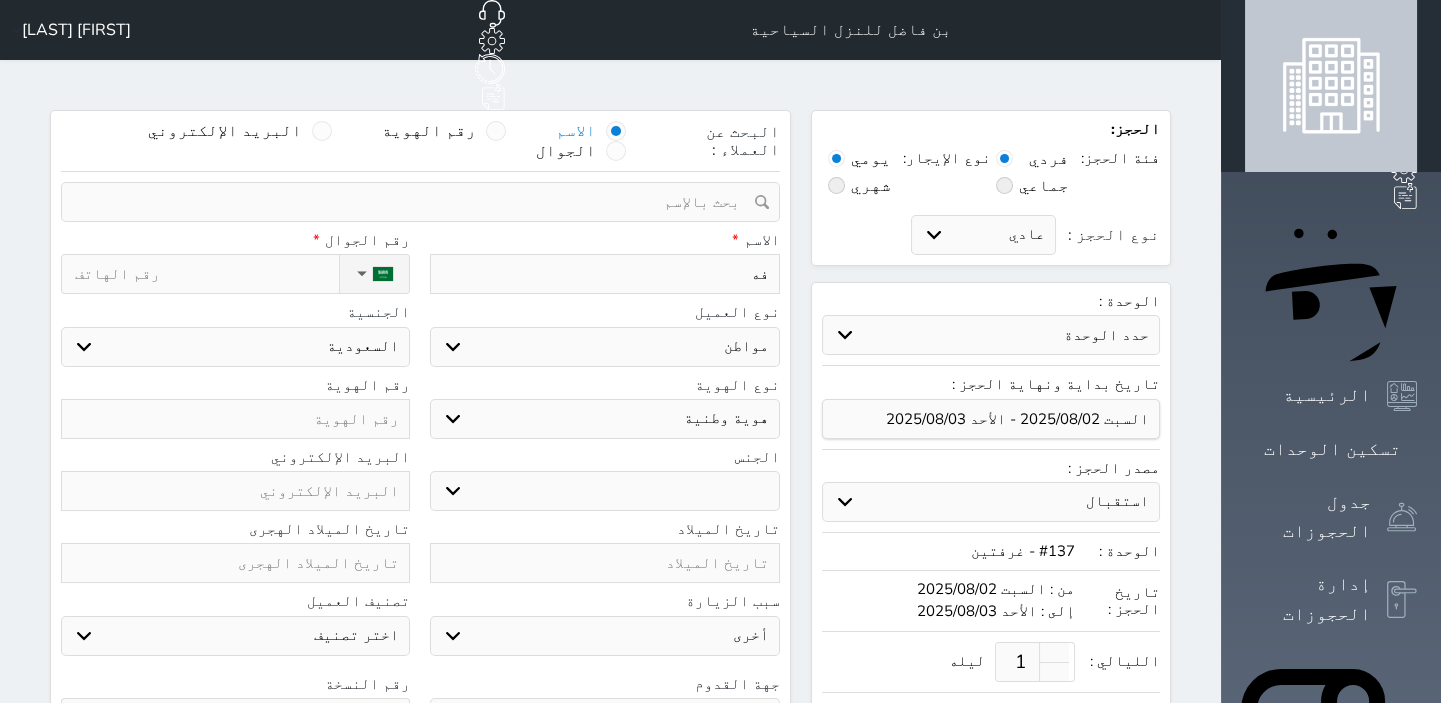type on "فهد" 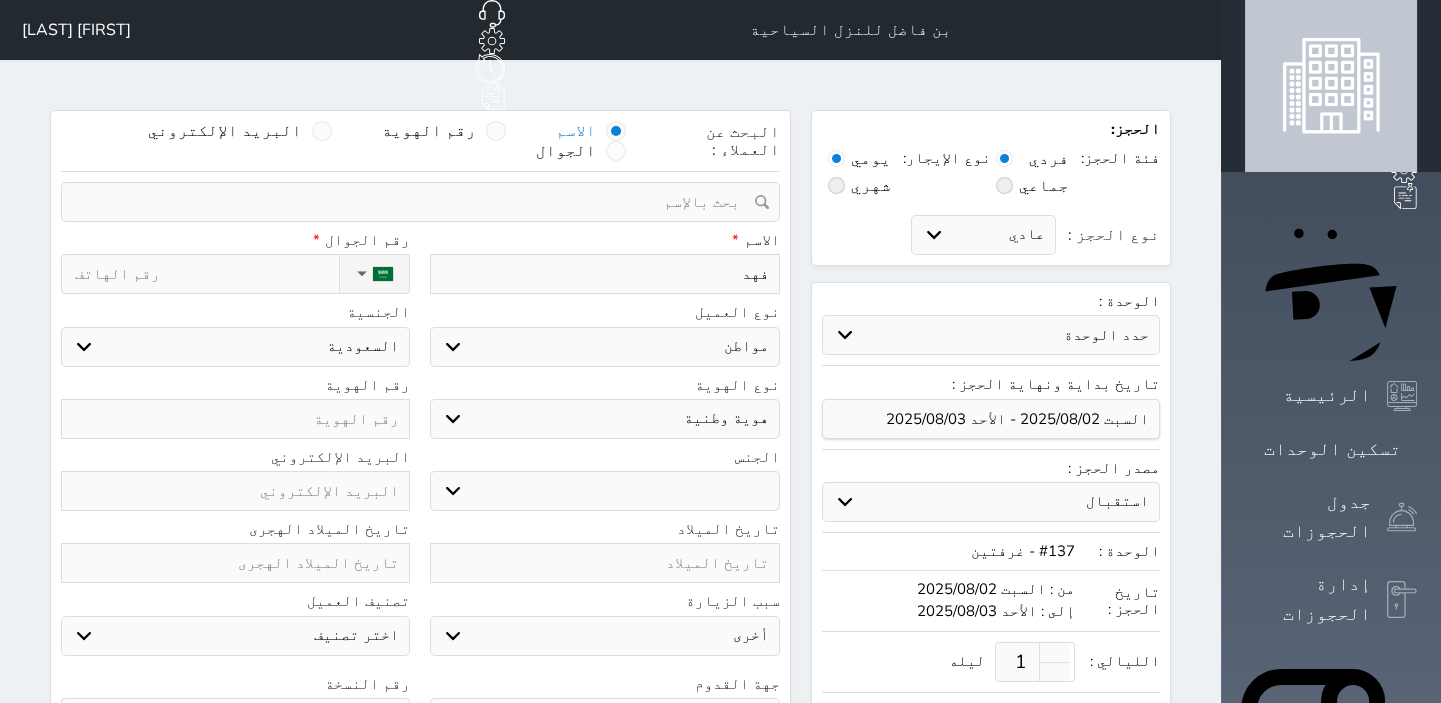 type on "فهد" 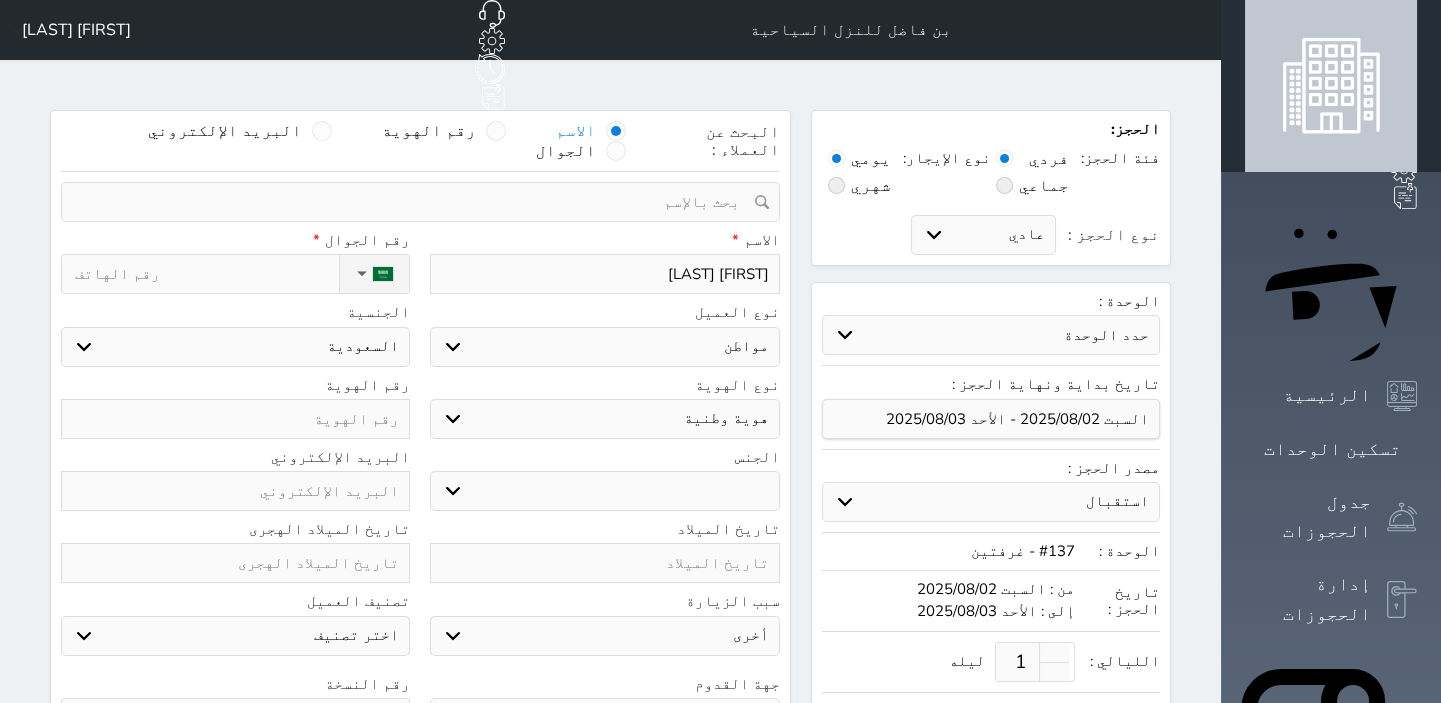 type on "فهد نا" 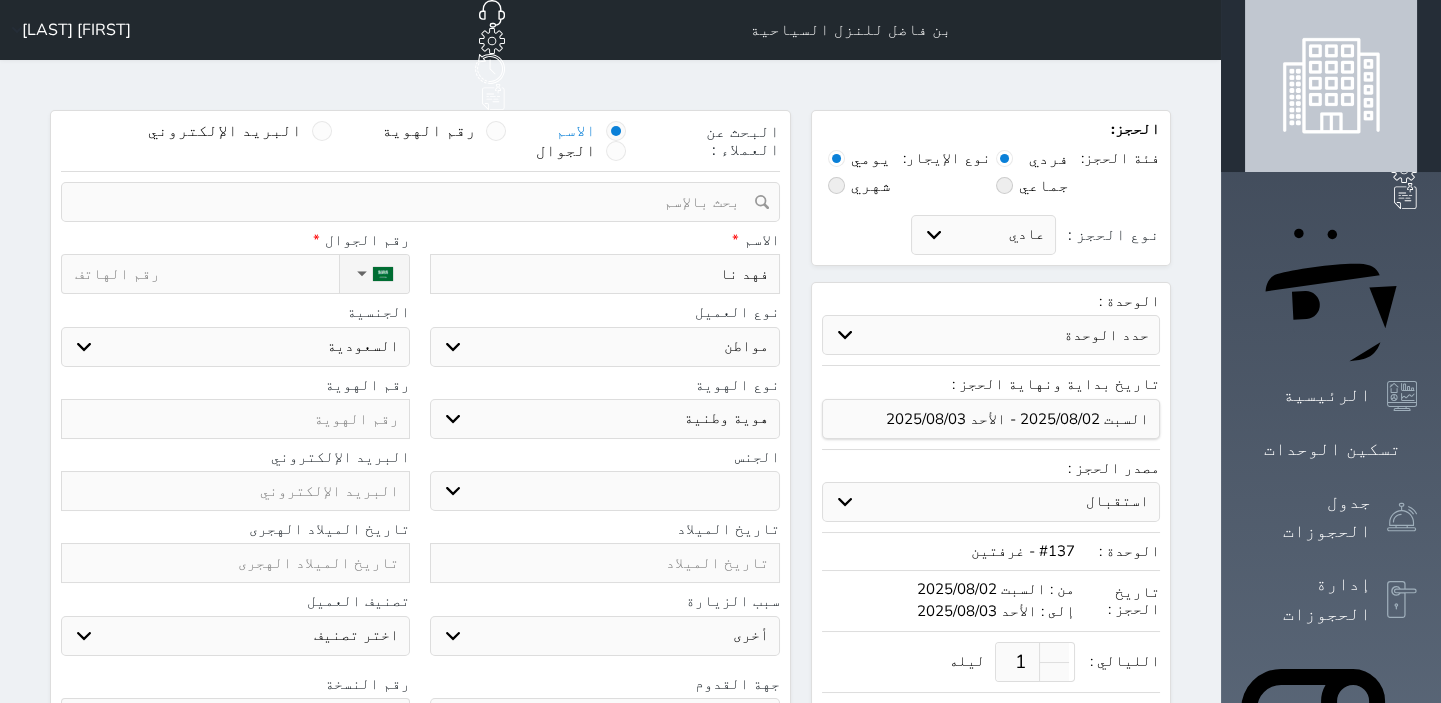 type on "فهد نام" 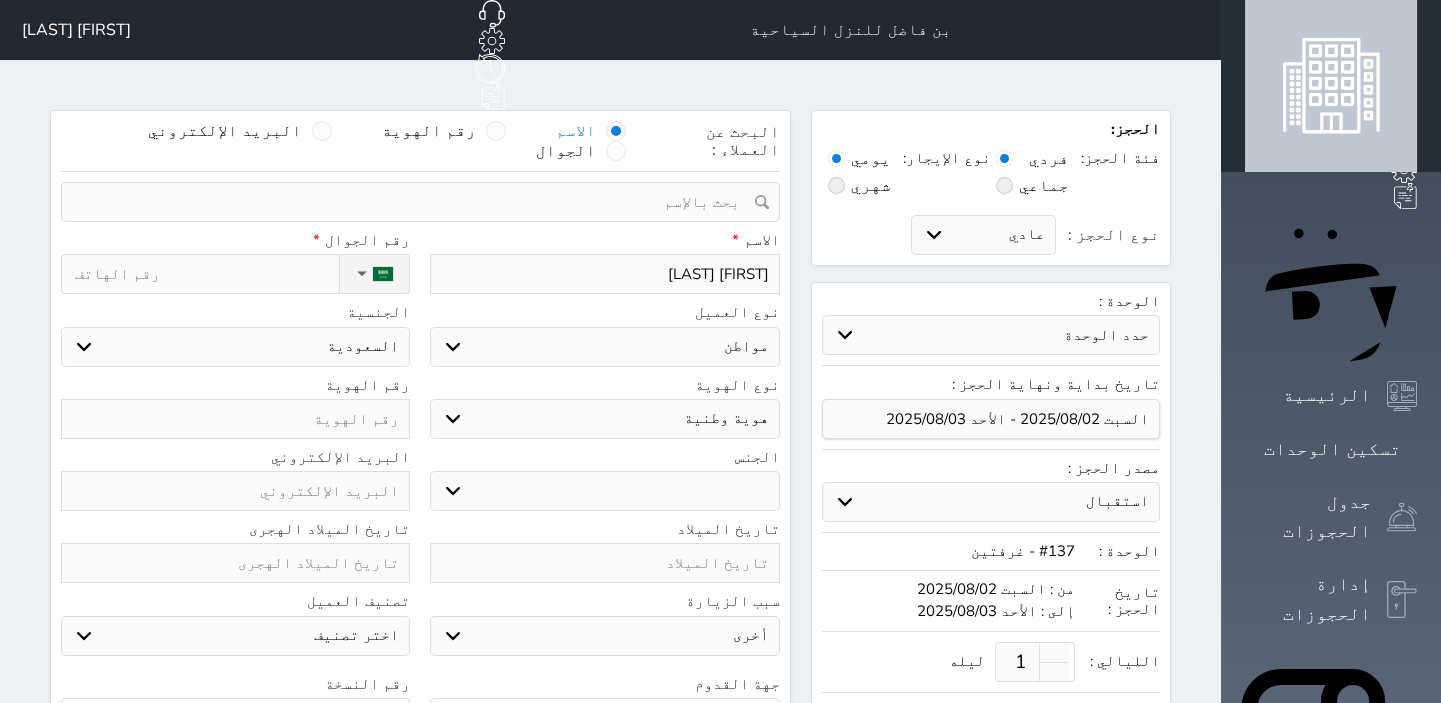 type on "فهد نامي" 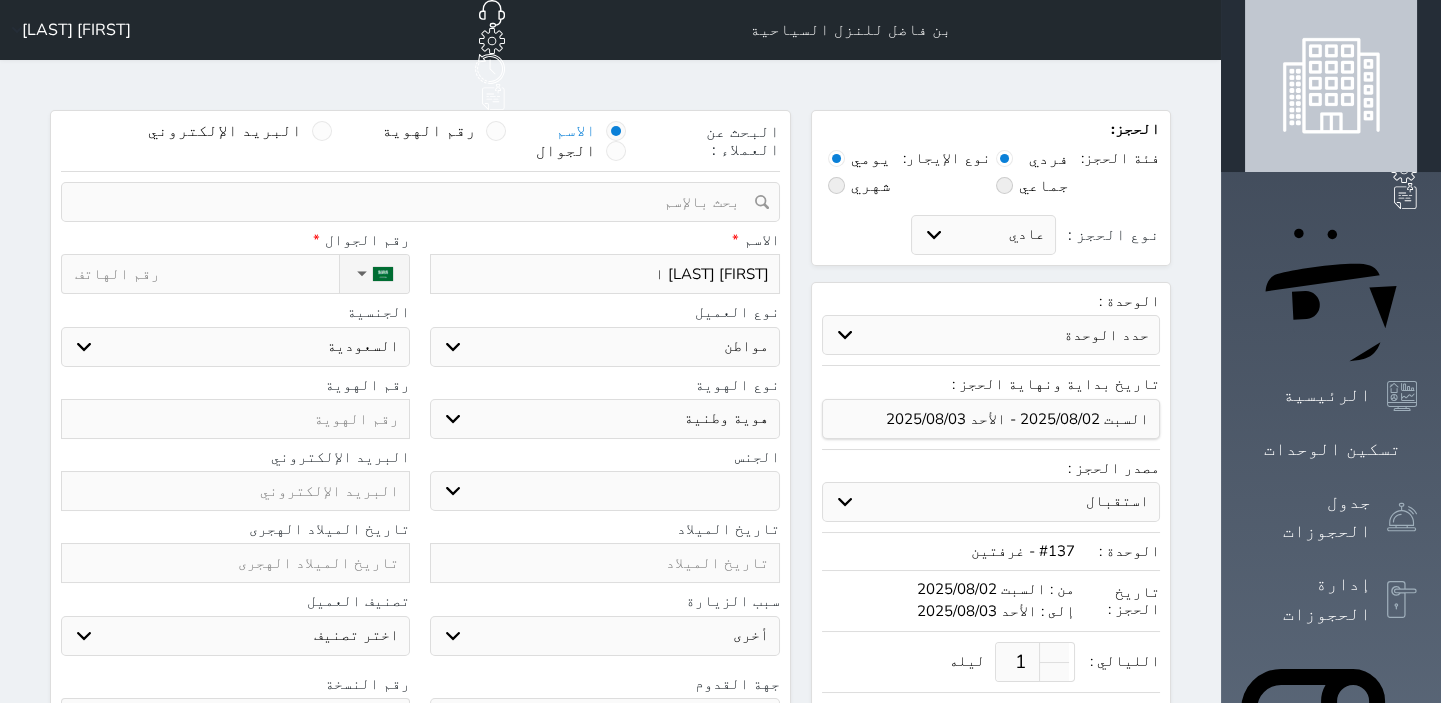 type on "فهد نامي ال" 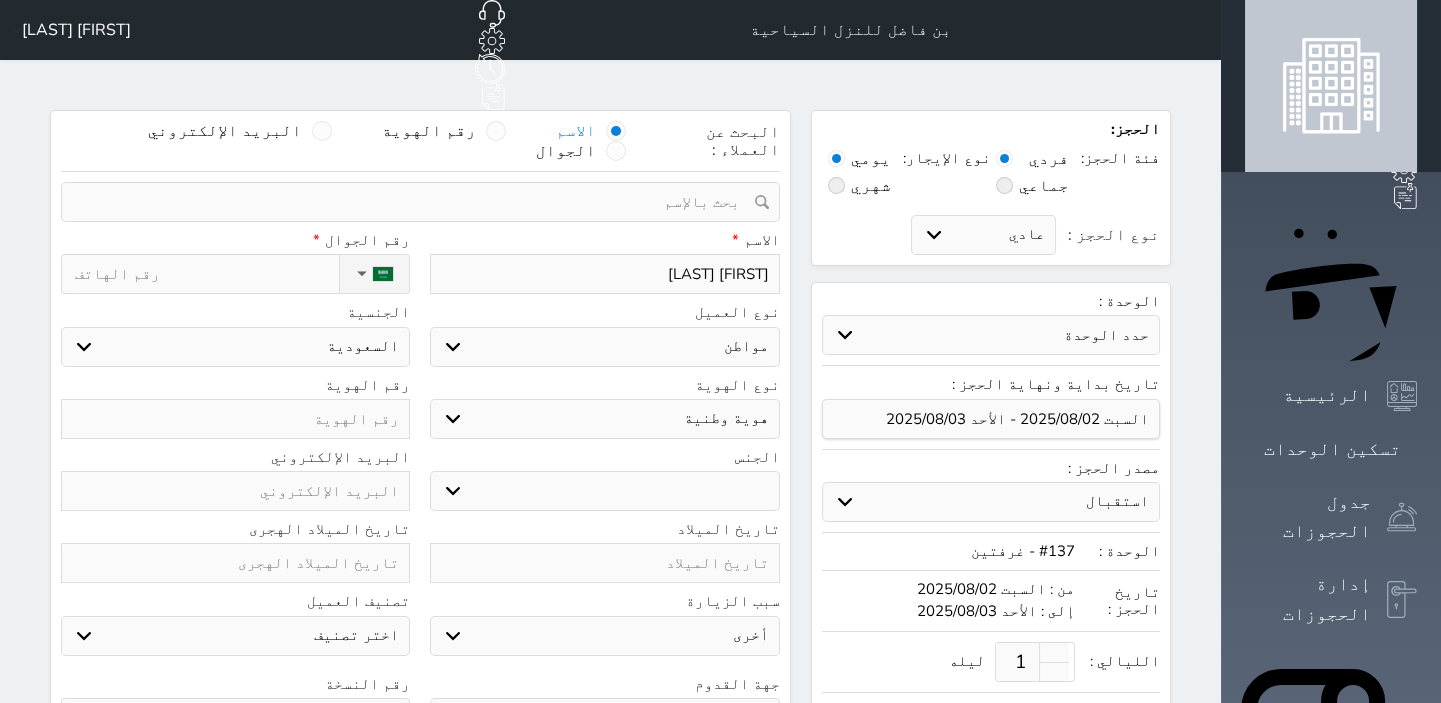 type on "فهد نامي الحرب" 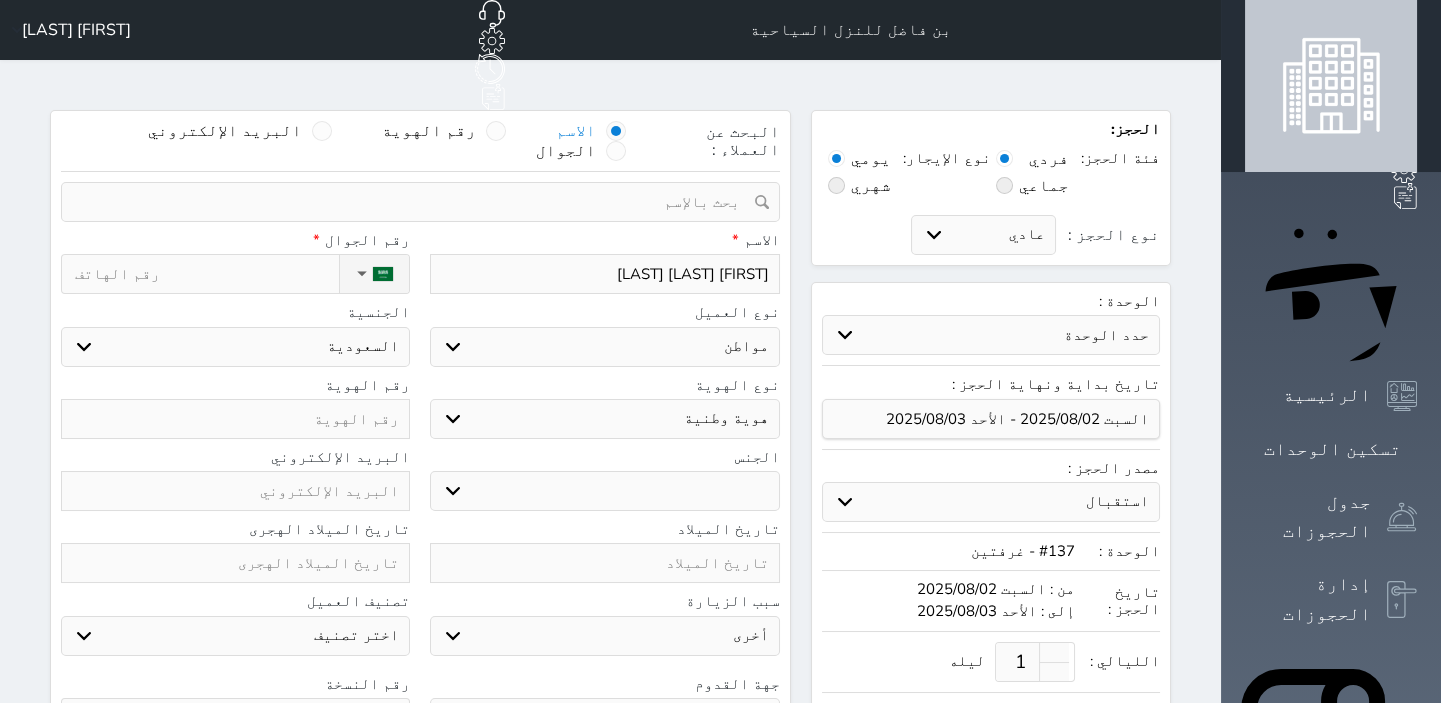 type on "[FIRST] [LAST]" 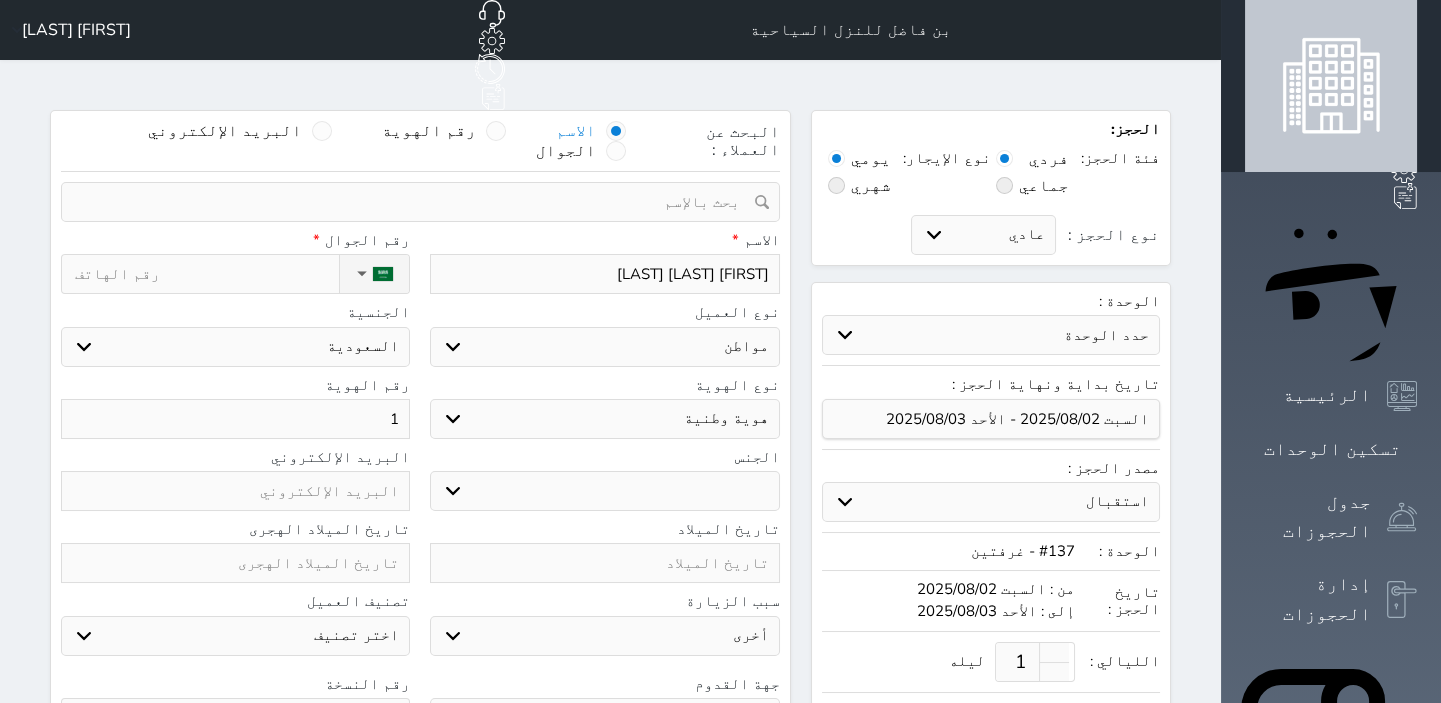 type on "10" 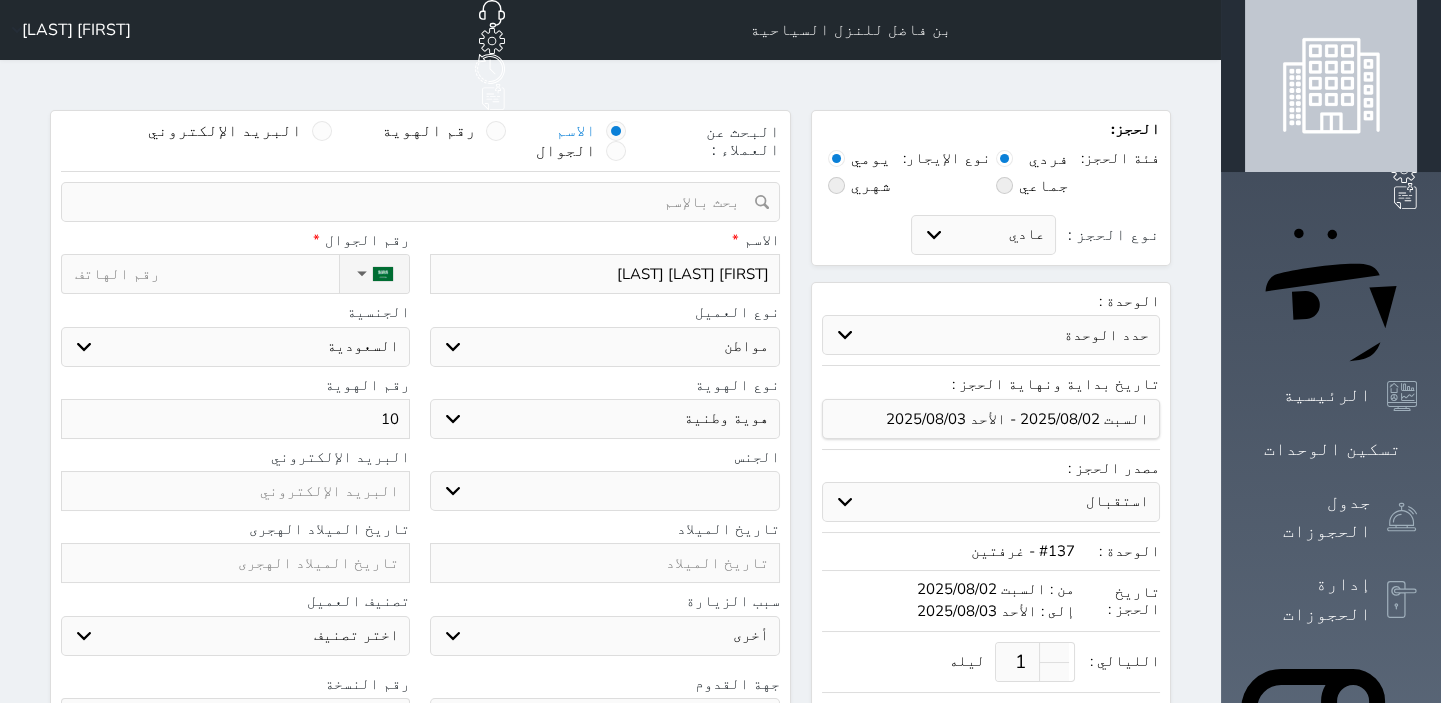 type on "105" 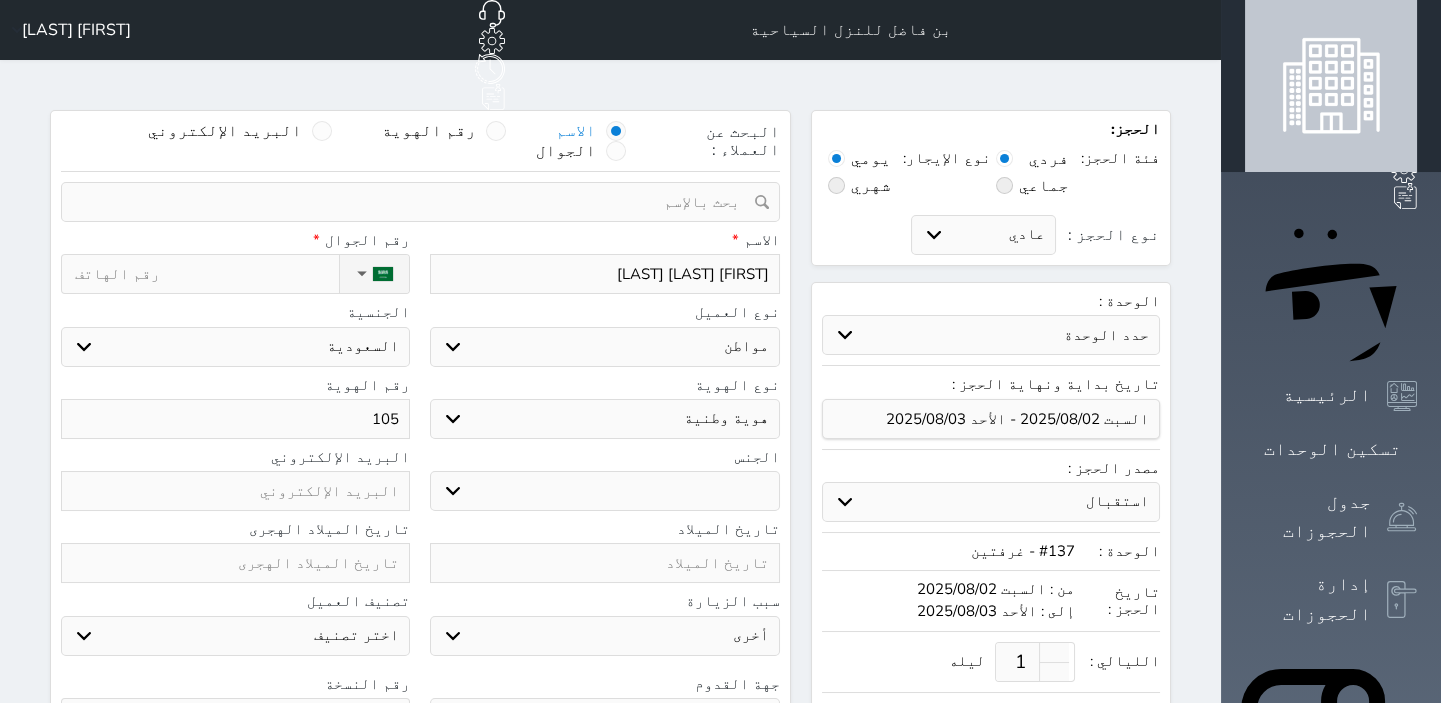 type on "1058" 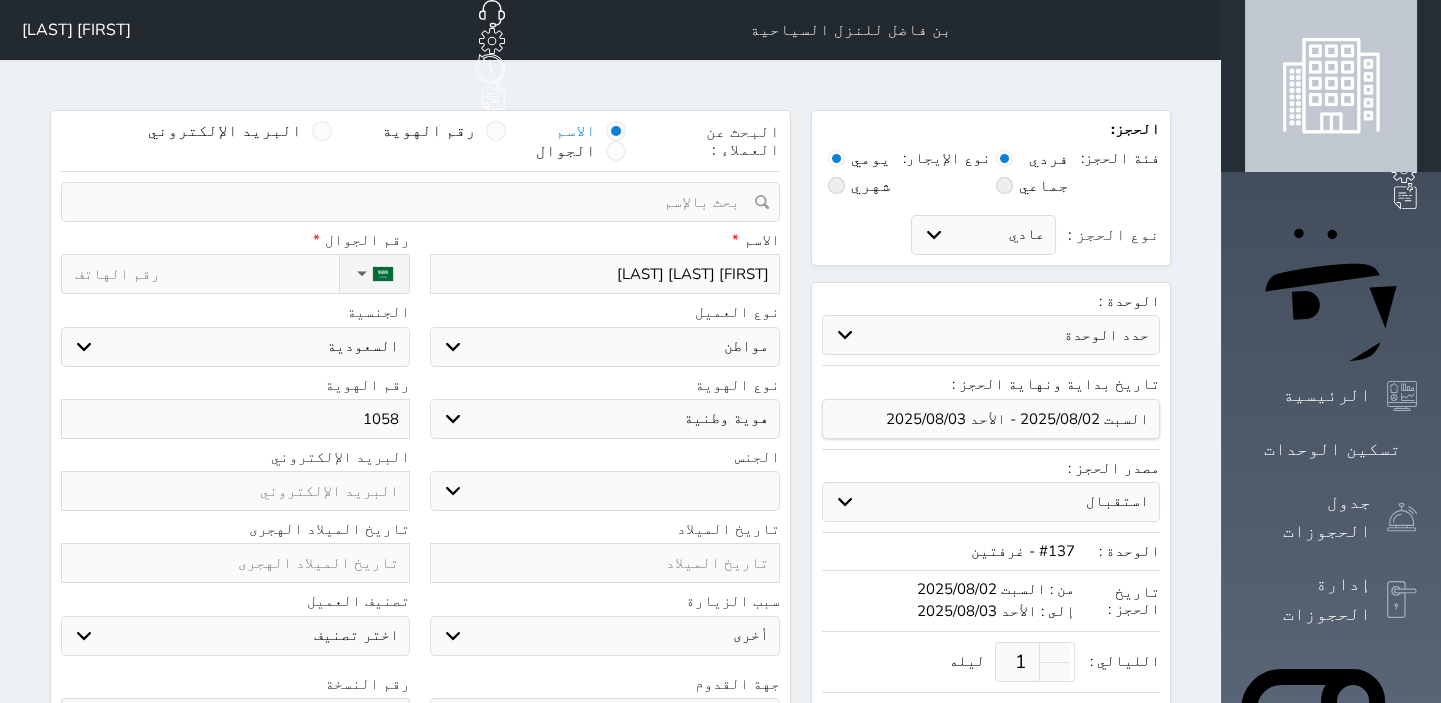 type on "10583" 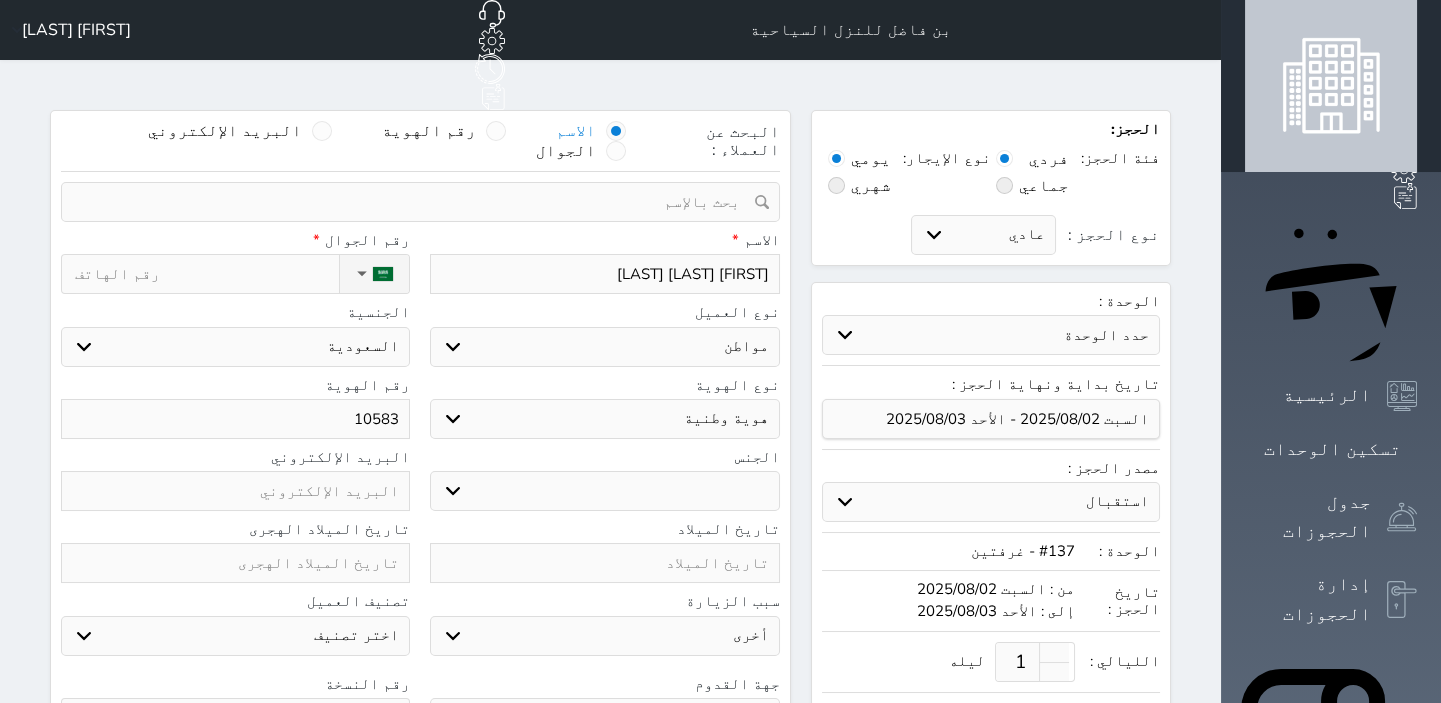 type on "105837" 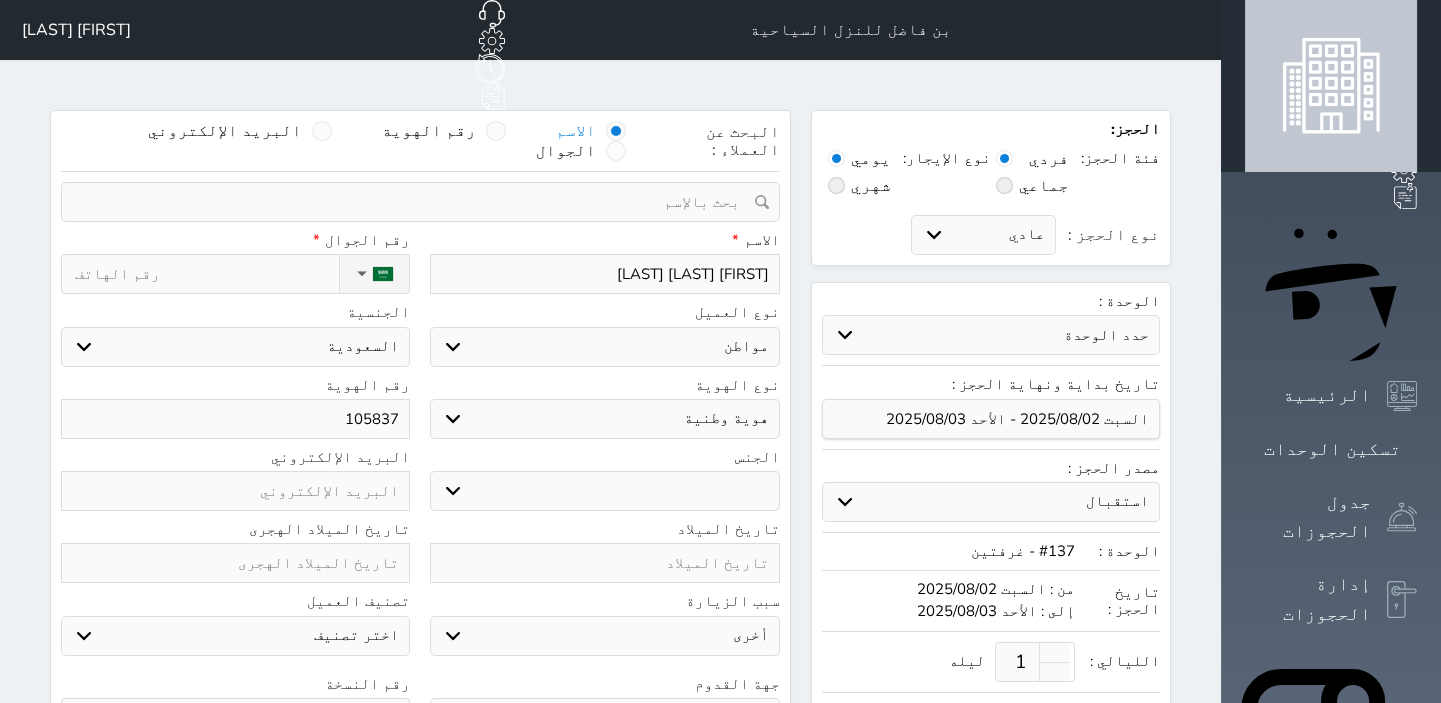 type on "1058377" 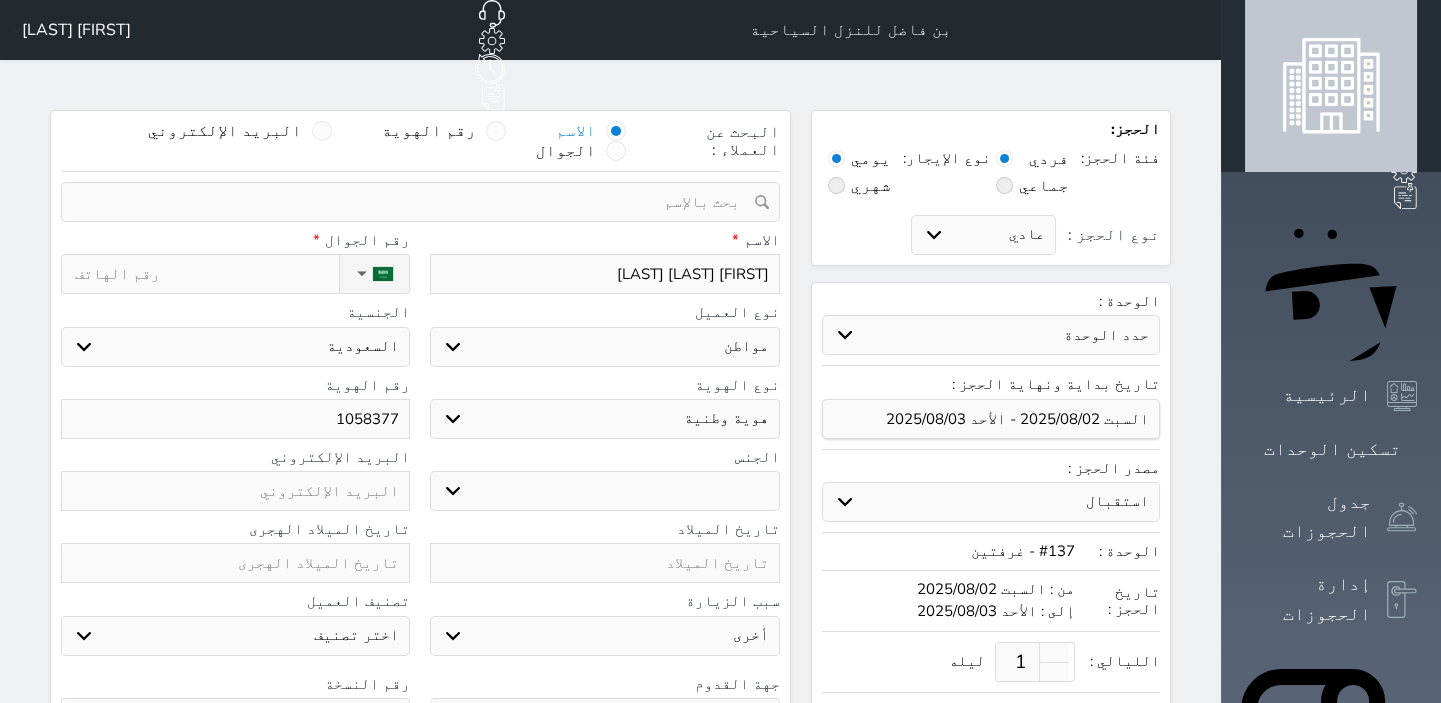 type on "10583778" 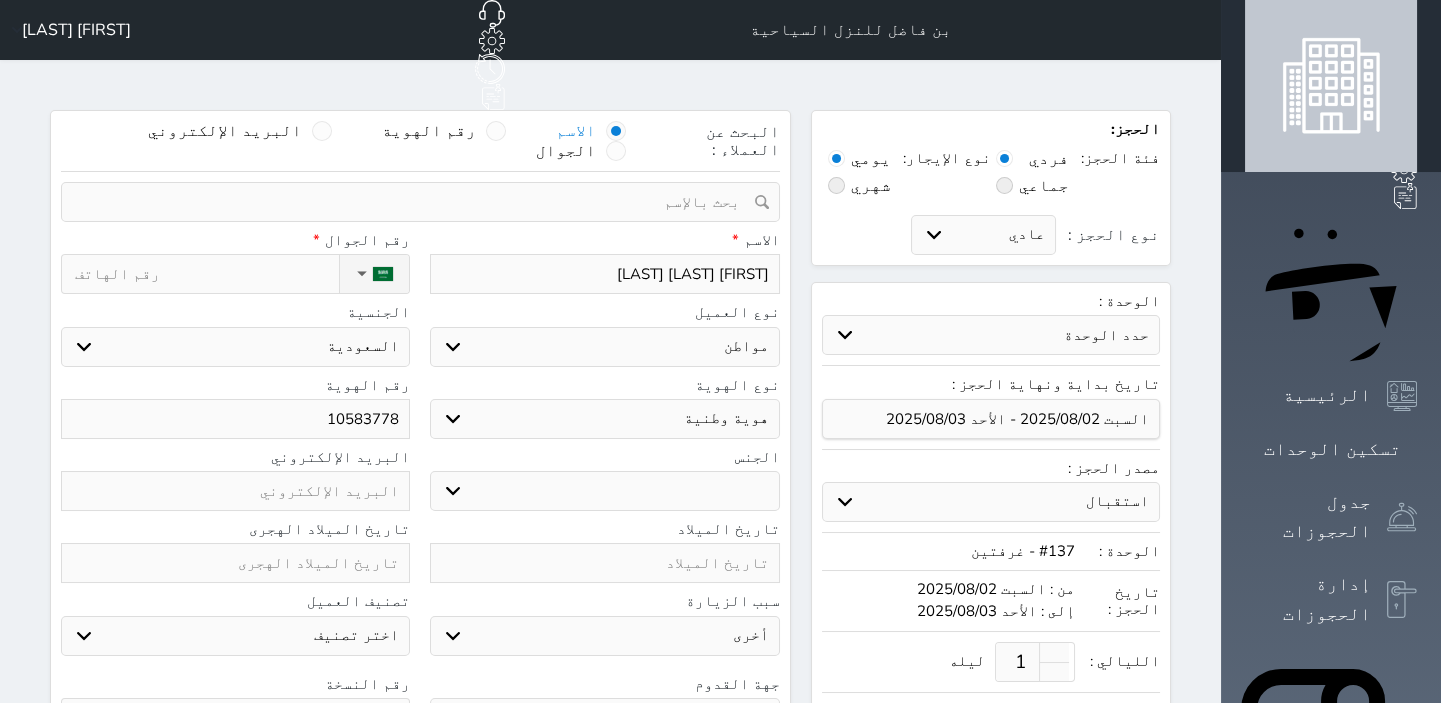 type on "105837781" 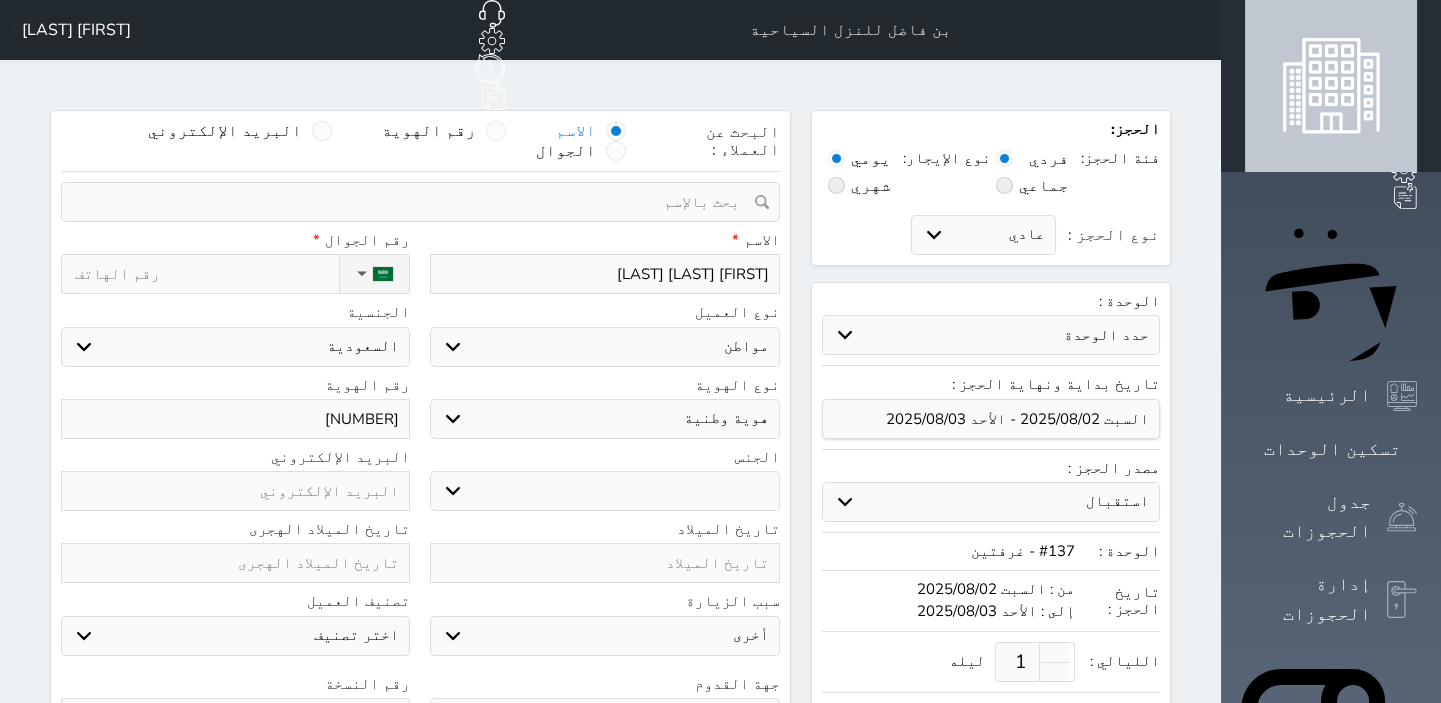 type on "1058377811" 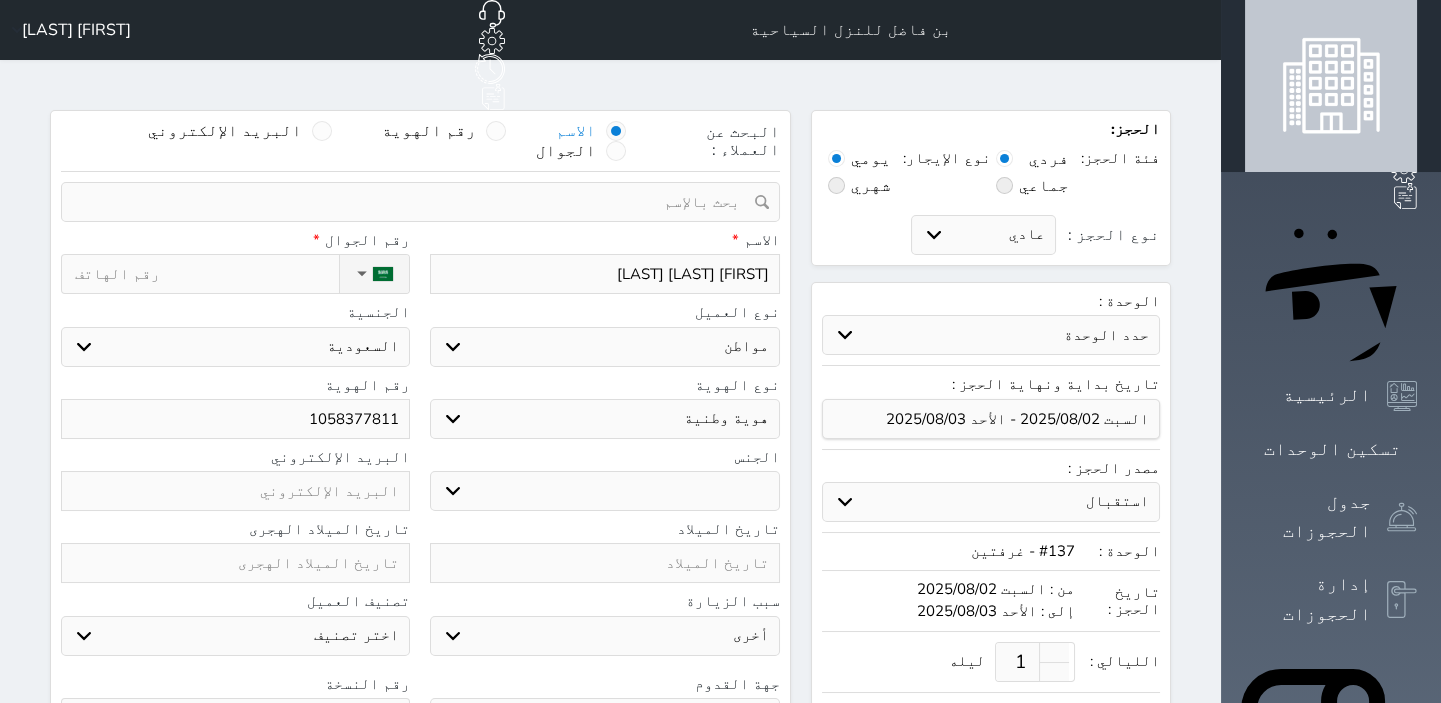 type on "1058377811" 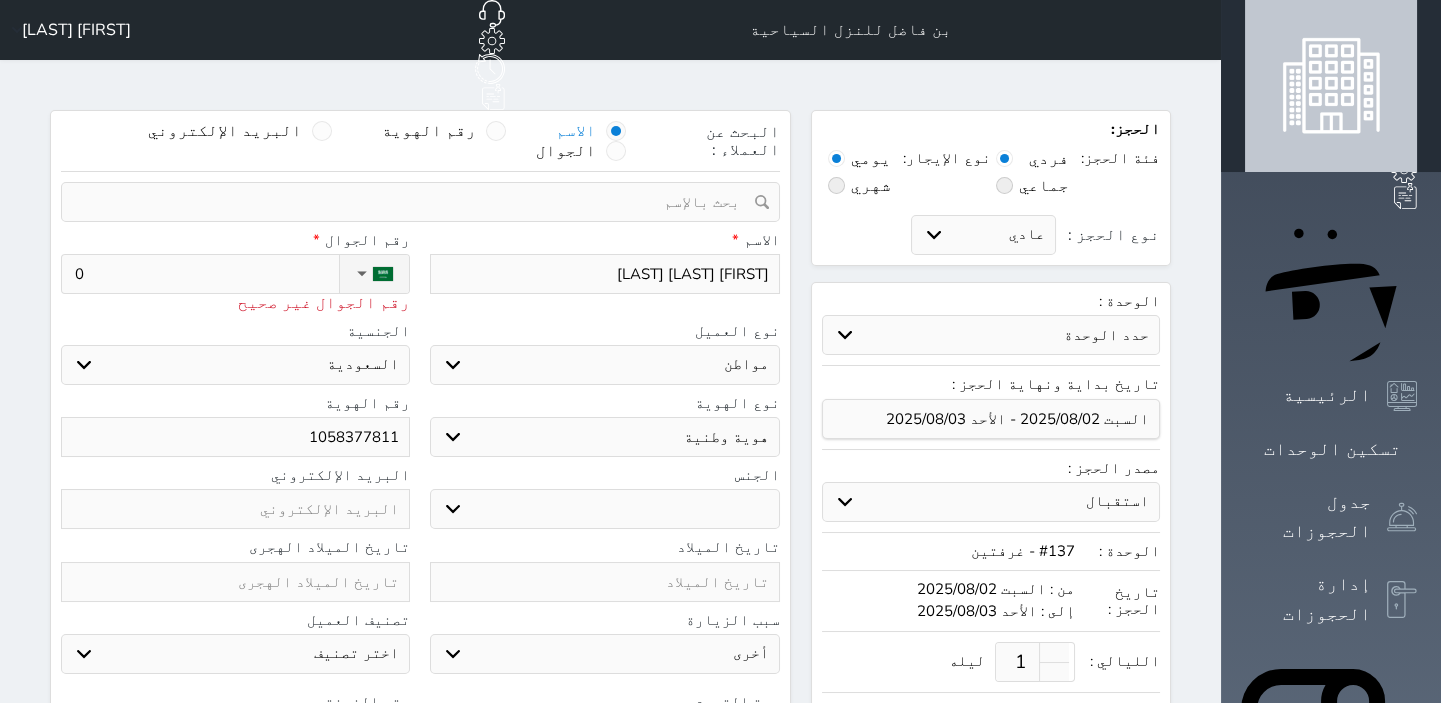 type on "05" 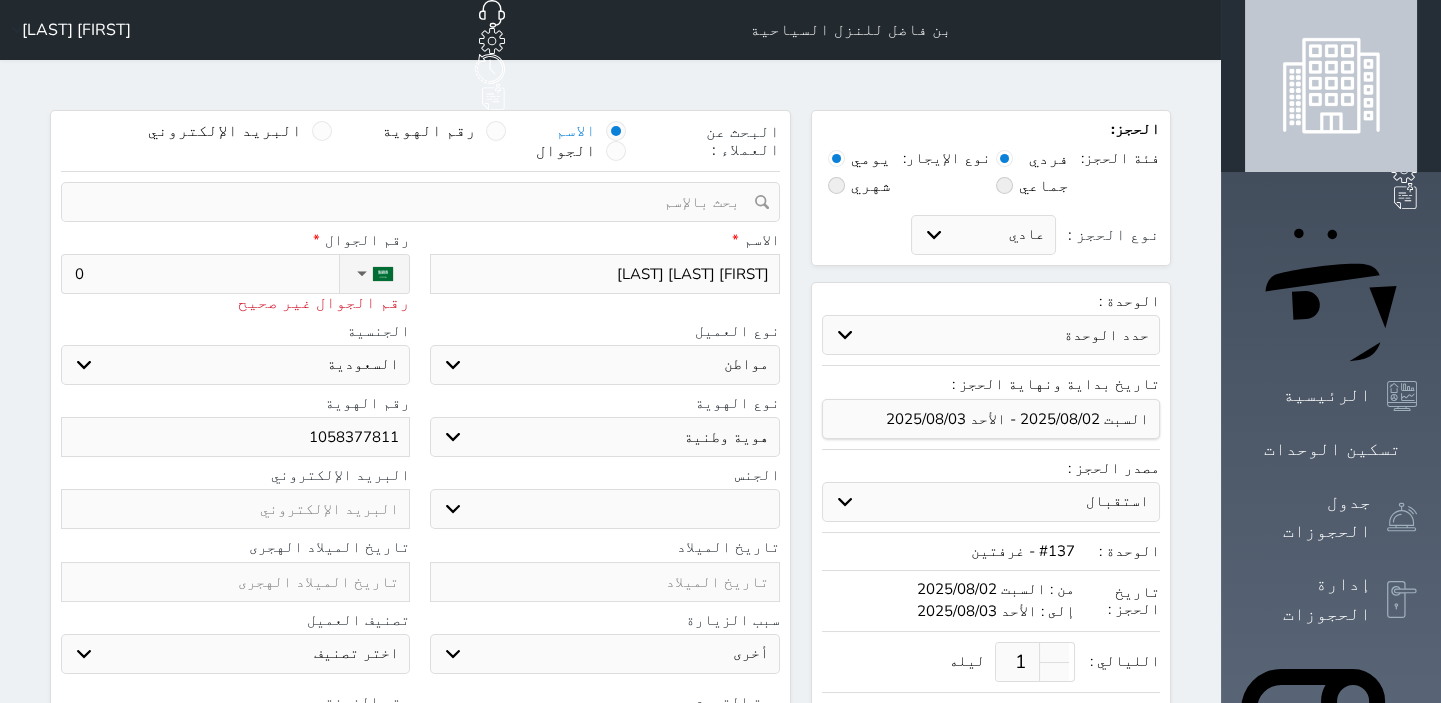 select 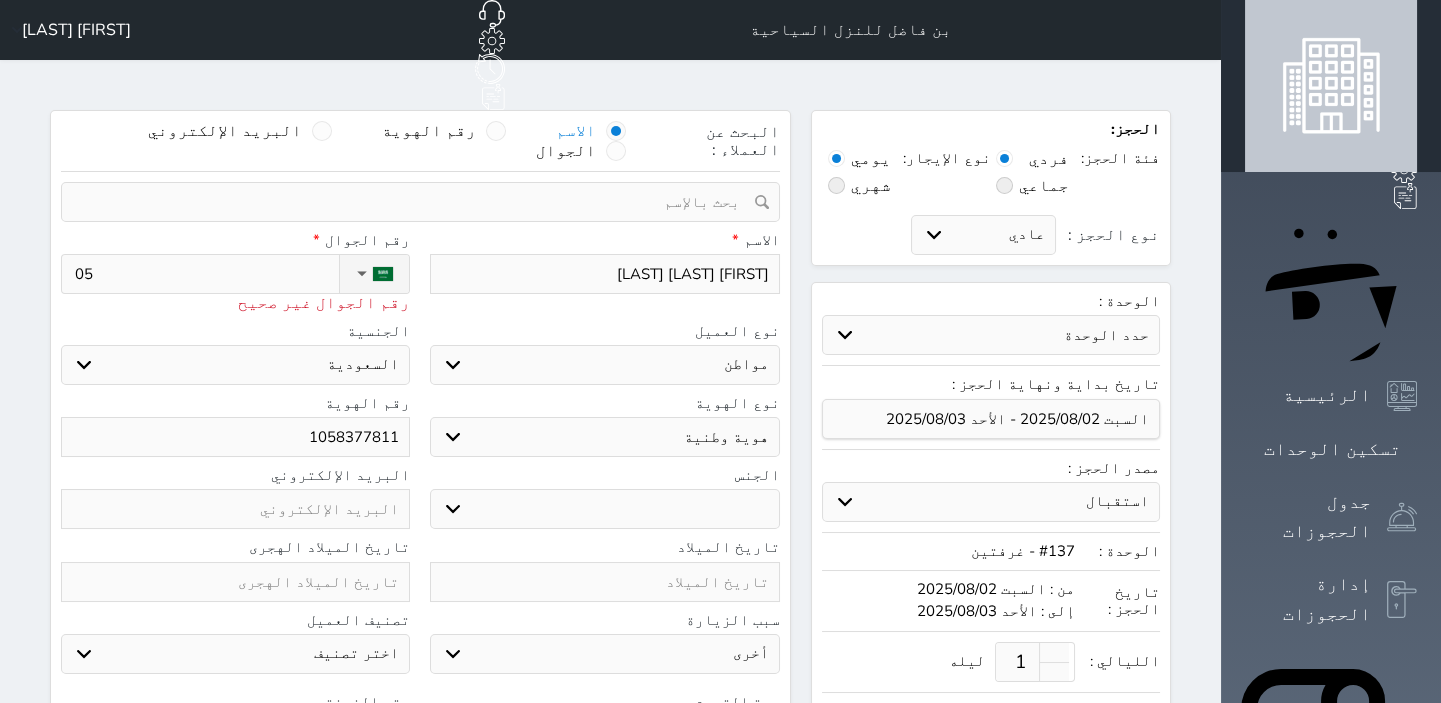 type on "056" 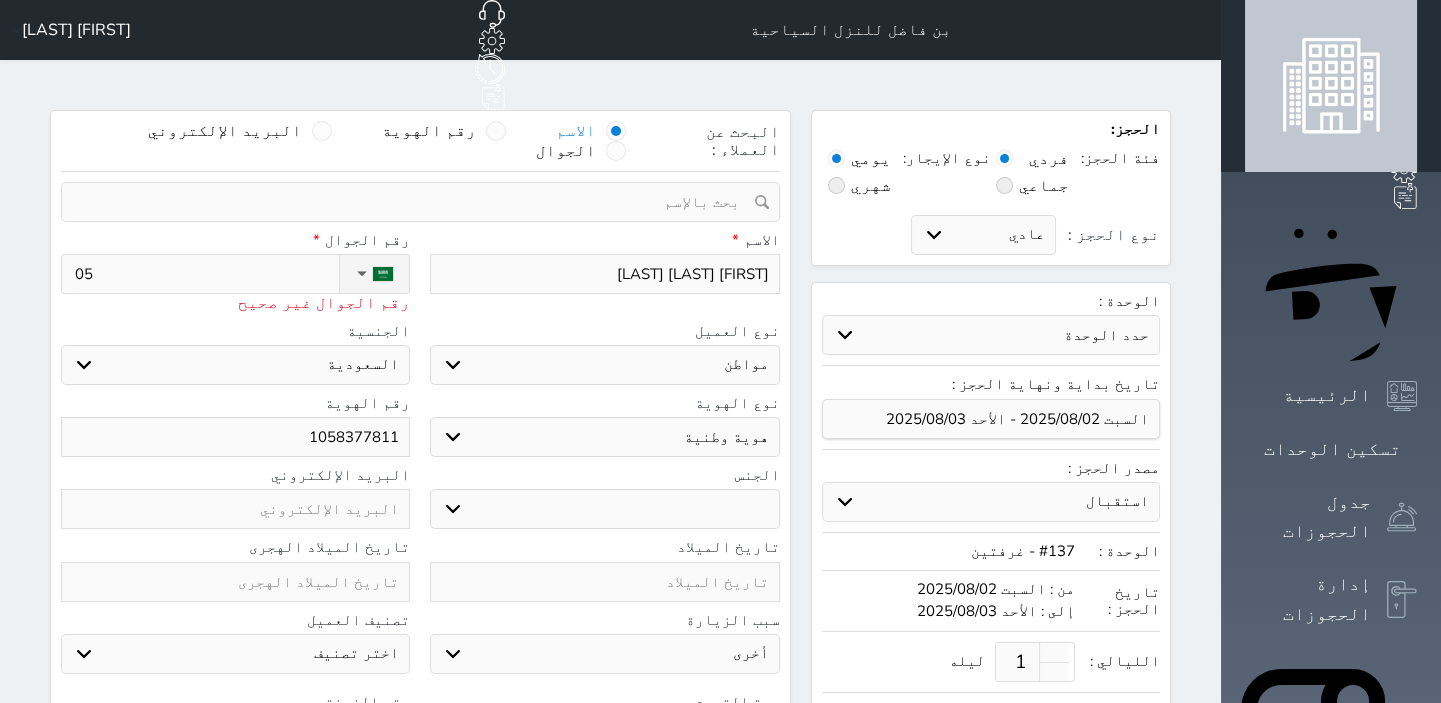 select 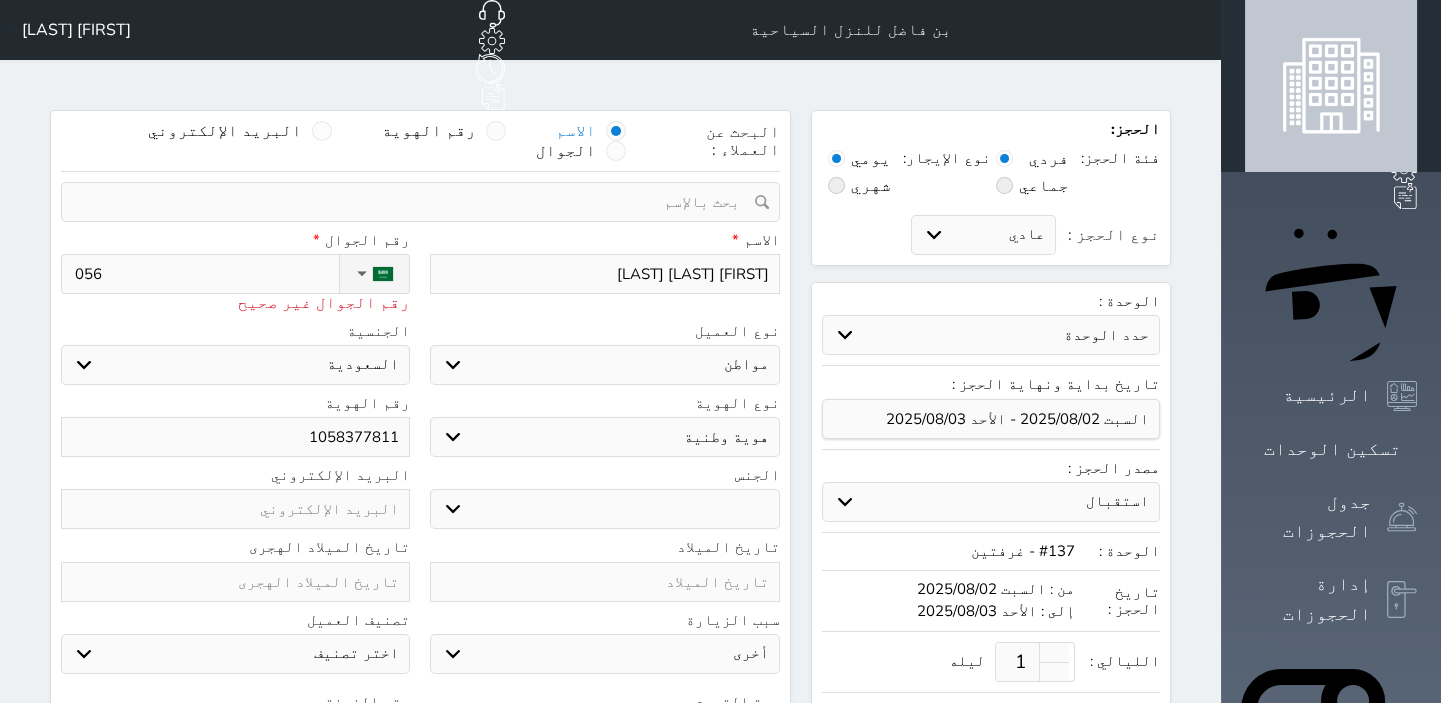 type on "0568" 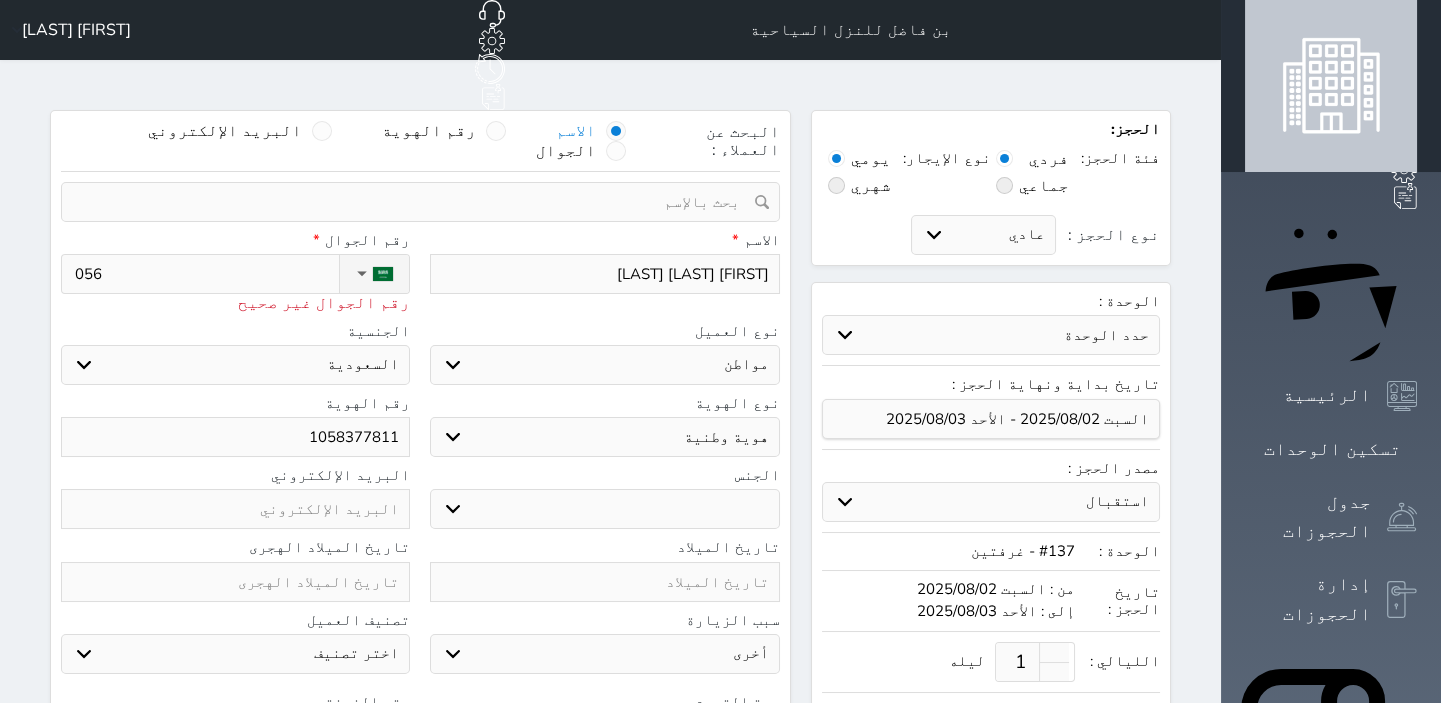select 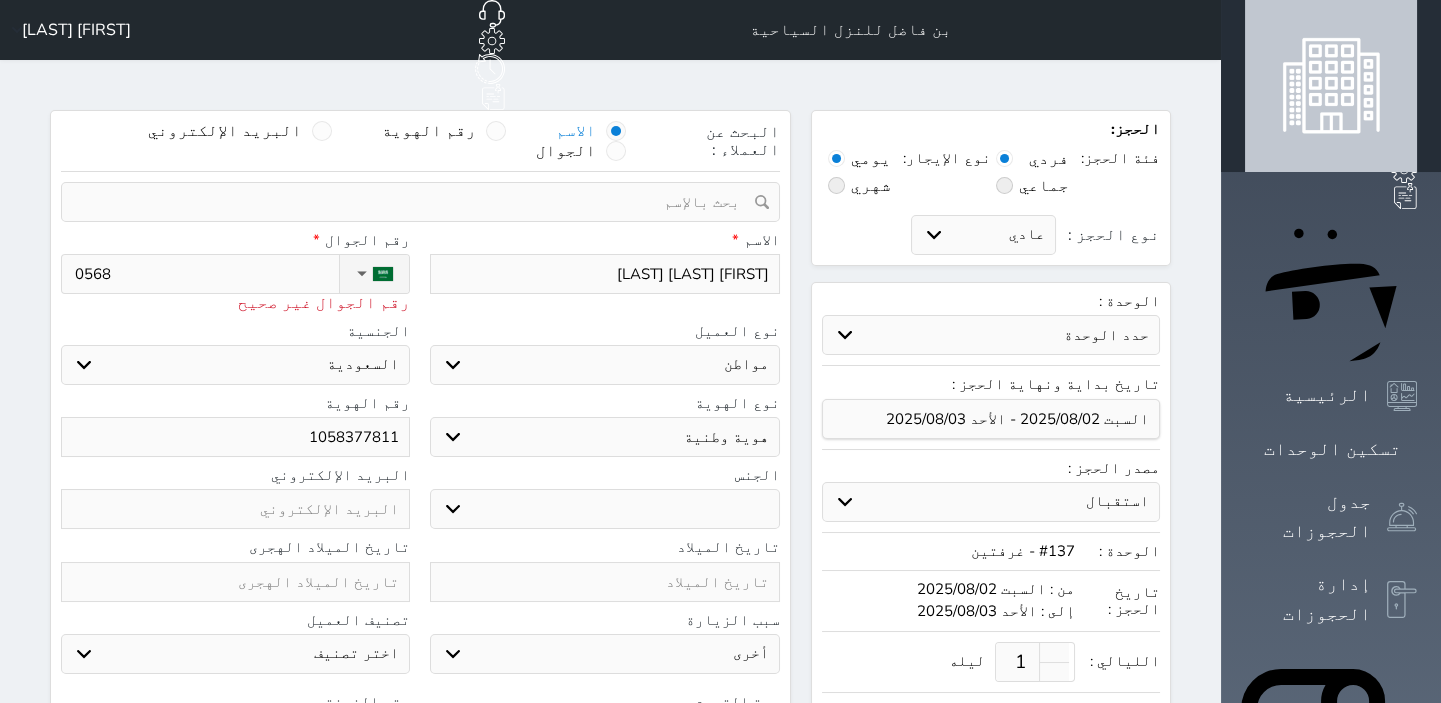 type on "05680" 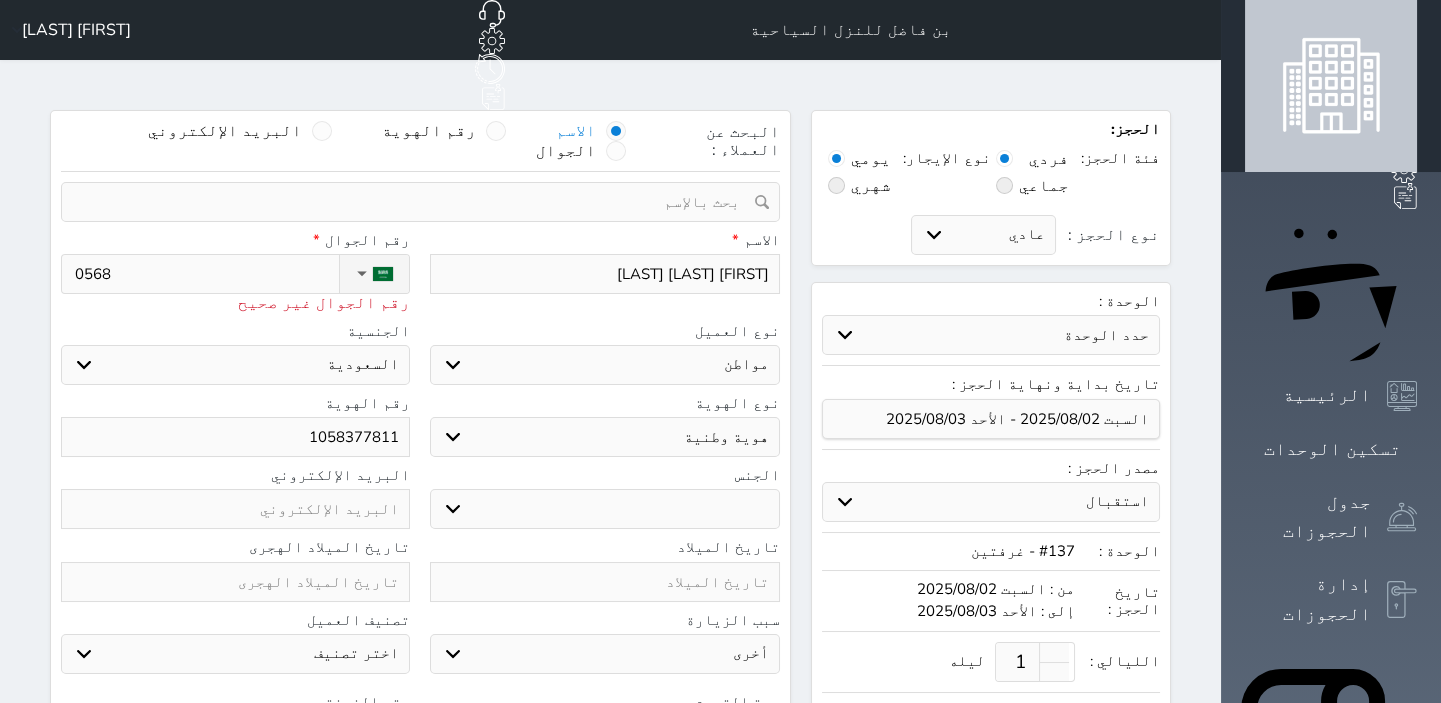 select 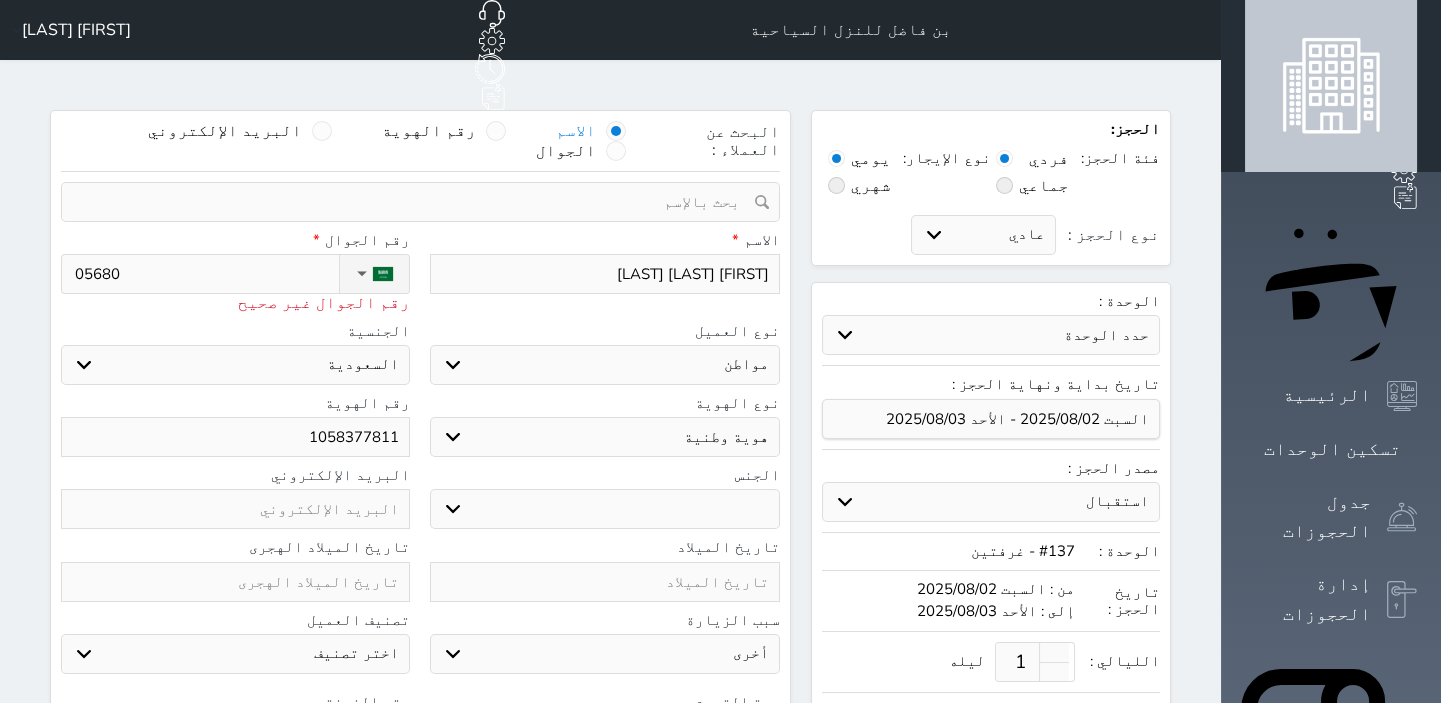 type on "056800" 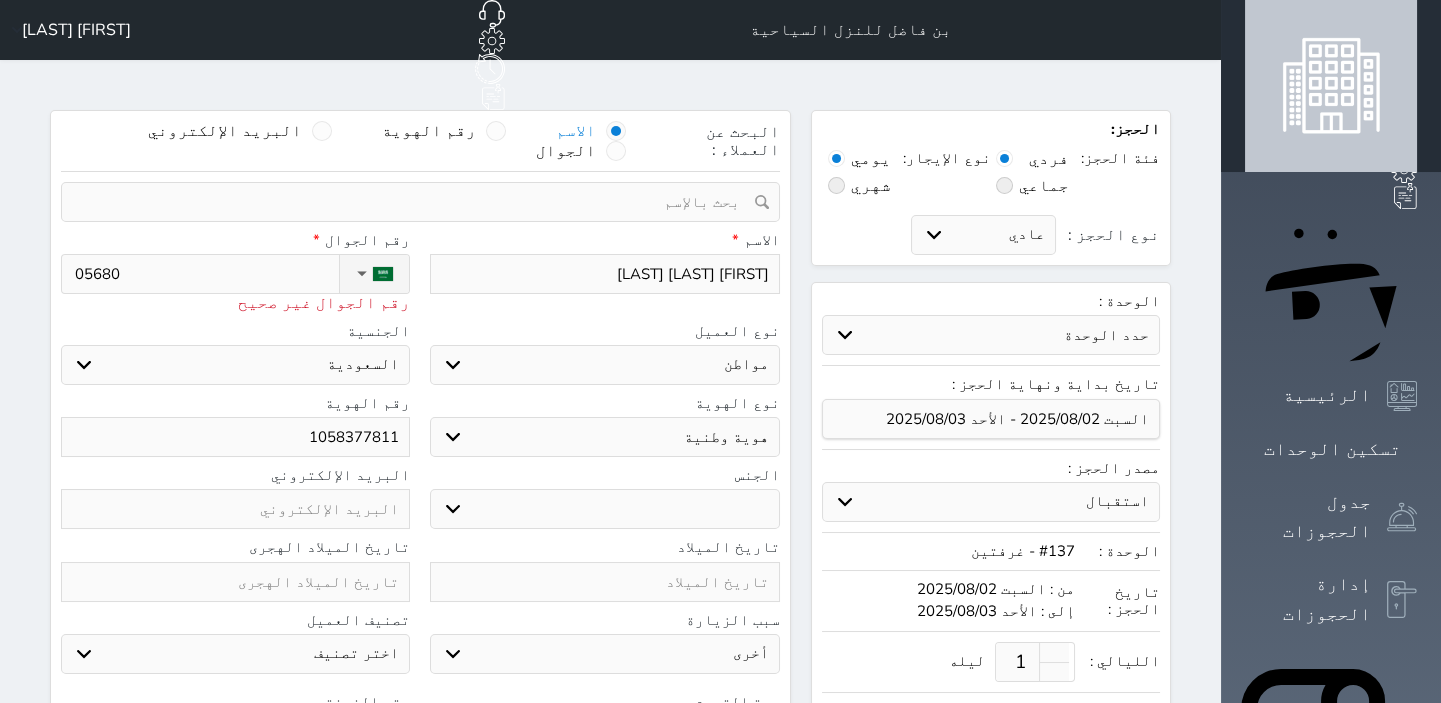 select 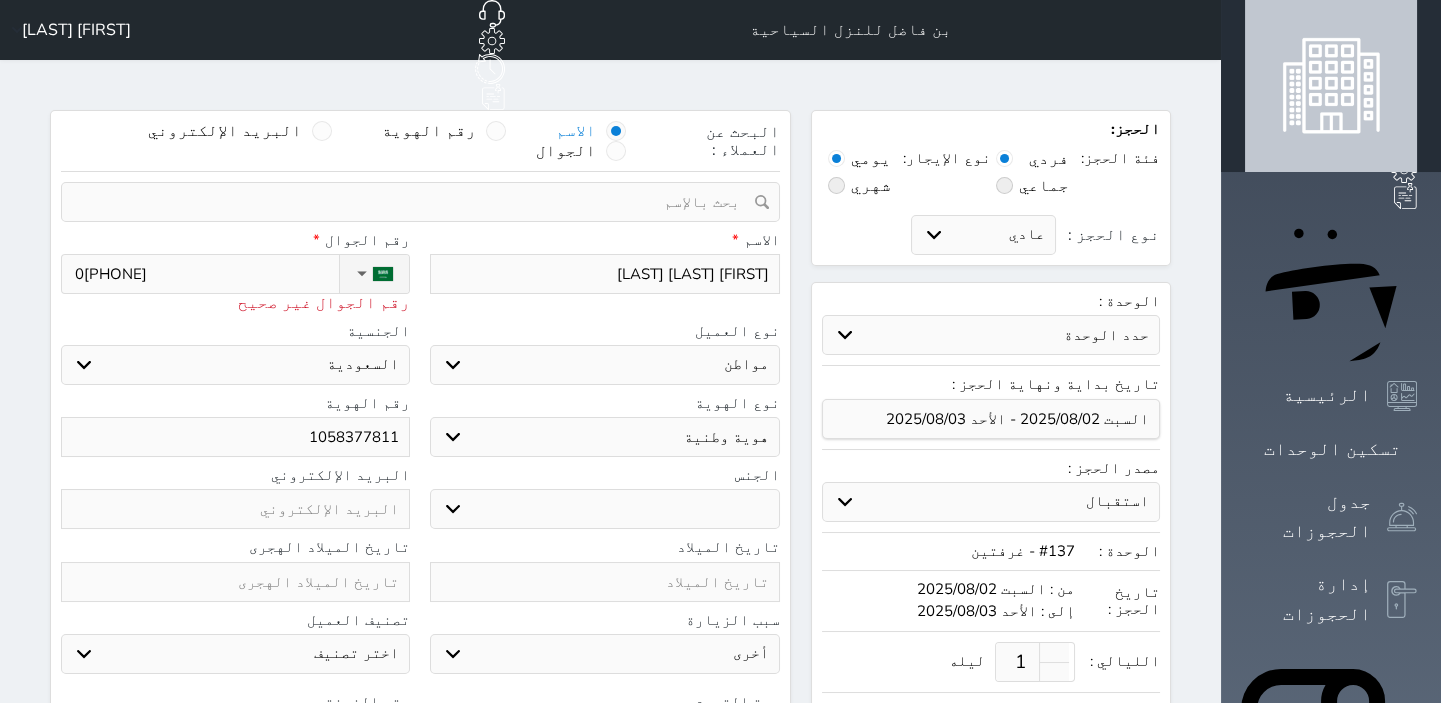 type on "0568004" 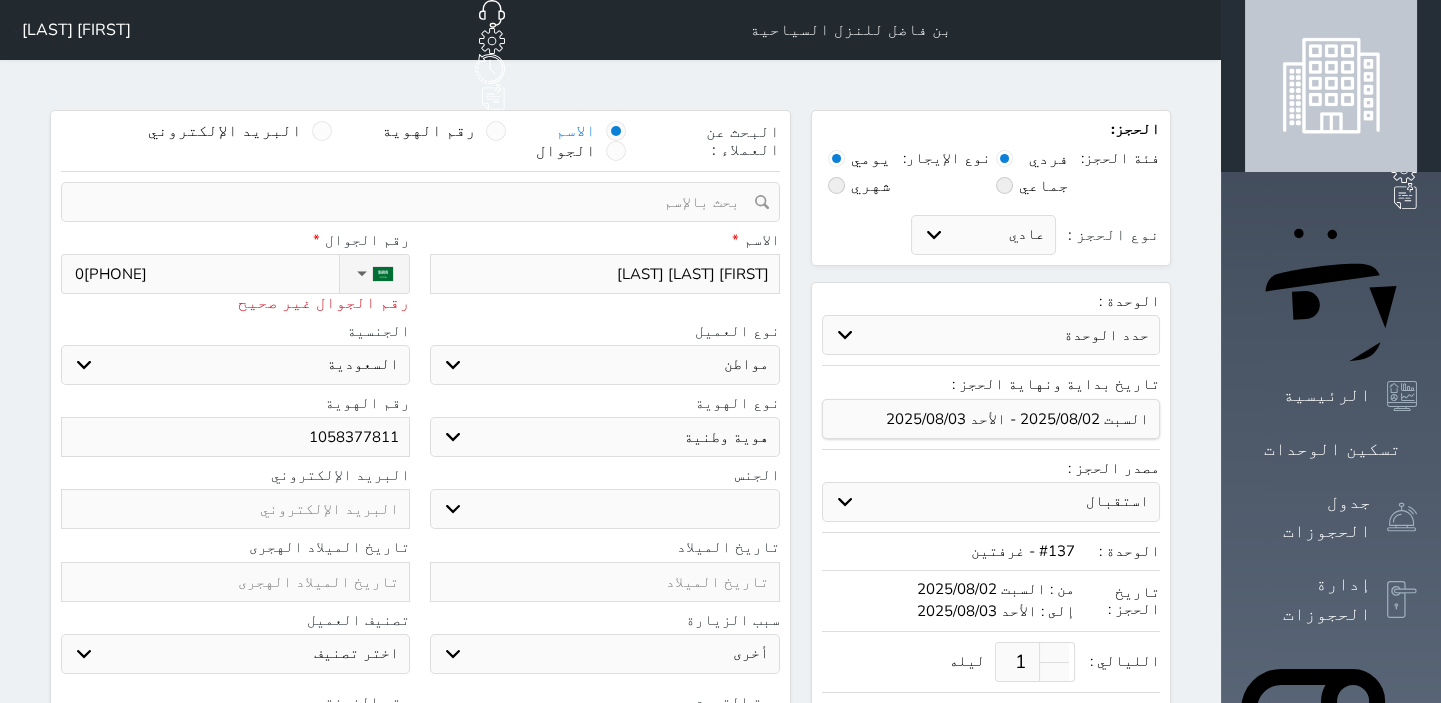 select 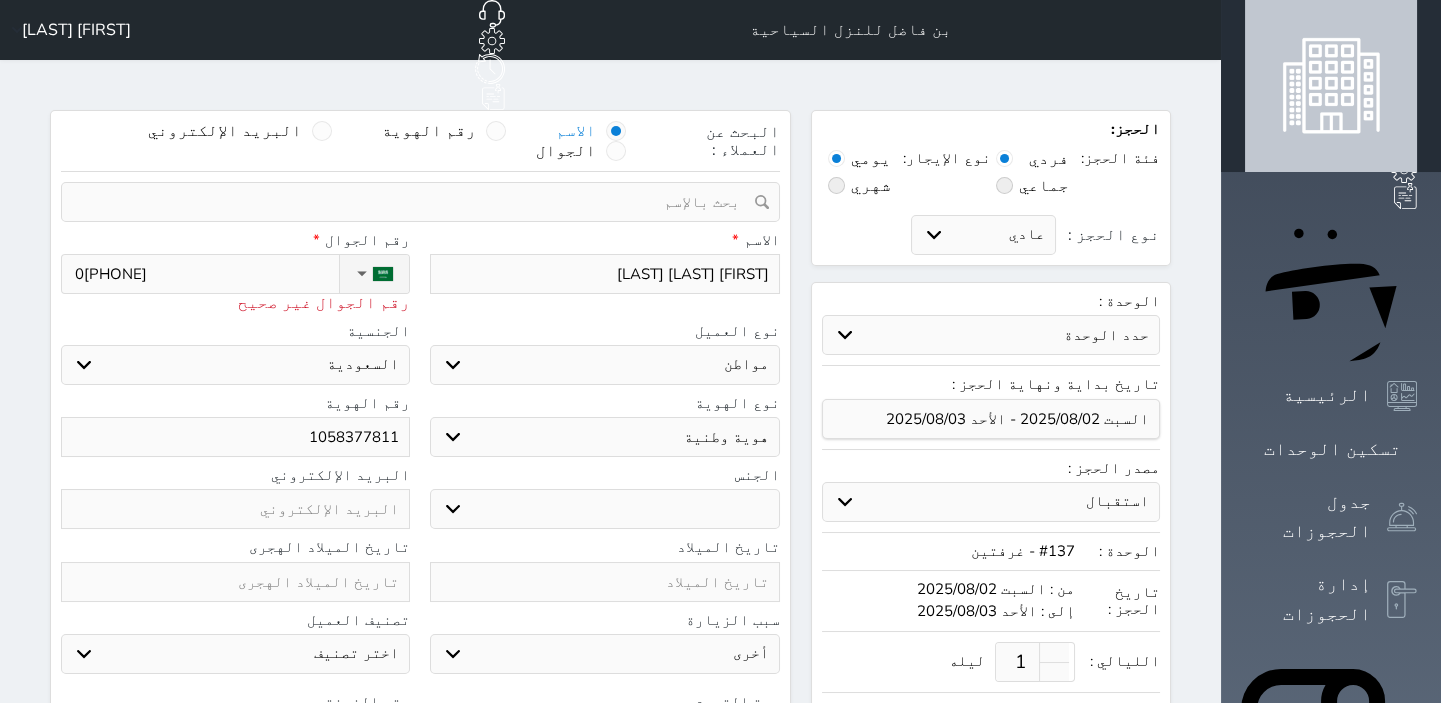 select 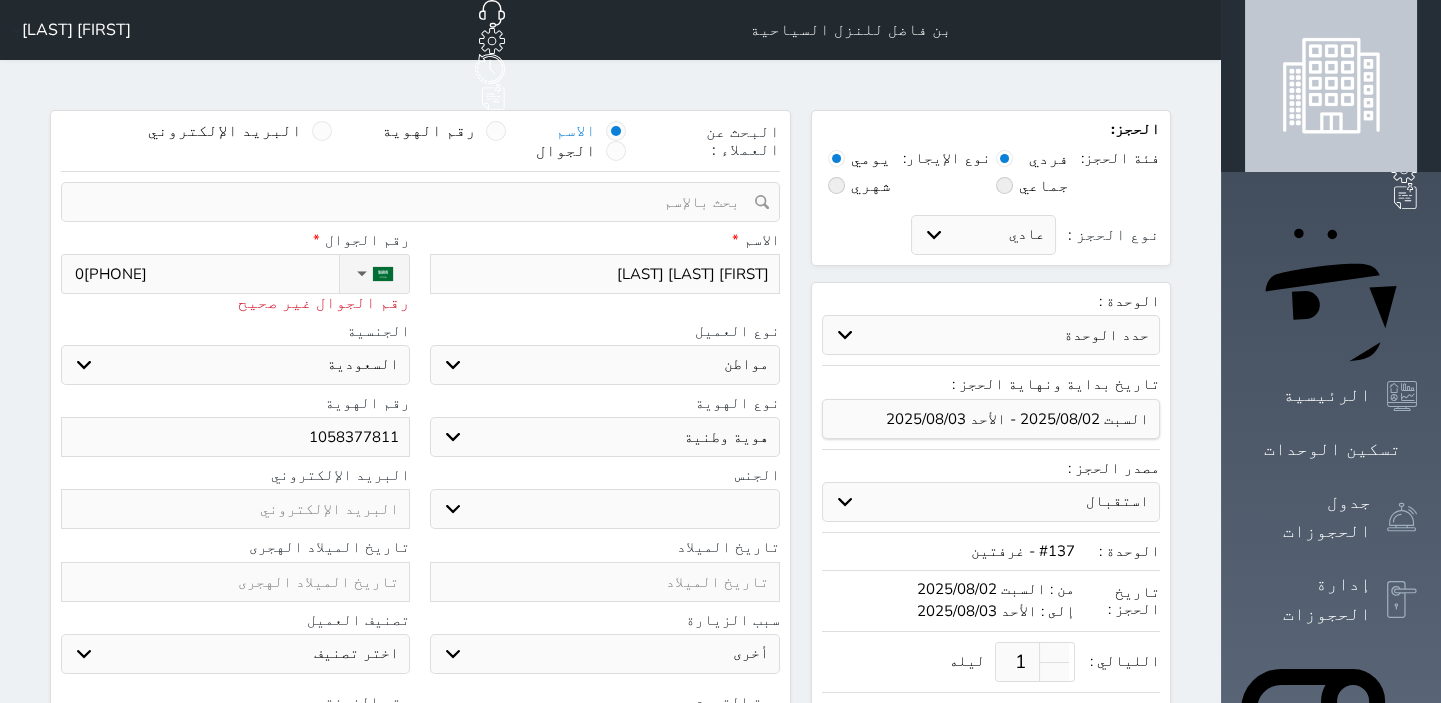 select 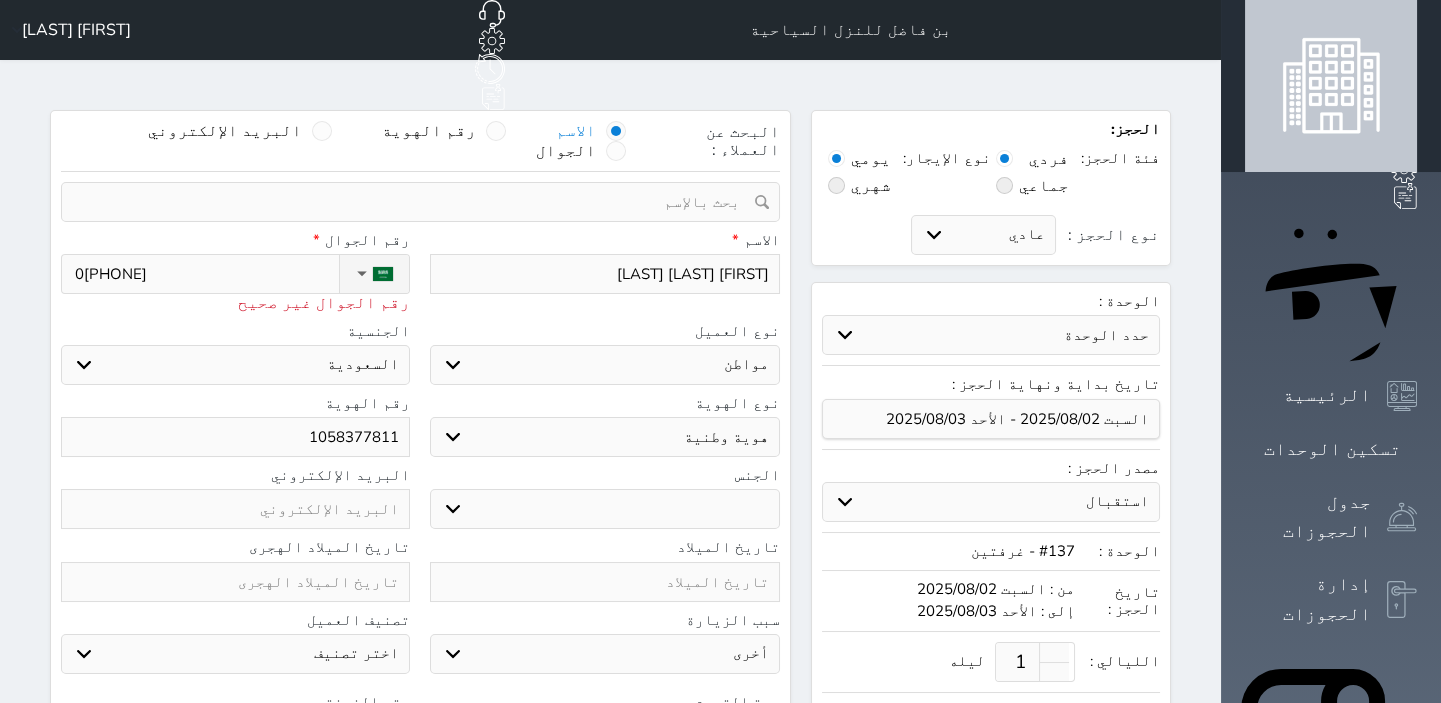 type on "056800491" 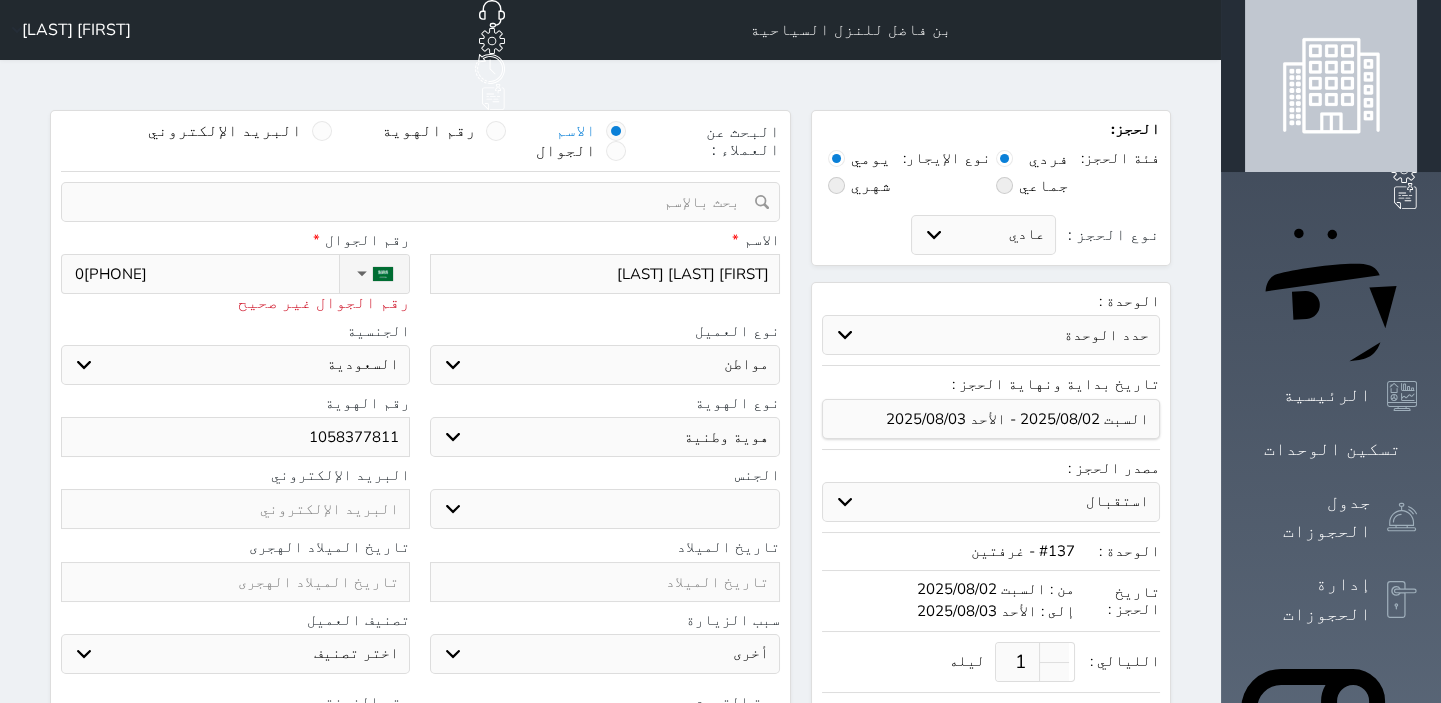select 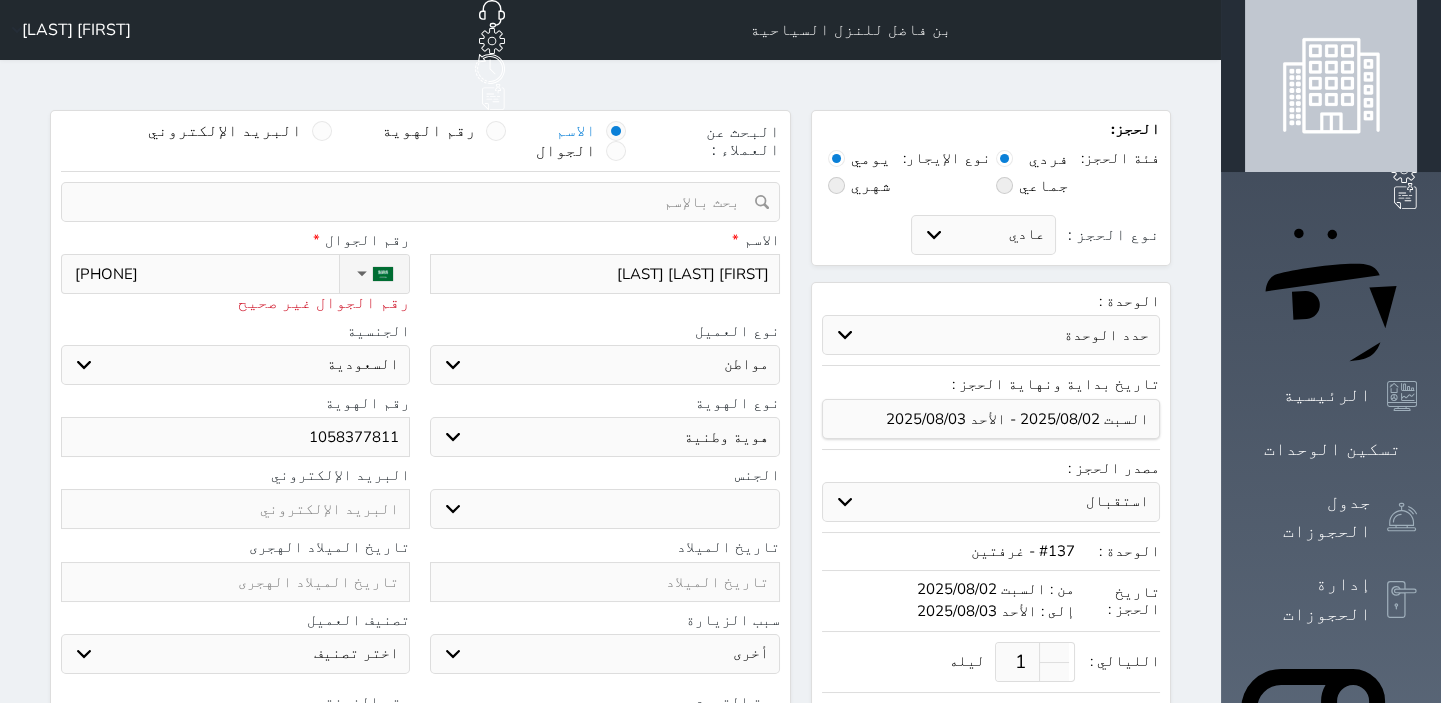type on "+966 56 800 4913" 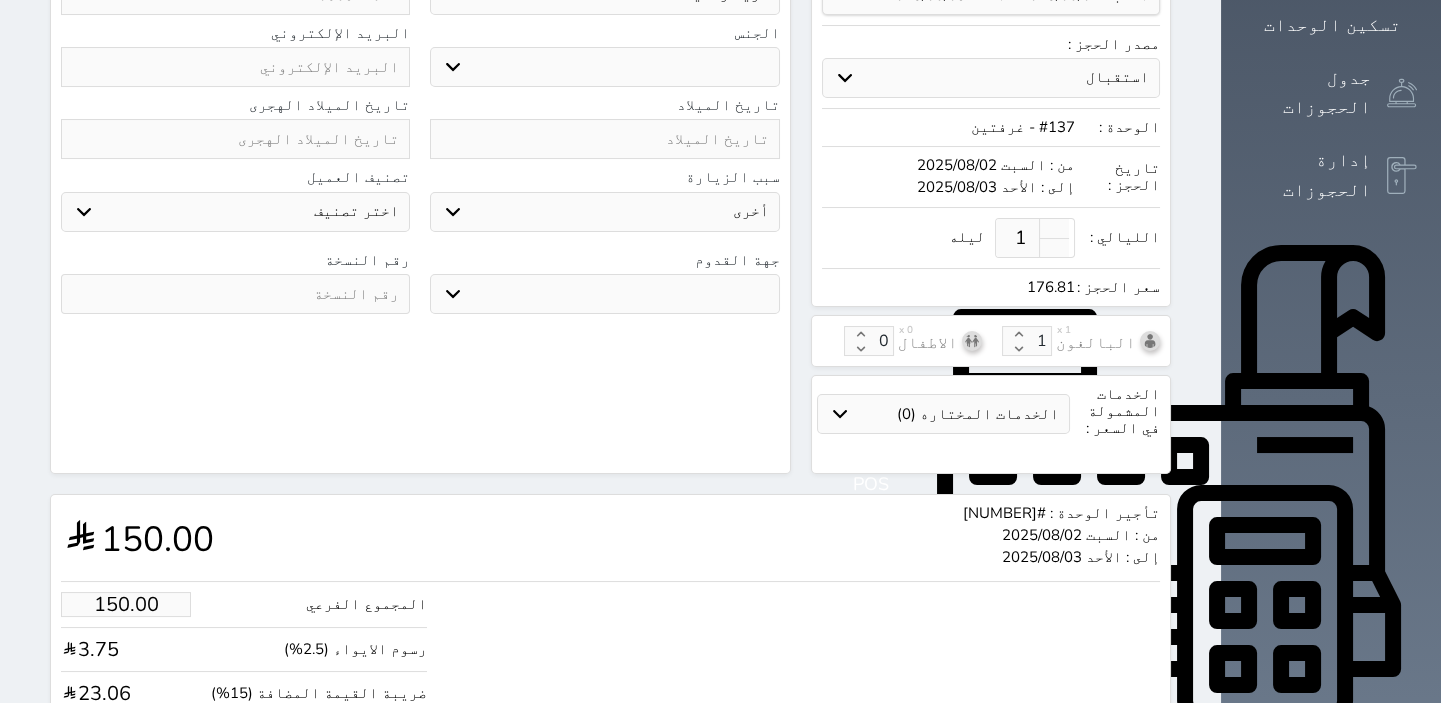 scroll, scrollTop: 521, scrollLeft: 0, axis: vertical 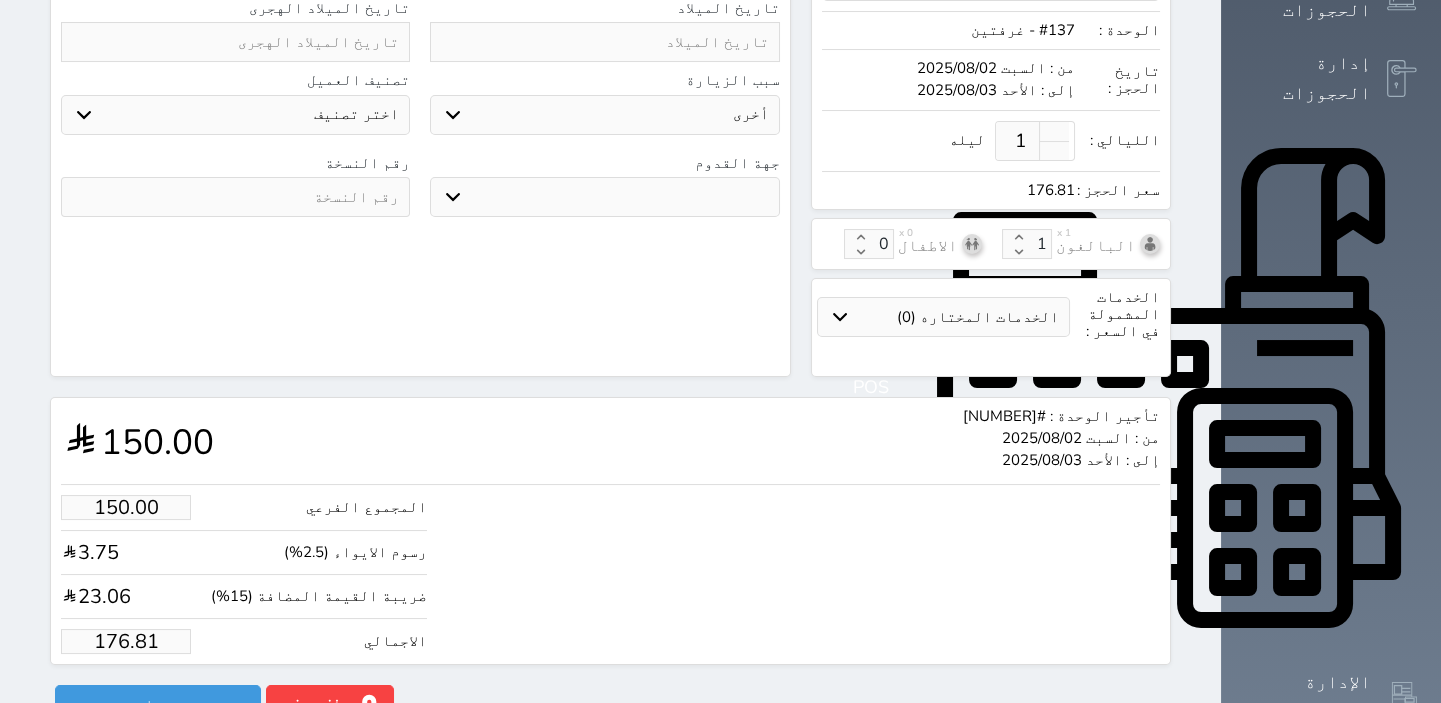 type on "+966 56 800 4913" 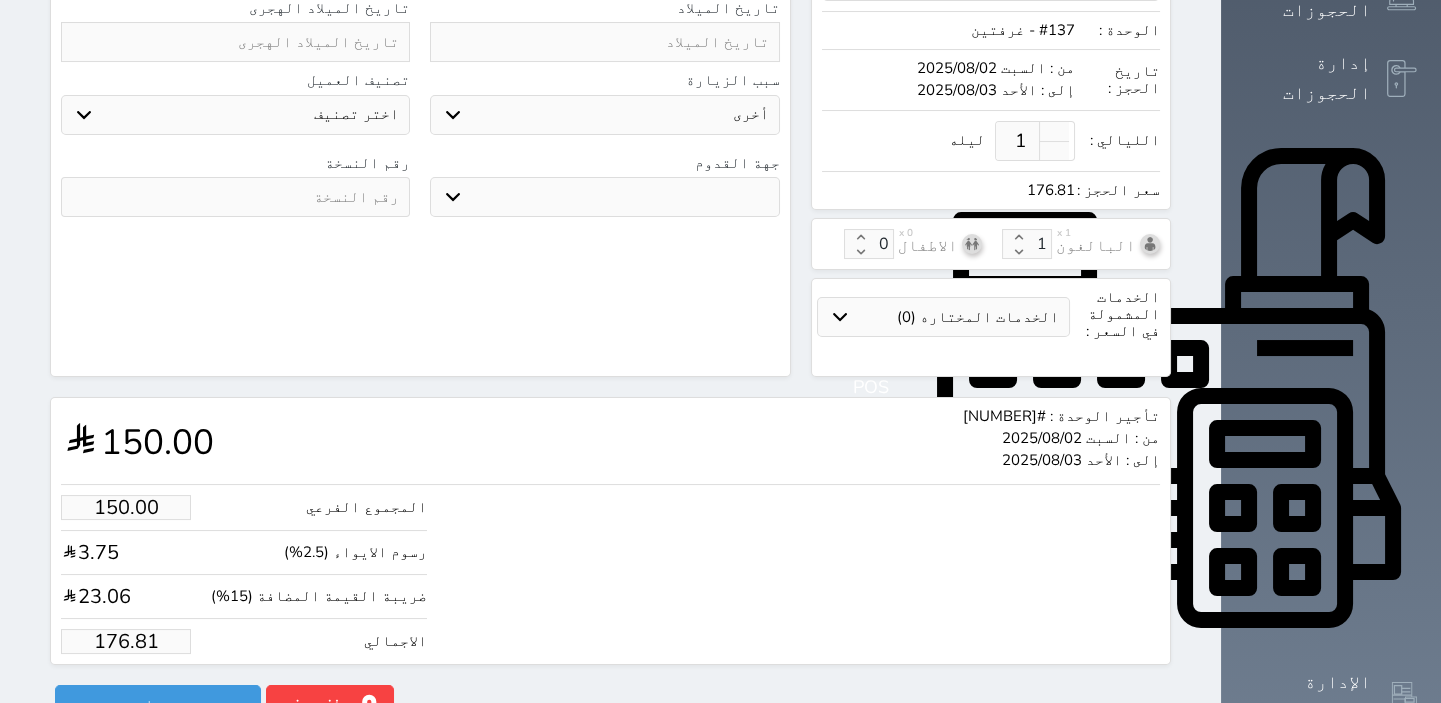 type on "176.8" 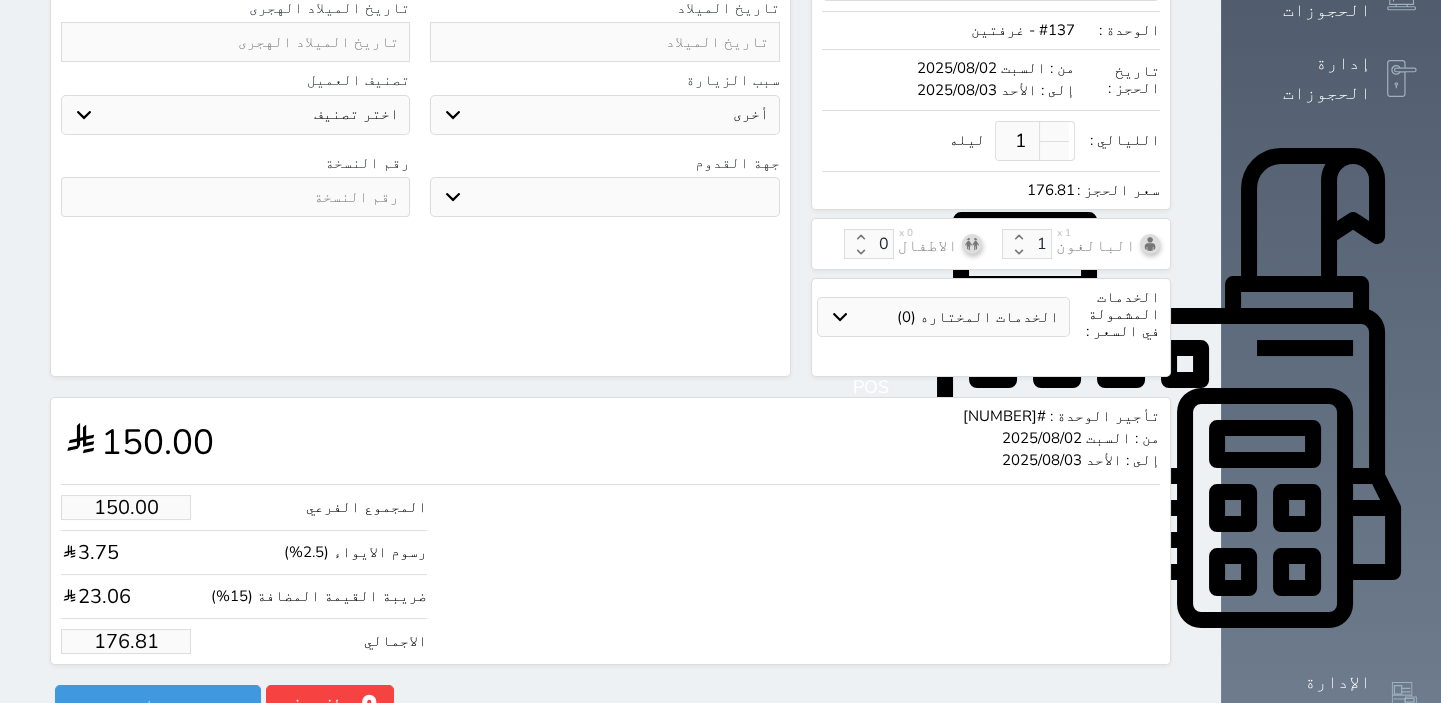 select 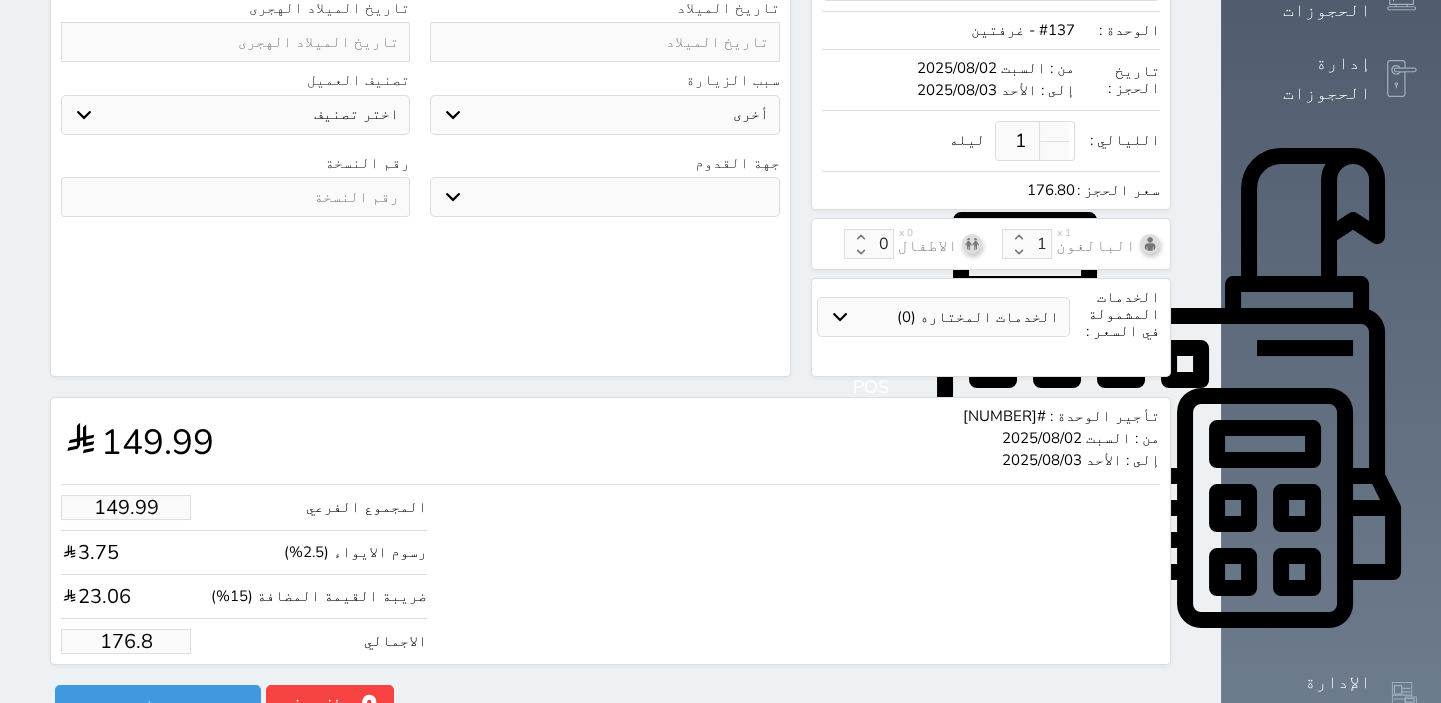 type on "149.31" 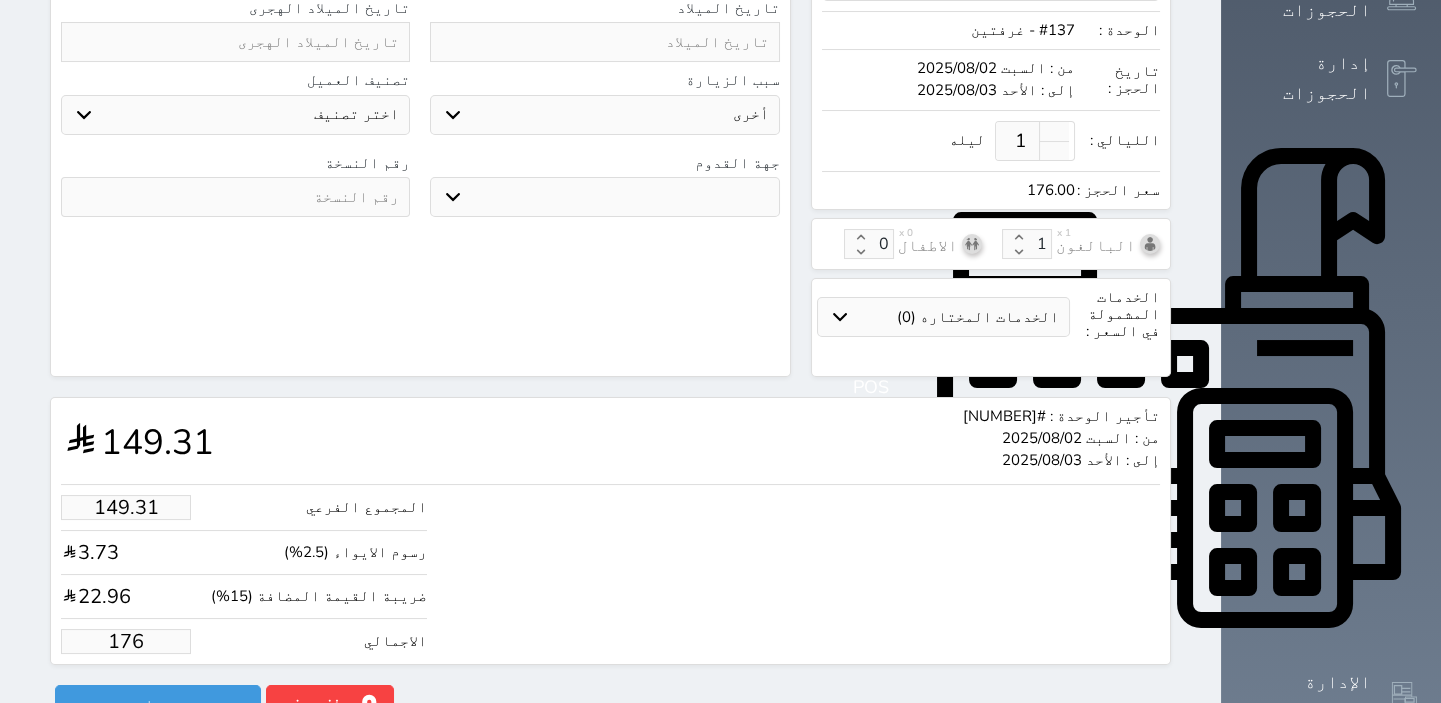 type on "14.42" 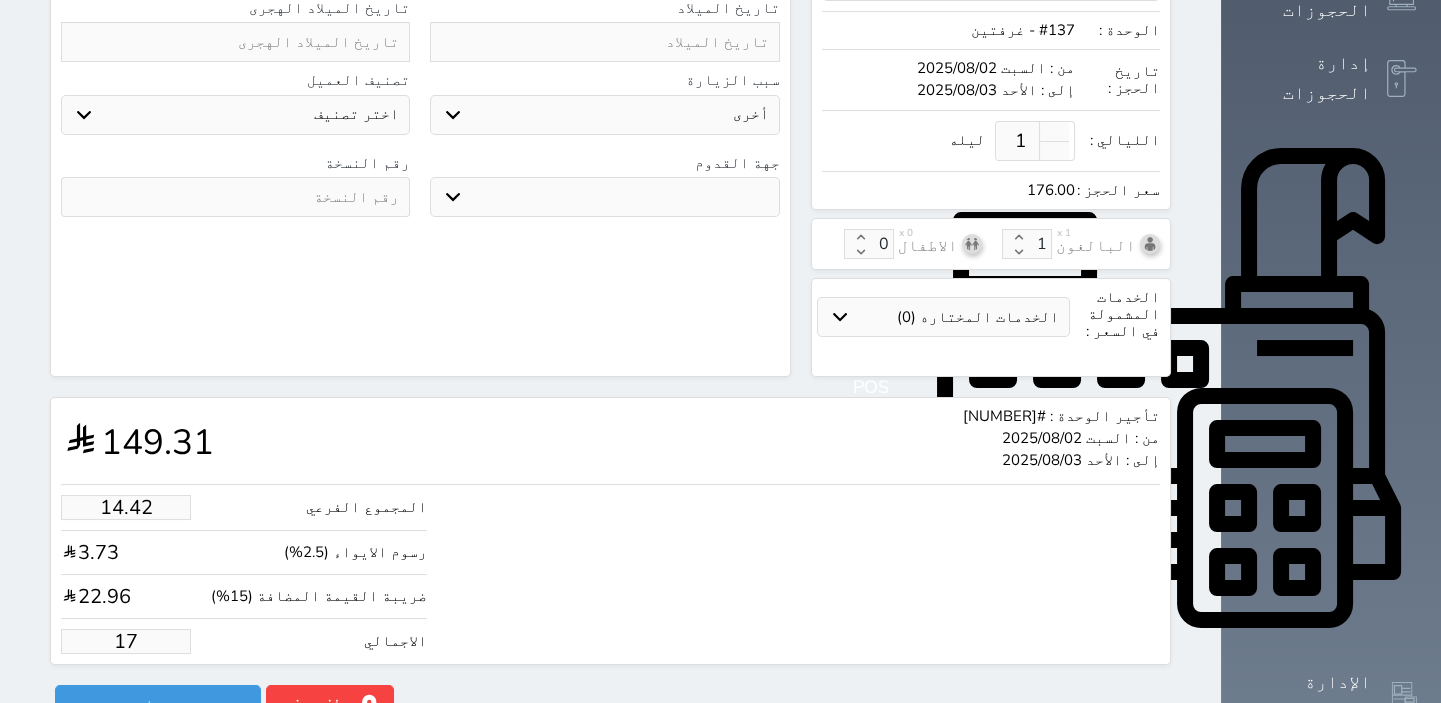 type on "1.00" 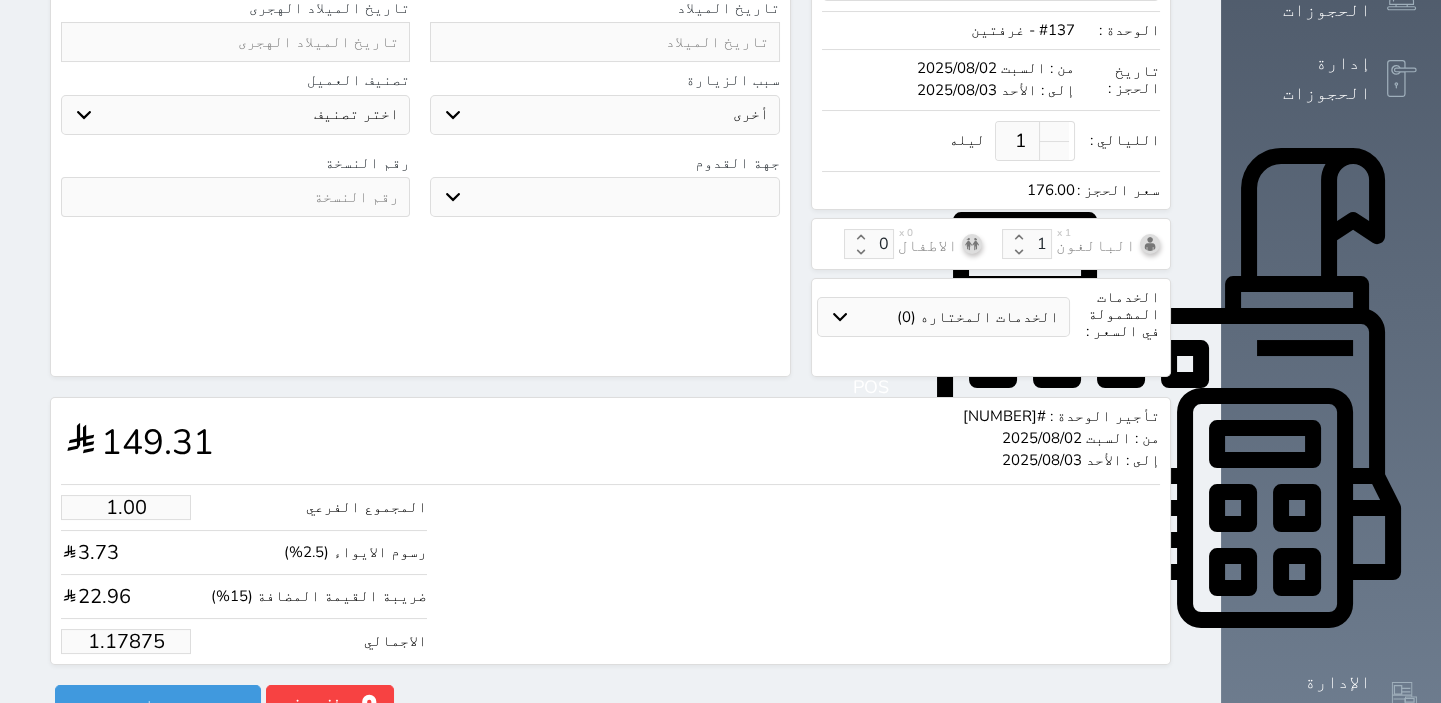 type on "1.1787" 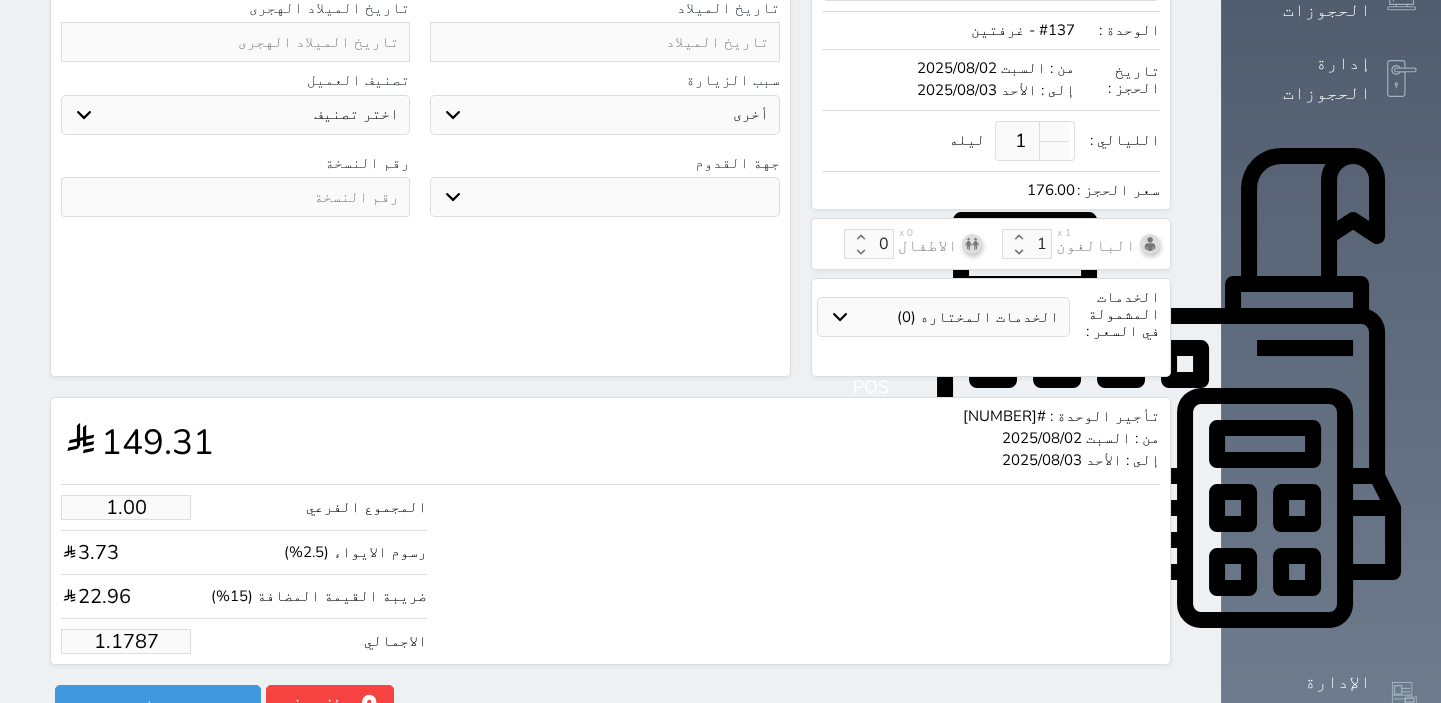 type on "1.178" 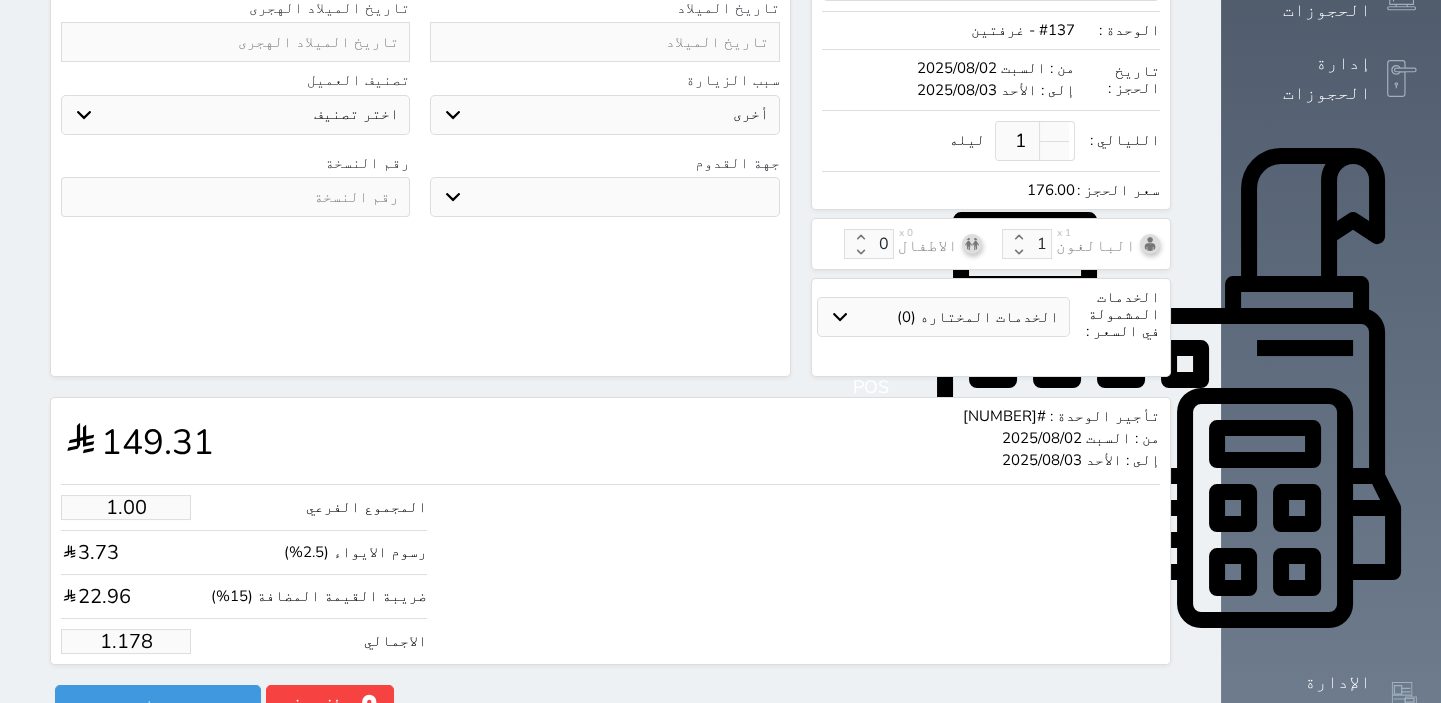 type on "1.17" 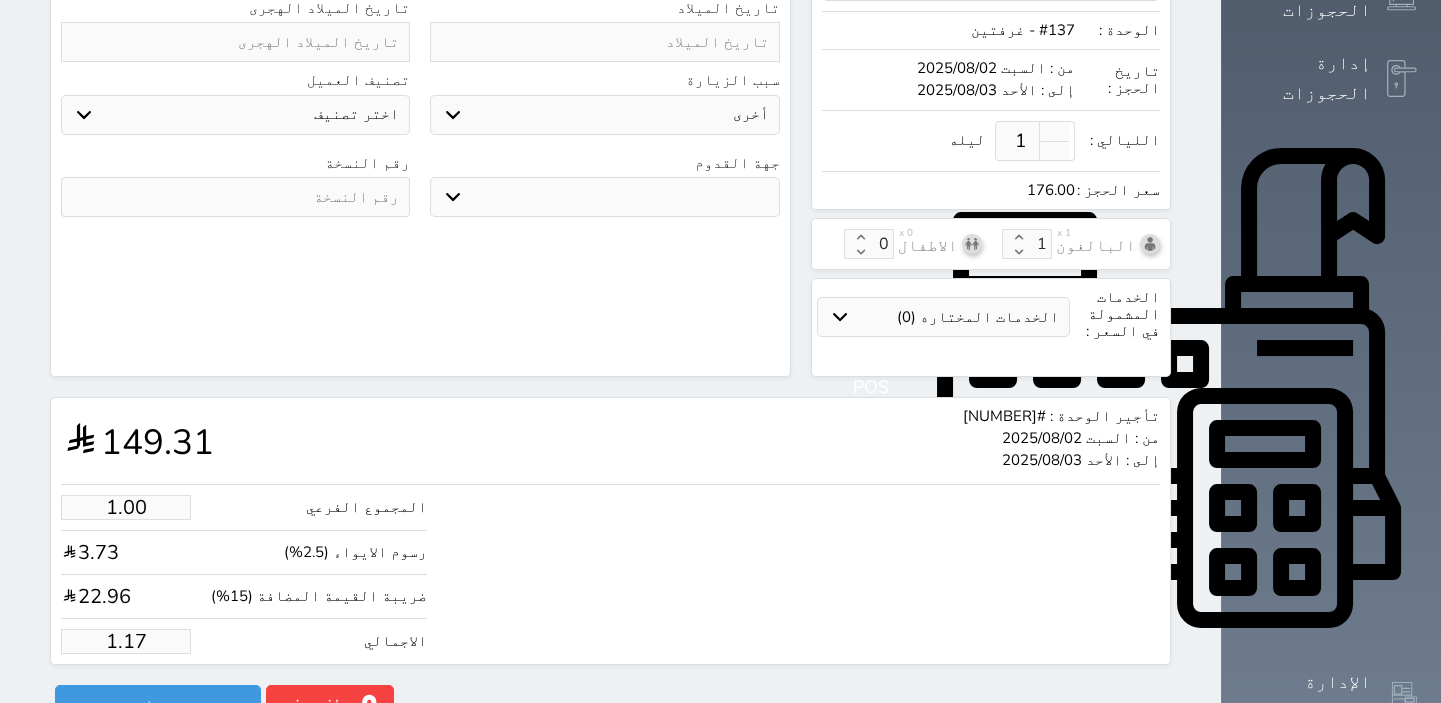 type on "1.1" 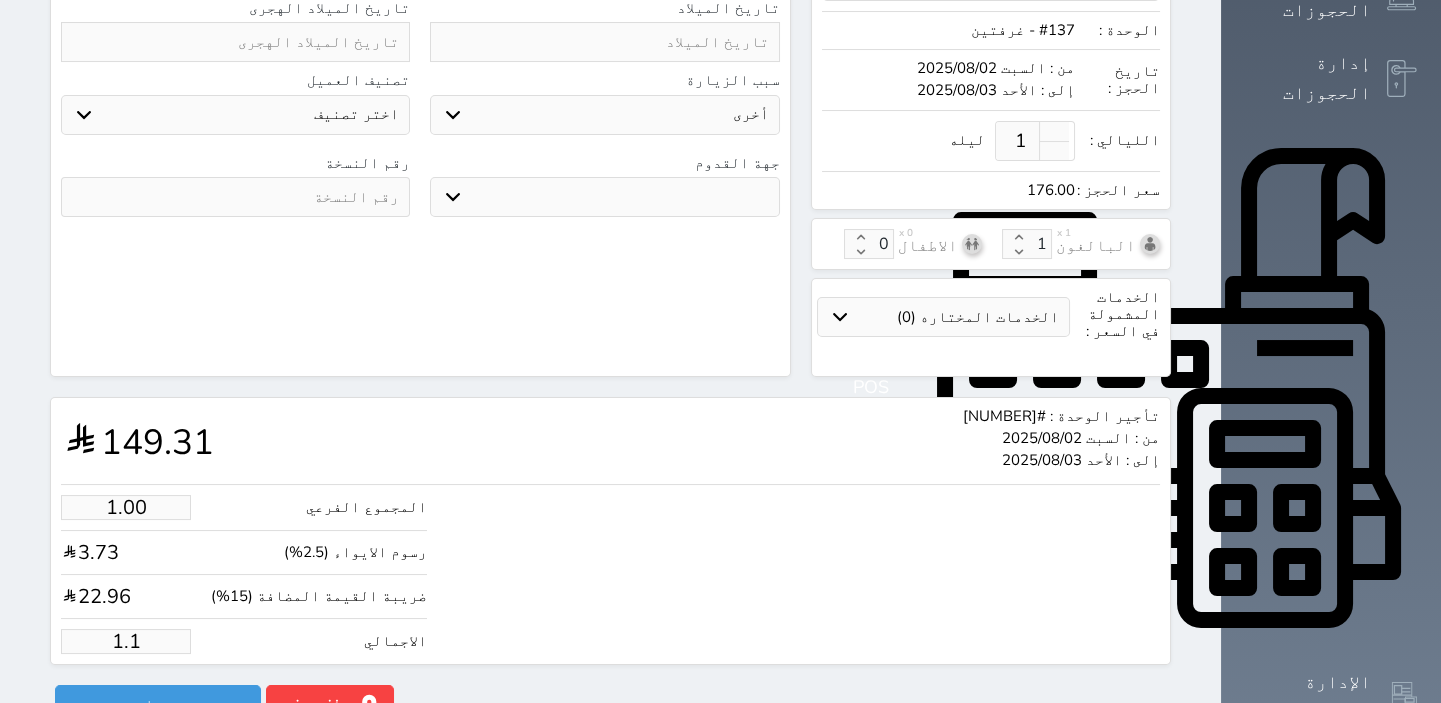 select 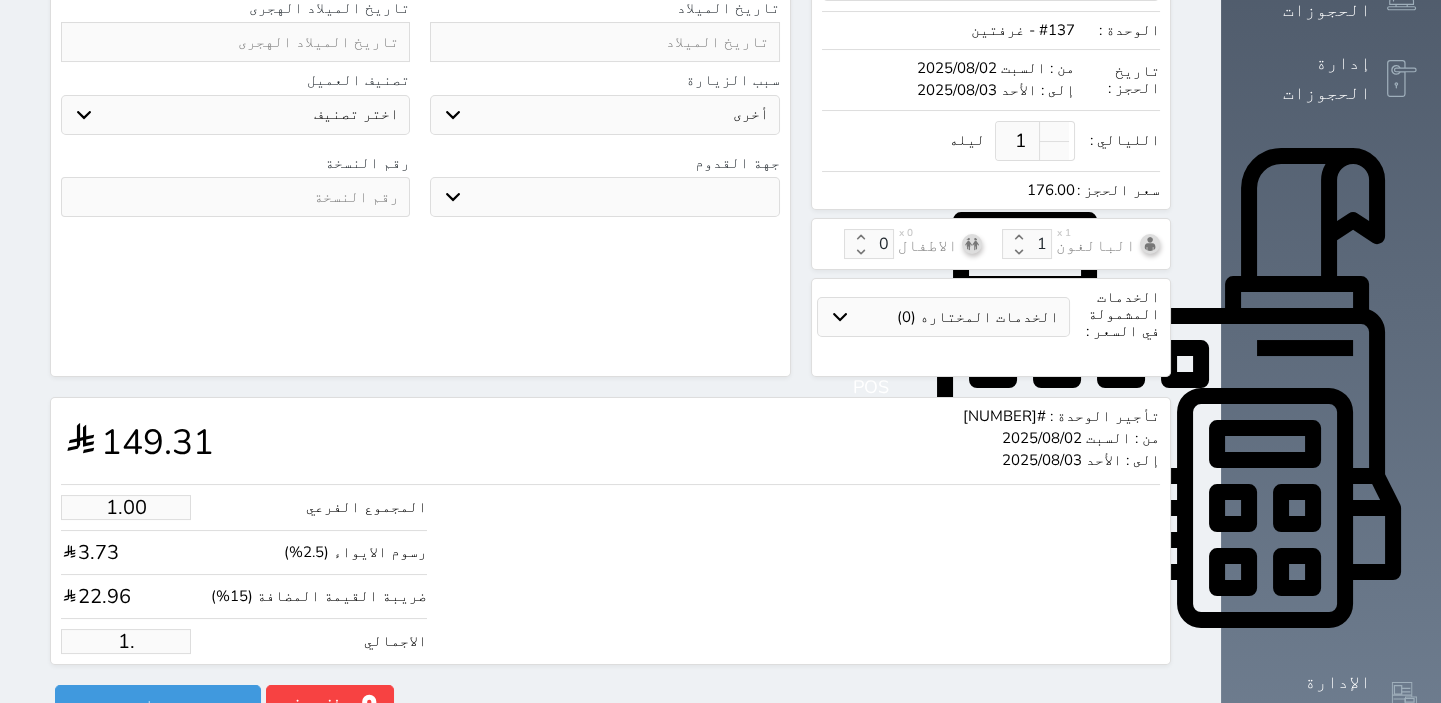 type on "1" 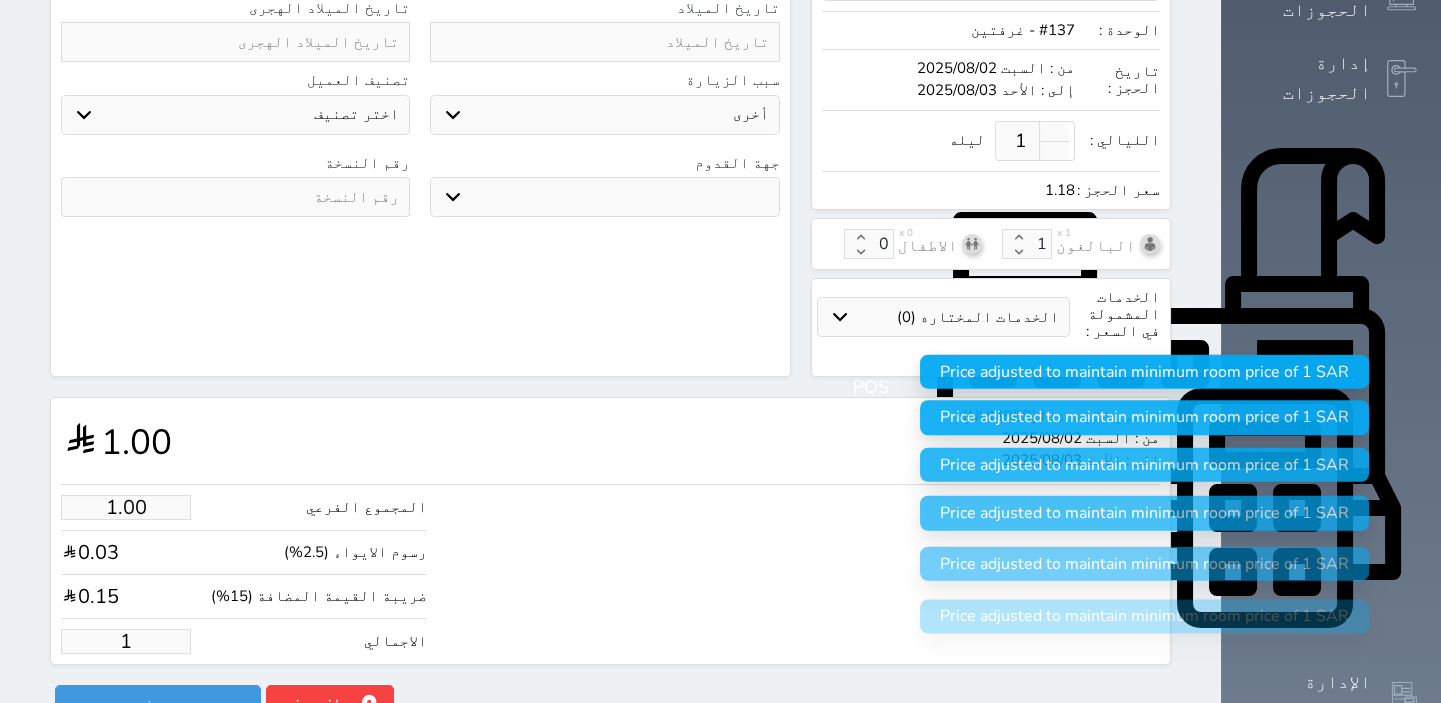 type 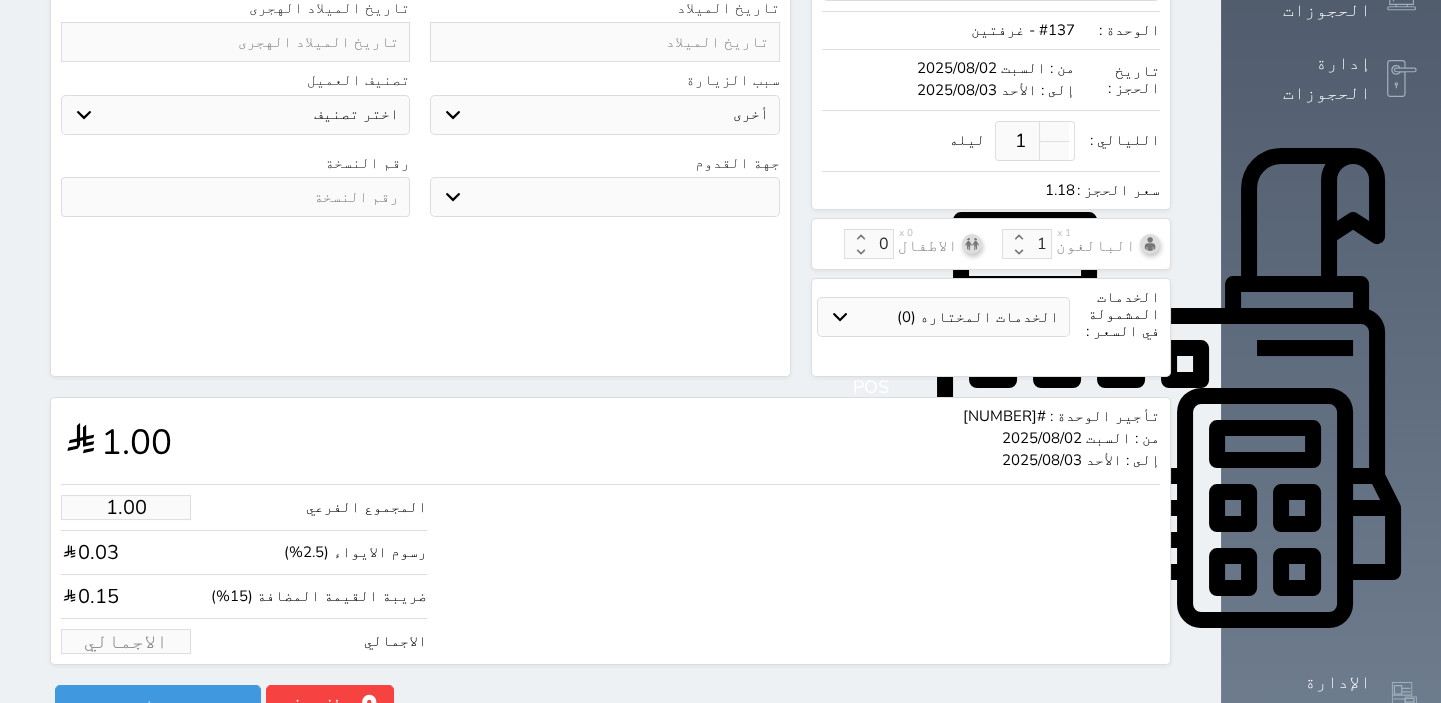 type on "5.94" 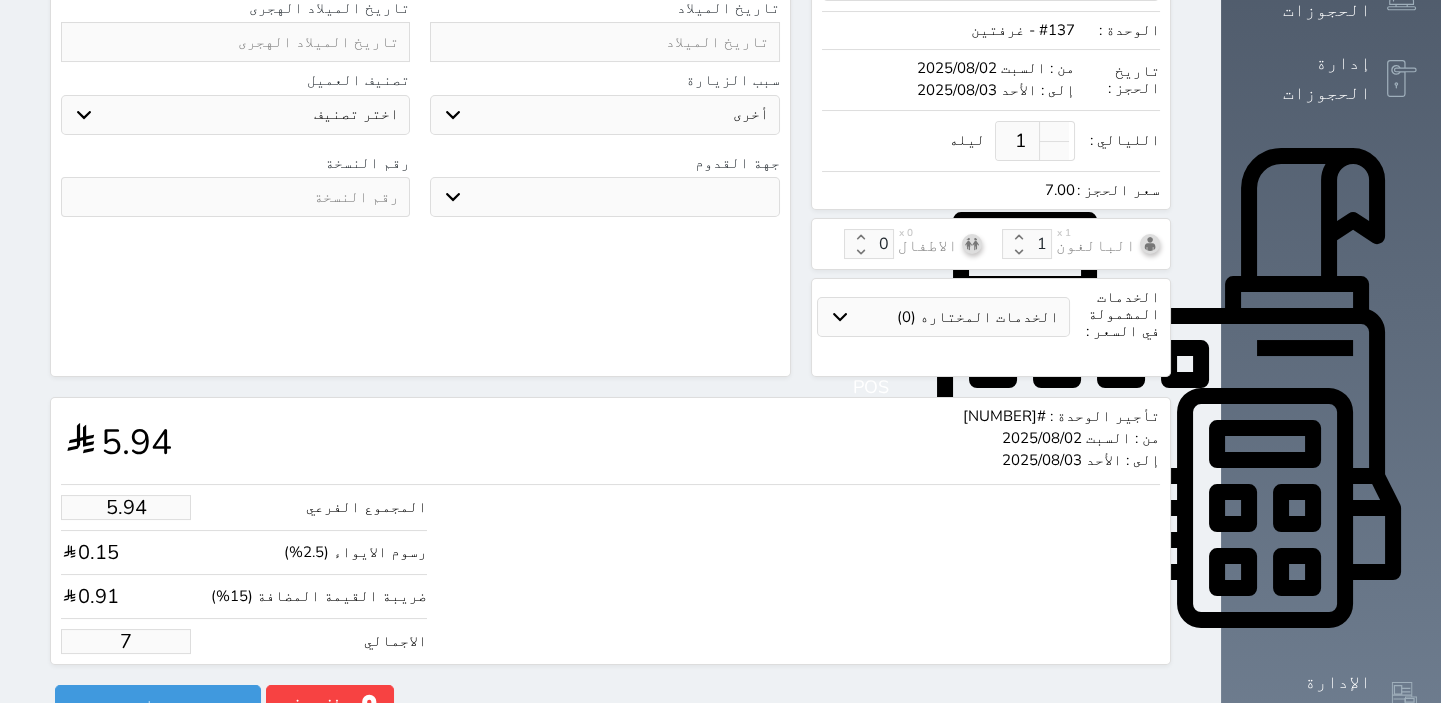 type on "63.63" 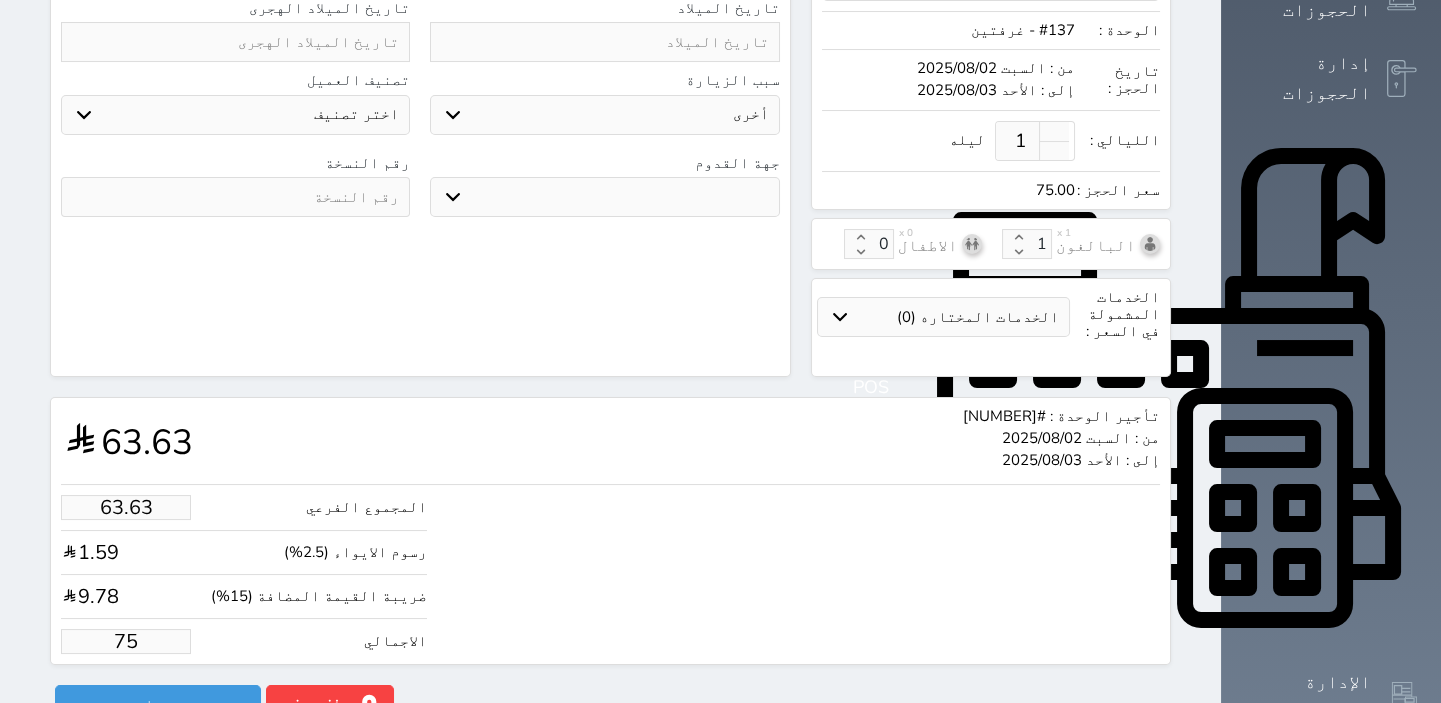 type on "636.27" 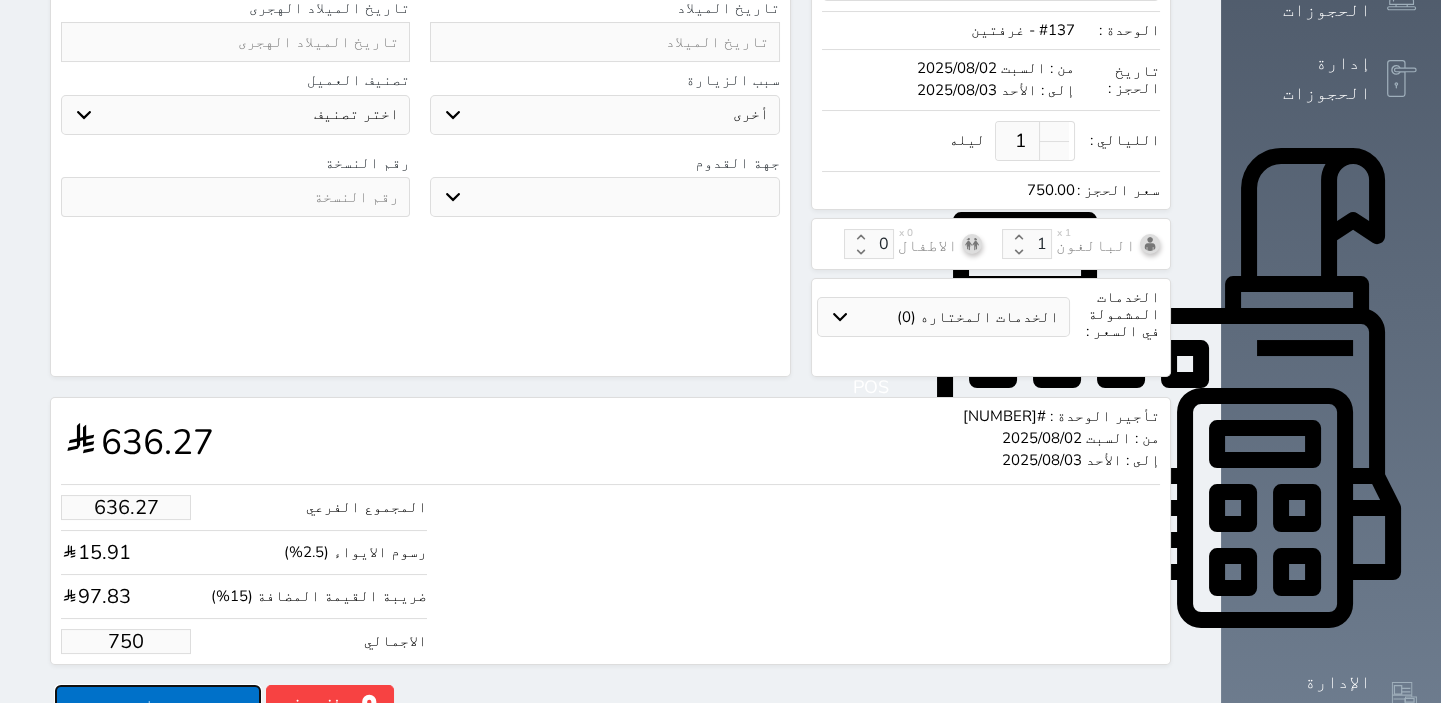 type on "750.00" 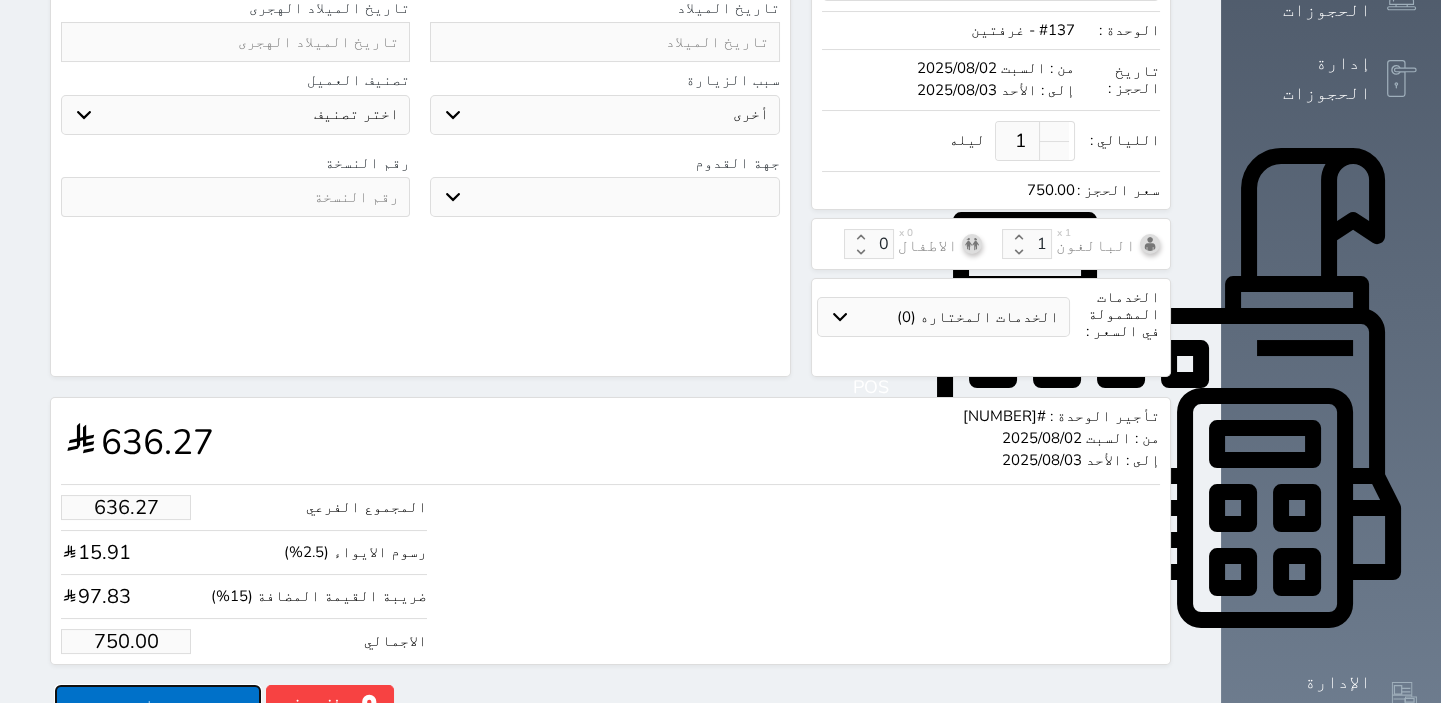 click on "حجز" at bounding box center [158, 702] 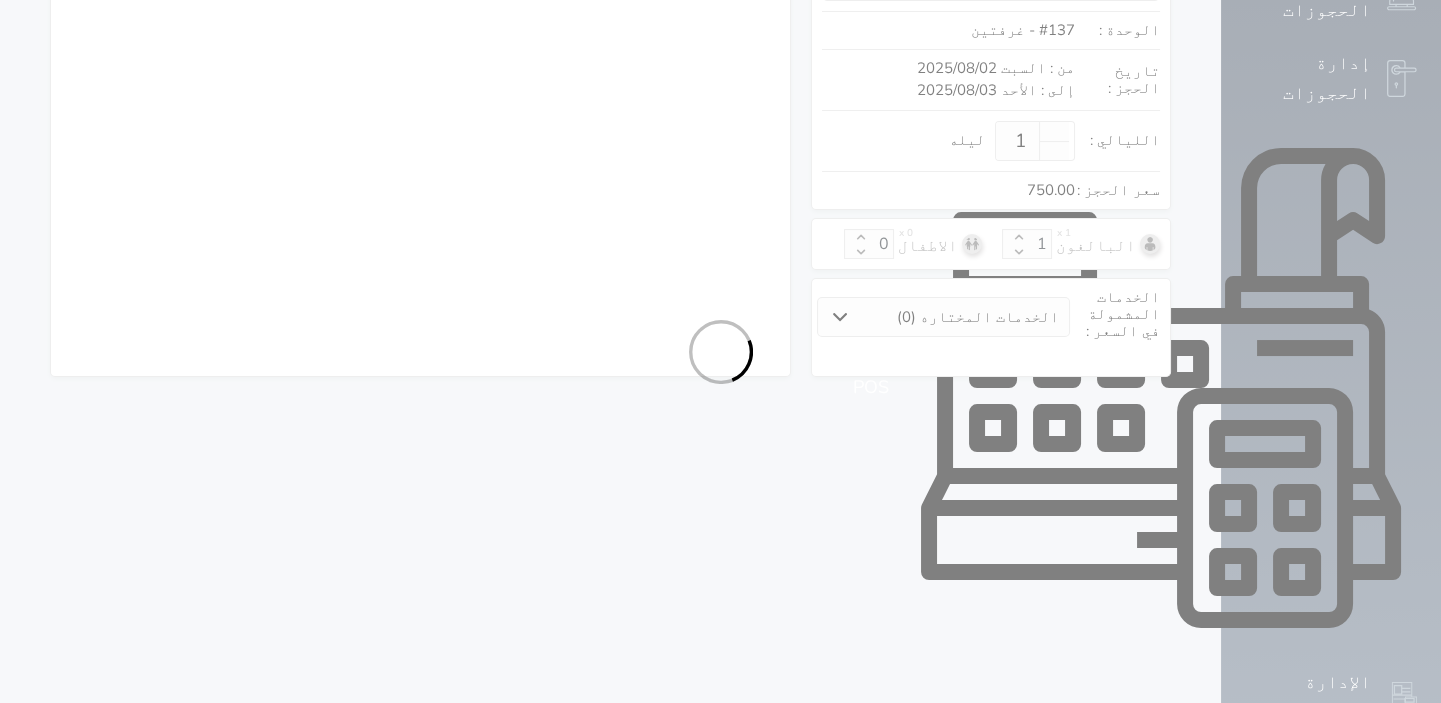 select on "1" 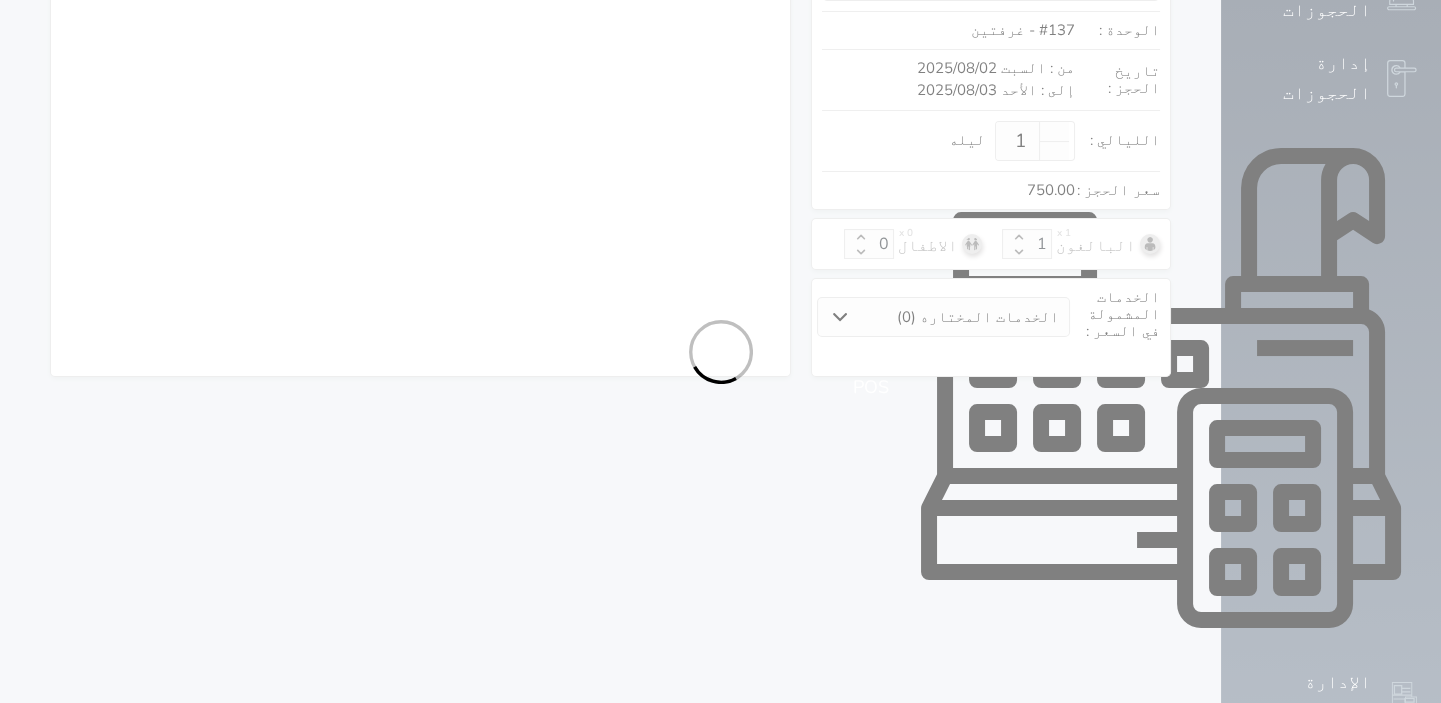 select on "113" 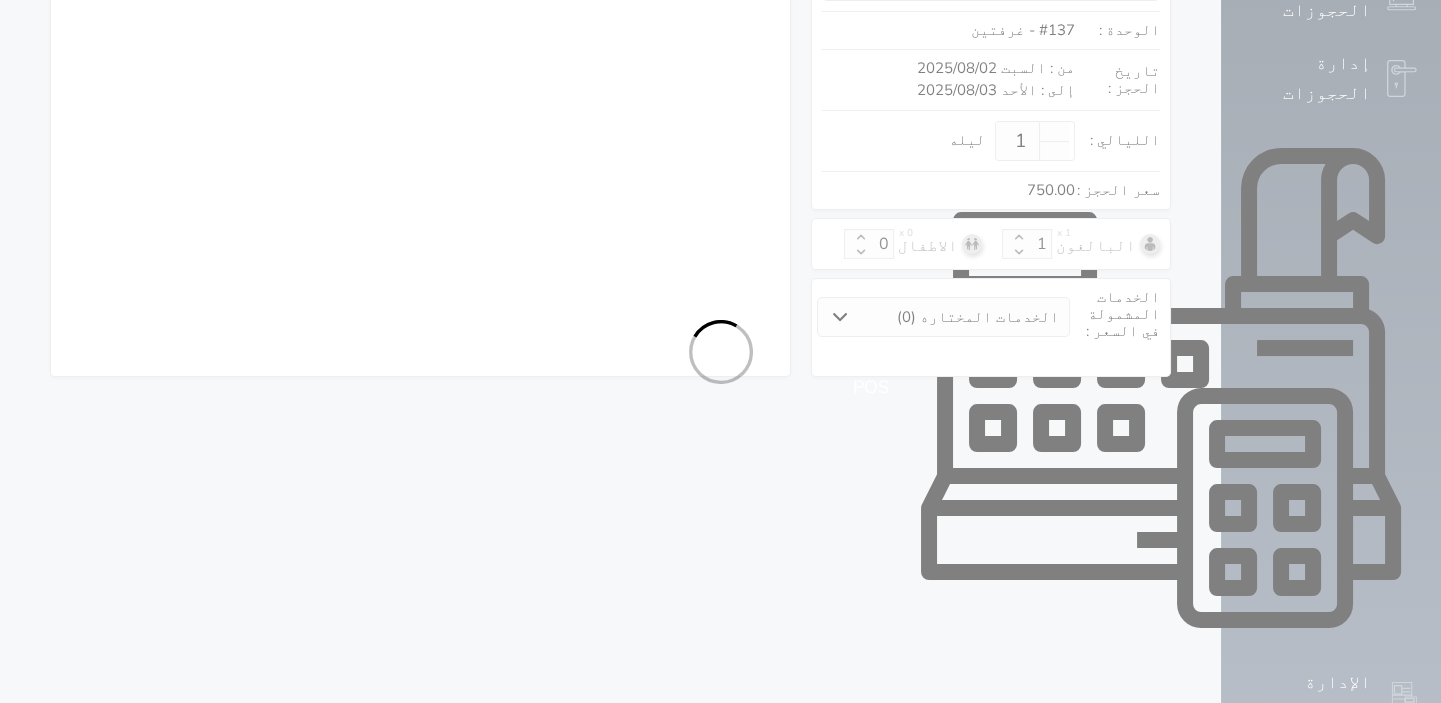 select on "1" 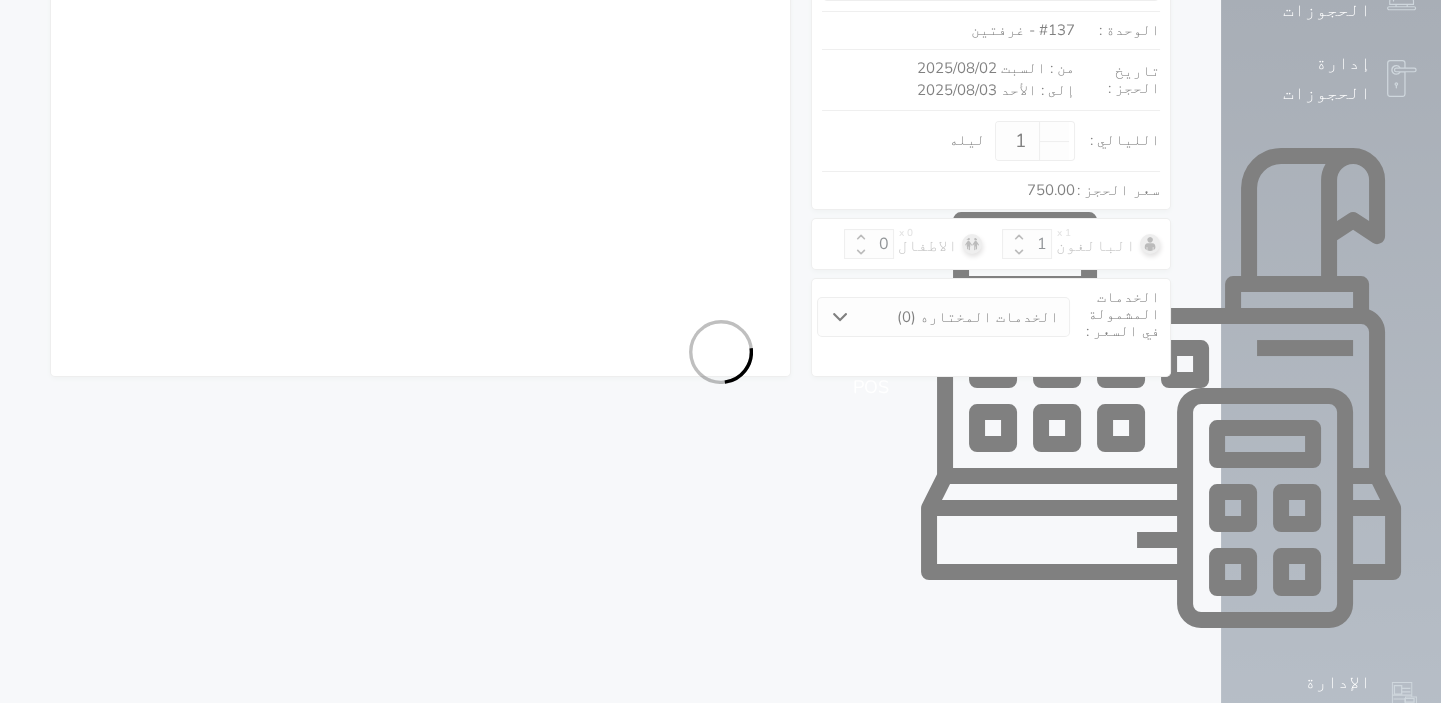 select 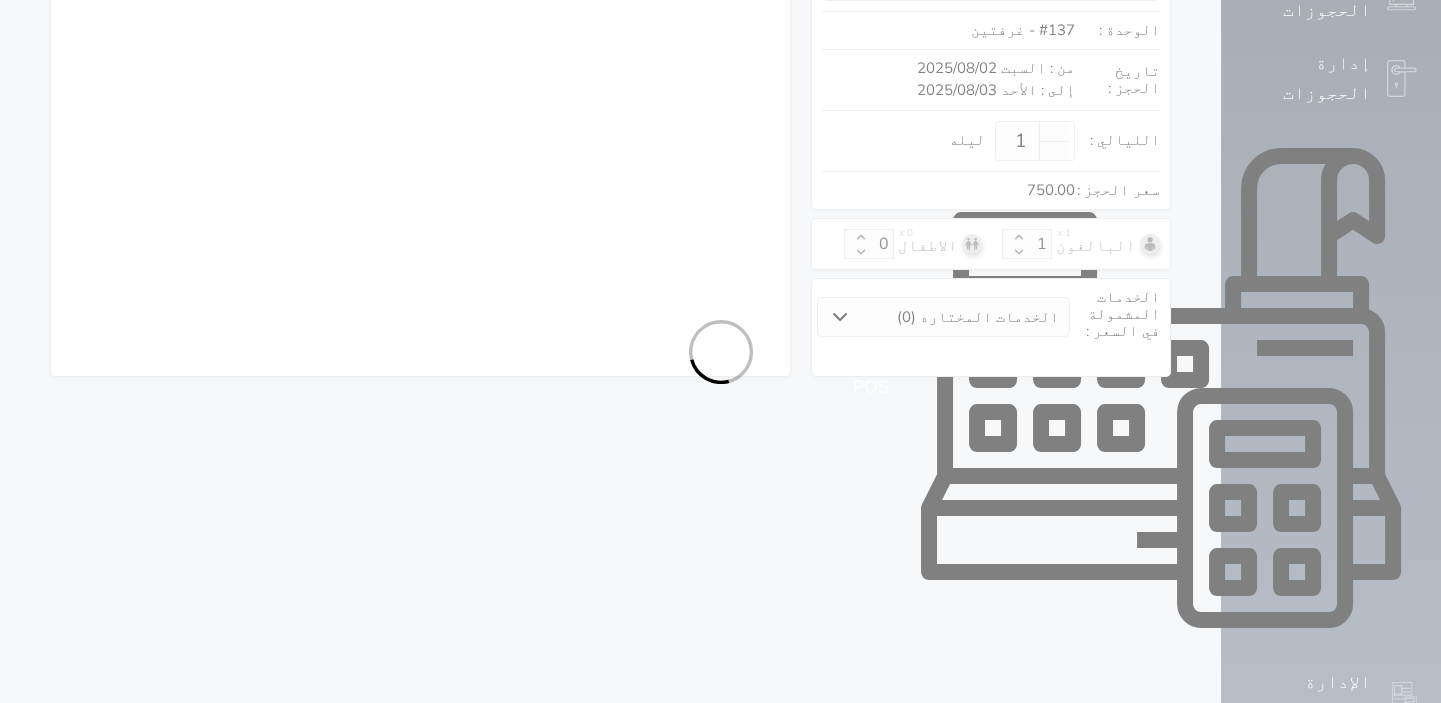 select on "7" 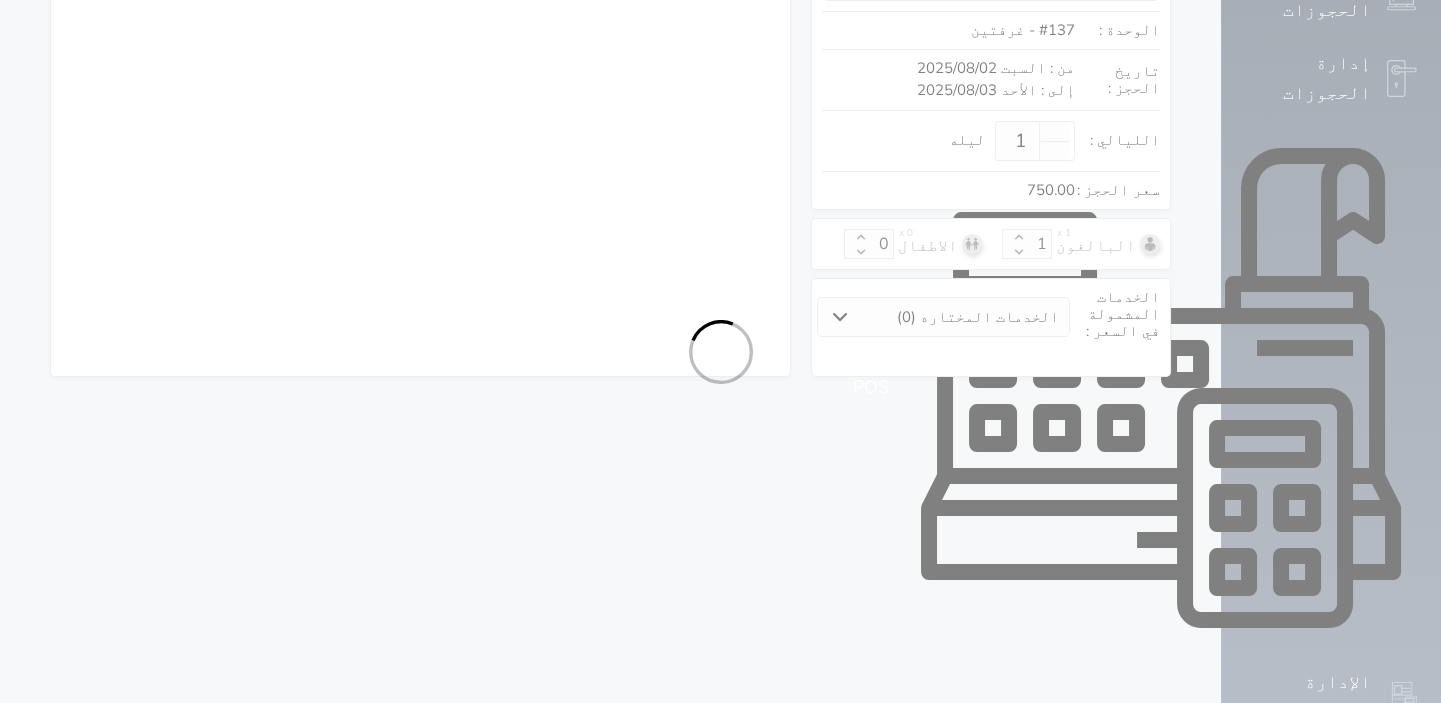 select 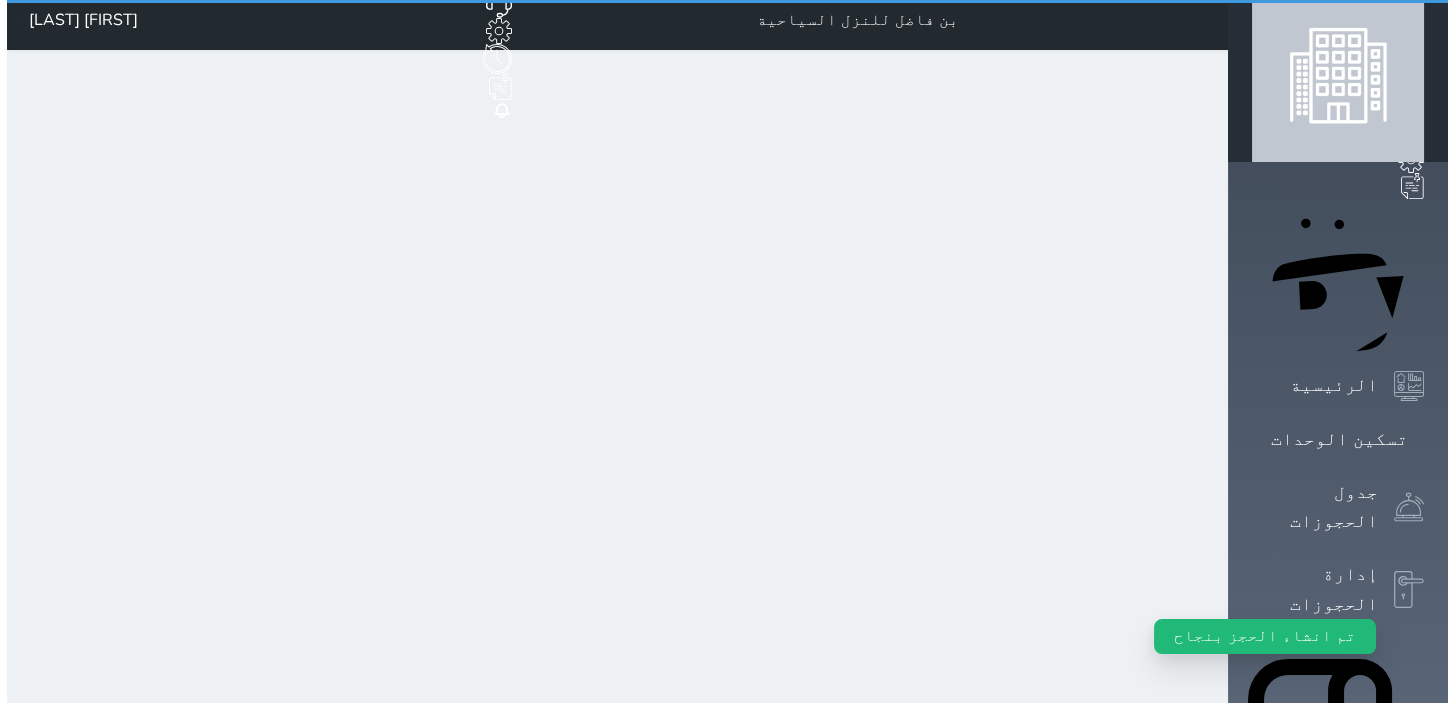 scroll, scrollTop: 0, scrollLeft: 0, axis: both 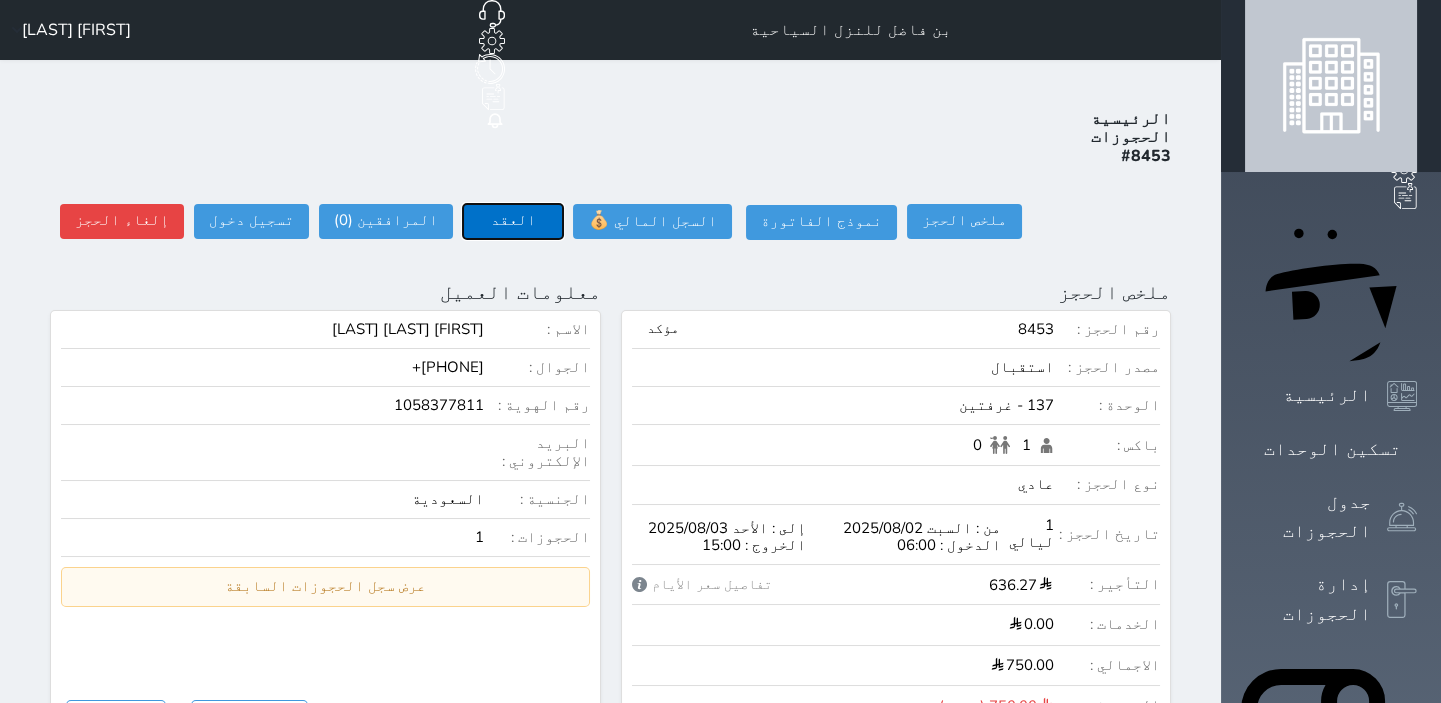 click on "العقد" at bounding box center (513, 221) 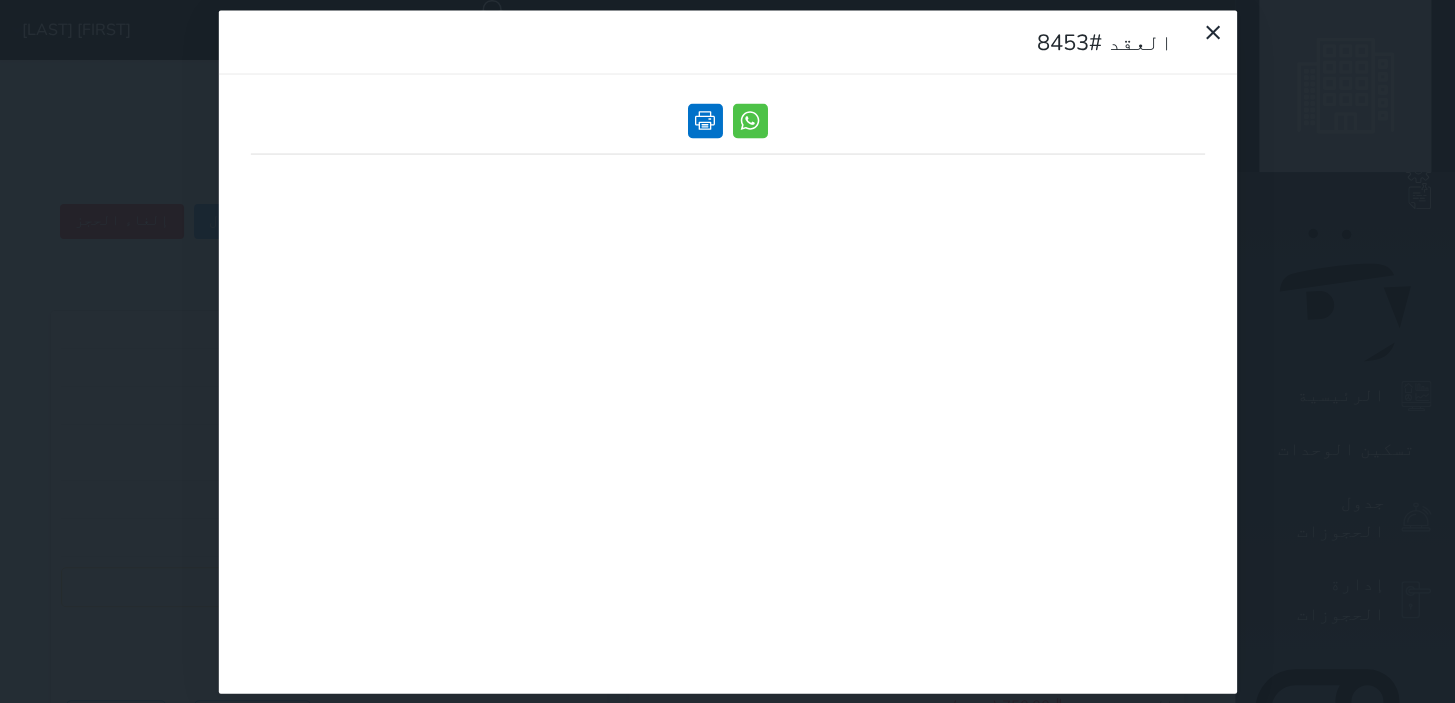 click at bounding box center [705, 120] 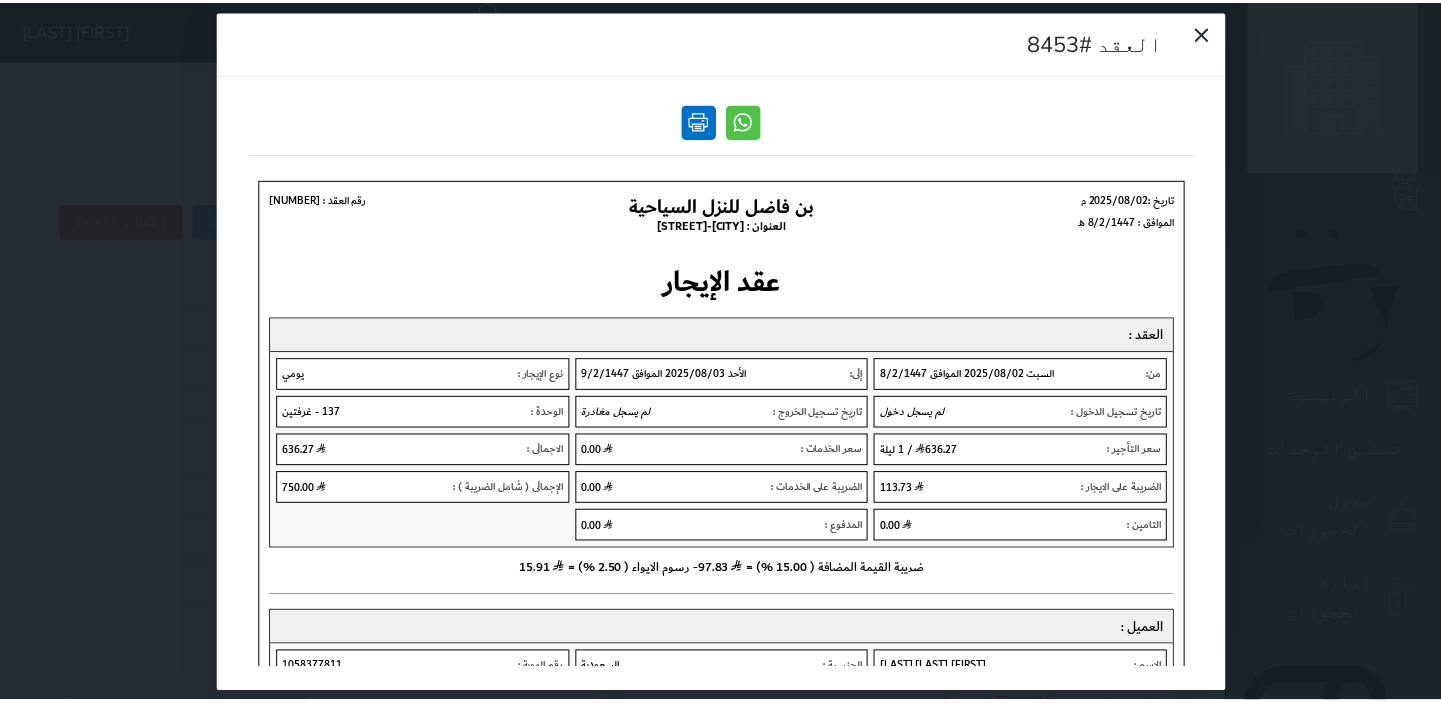 scroll, scrollTop: 0, scrollLeft: 0, axis: both 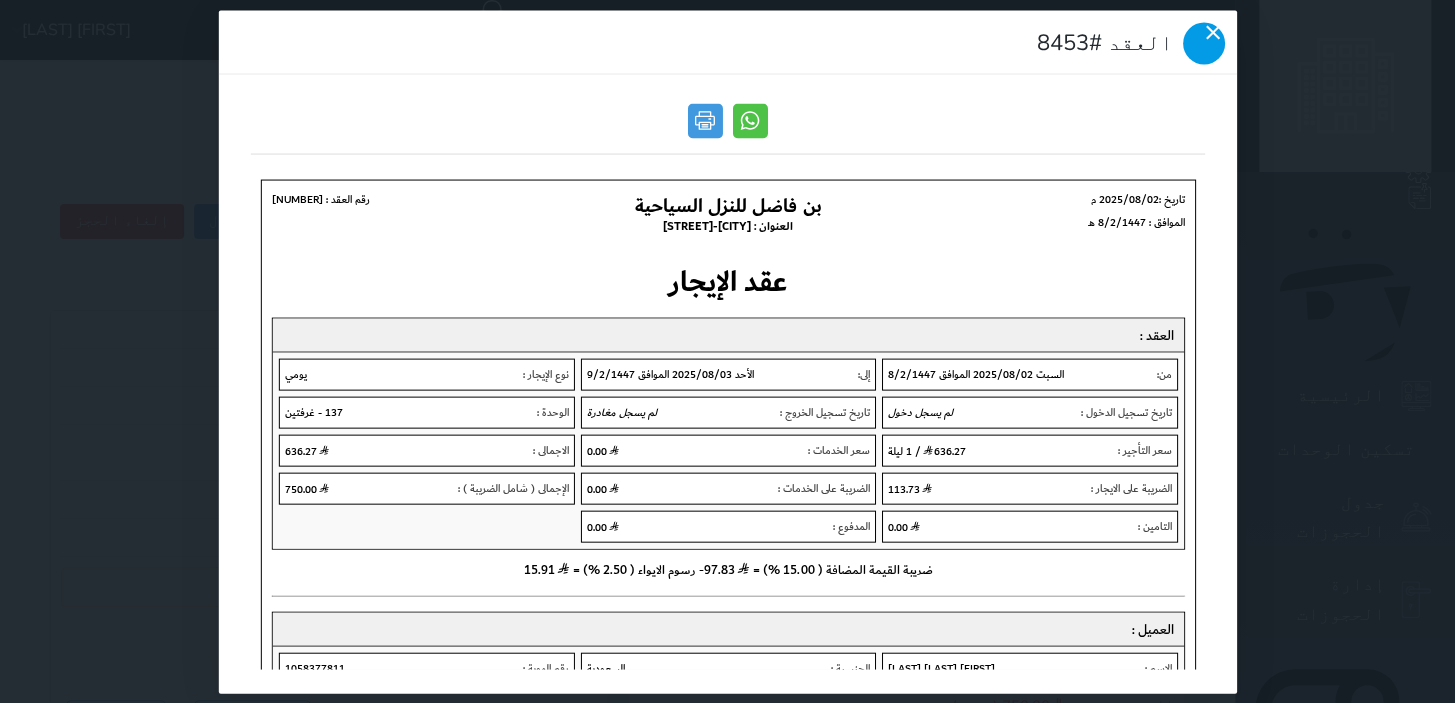 click 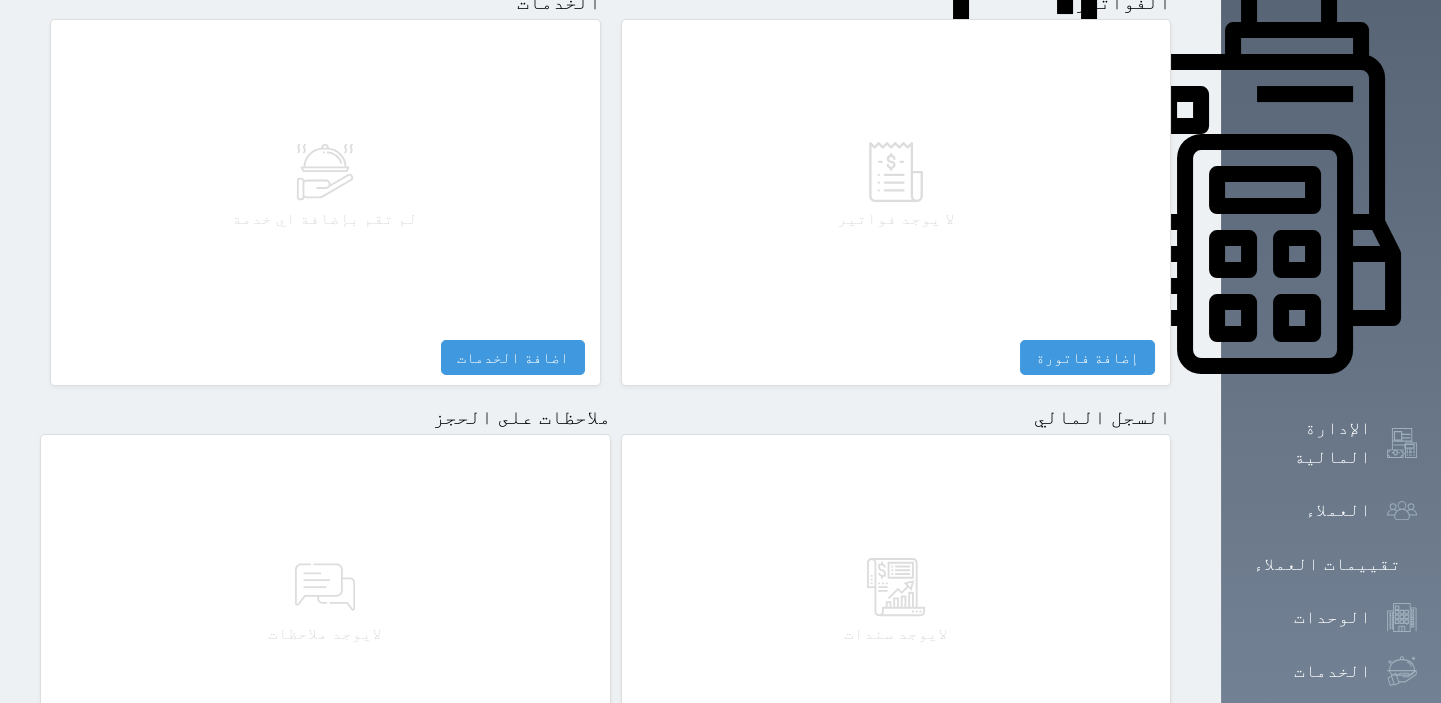 scroll, scrollTop: 909, scrollLeft: 0, axis: vertical 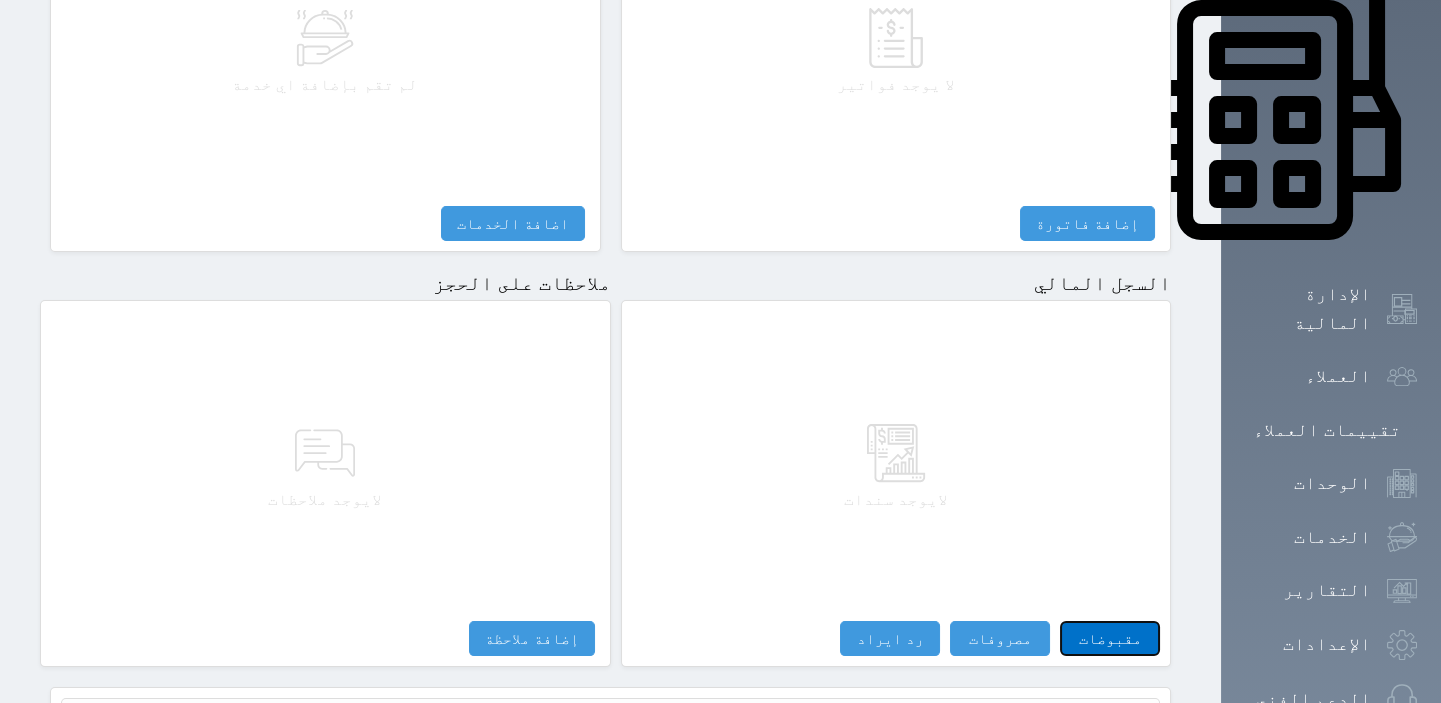 click on "مقبوضات" at bounding box center [1110, 638] 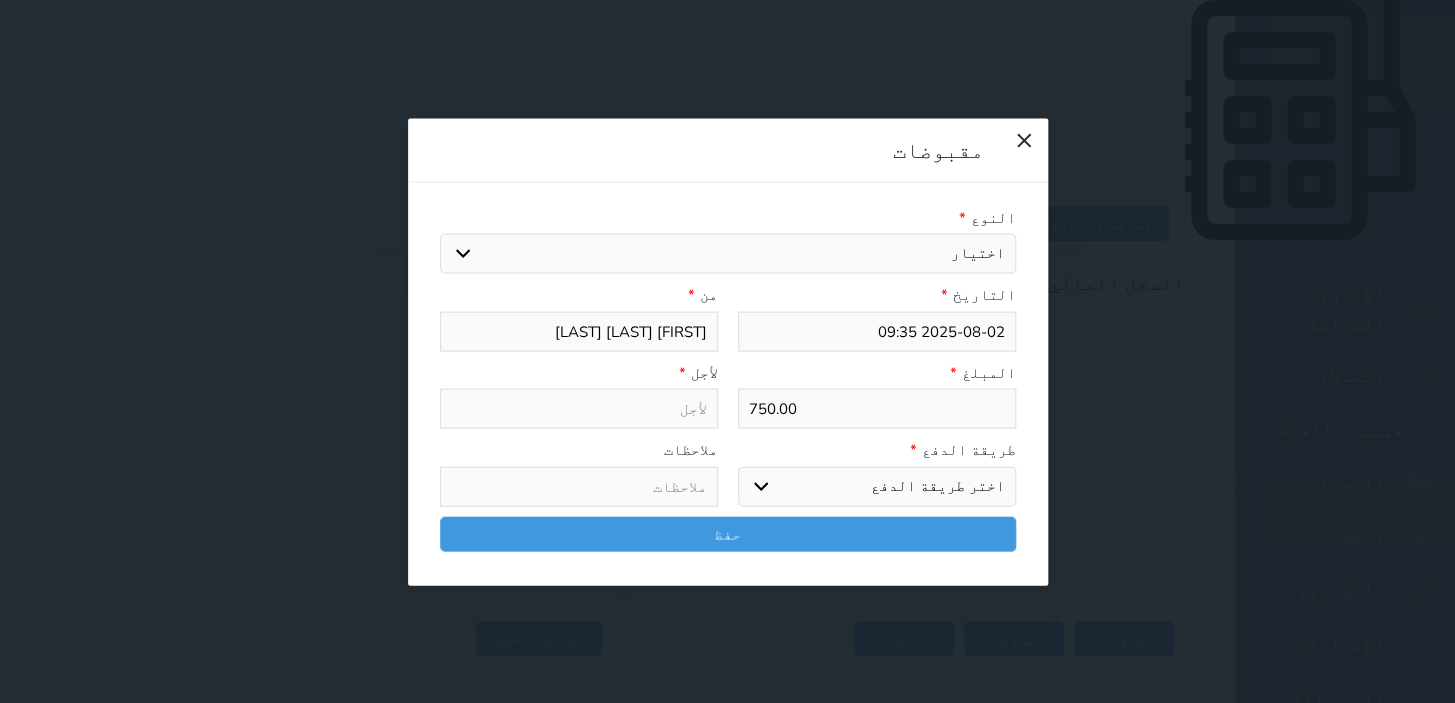 click on "اختيار   مقبوضات عامة قيمة إيجار فواتير تامين عربون لا ينطبق آخر مغسلة واي فاي - الإنترنت مواقف السيارات طعام الأغذية والمشروبات مشروبات المشروبات الباردة المشروبات الساخنة الإفطار غداء عشاء مخبز و كعك حمام سباحة الصالة الرياضية سبا و خدمات الجمال اختيار وإسقاط (خدمات النقل) ميني بار كابل - تلفزيون سرير إضافي تصفيف الشعر التسوق خدمات الجولات السياحية المنظمة خدمات الدليل السياحي" at bounding box center (728, 254) 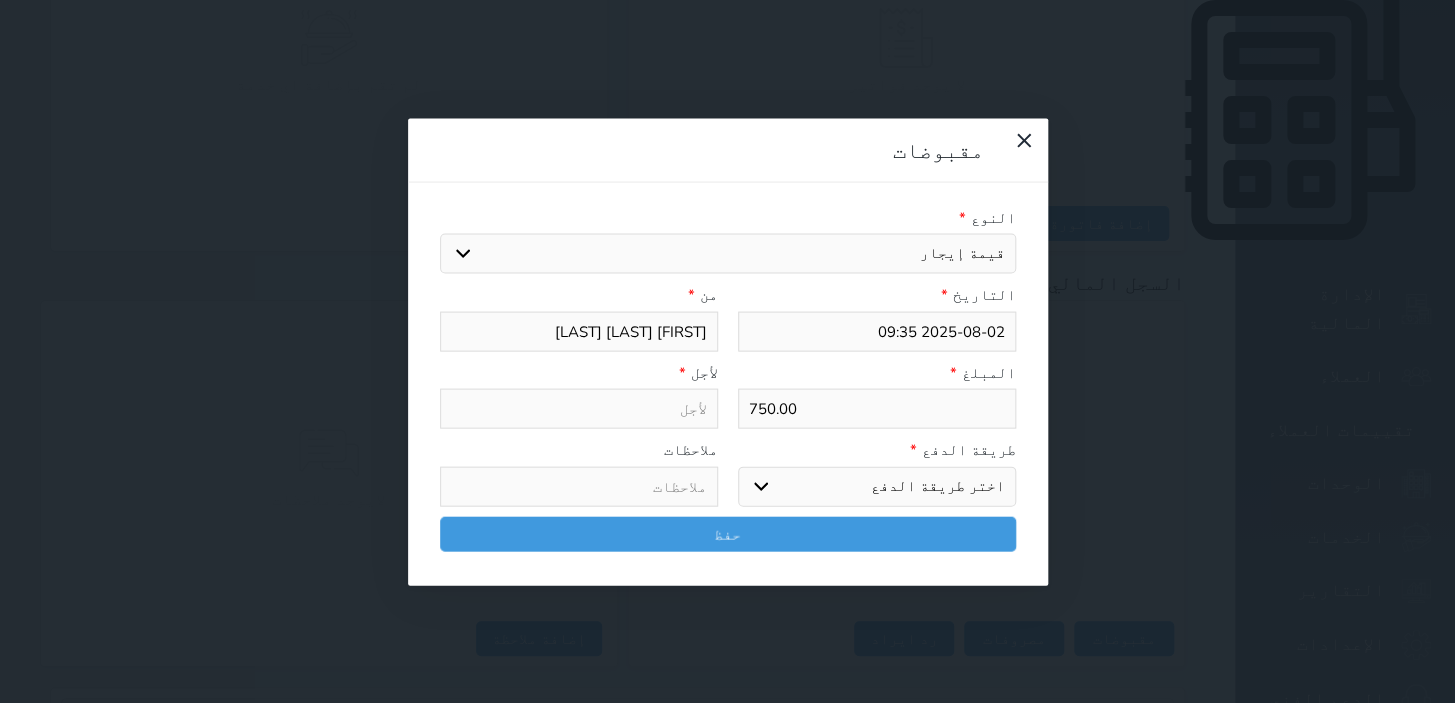 click on "اختيار   مقبوضات عامة قيمة إيجار فواتير تامين عربون لا ينطبق آخر مغسلة واي فاي - الإنترنت مواقف السيارات طعام الأغذية والمشروبات مشروبات المشروبات الباردة المشروبات الساخنة الإفطار غداء عشاء مخبز و كعك حمام سباحة الصالة الرياضية سبا و خدمات الجمال اختيار وإسقاط (خدمات النقل) ميني بار كابل - تلفزيون سرير إضافي تصفيف الشعر التسوق خدمات الجولات السياحية المنظمة خدمات الدليل السياحي" at bounding box center [728, 254] 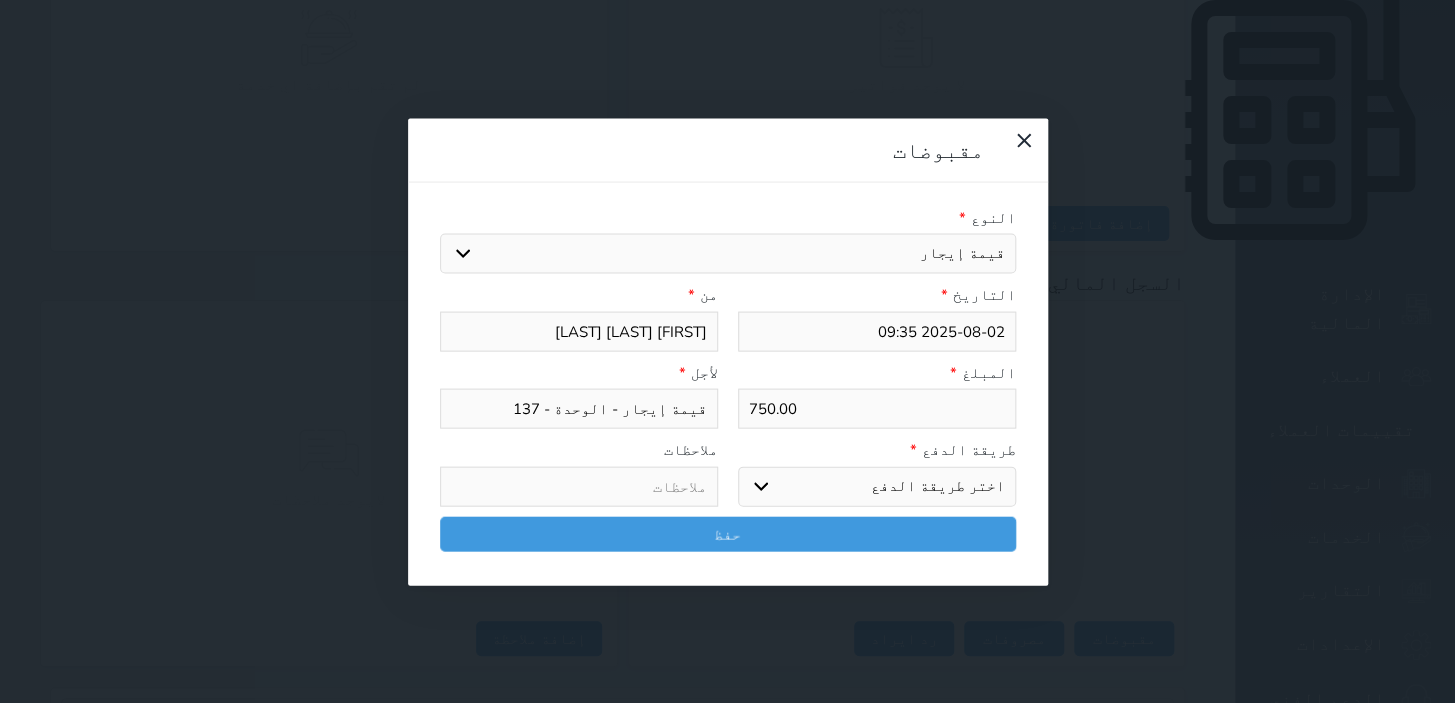 click on "اختر طريقة الدفع   دفع نقدى   تحويل بنكى   مدى   بطاقة ائتمان   آجل" at bounding box center (877, 486) 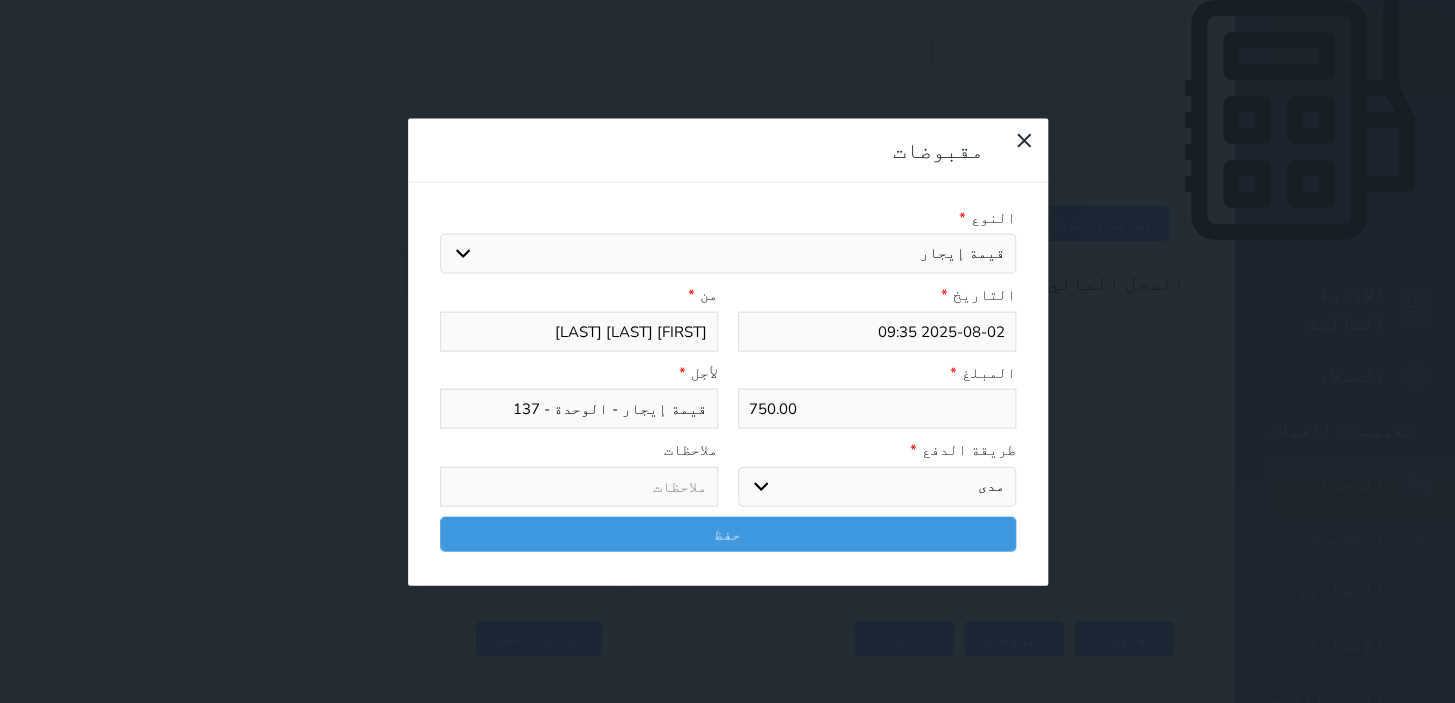 click on "اختر طريقة الدفع   دفع نقدى   تحويل بنكى   مدى   بطاقة ائتمان   آجل" at bounding box center (877, 486) 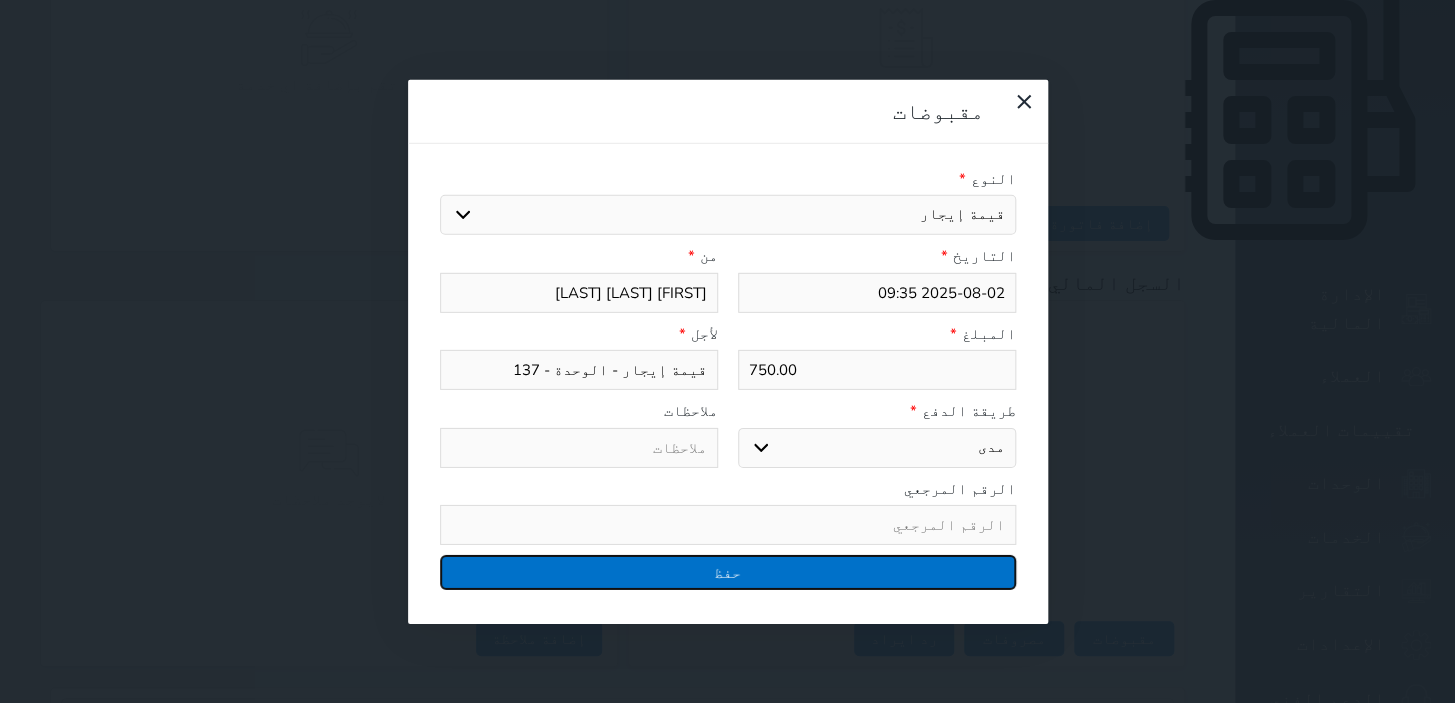click on "حفظ" at bounding box center (728, 572) 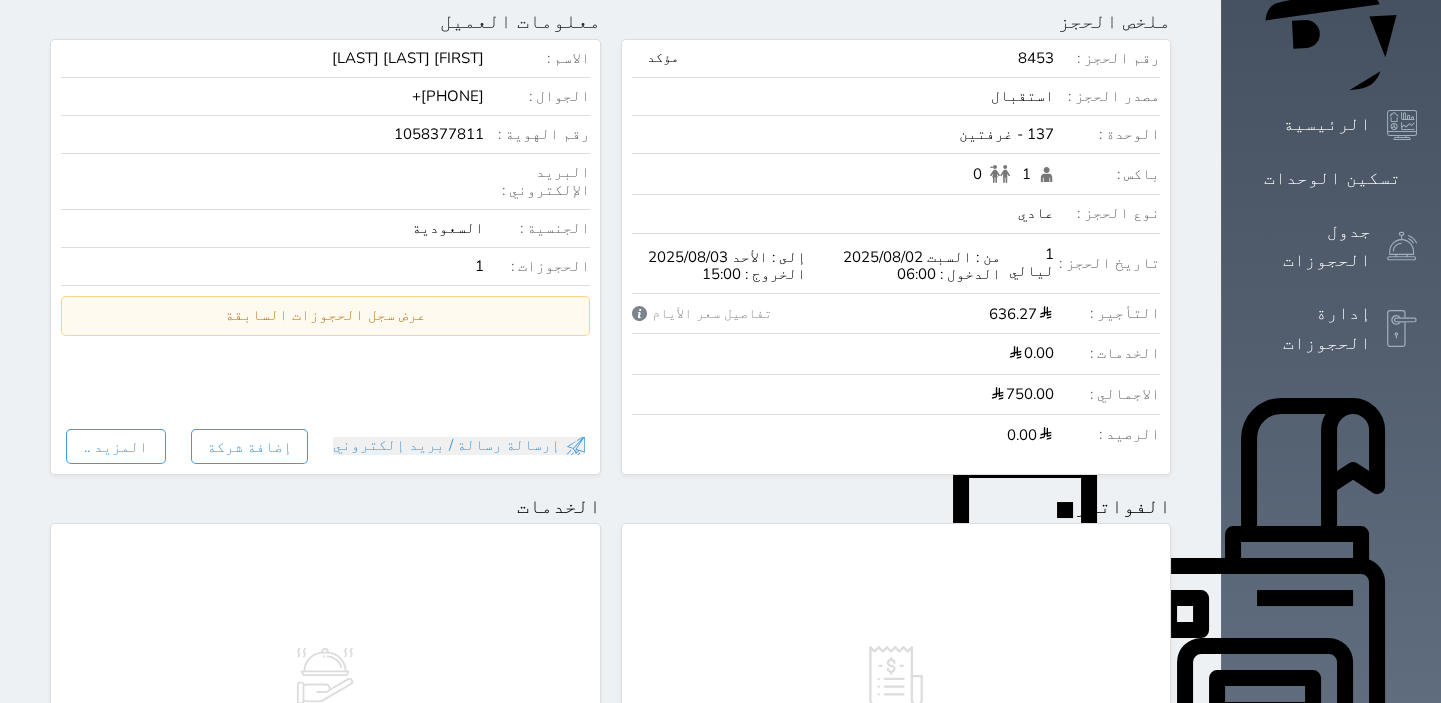 scroll, scrollTop: 0, scrollLeft: 0, axis: both 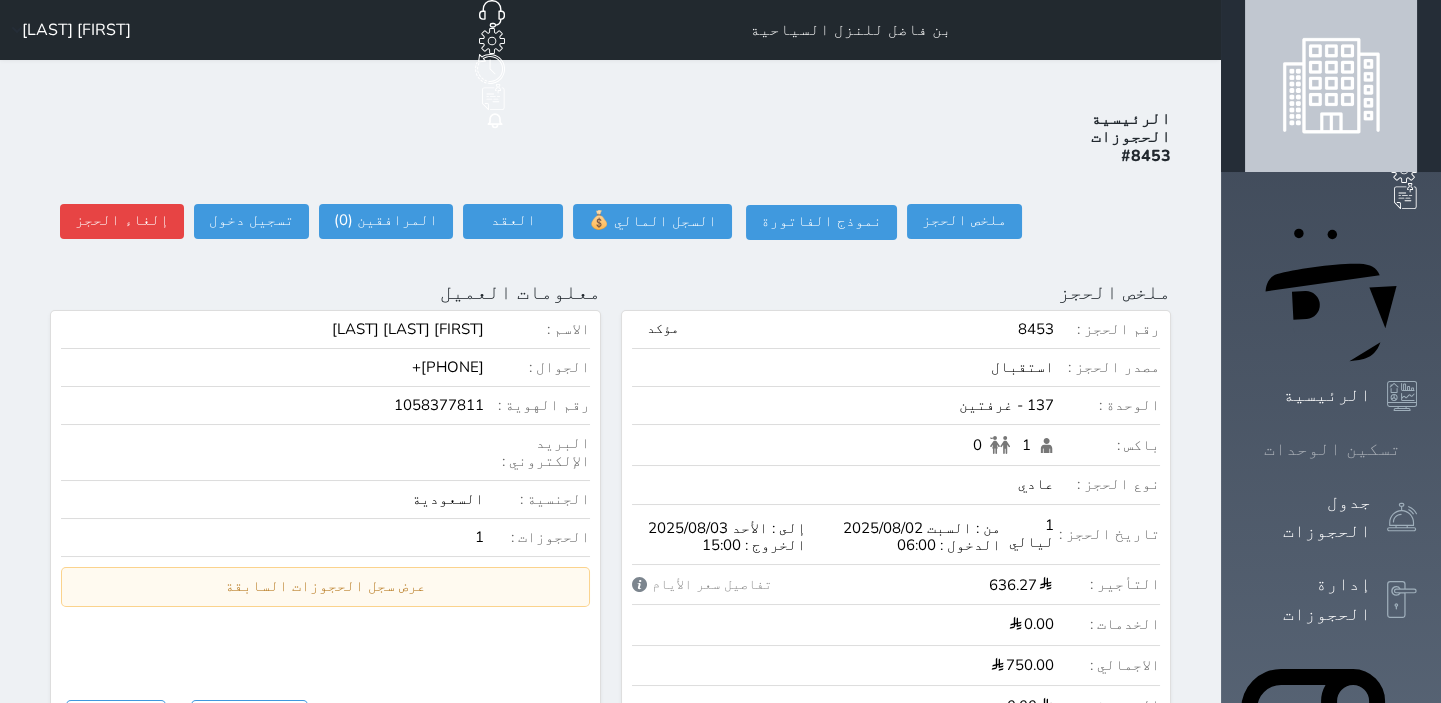 click on "تسكين الوحدات" at bounding box center (1332, 449) 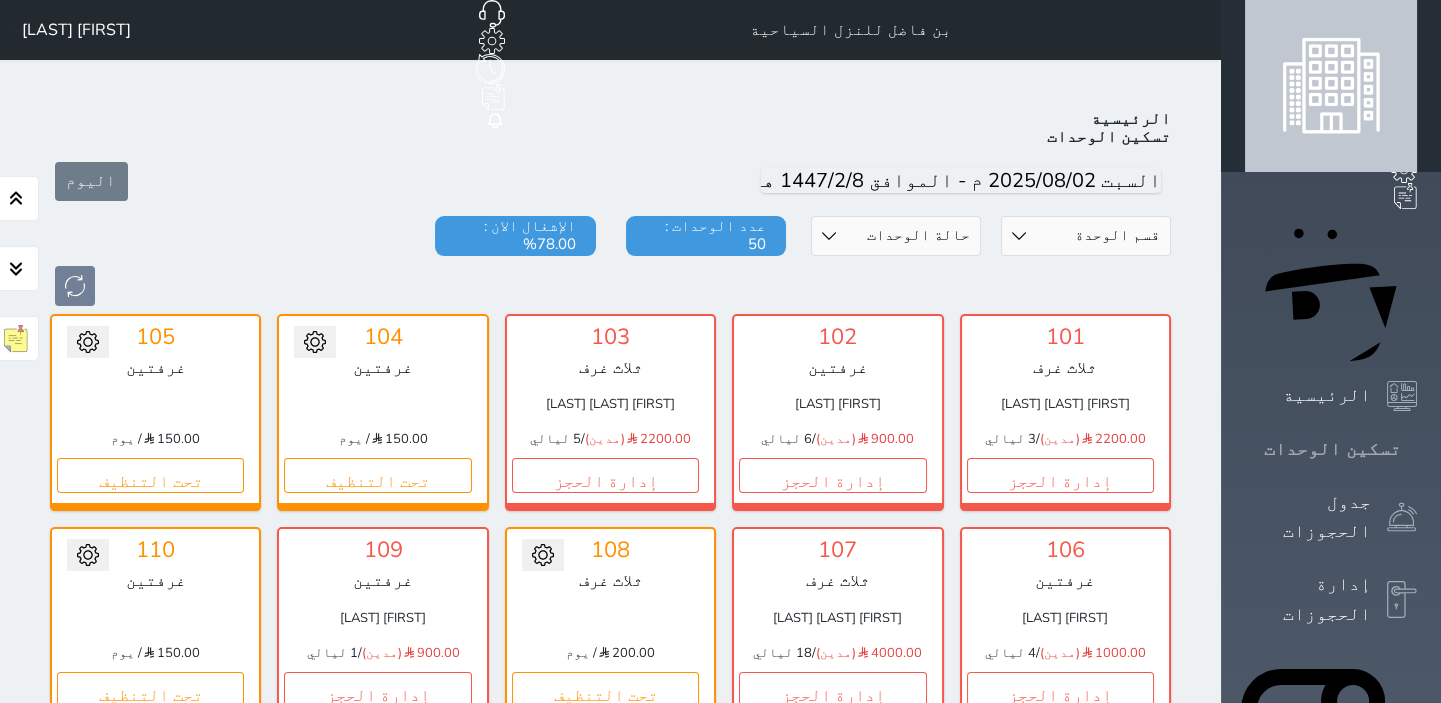 scroll, scrollTop: 78, scrollLeft: 0, axis: vertical 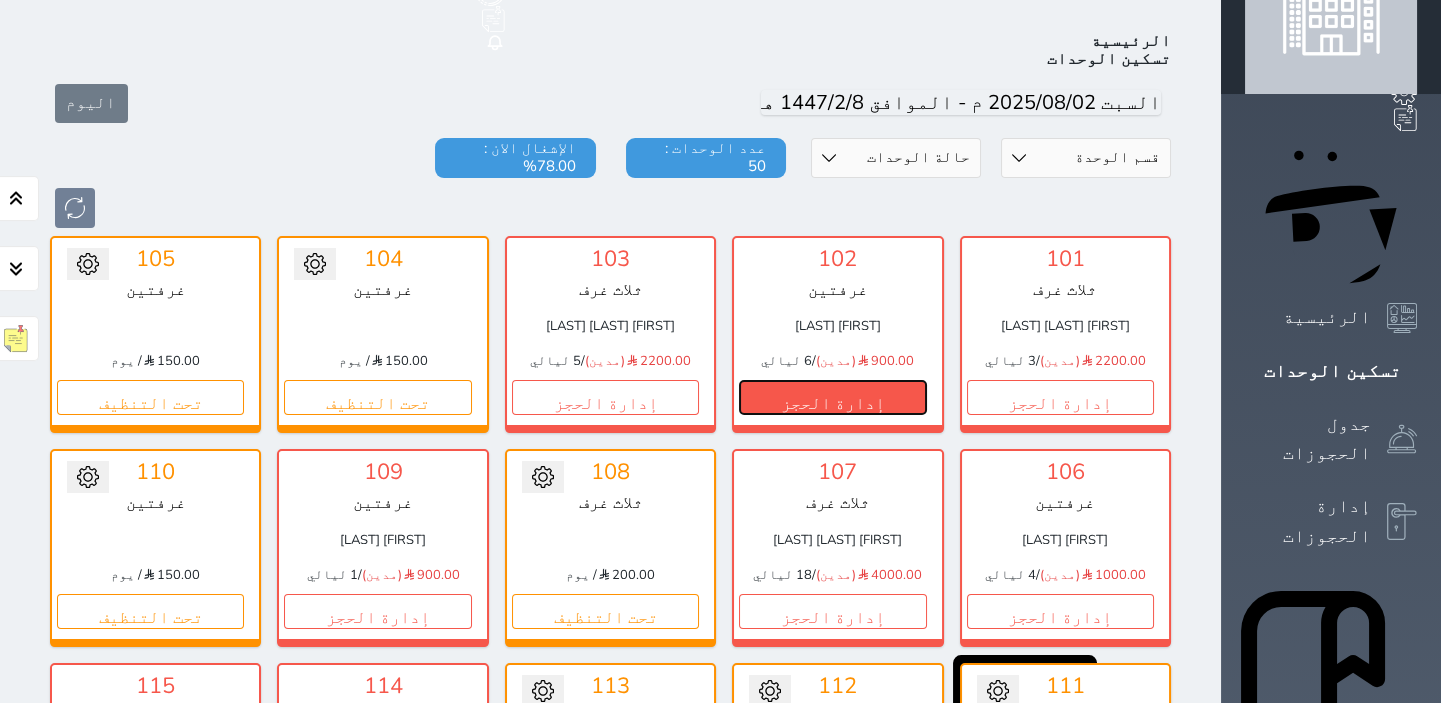 click on "إدارة الحجز" at bounding box center (832, 397) 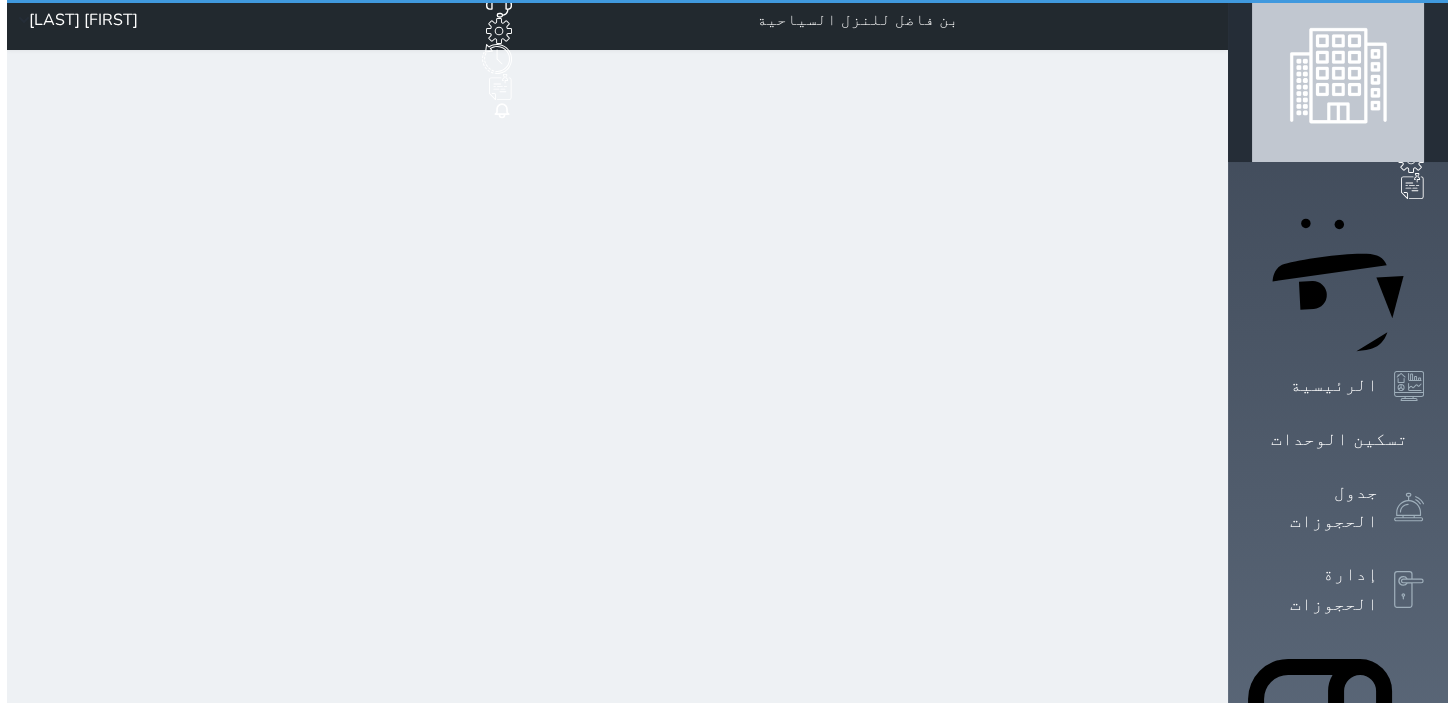 scroll, scrollTop: 0, scrollLeft: 0, axis: both 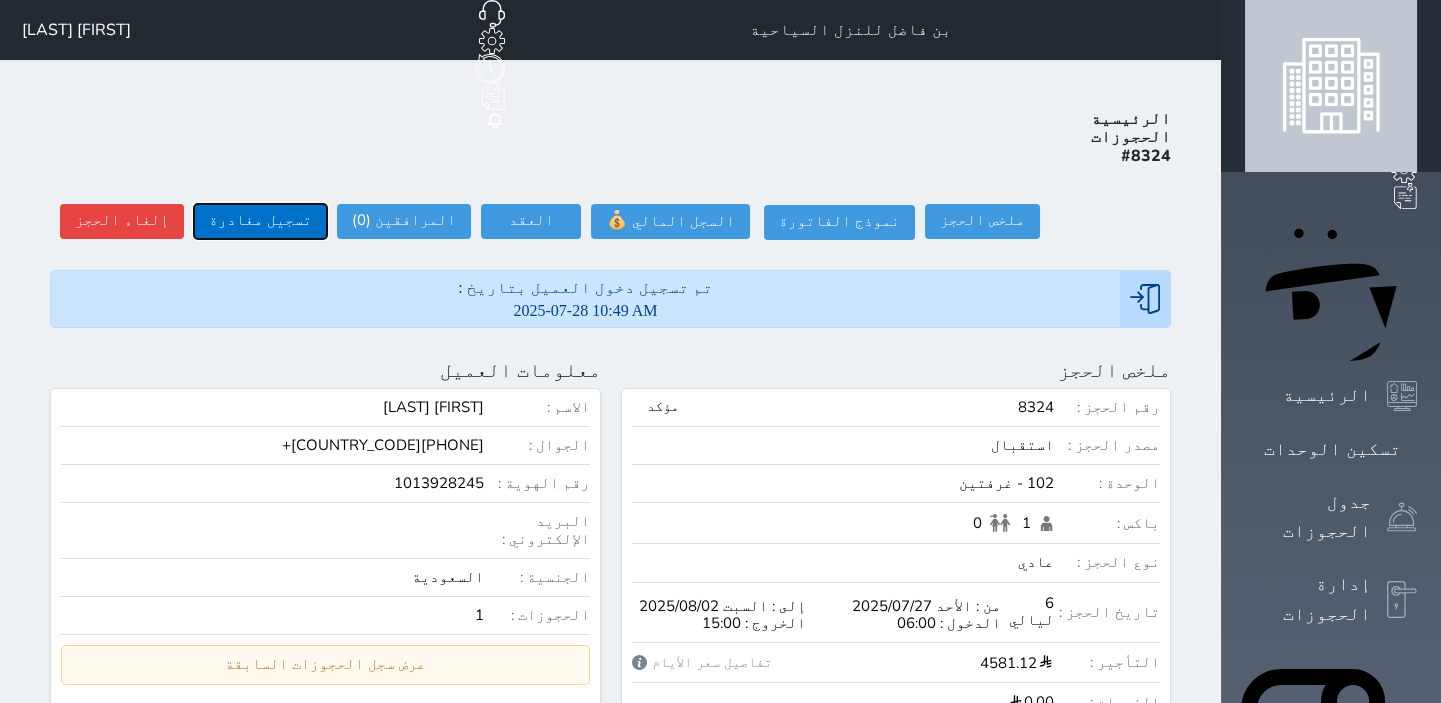 click on "تسجيل مغادرة" at bounding box center (260, 221) 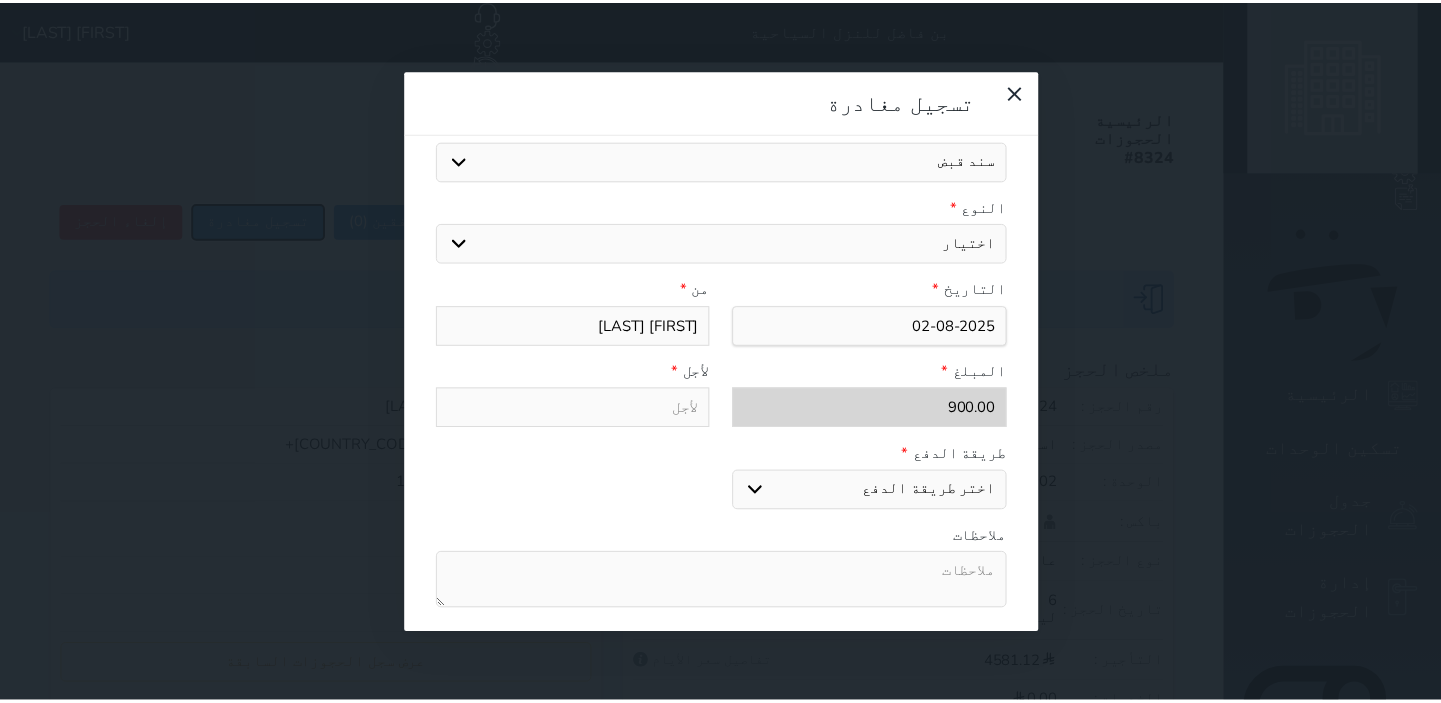 scroll, scrollTop: 308, scrollLeft: 0, axis: vertical 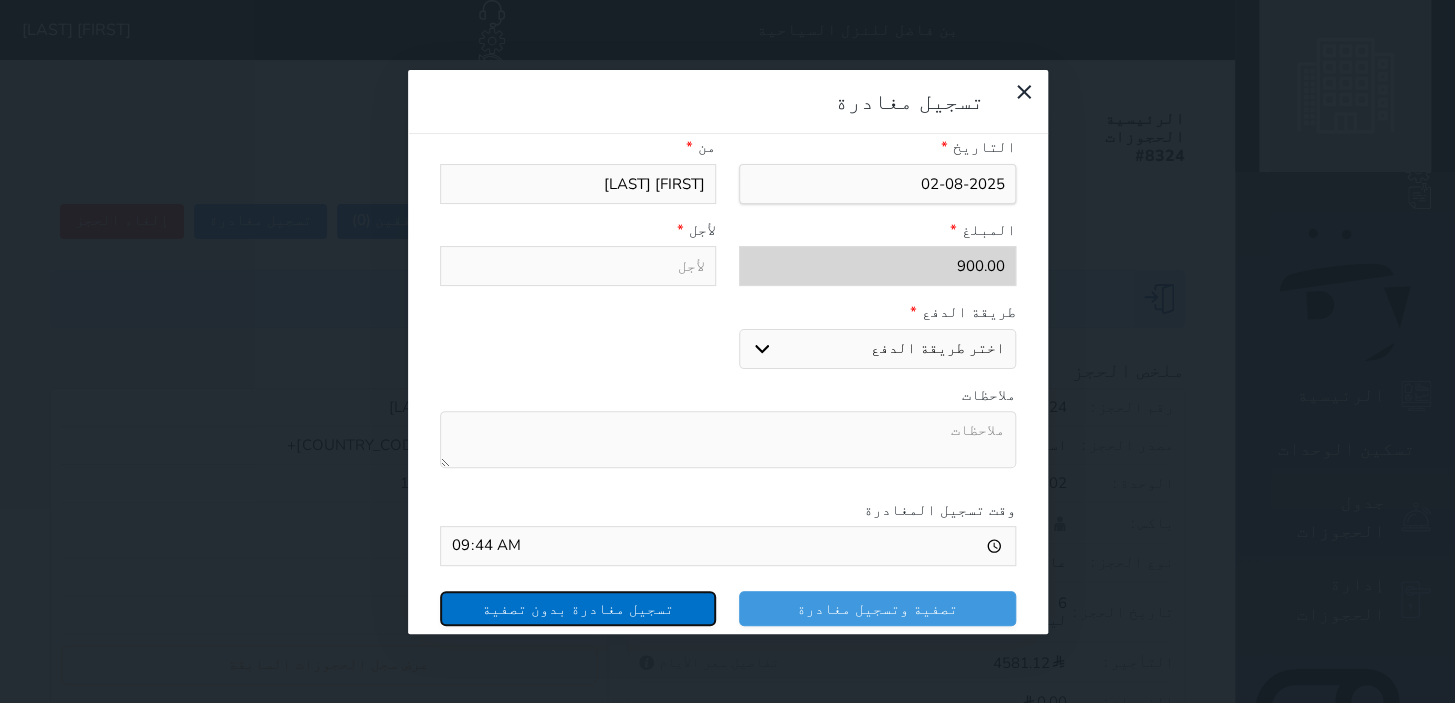 click on "تسجيل مغادرة بدون تصفية" at bounding box center [578, 608] 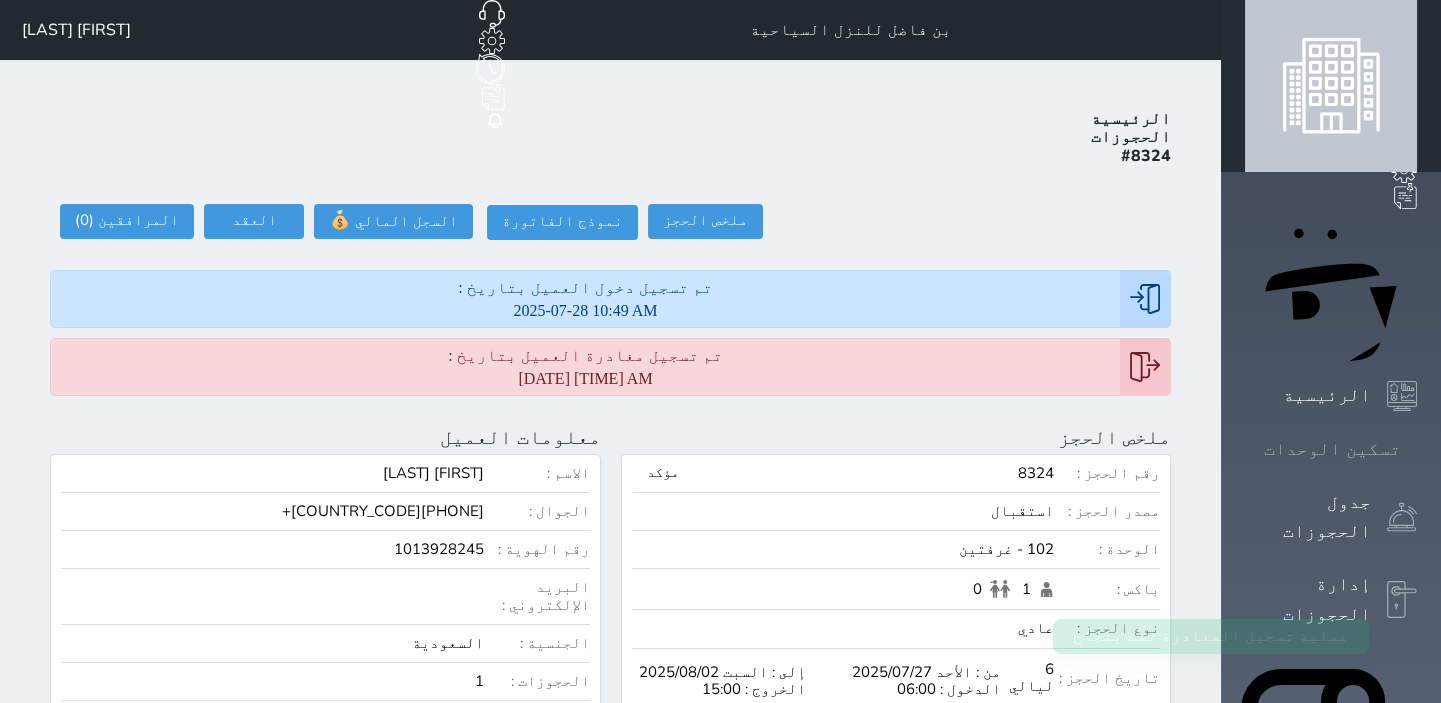 click 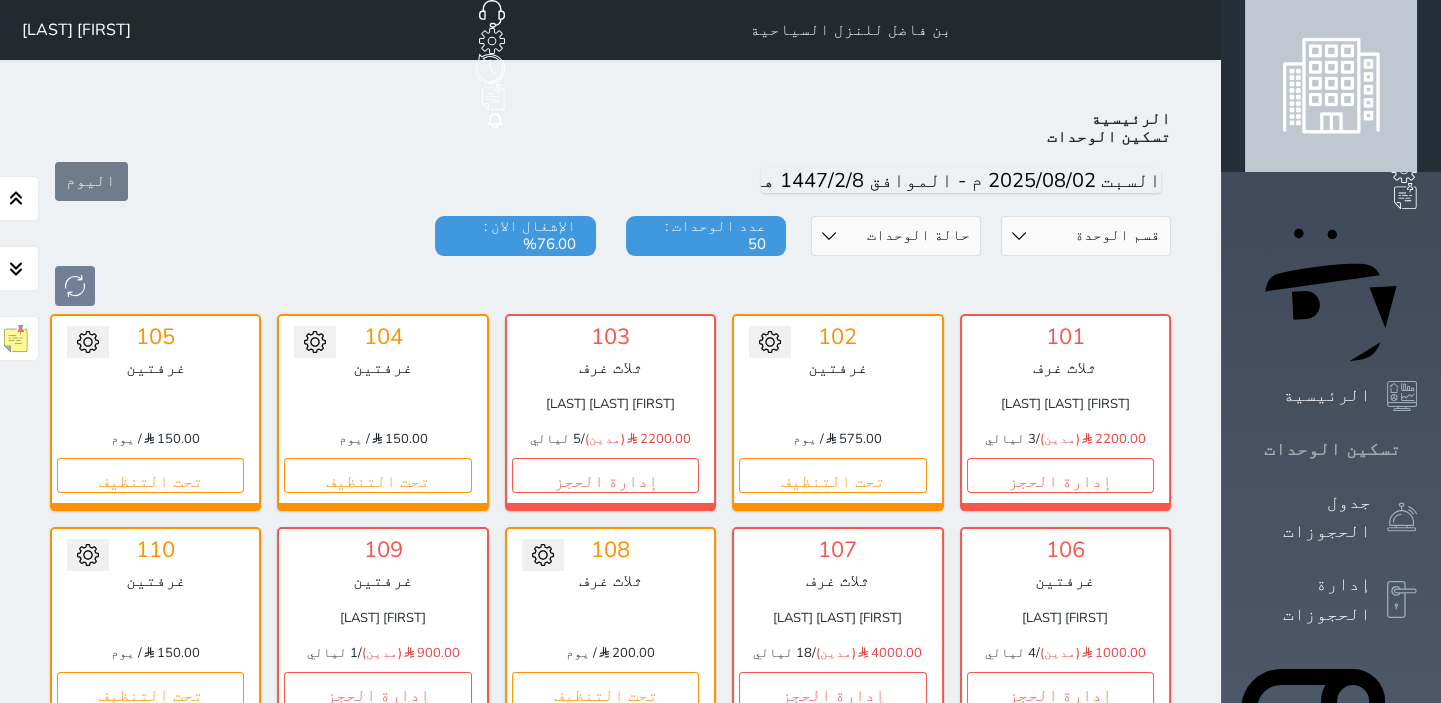 scroll, scrollTop: 78, scrollLeft: 0, axis: vertical 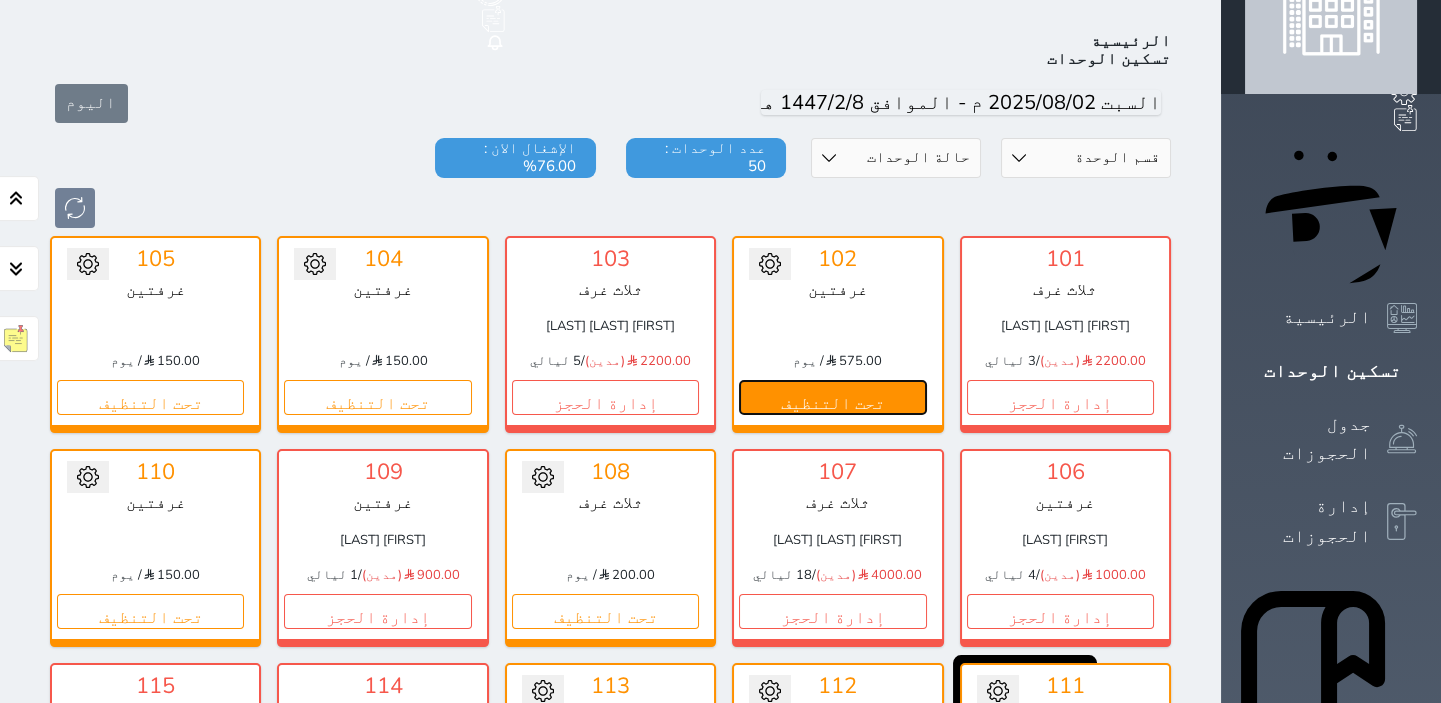 click on "تحت التنظيف" at bounding box center (832, 397) 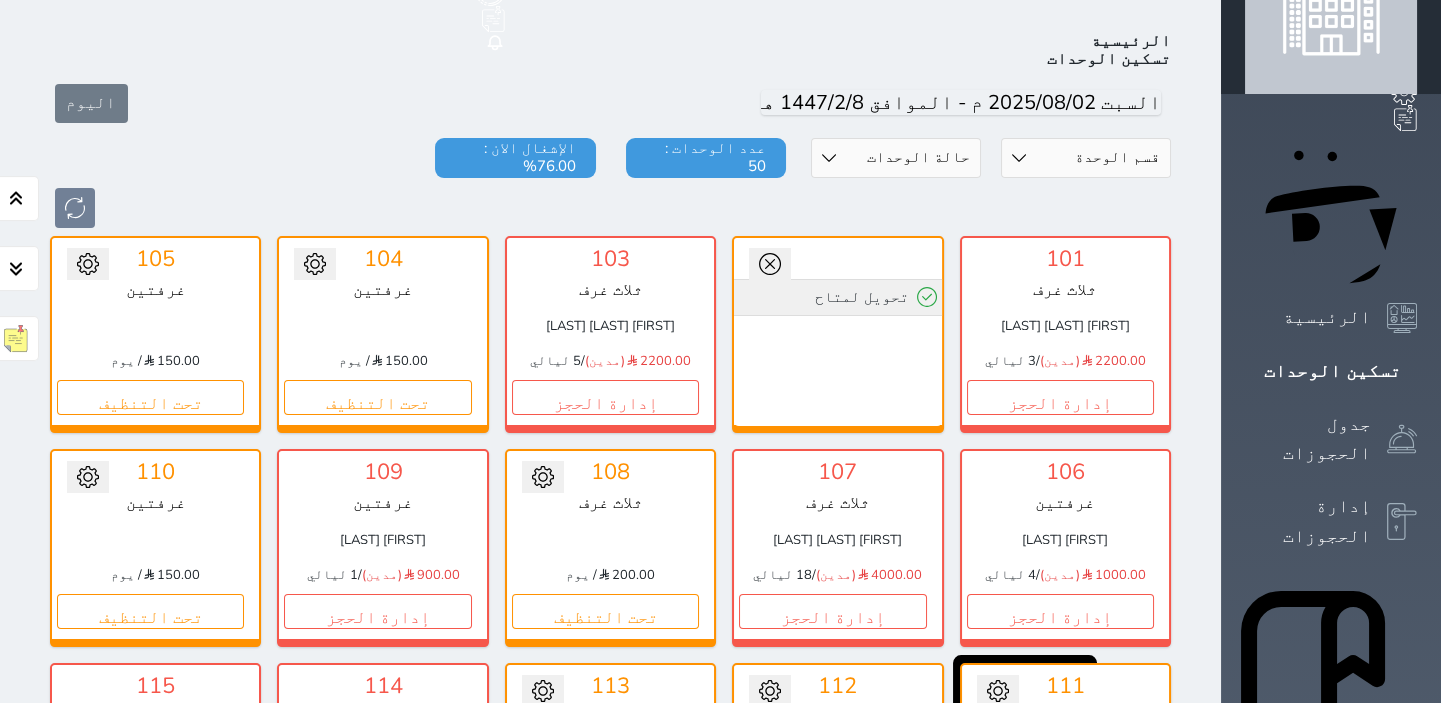 click 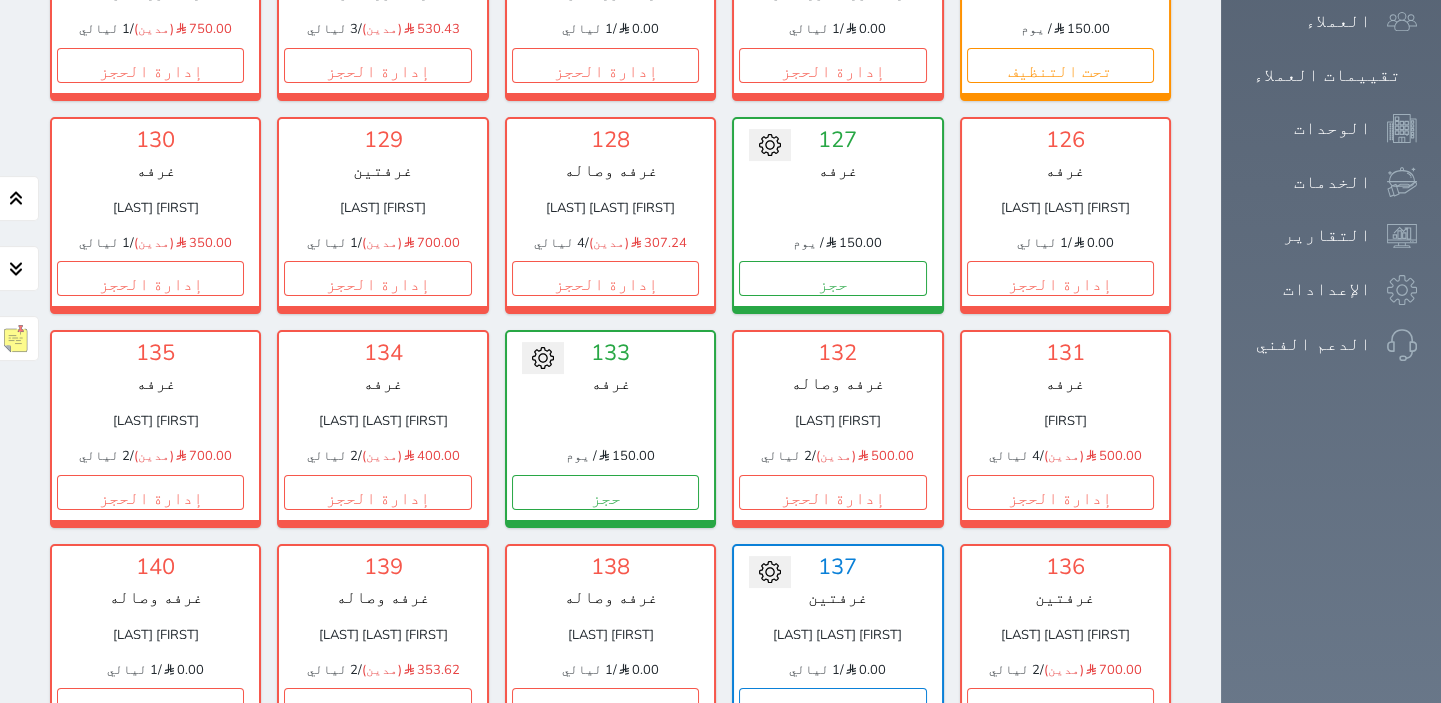scroll, scrollTop: 1350, scrollLeft: 0, axis: vertical 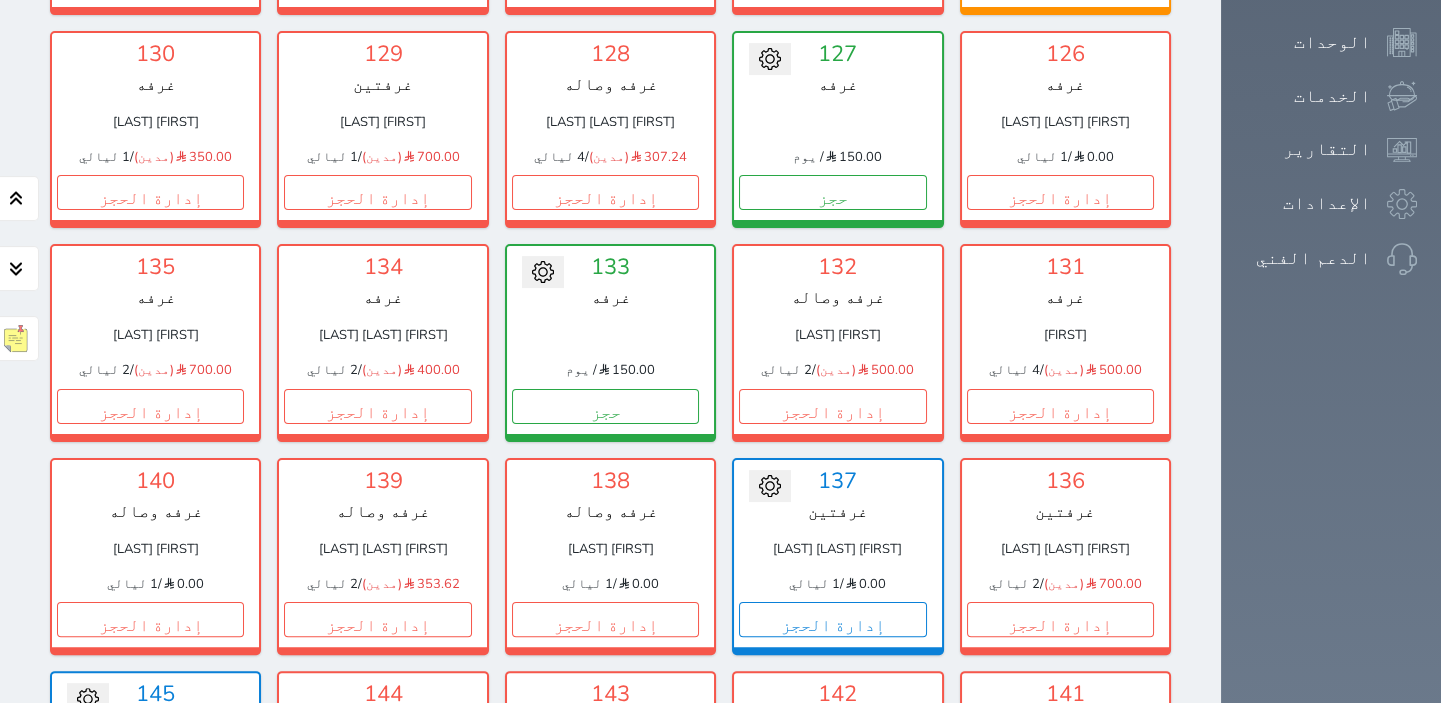 click on "إدارة الحجز" at bounding box center (377, 833) 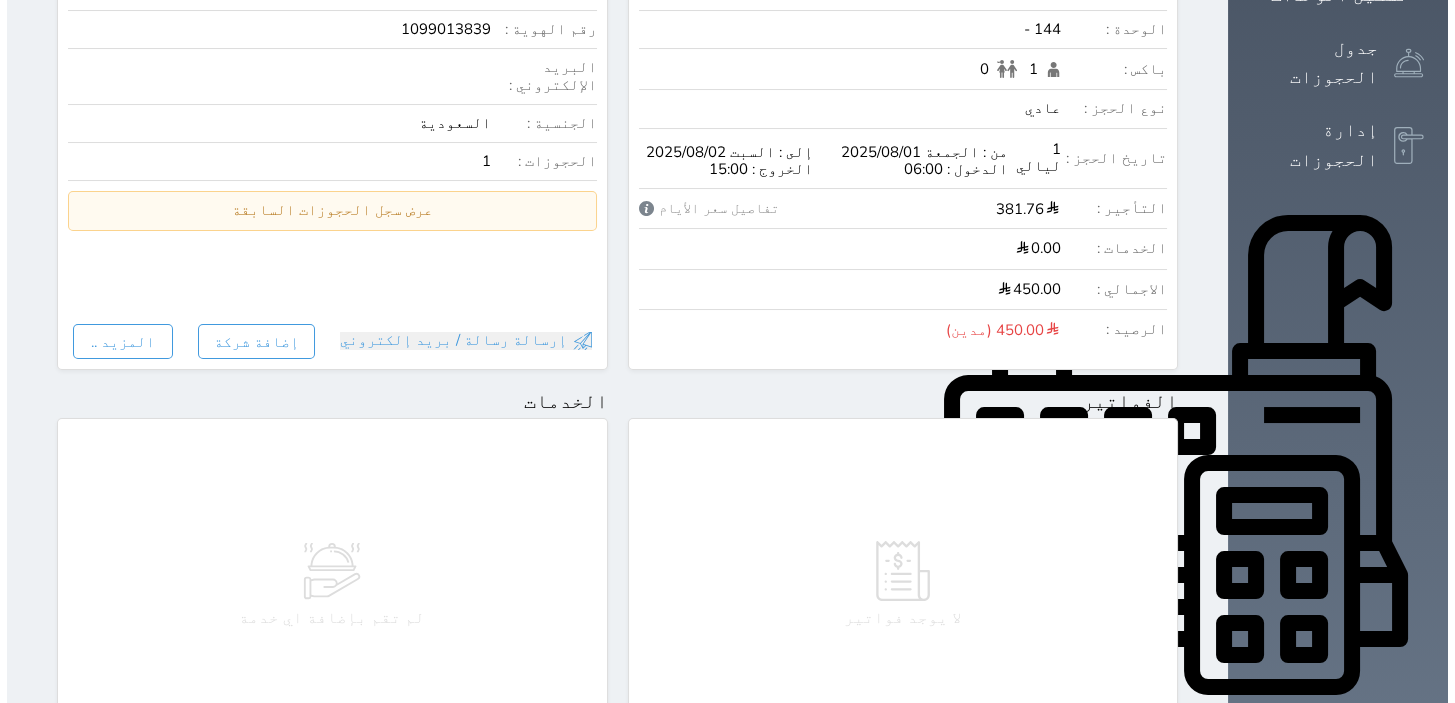 scroll, scrollTop: 0, scrollLeft: 0, axis: both 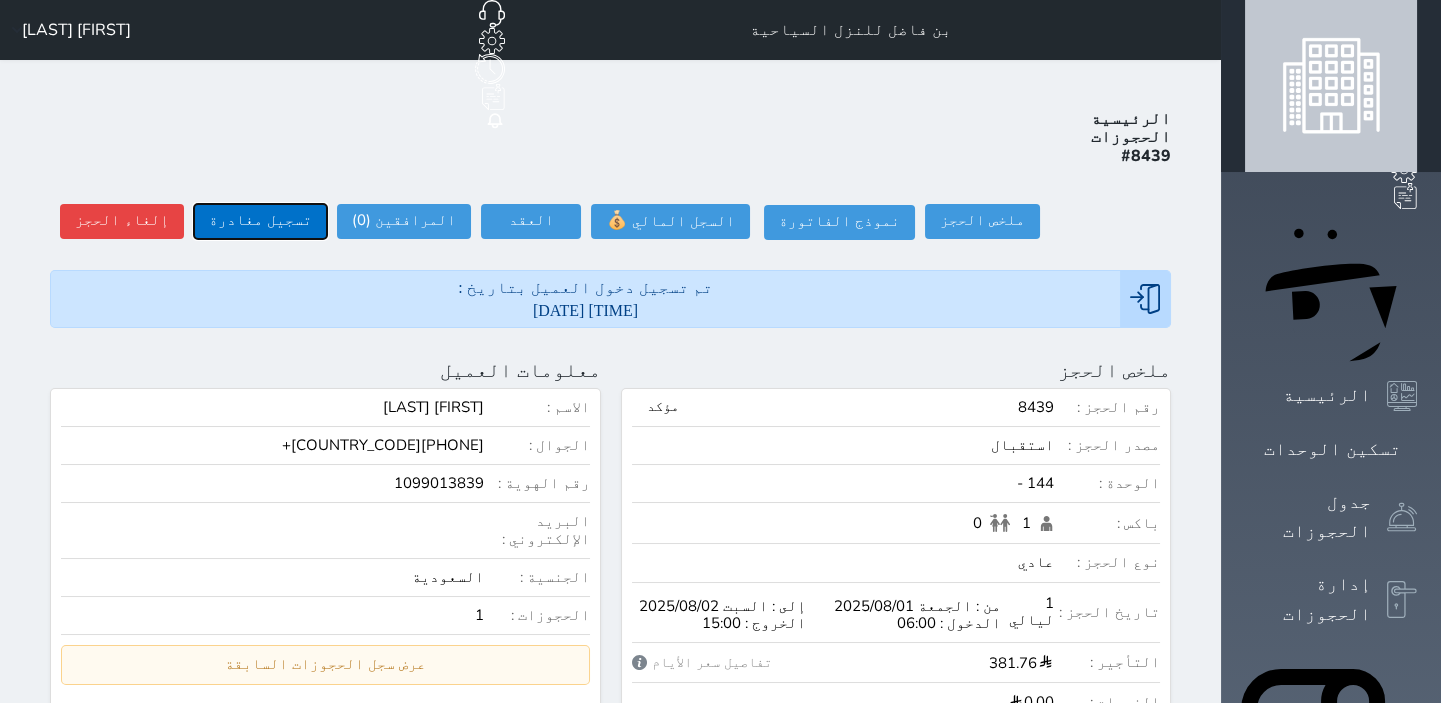 click on "تسجيل مغادرة" at bounding box center [260, 221] 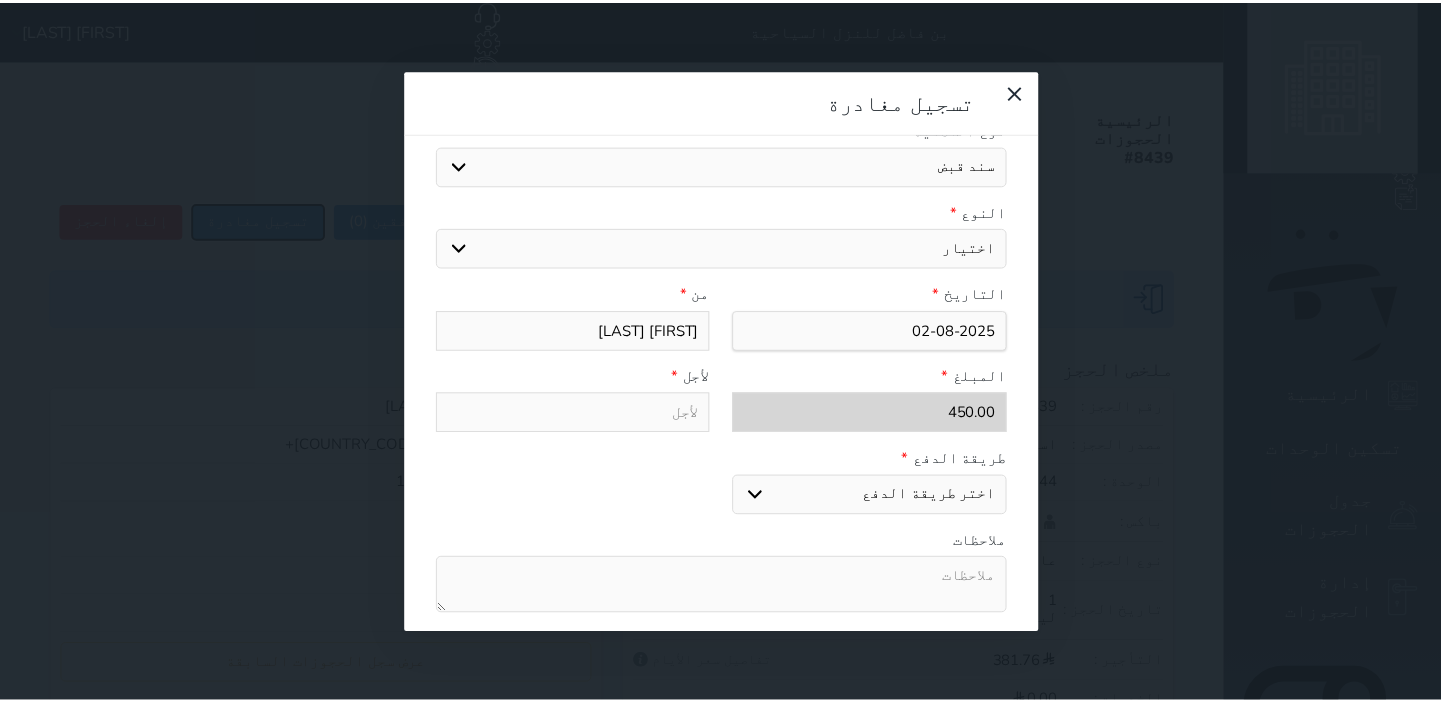 scroll, scrollTop: 308, scrollLeft: 0, axis: vertical 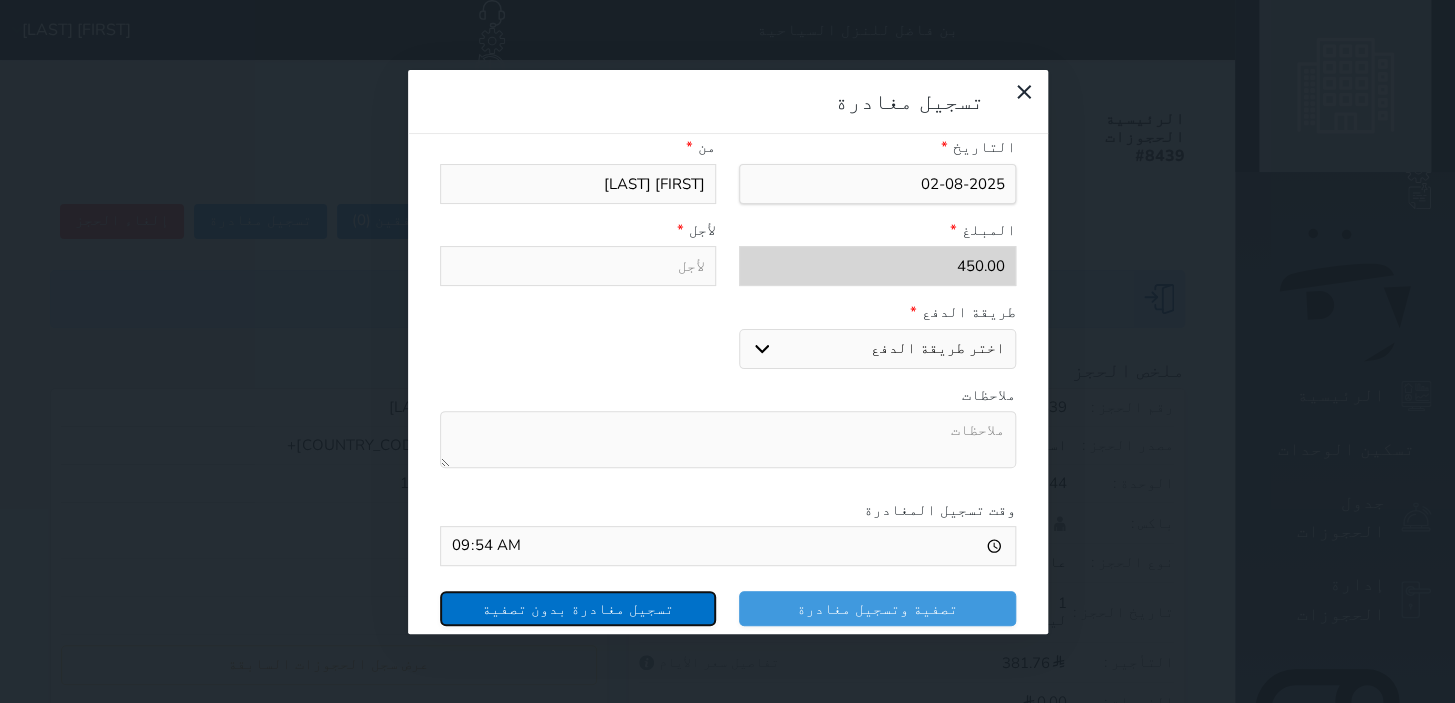 click on "تسجيل مغادرة بدون تصفية" at bounding box center (578, 608) 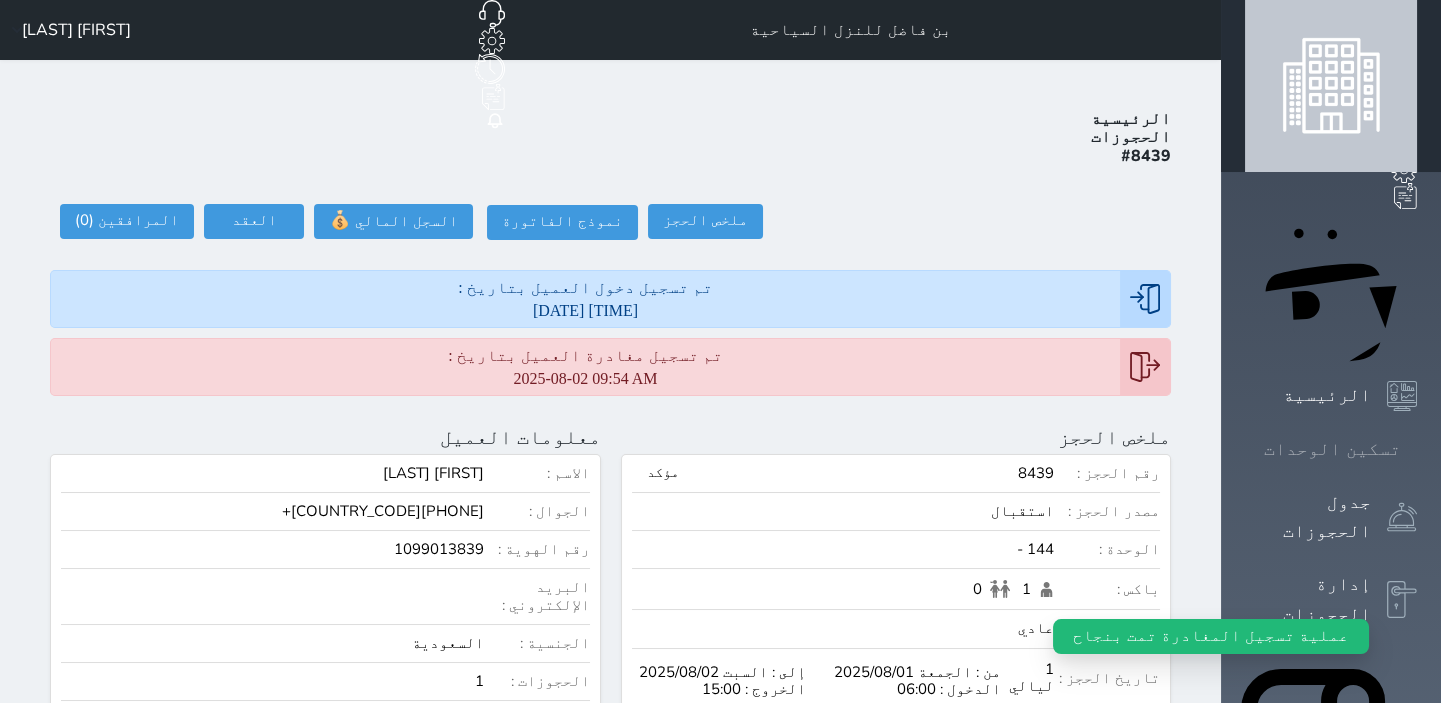 click on "تسكين الوحدات" at bounding box center (1332, 449) 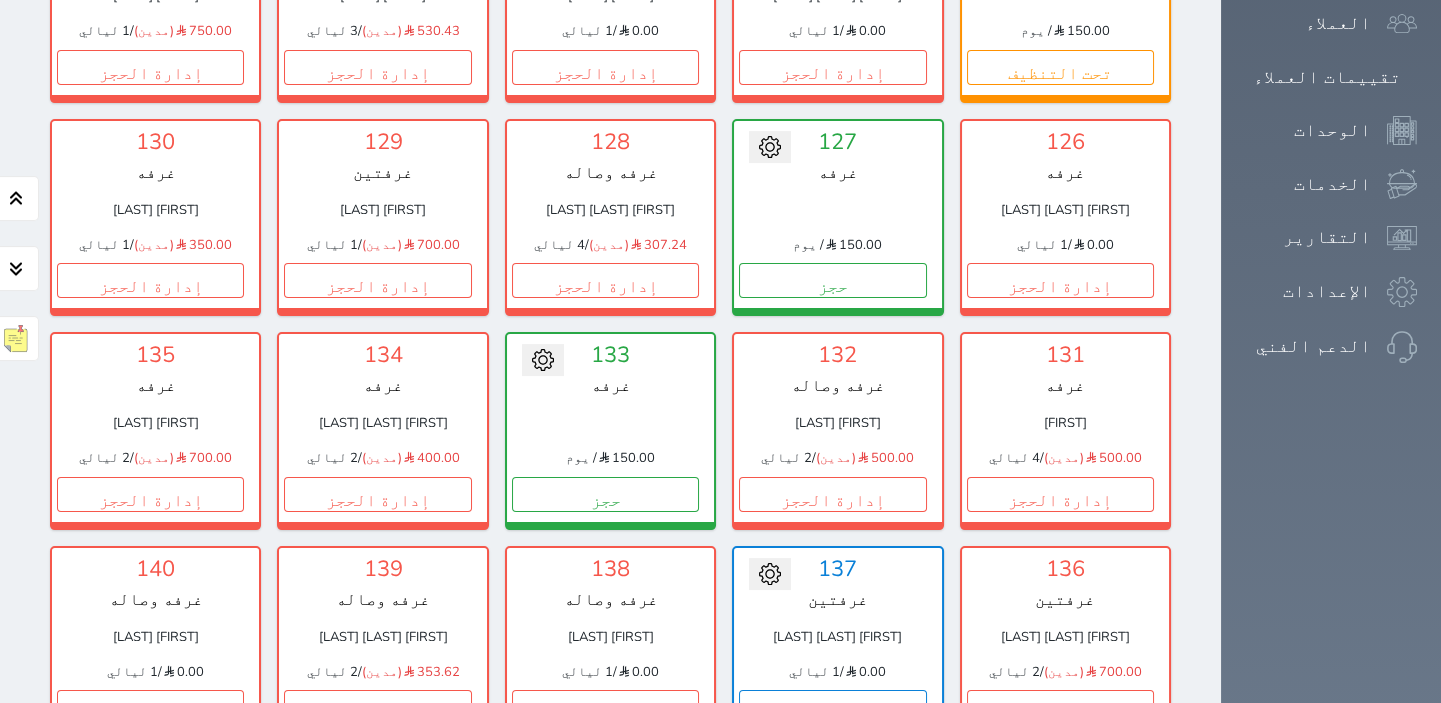 scroll, scrollTop: 1350, scrollLeft: 0, axis: vertical 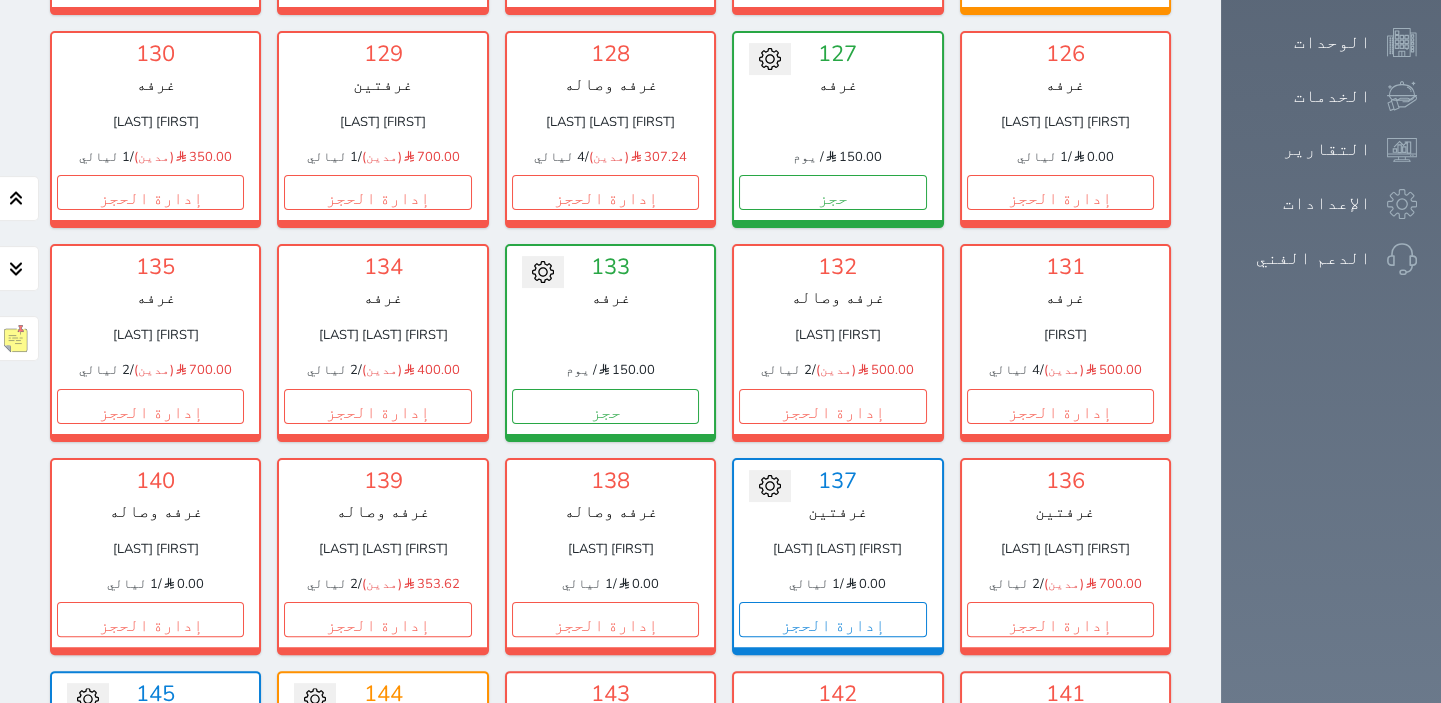 click on "تحت التنظيف" at bounding box center (377, 833) 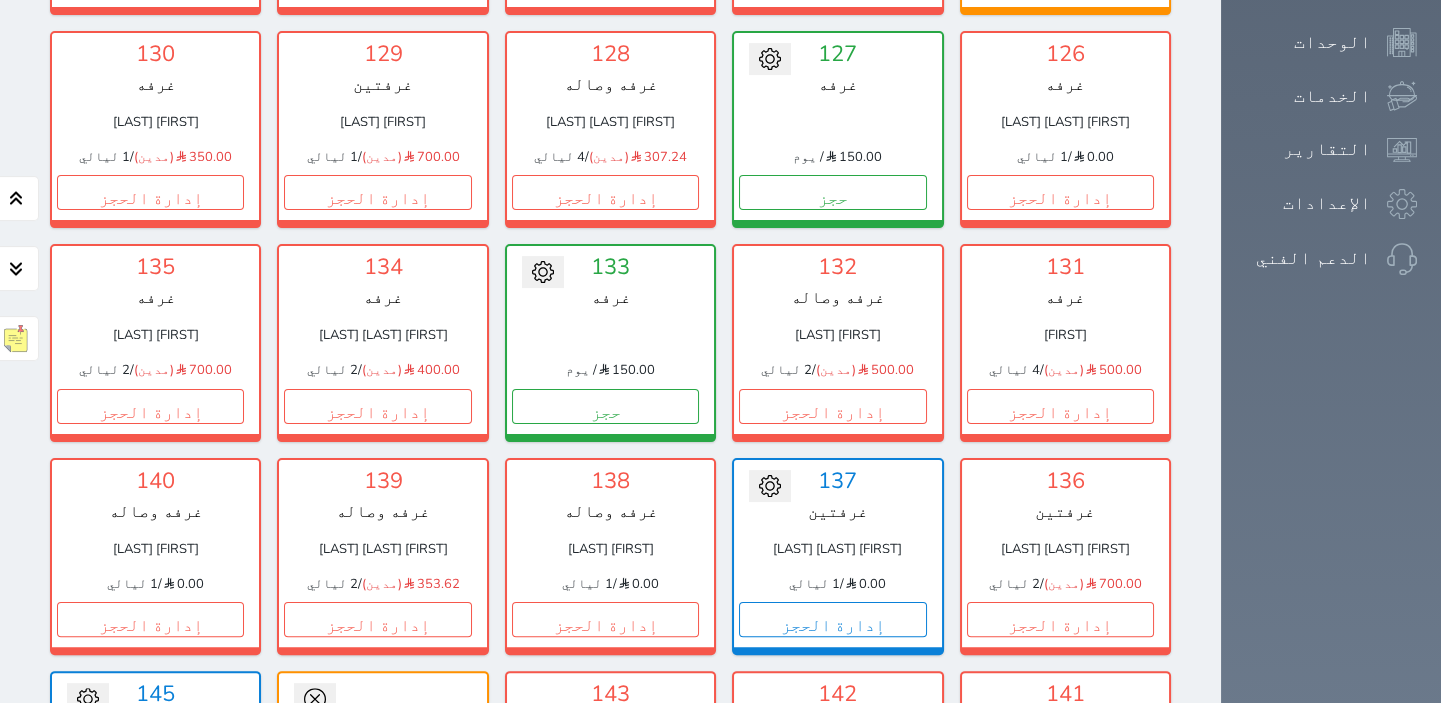 click 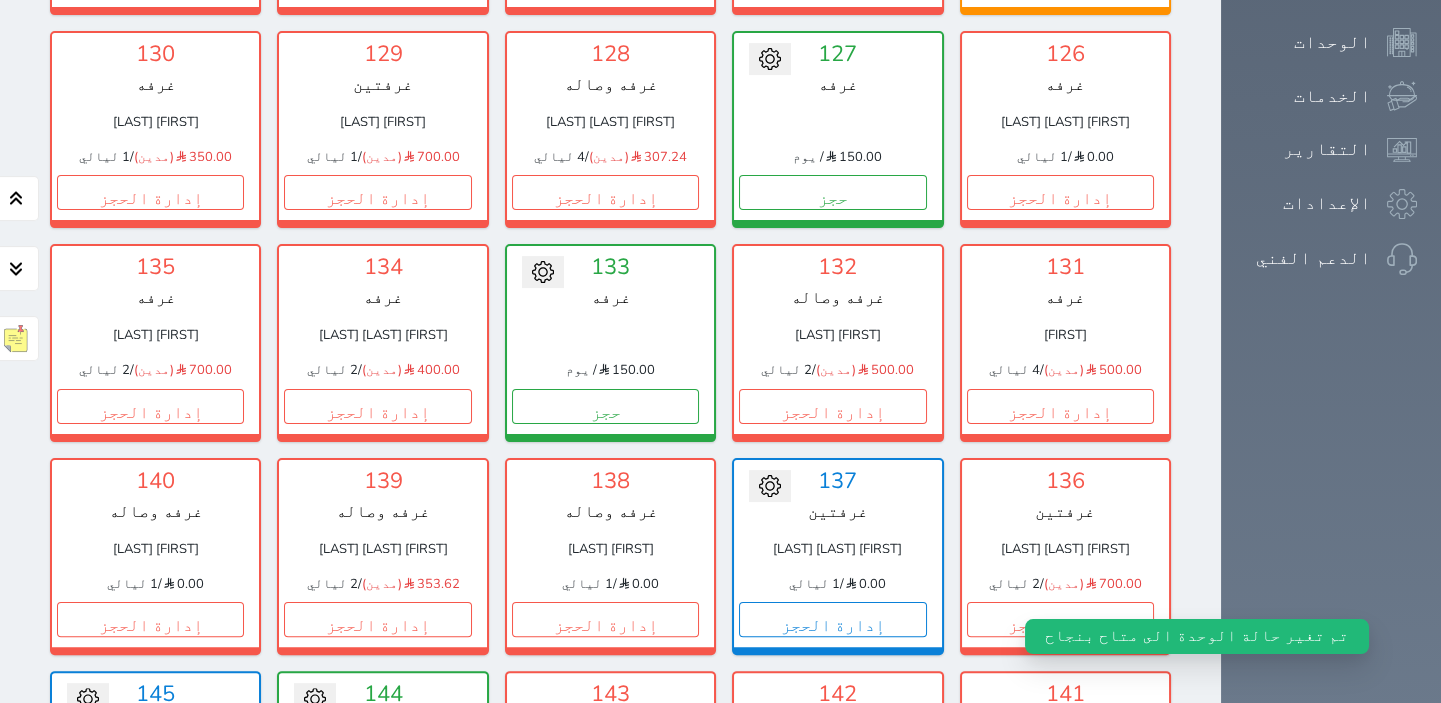click on "حجز" at bounding box center [377, 833] 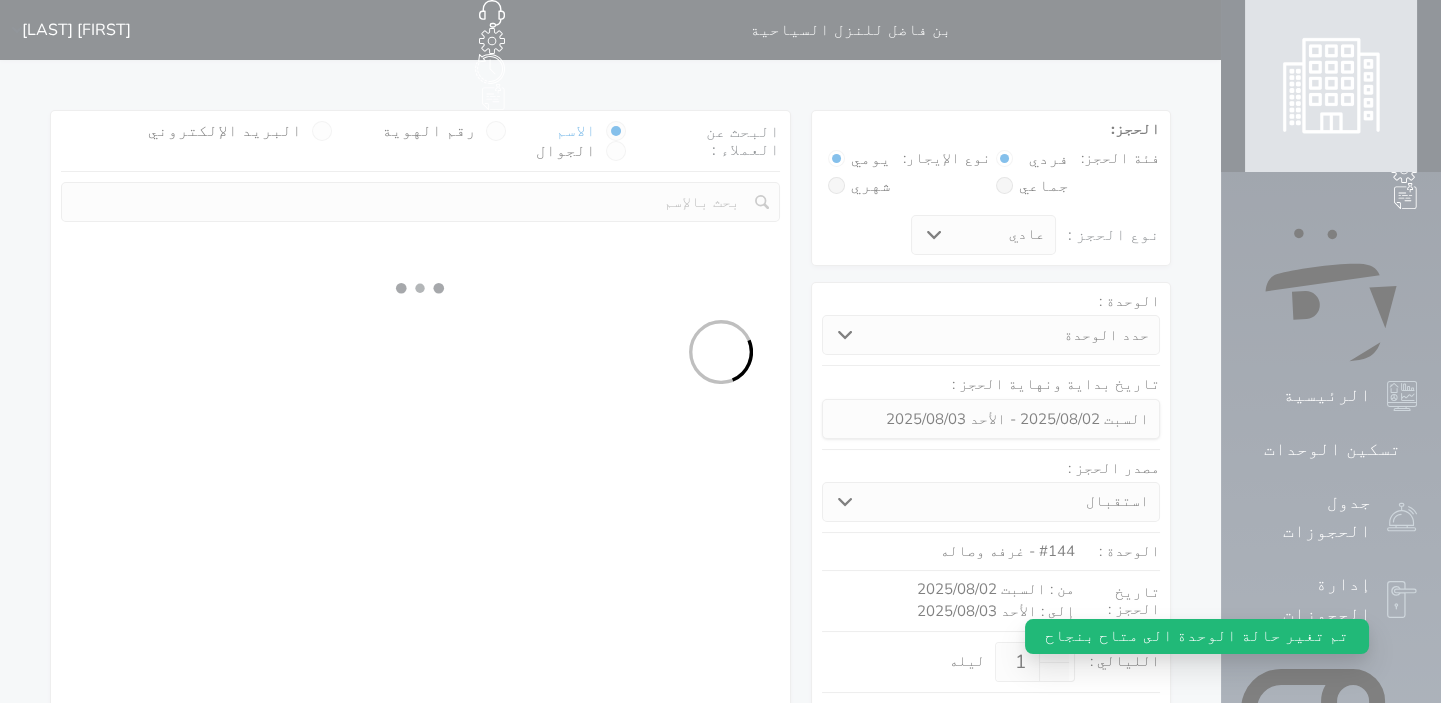 scroll, scrollTop: 0, scrollLeft: 0, axis: both 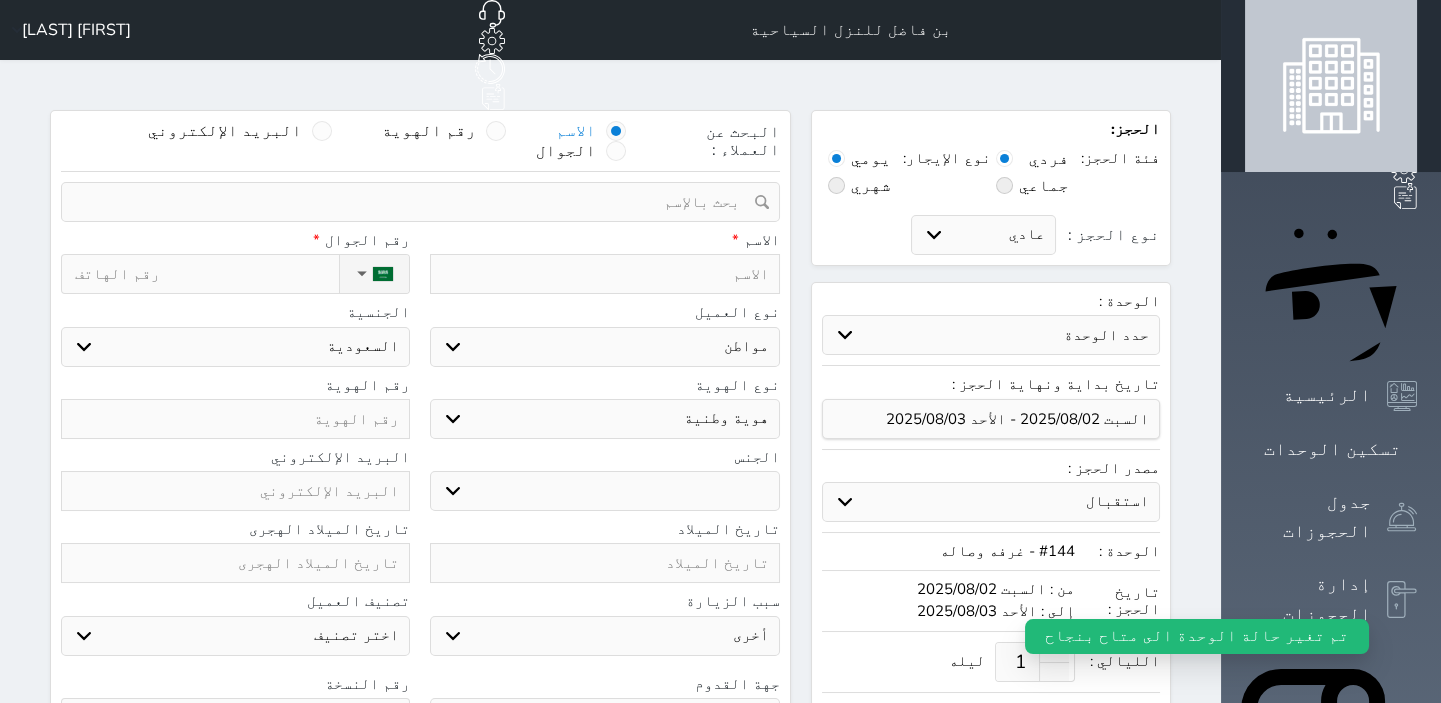 click at bounding box center (604, 274) 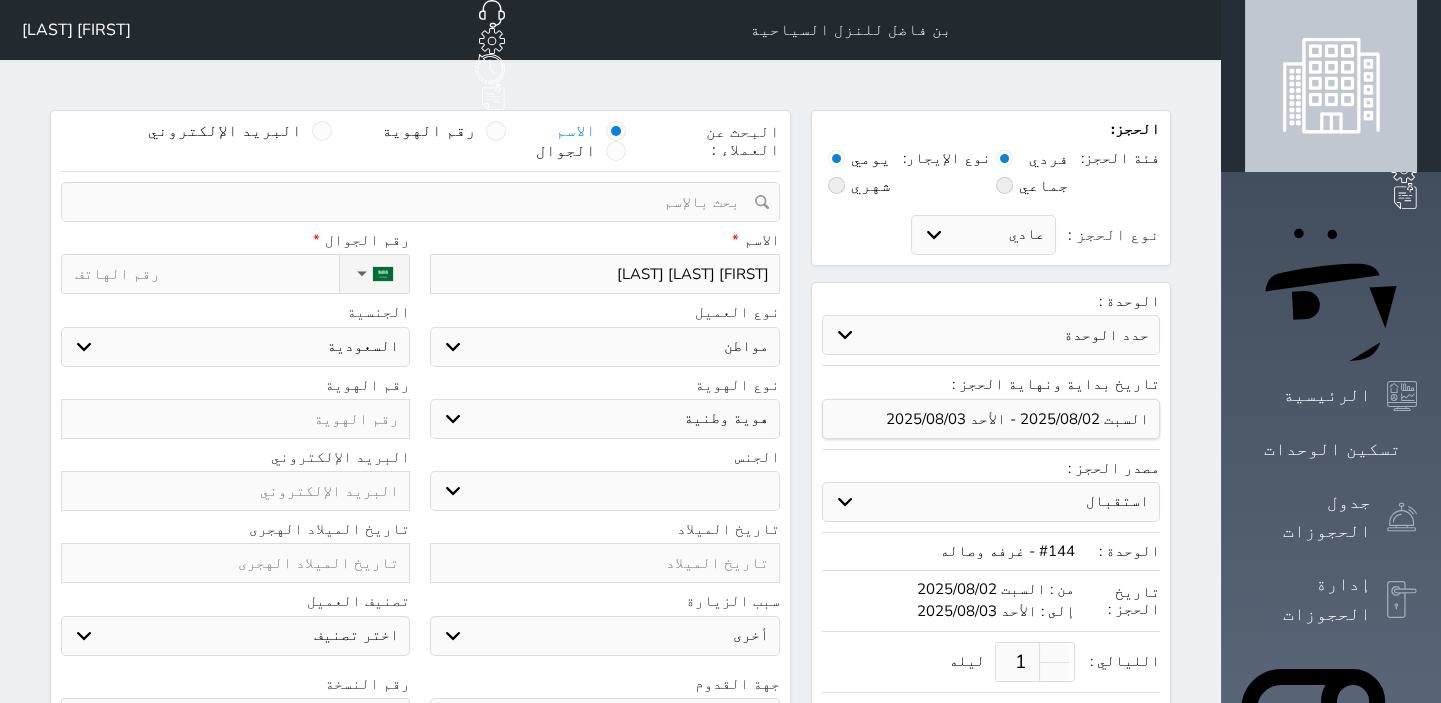 click at bounding box center (235, 419) 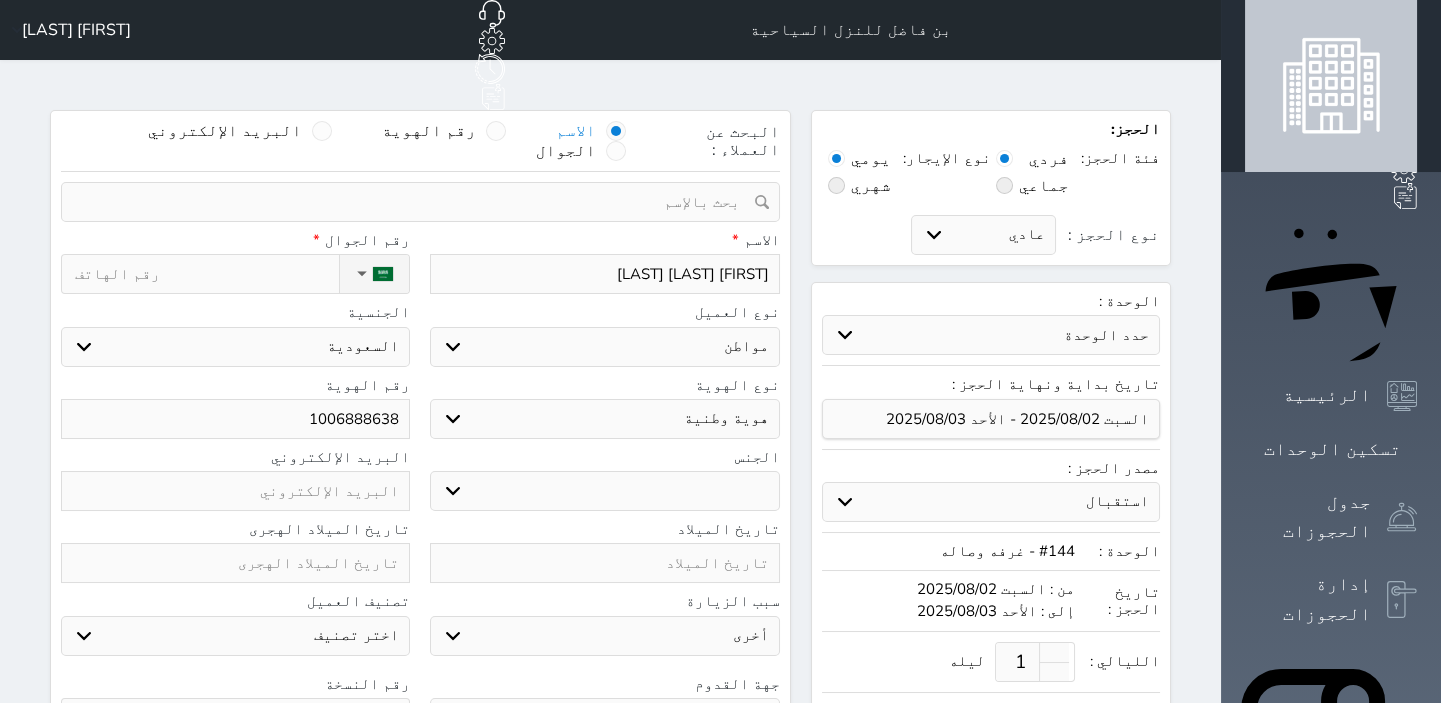 click on "نوع الحجز :" at bounding box center [207, 274] 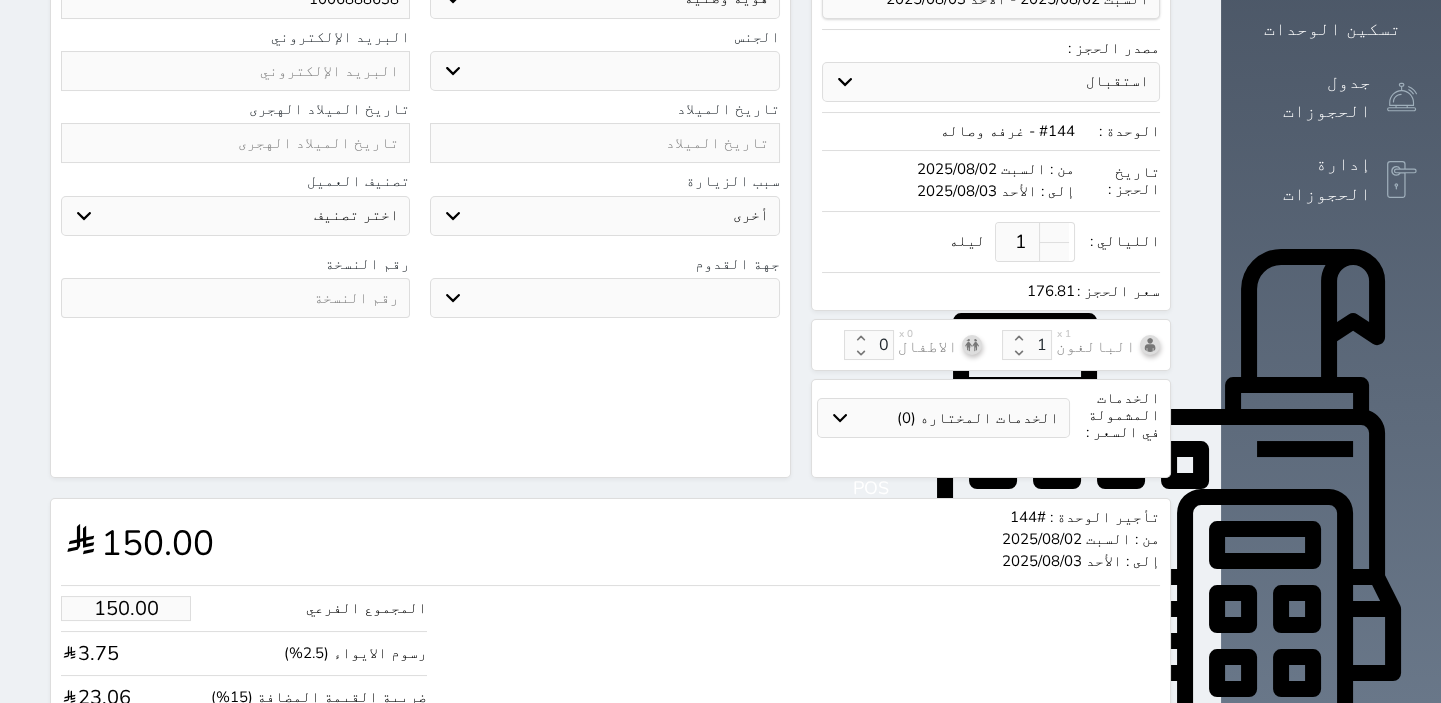 scroll, scrollTop: 521, scrollLeft: 0, axis: vertical 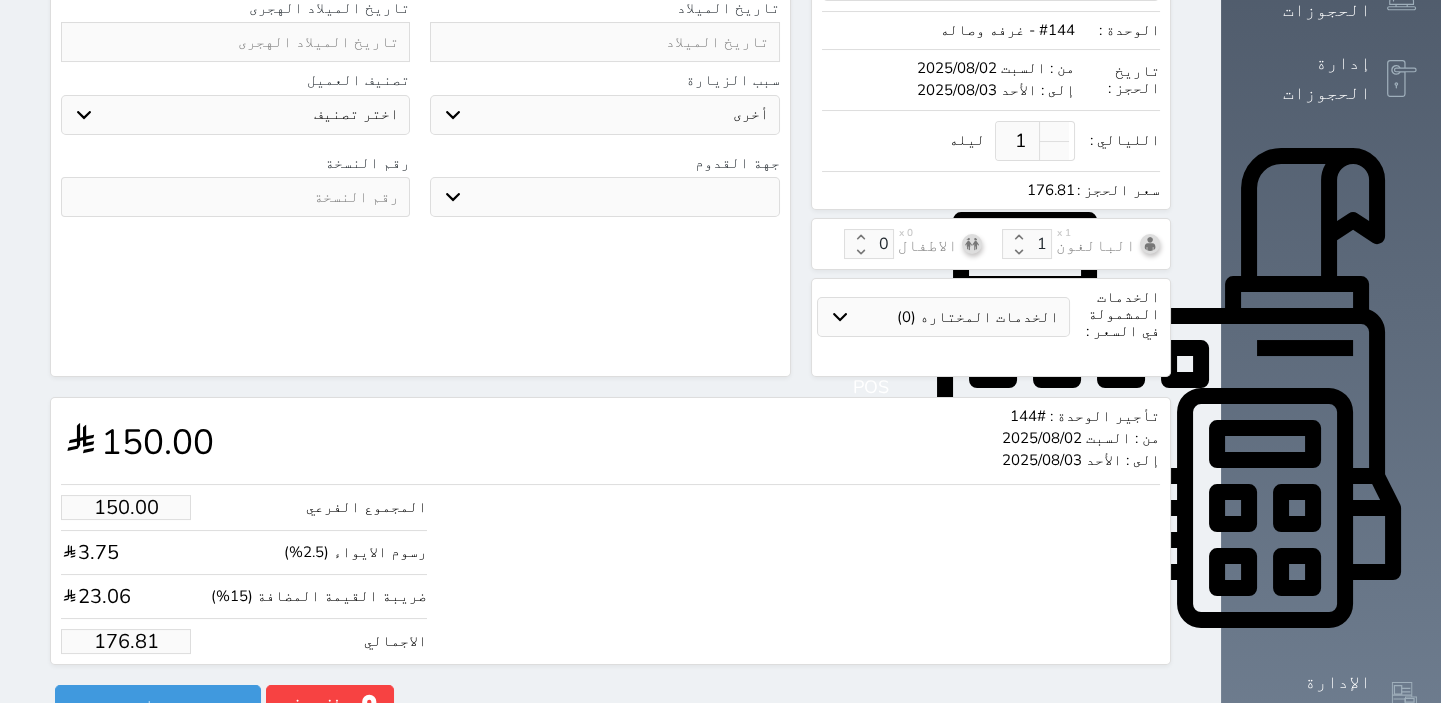 click on "176.81" at bounding box center (126, 641) 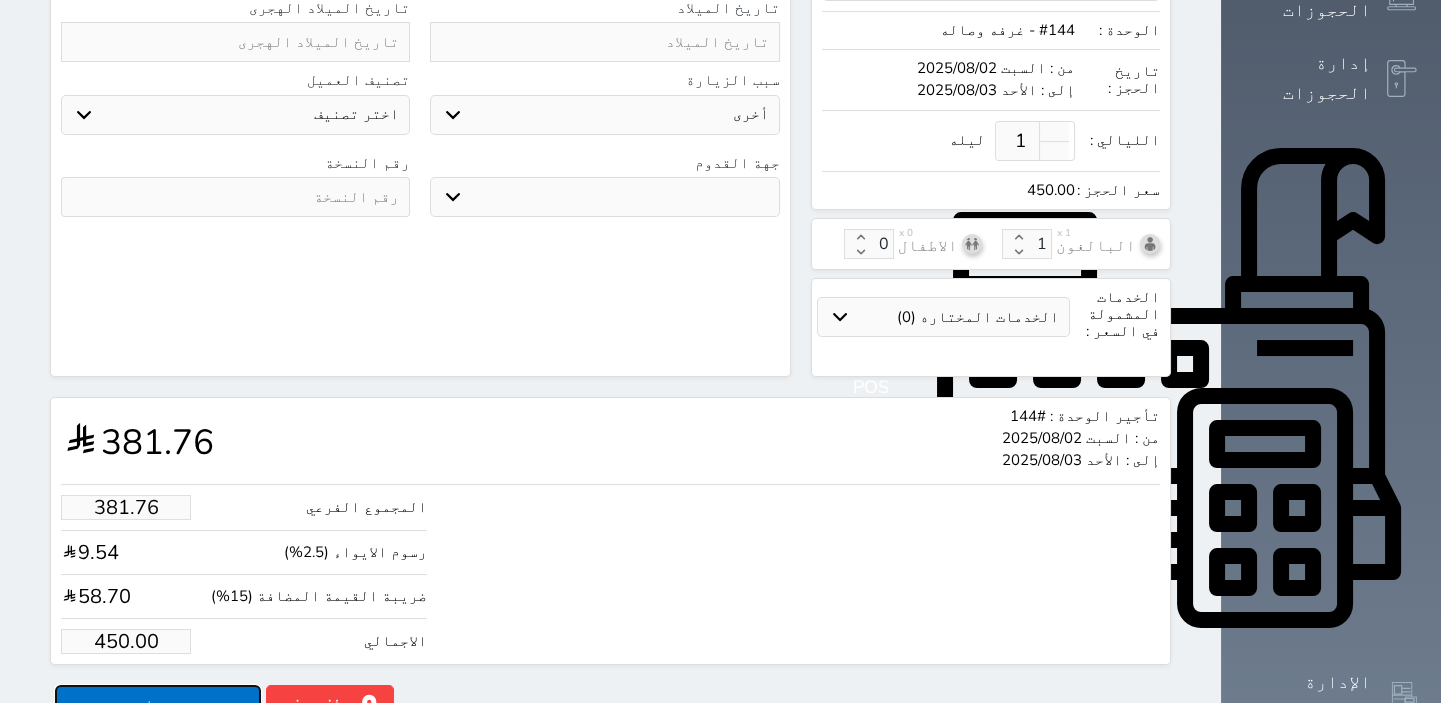 click on "حجز" at bounding box center [158, 702] 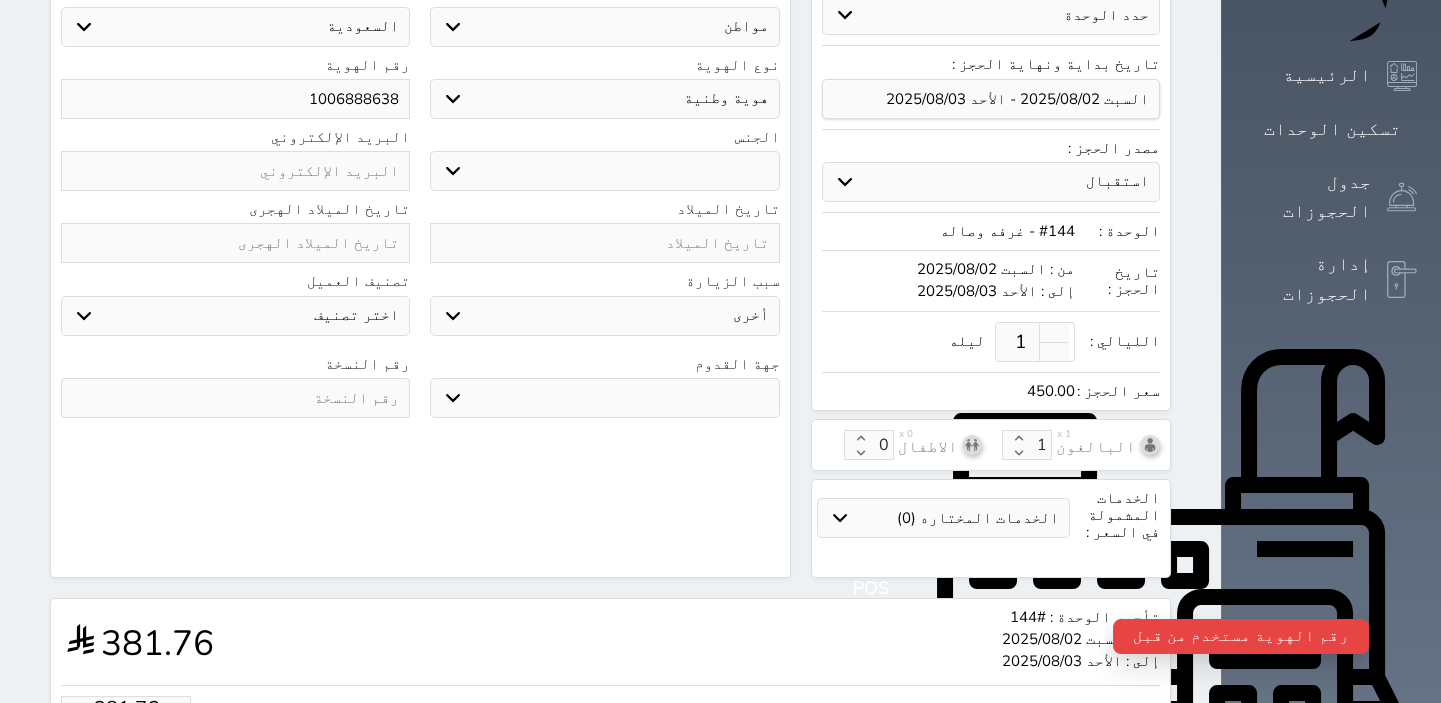 scroll, scrollTop: 158, scrollLeft: 0, axis: vertical 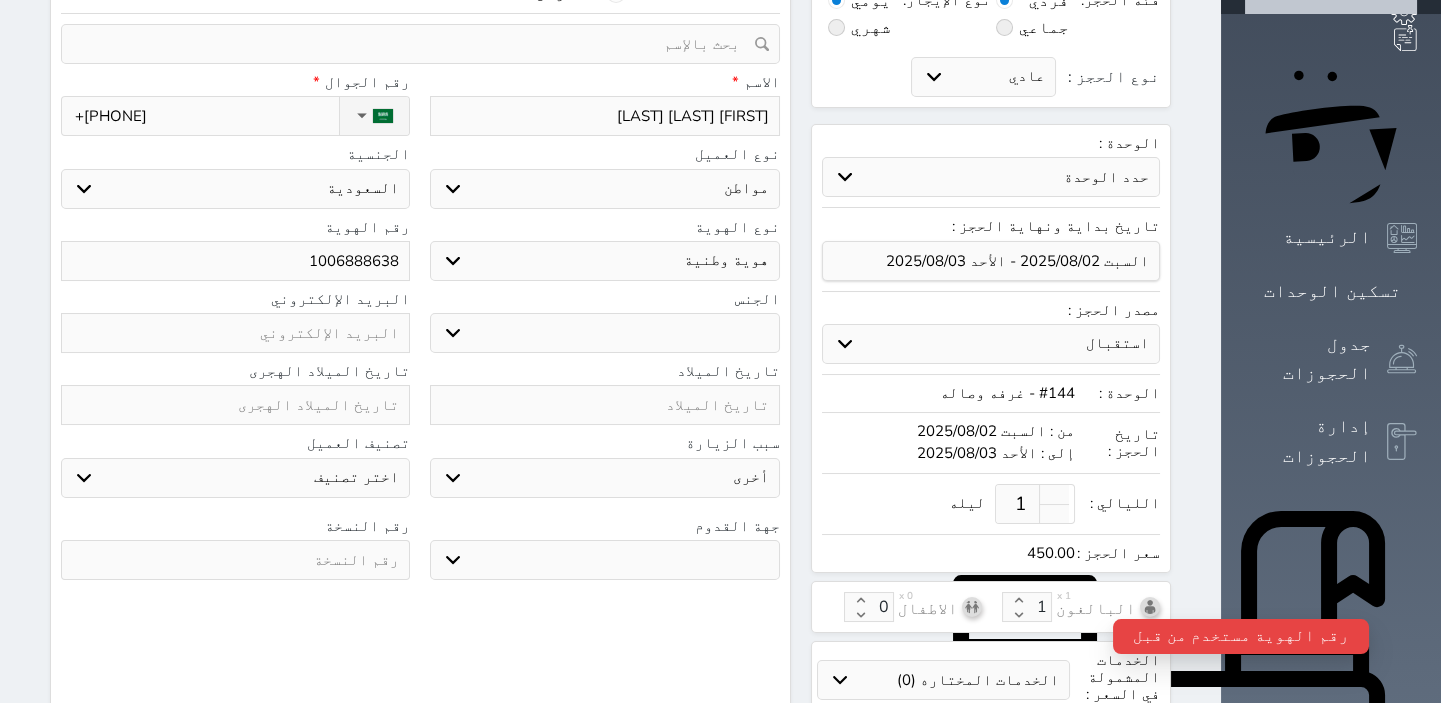 click on "1006888638" at bounding box center (235, 261) 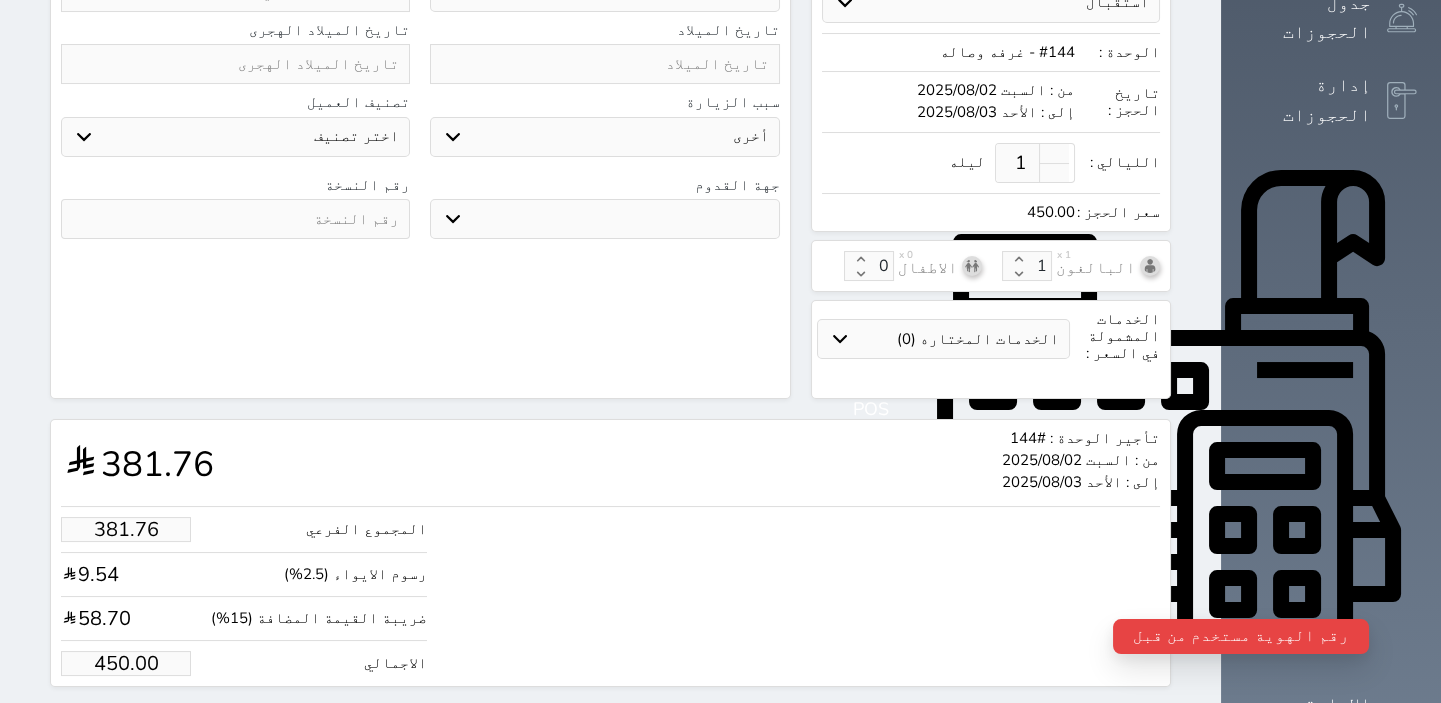 scroll, scrollTop: 521, scrollLeft: 0, axis: vertical 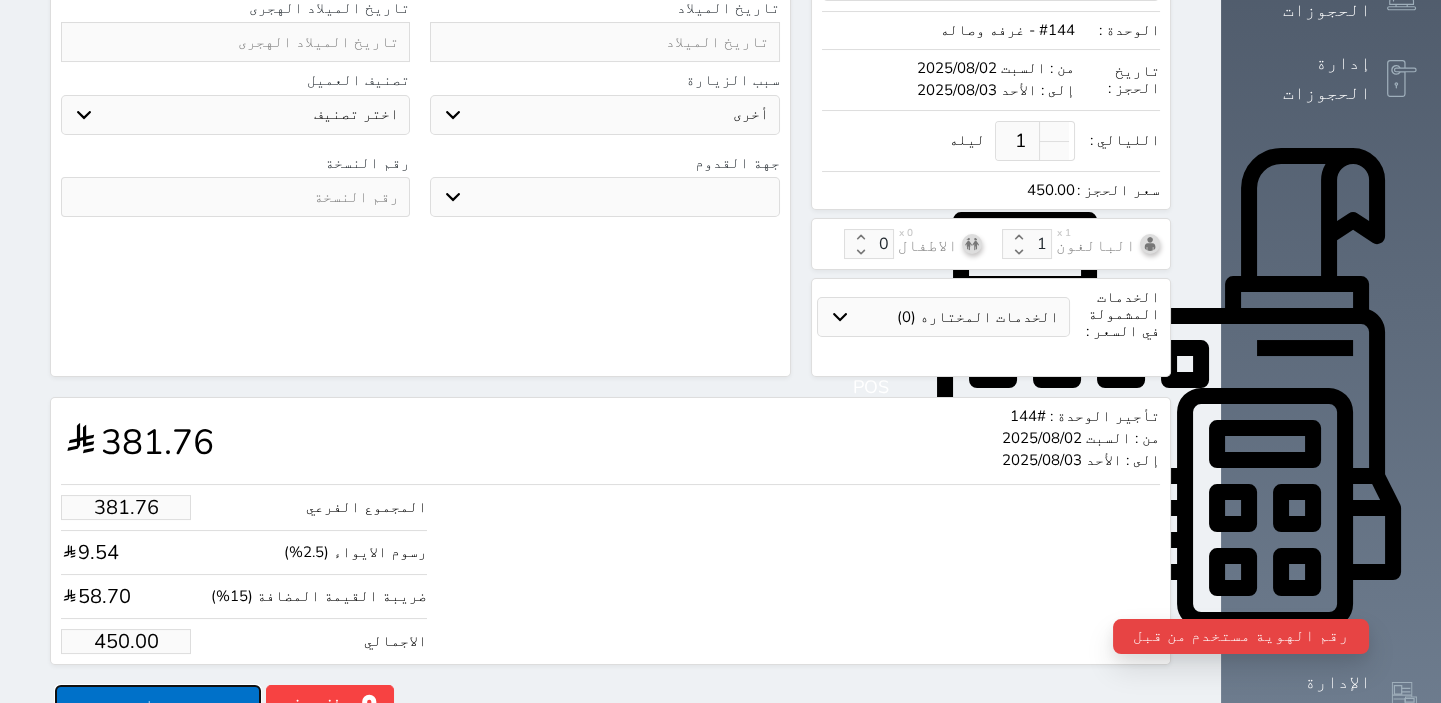 click on "حجز" at bounding box center [158, 702] 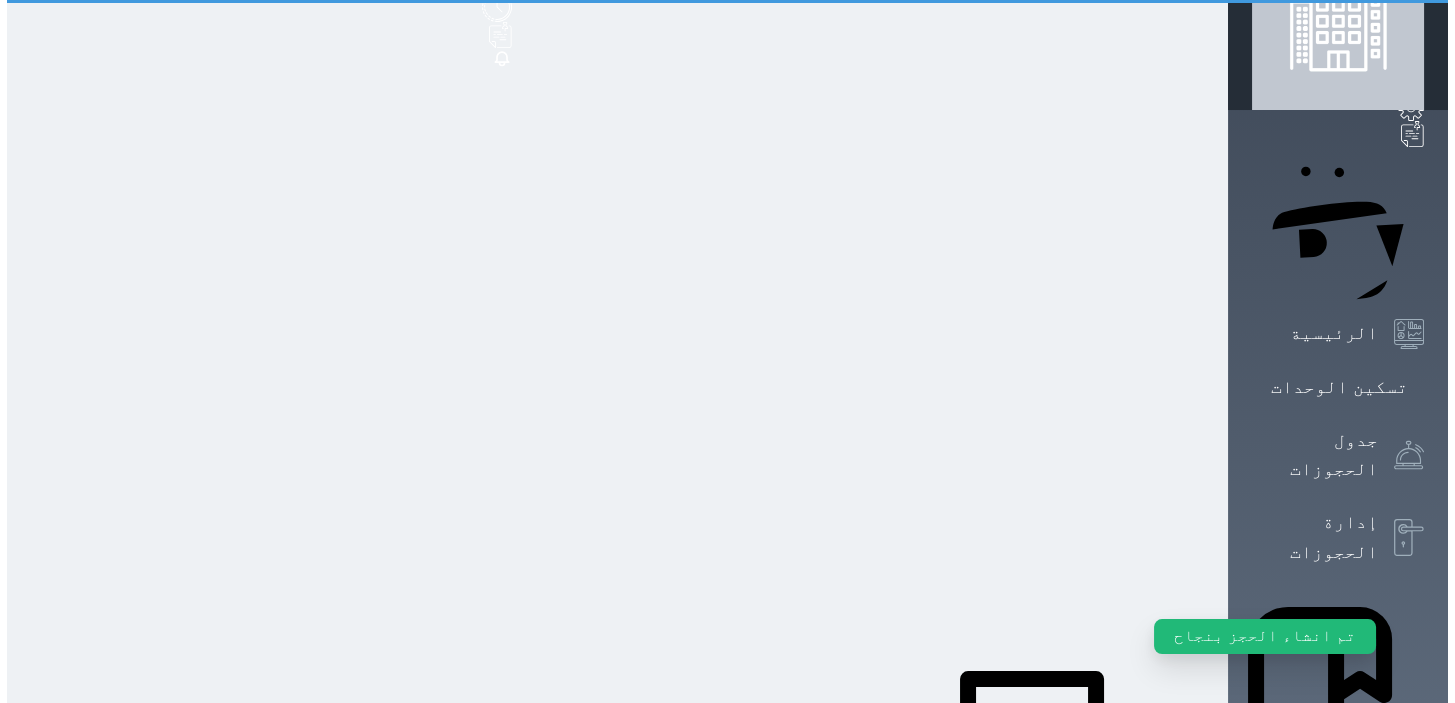 scroll, scrollTop: 0, scrollLeft: 0, axis: both 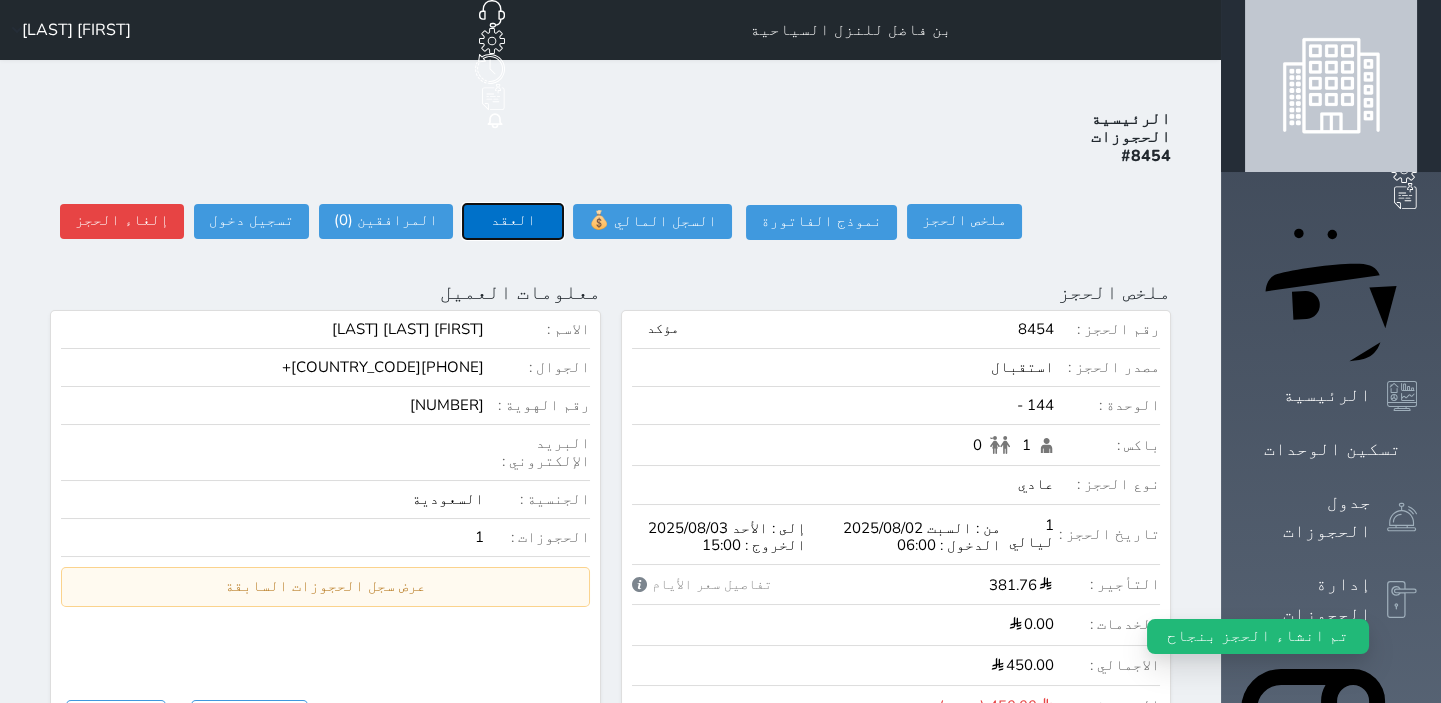 click on "العقد" at bounding box center [513, 221] 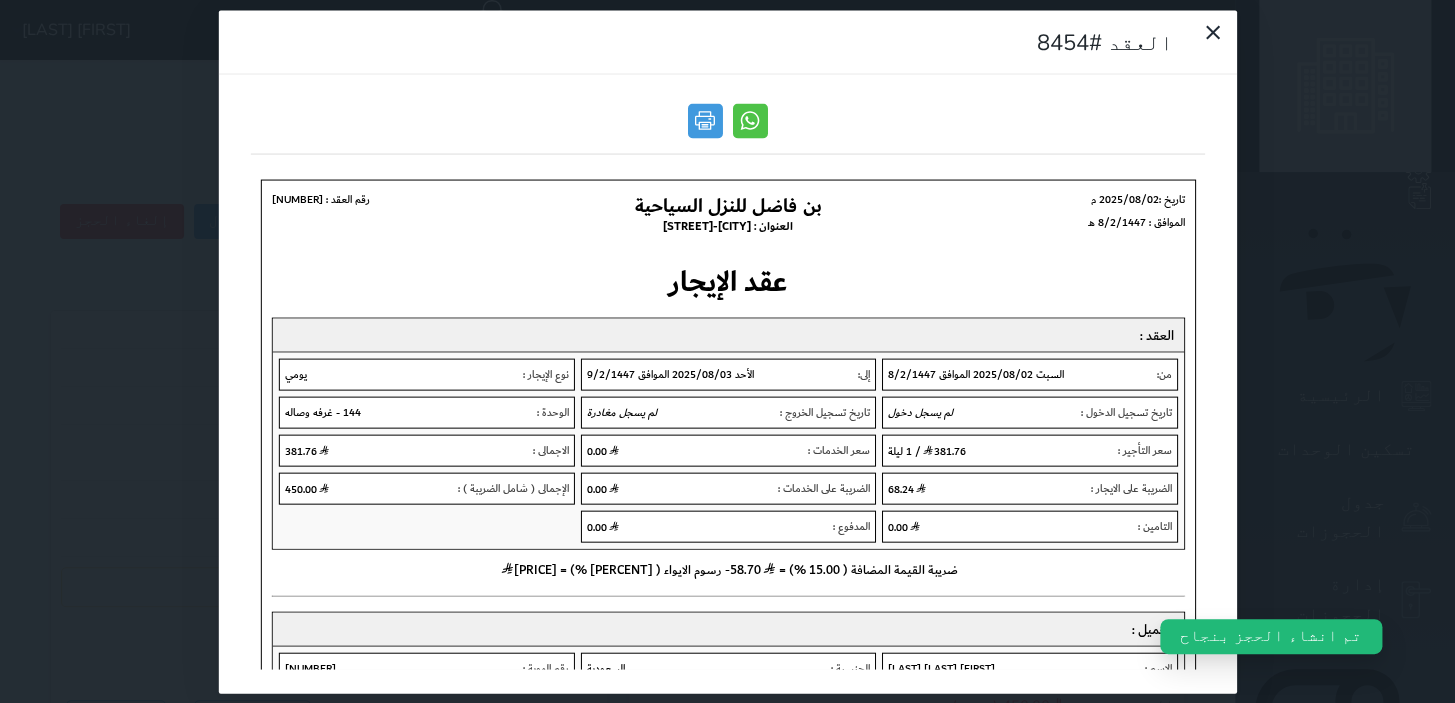 scroll, scrollTop: 0, scrollLeft: 0, axis: both 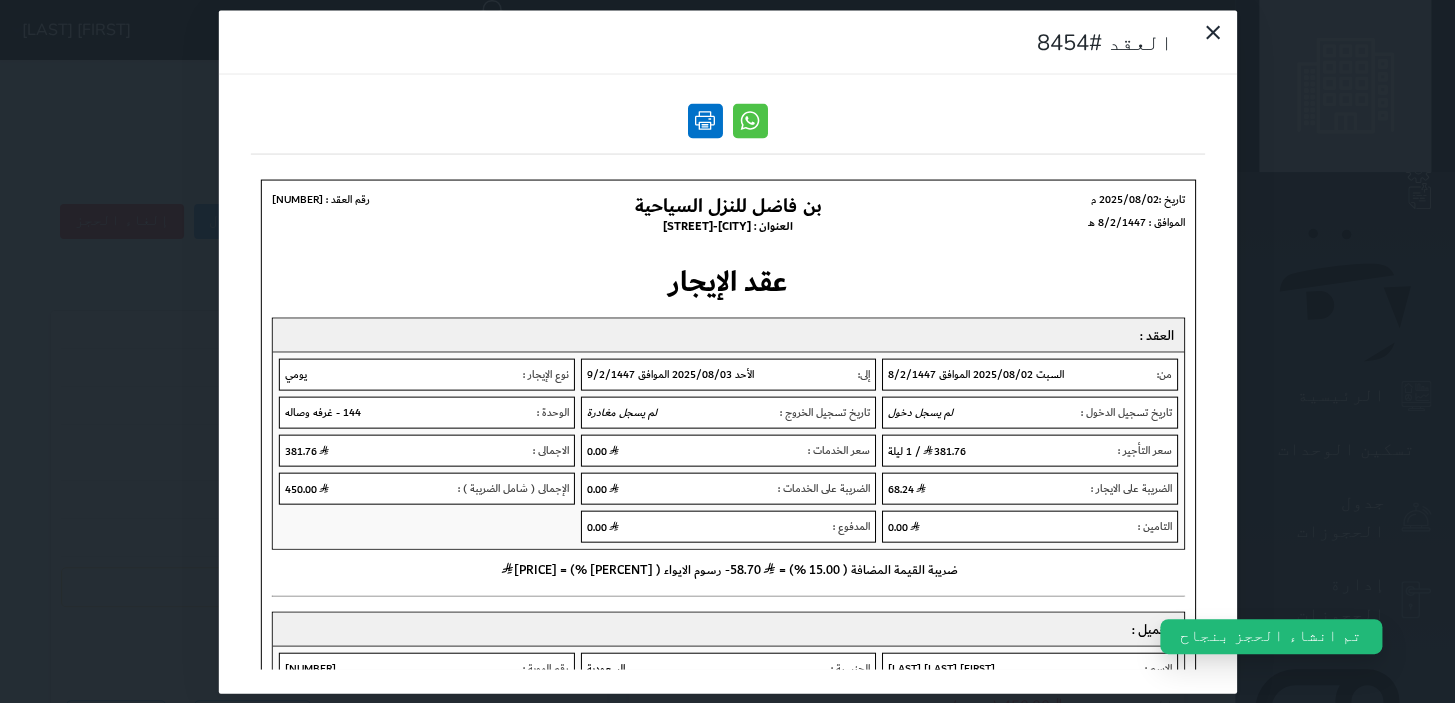 click at bounding box center [705, 120] 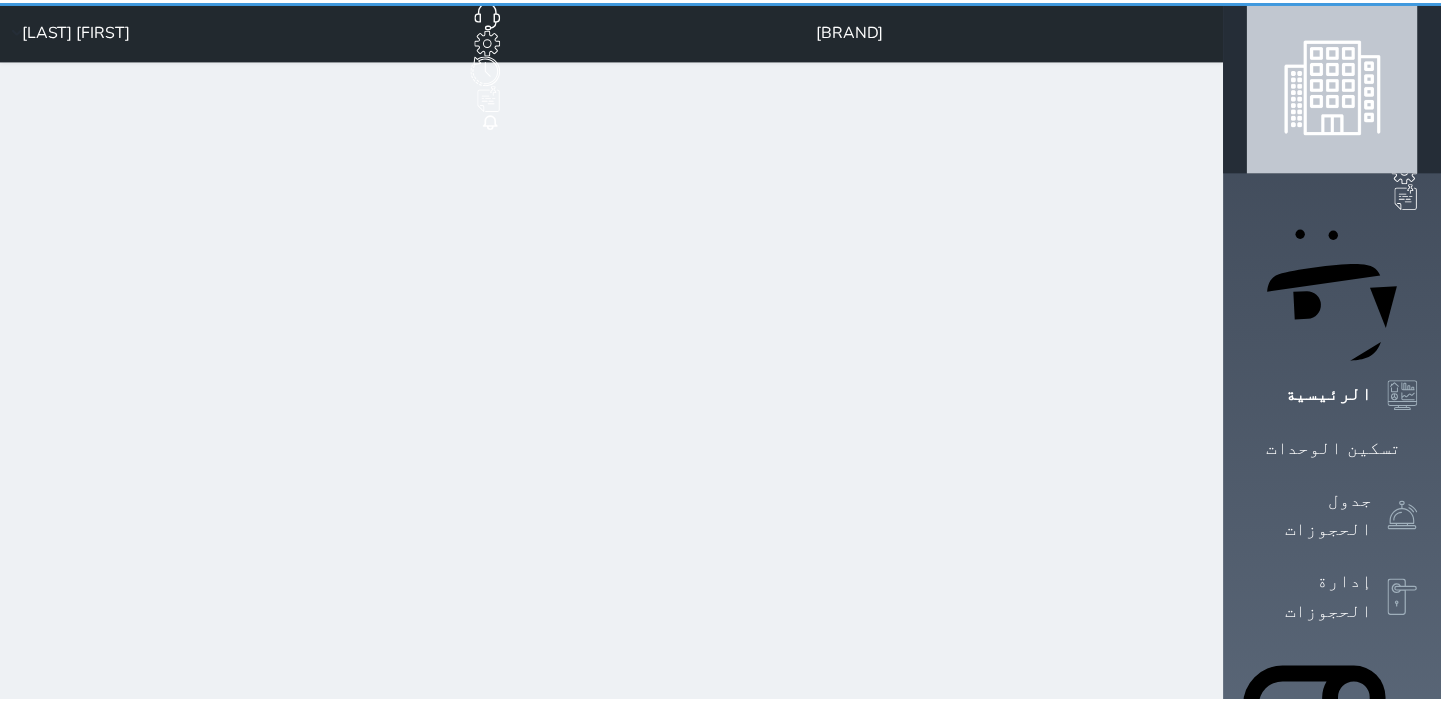scroll, scrollTop: 0, scrollLeft: 0, axis: both 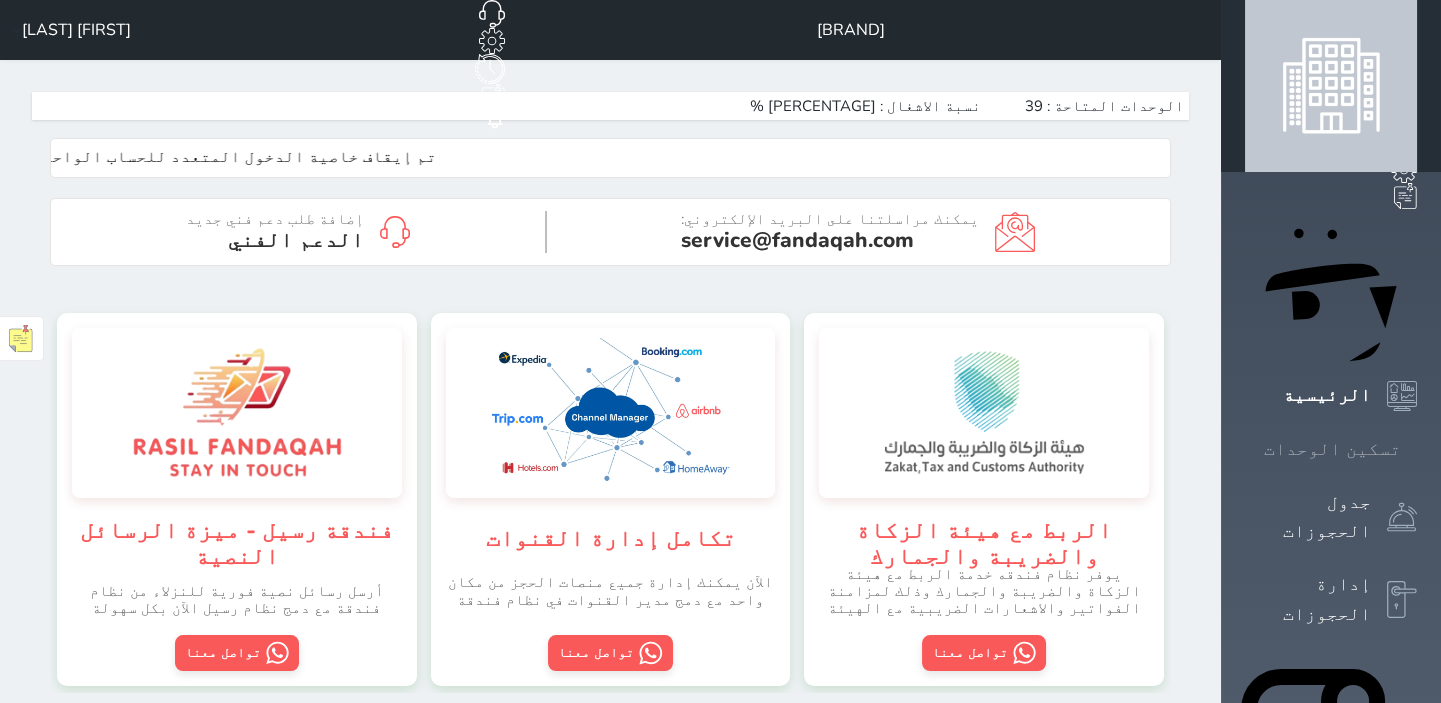 click 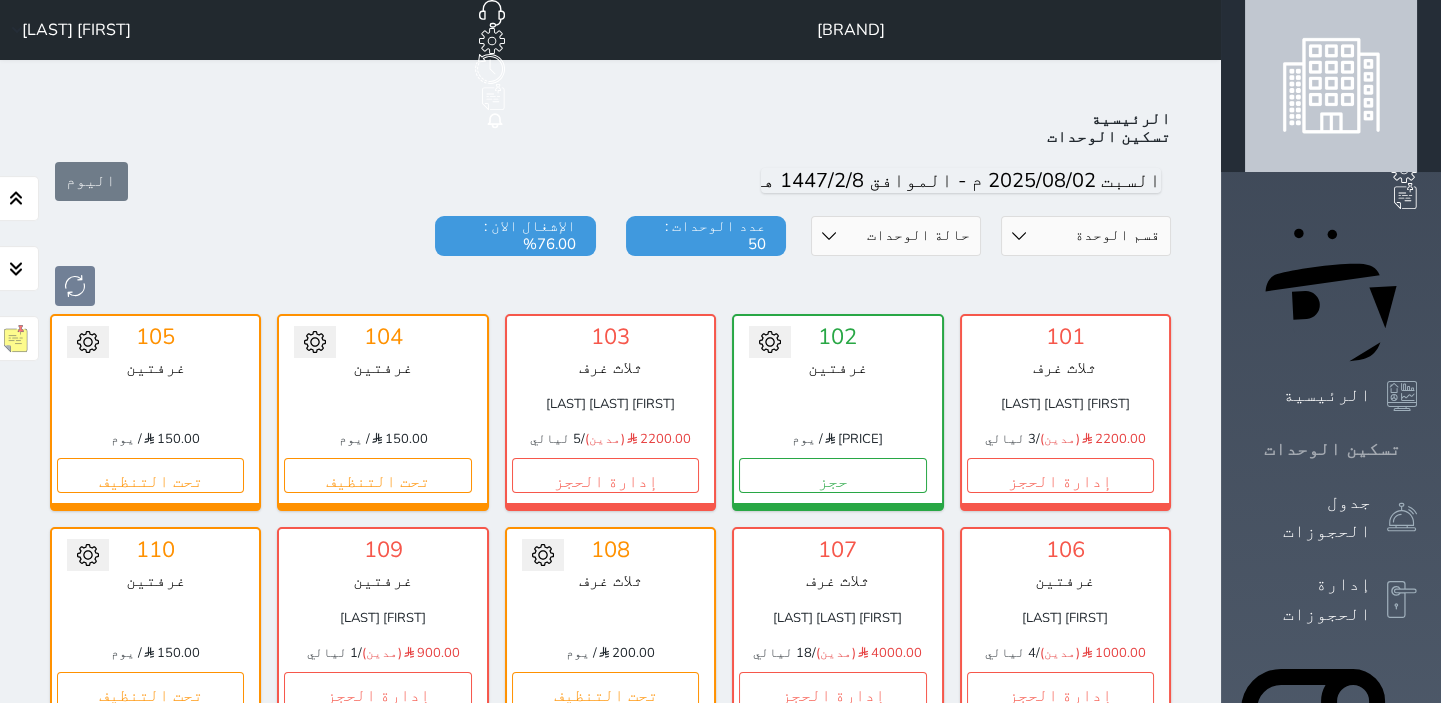 scroll, scrollTop: 78, scrollLeft: 0, axis: vertical 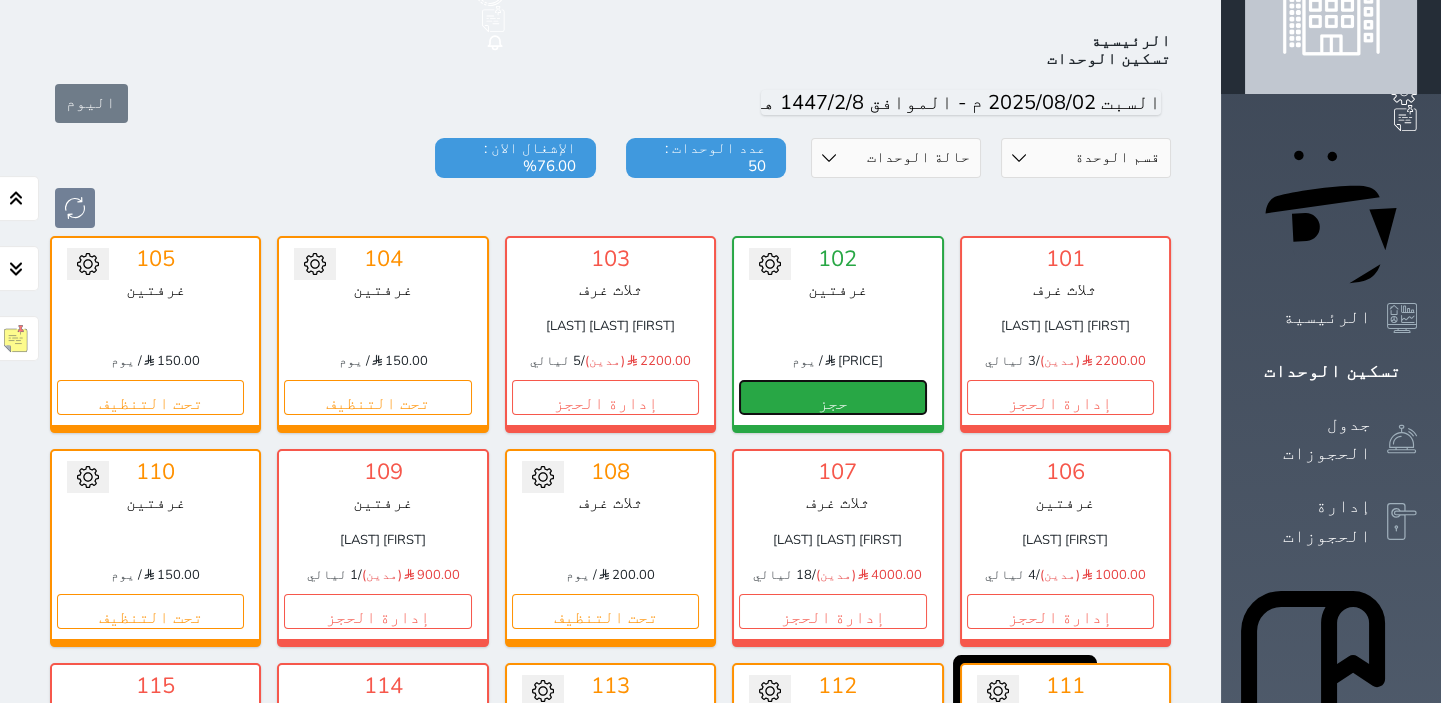 click on "حجز" at bounding box center [832, 397] 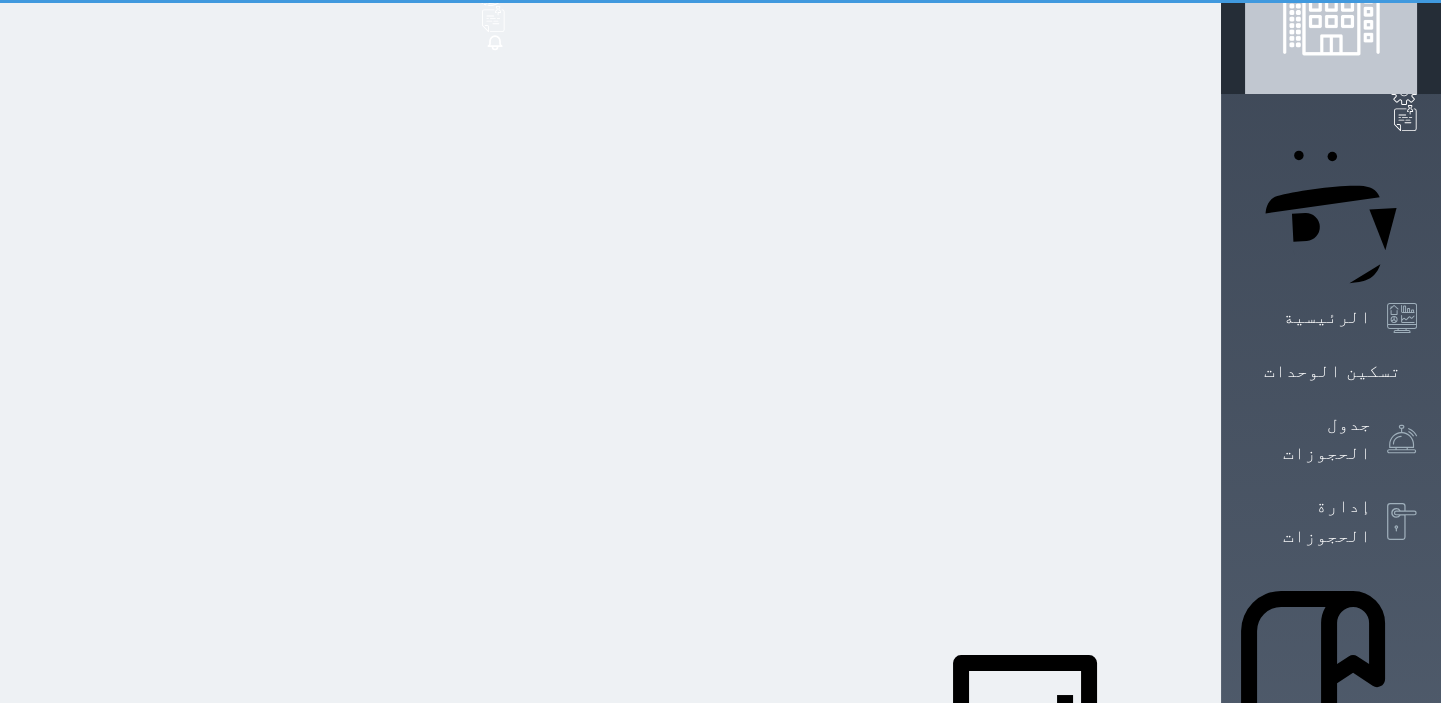 scroll, scrollTop: 0, scrollLeft: 0, axis: both 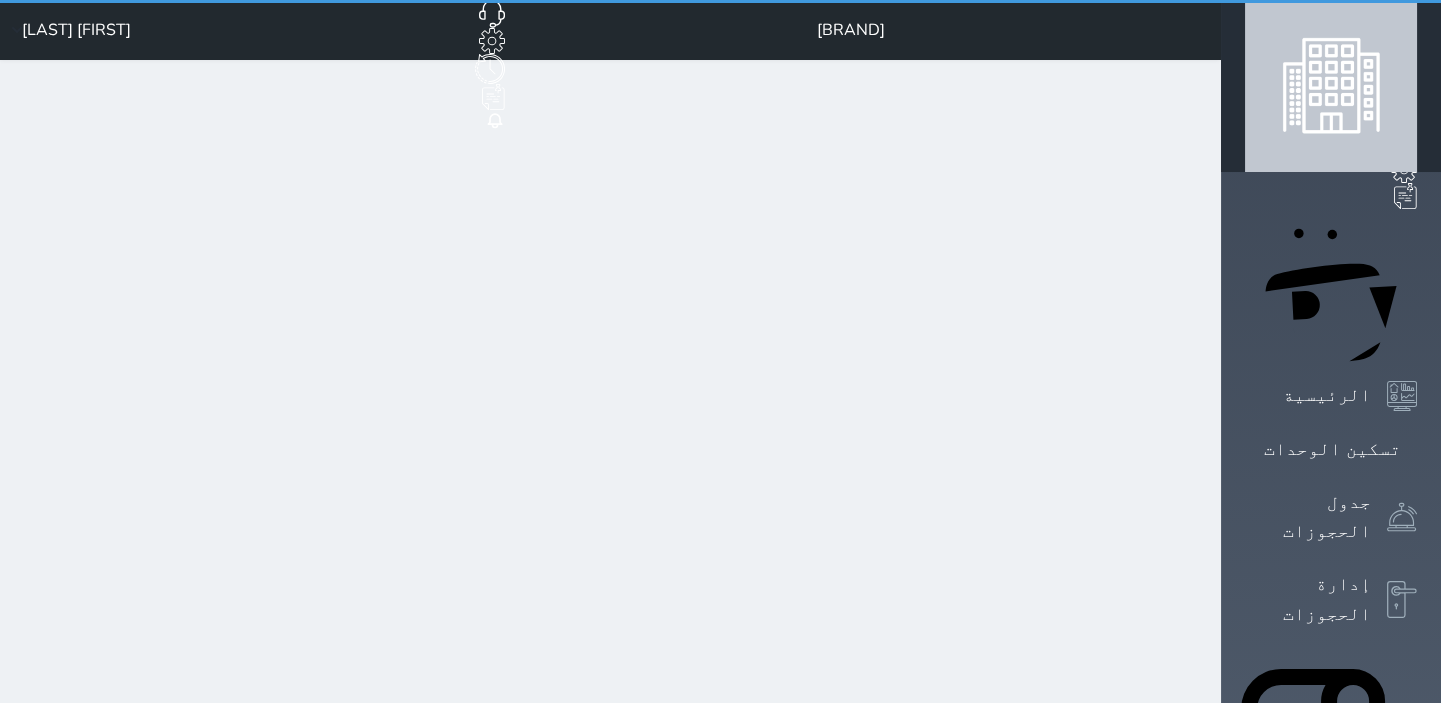 select on "1" 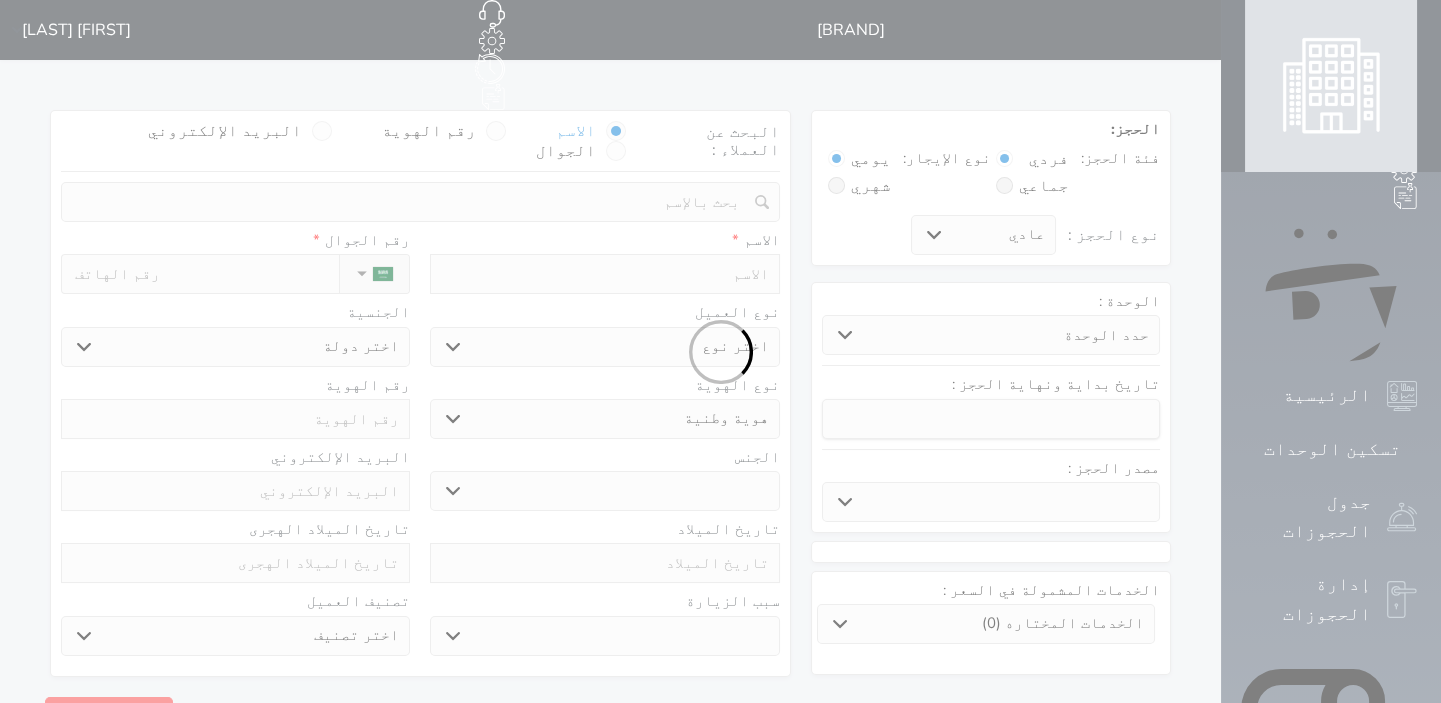 select 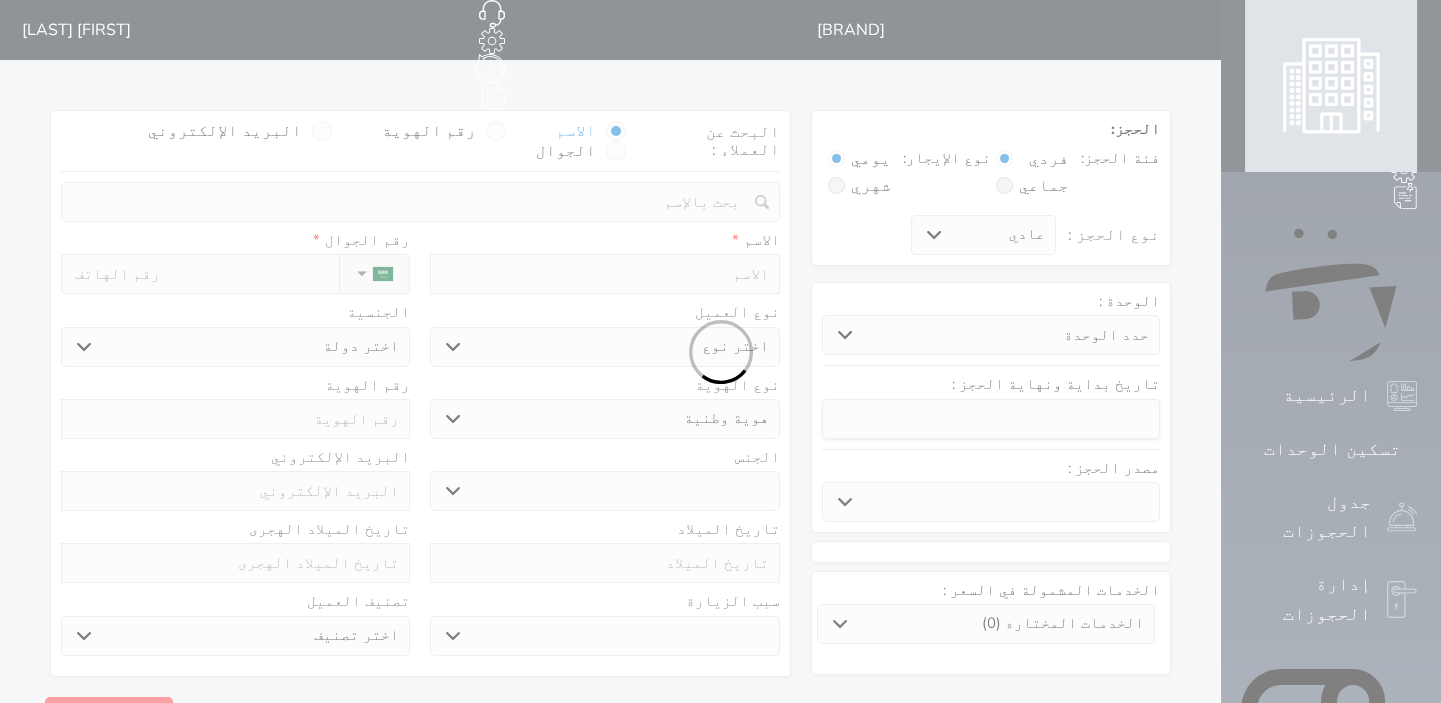 select 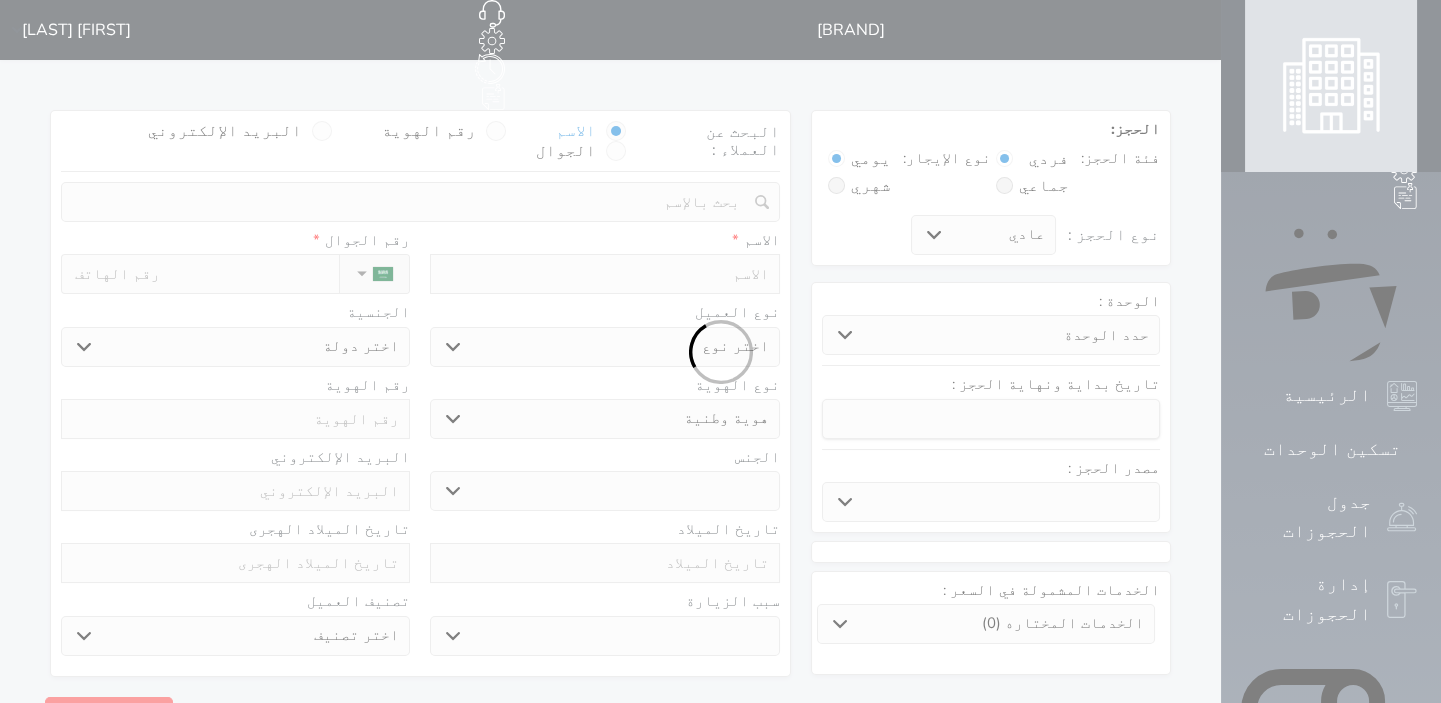 select 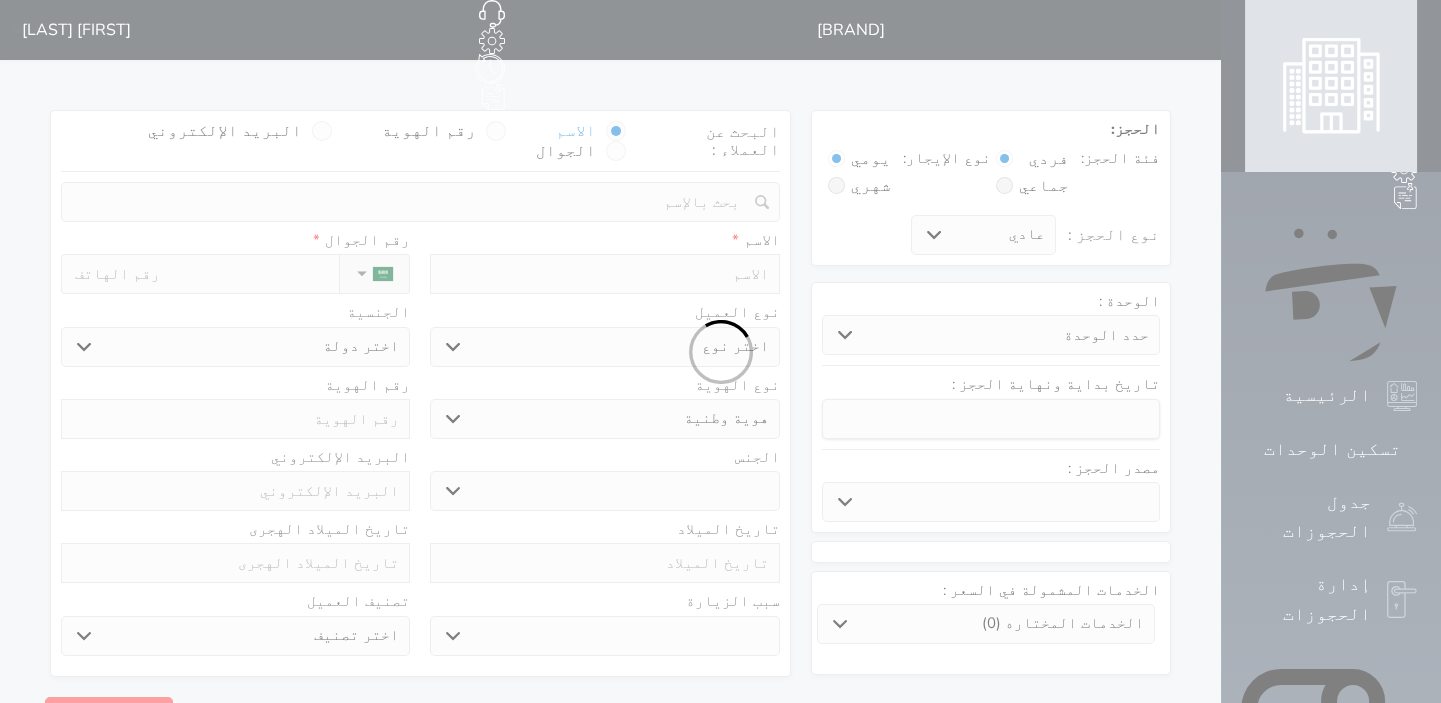 select 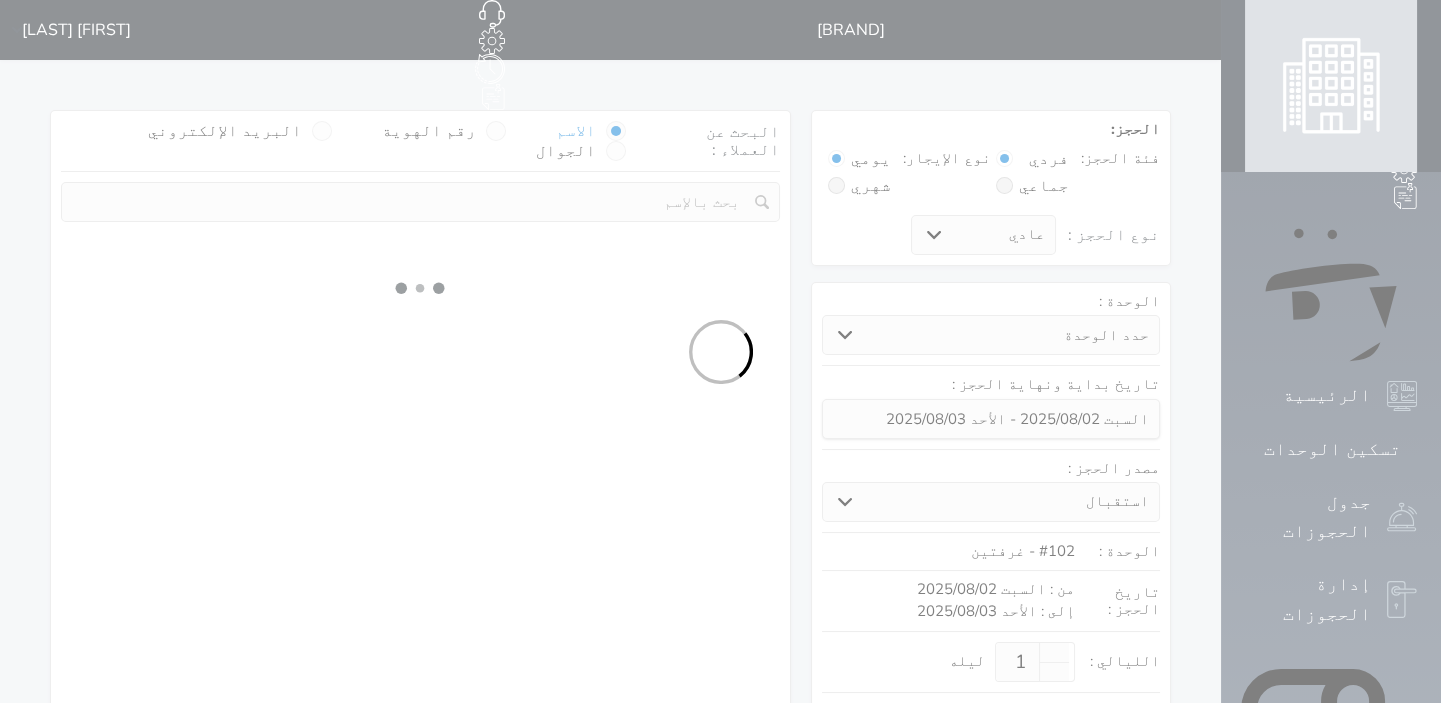 select 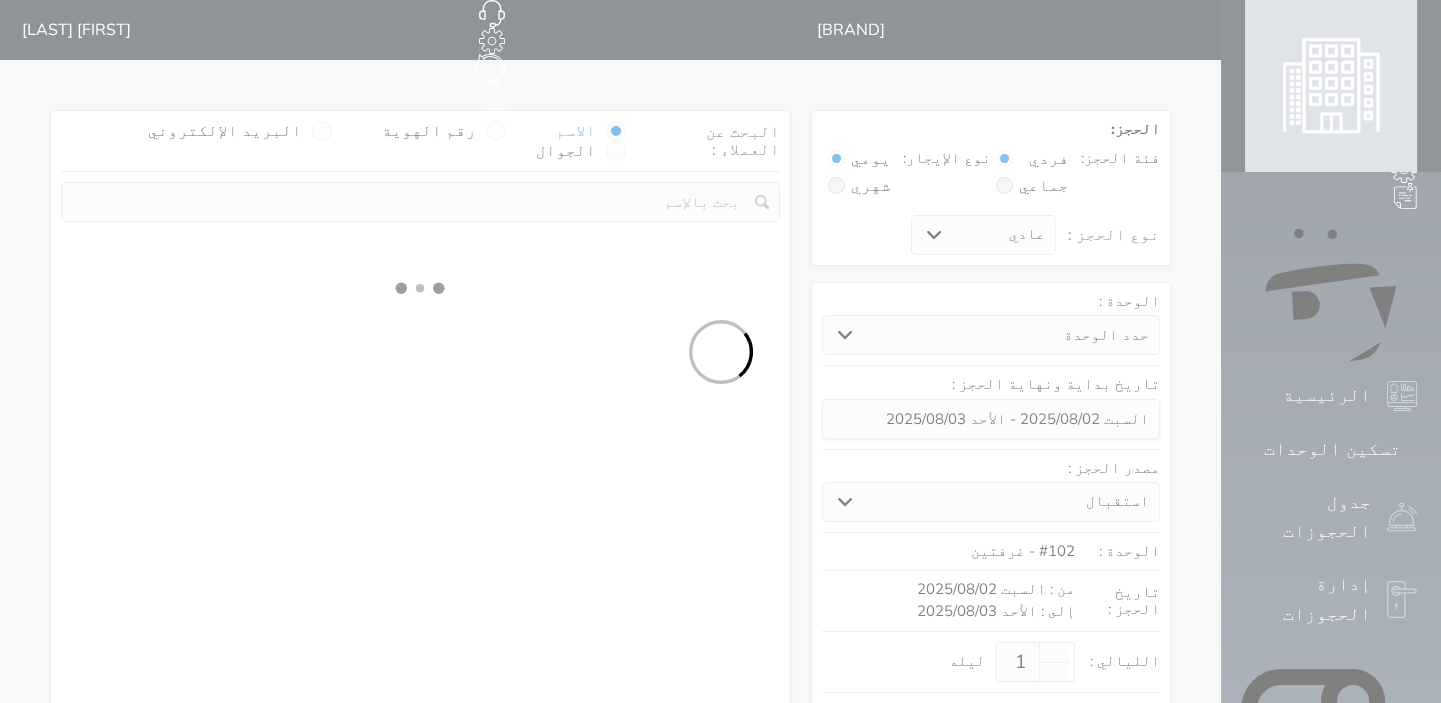 select on "113" 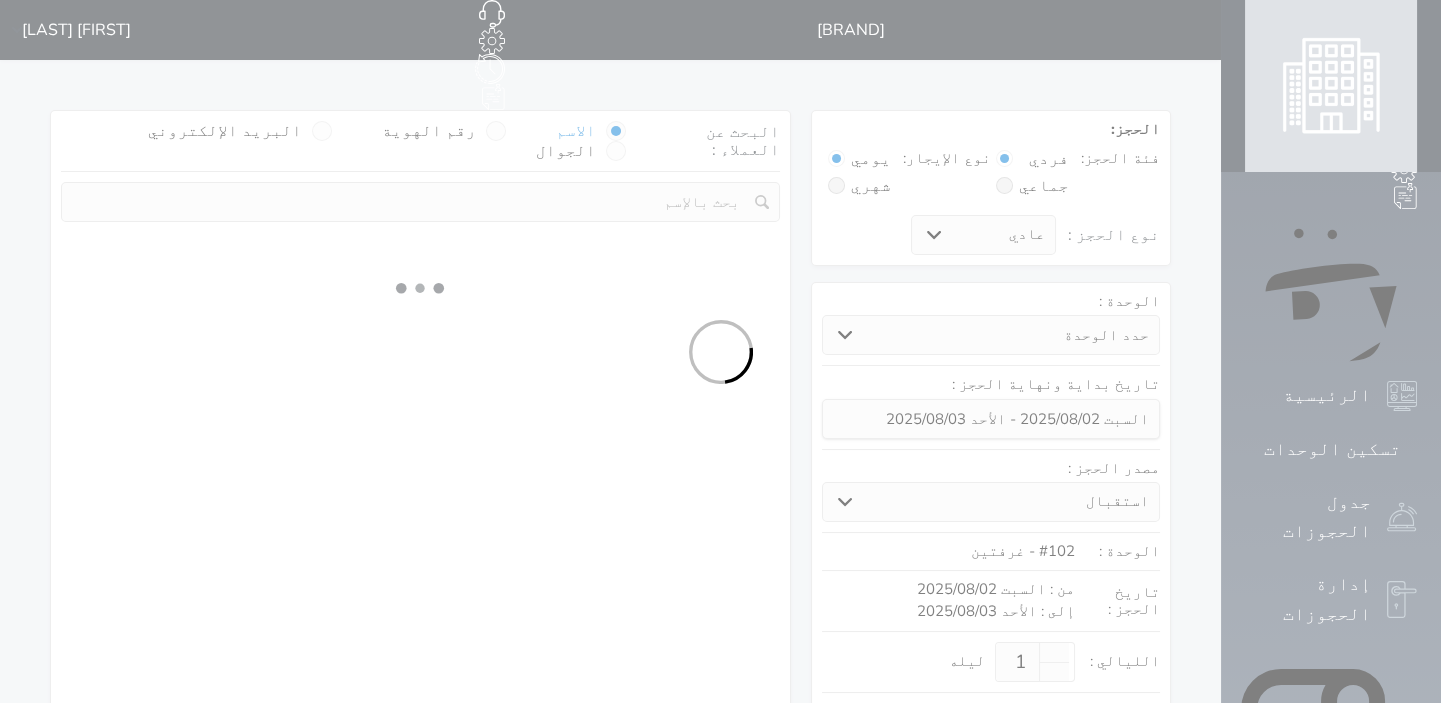 select on "1" 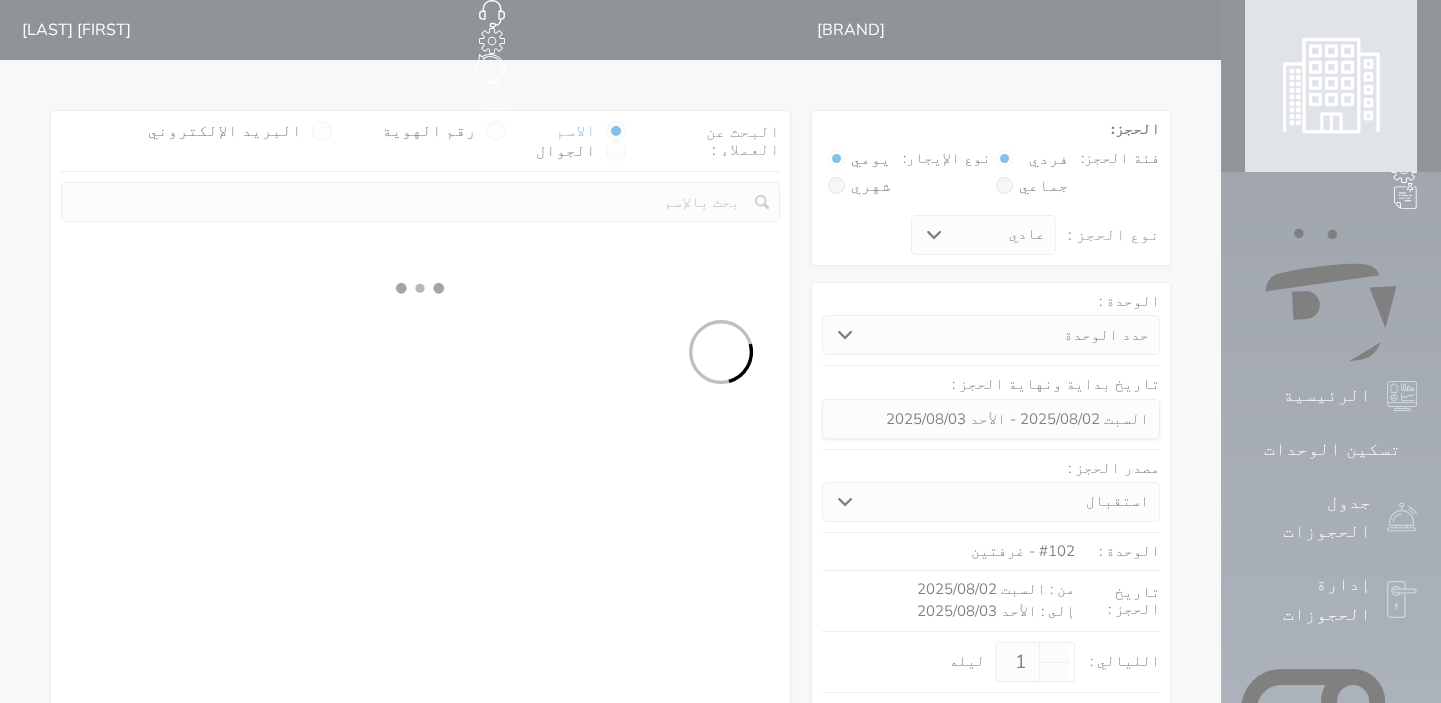 select 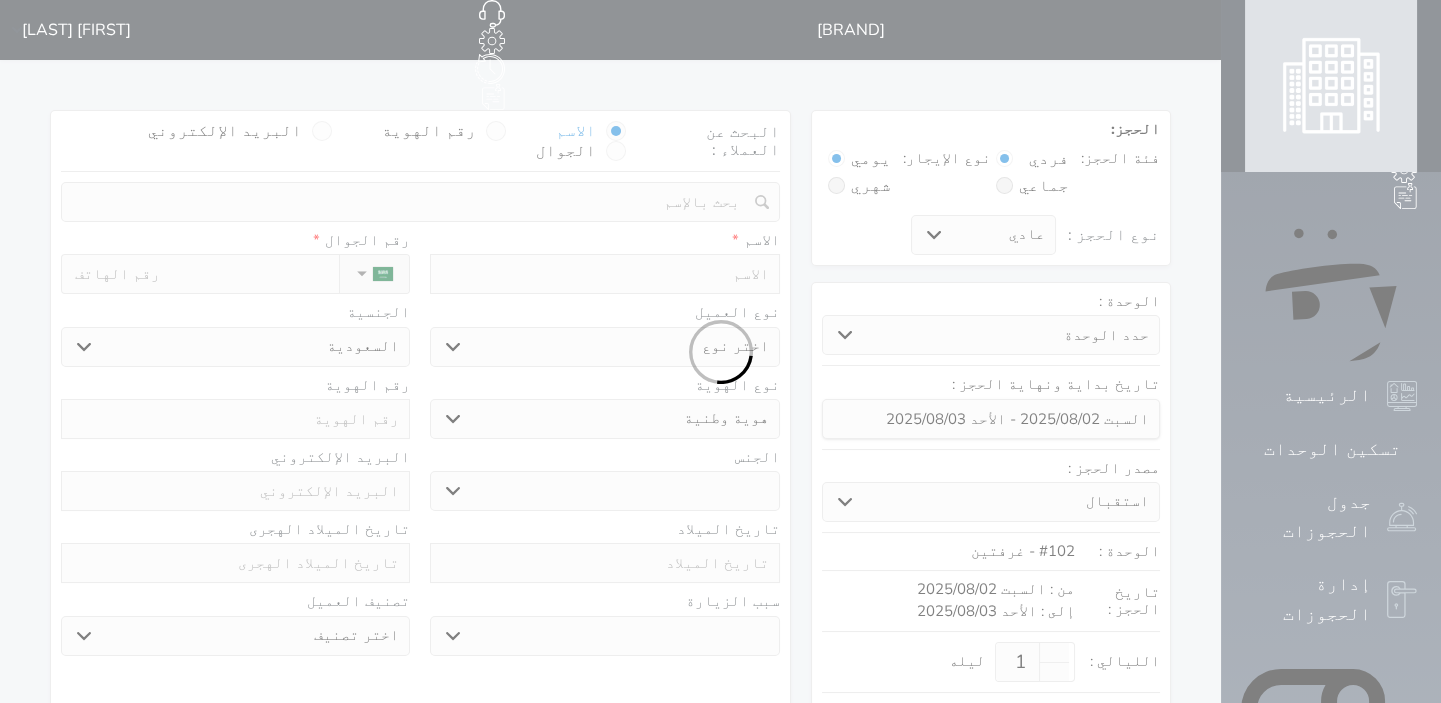 select 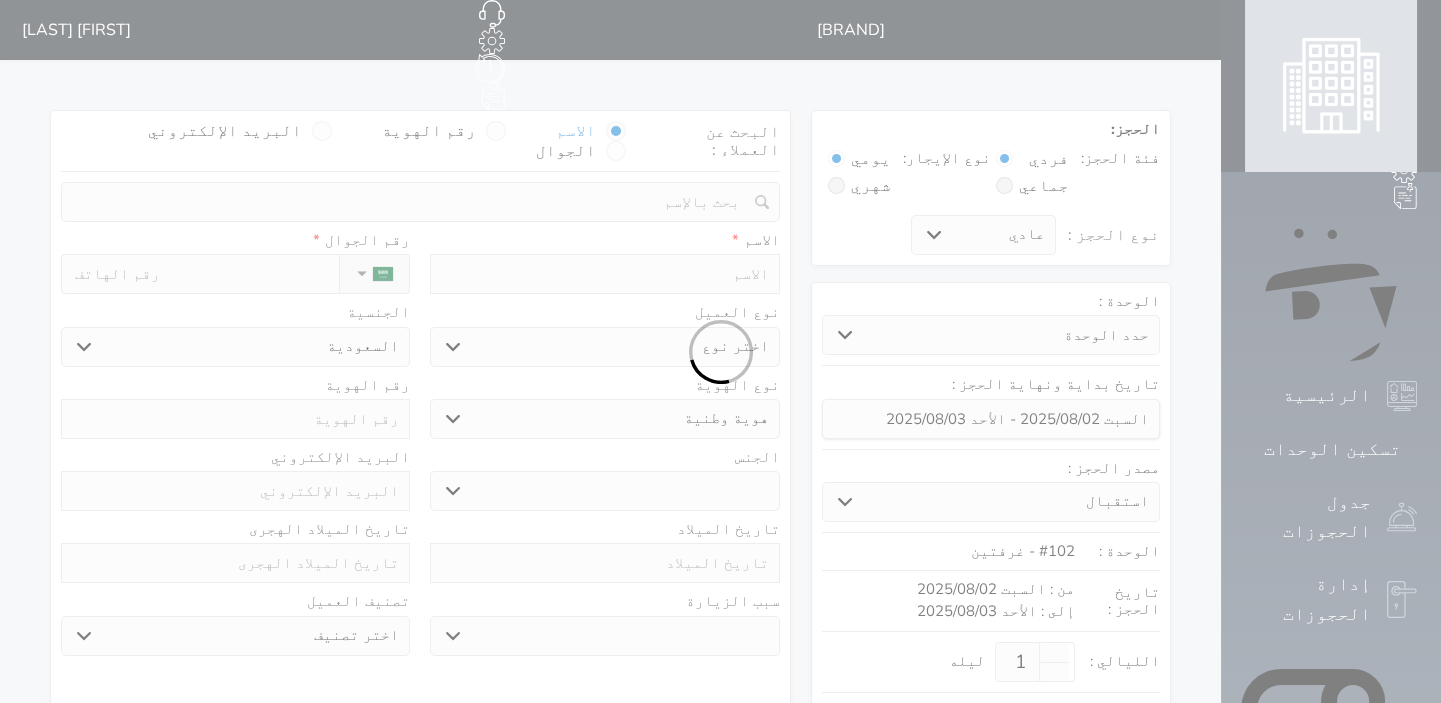 select 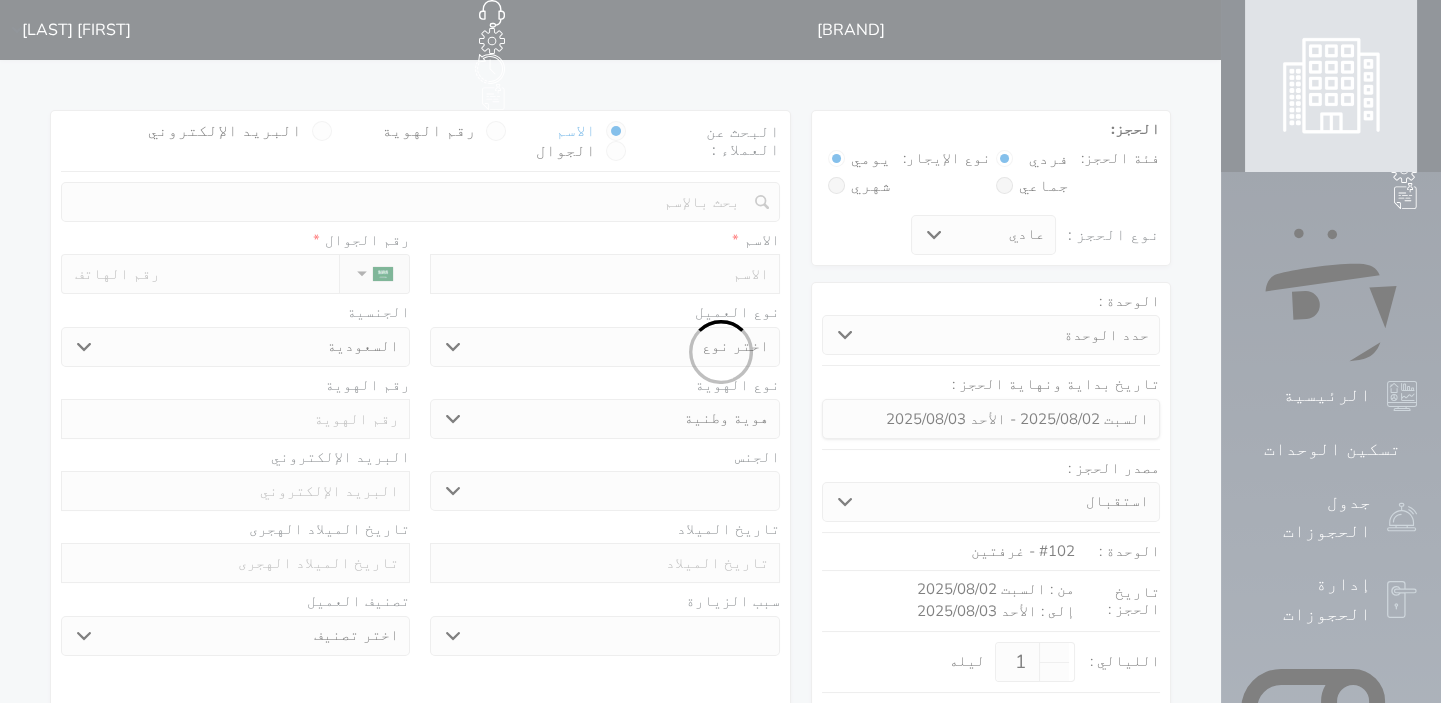 select 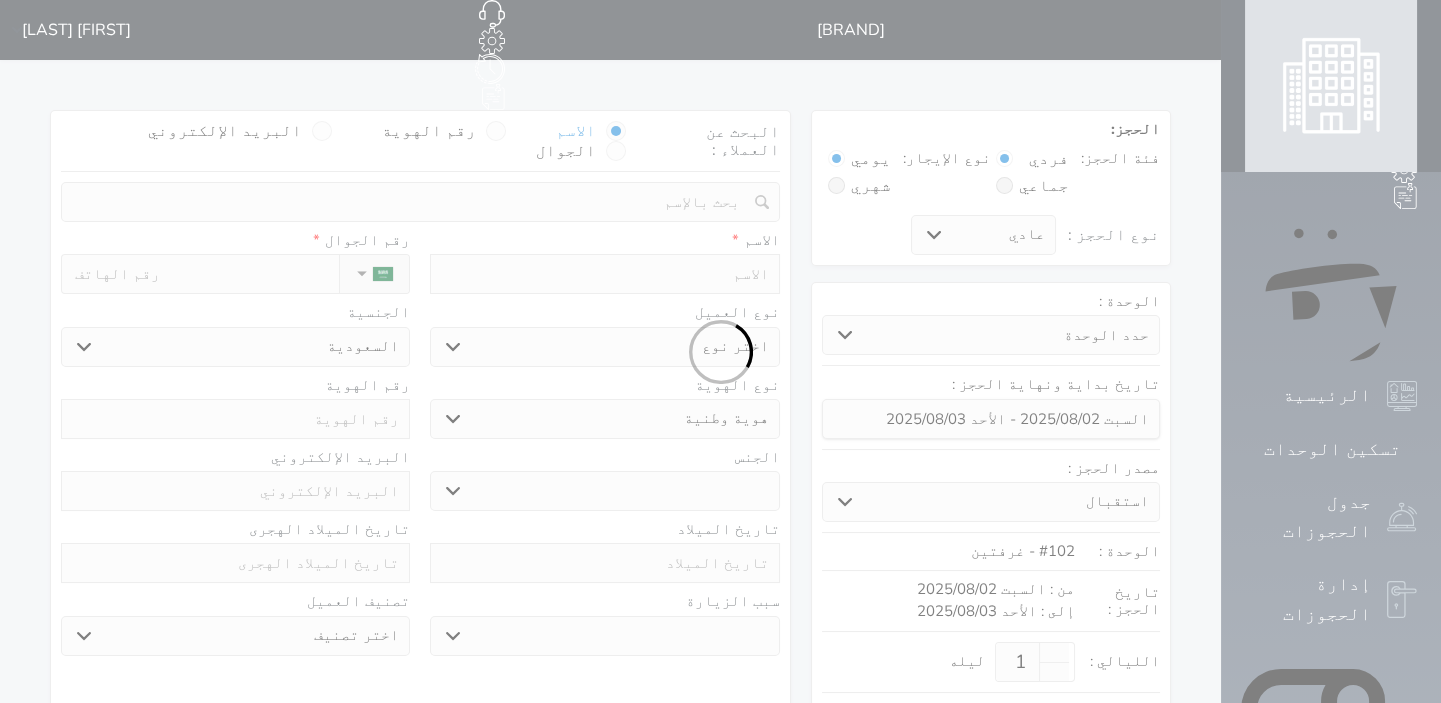 select 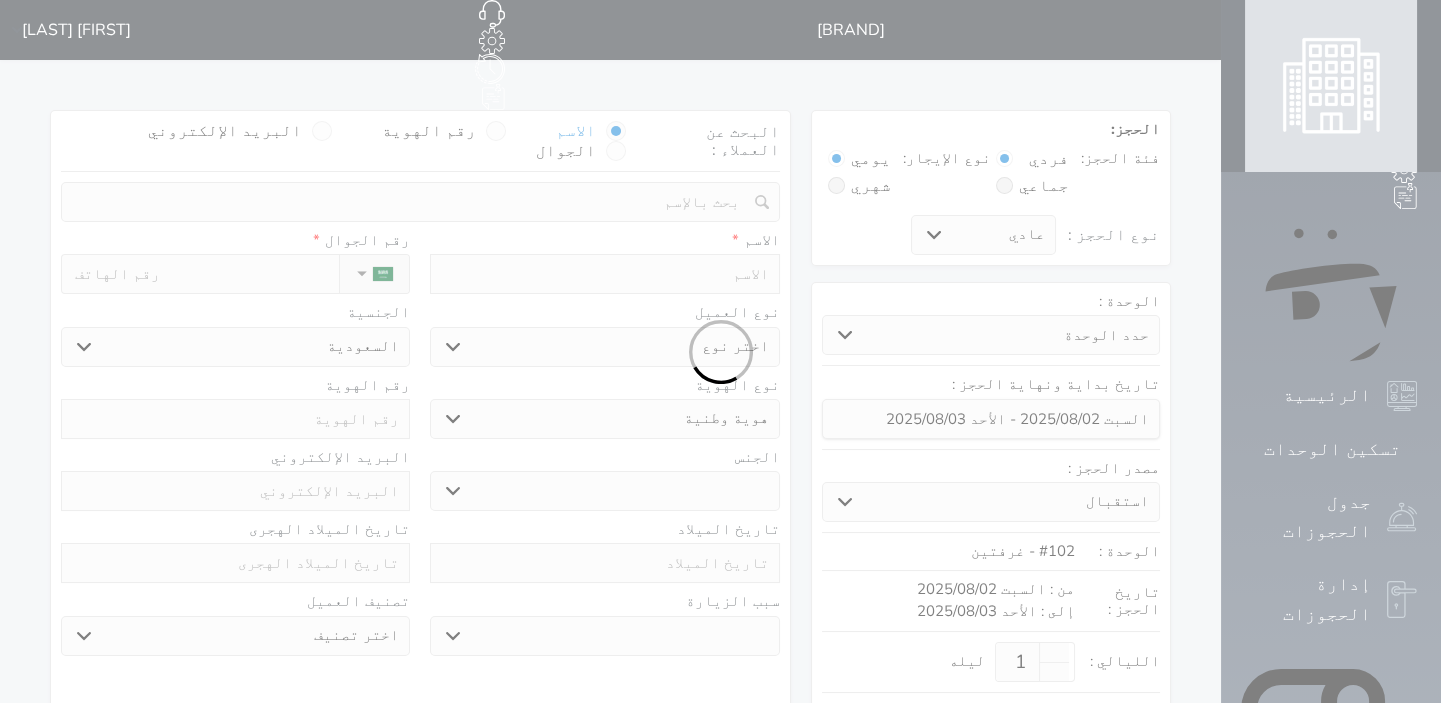 select 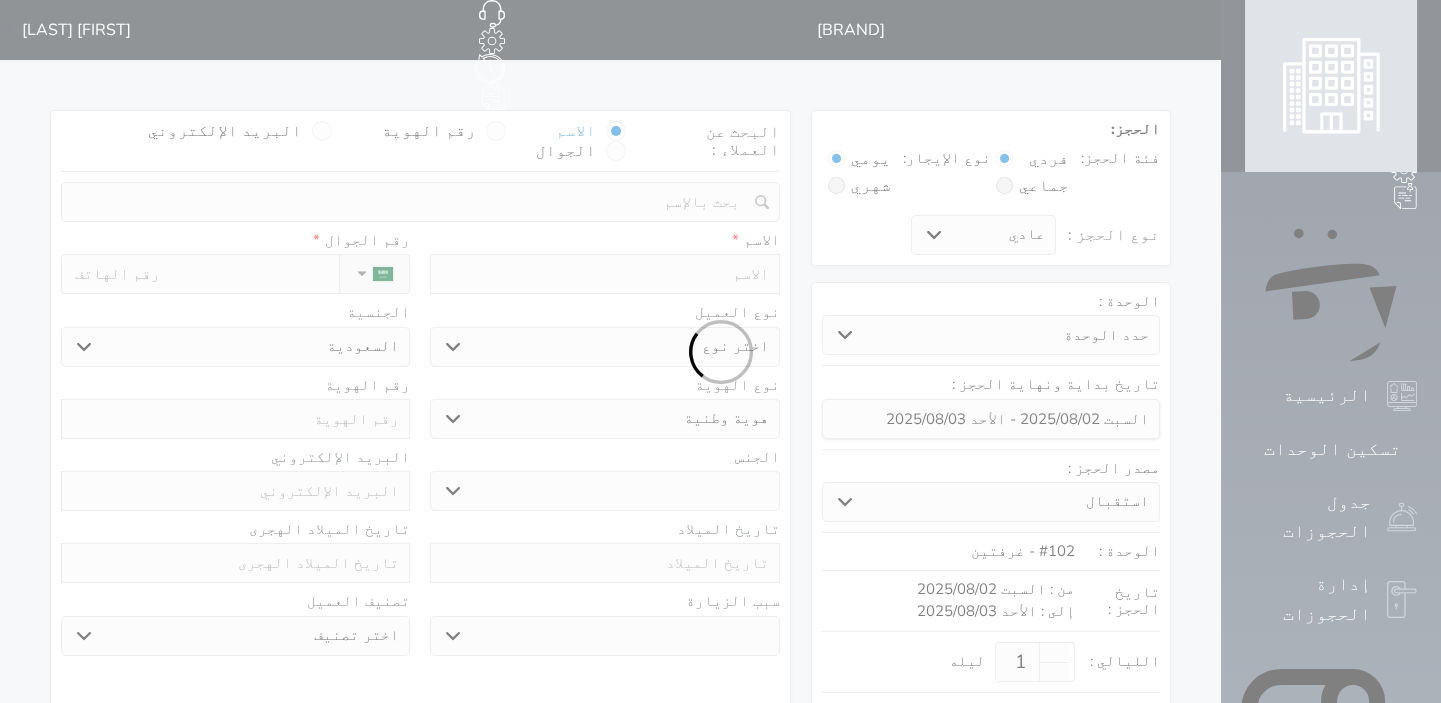 select 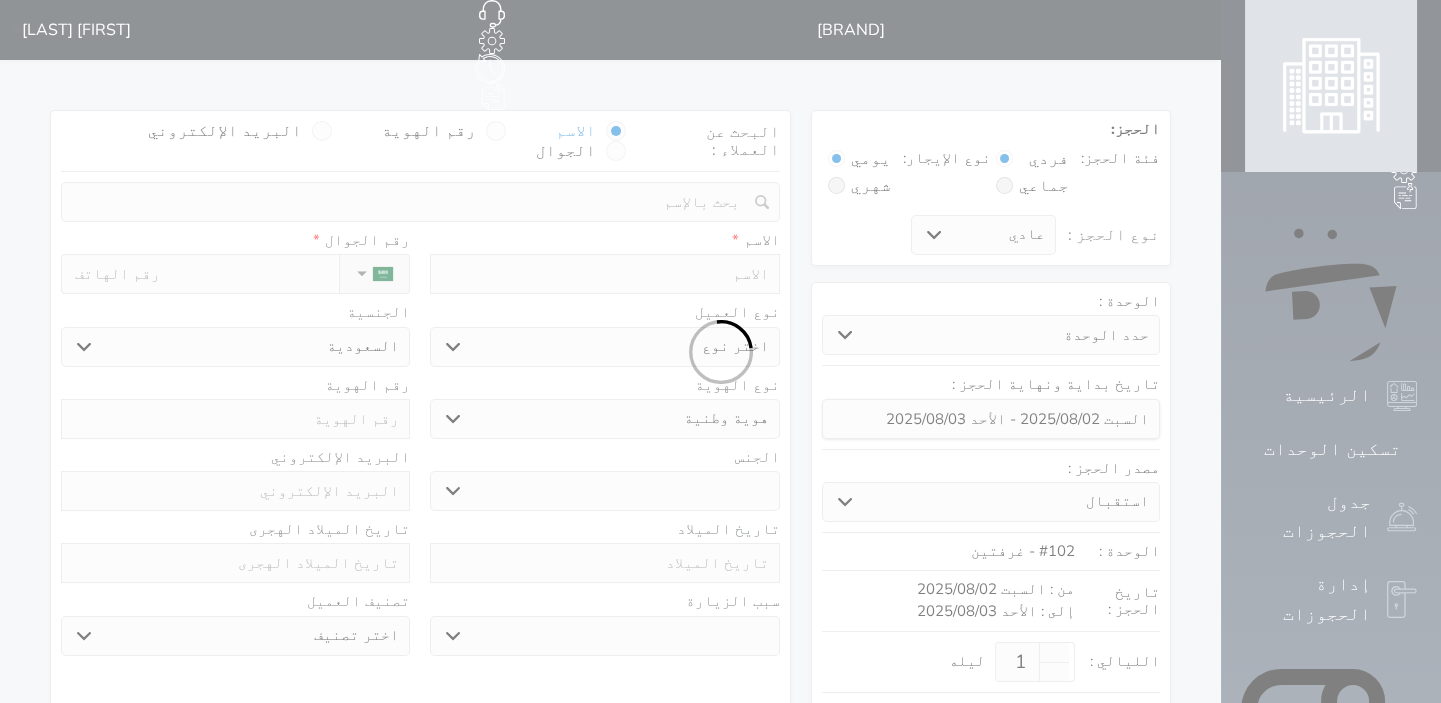 select 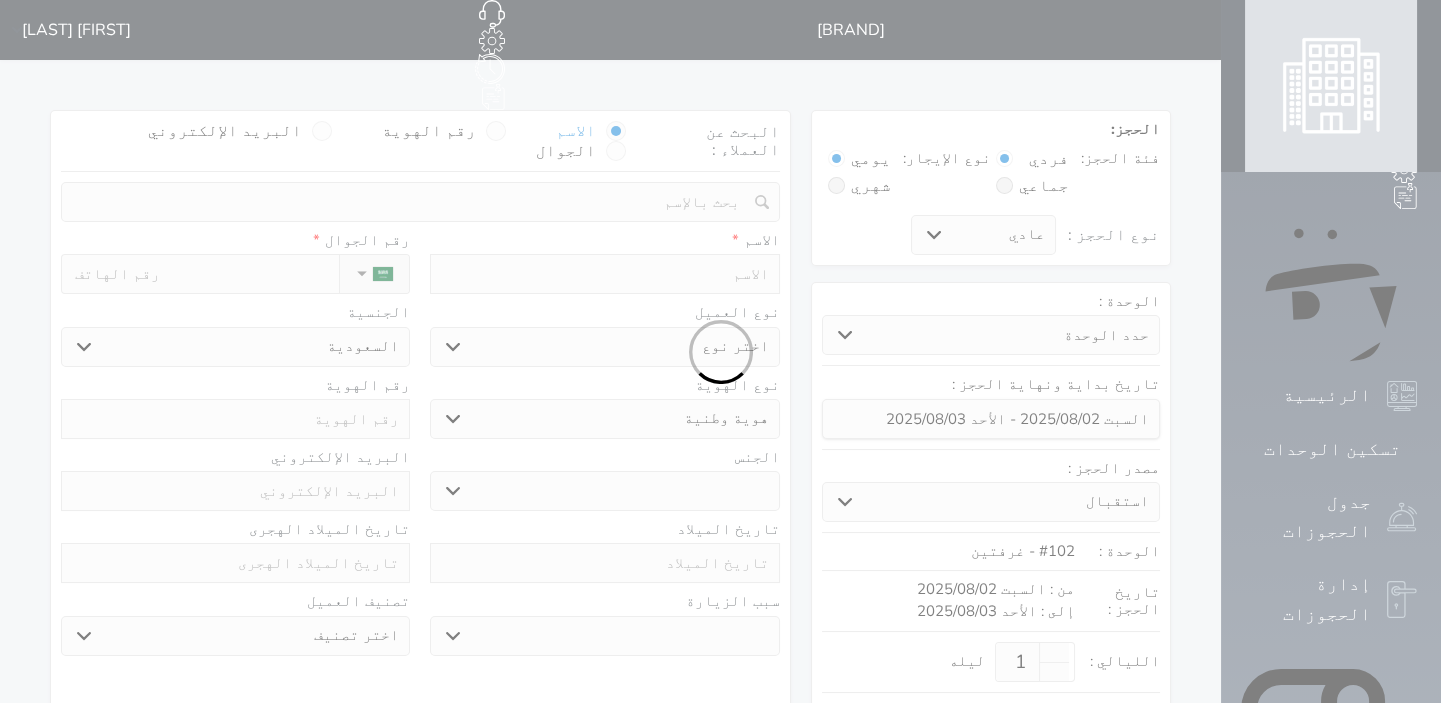 select on "1" 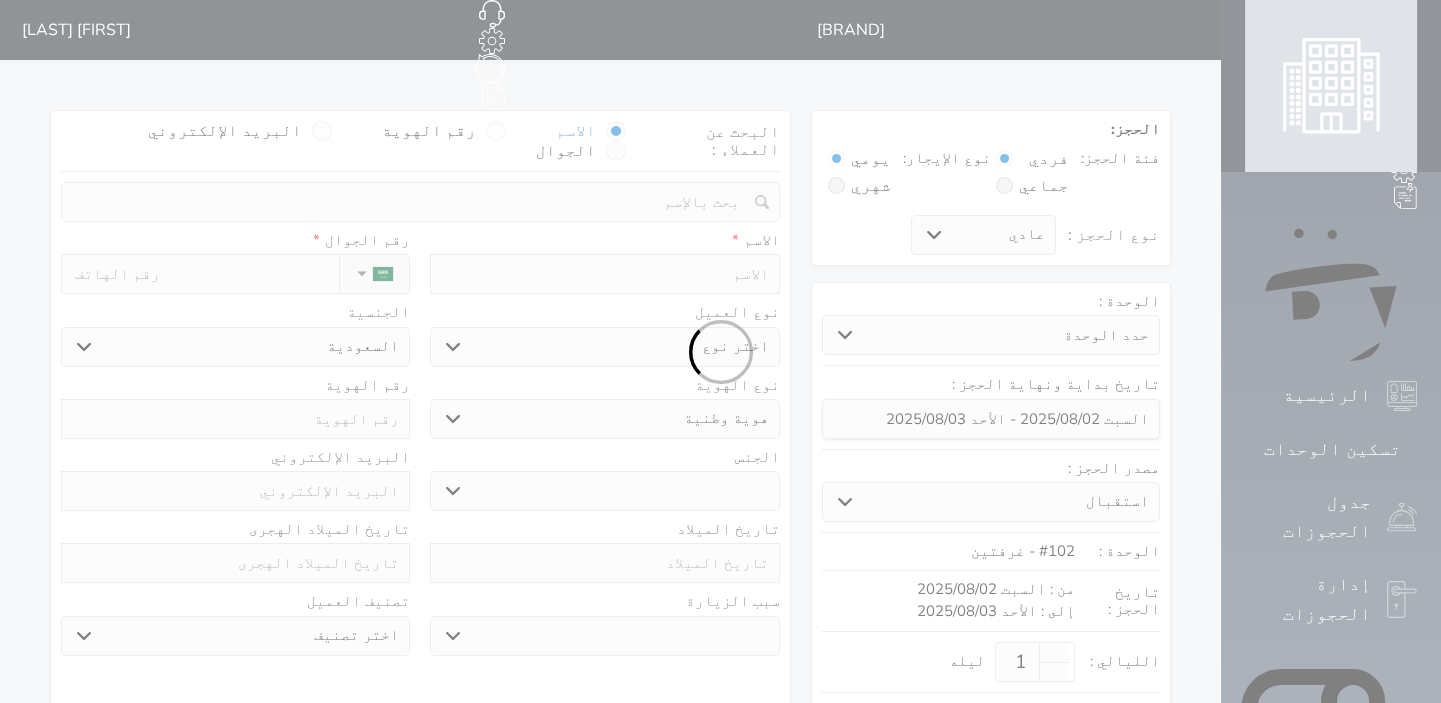 select on "7" 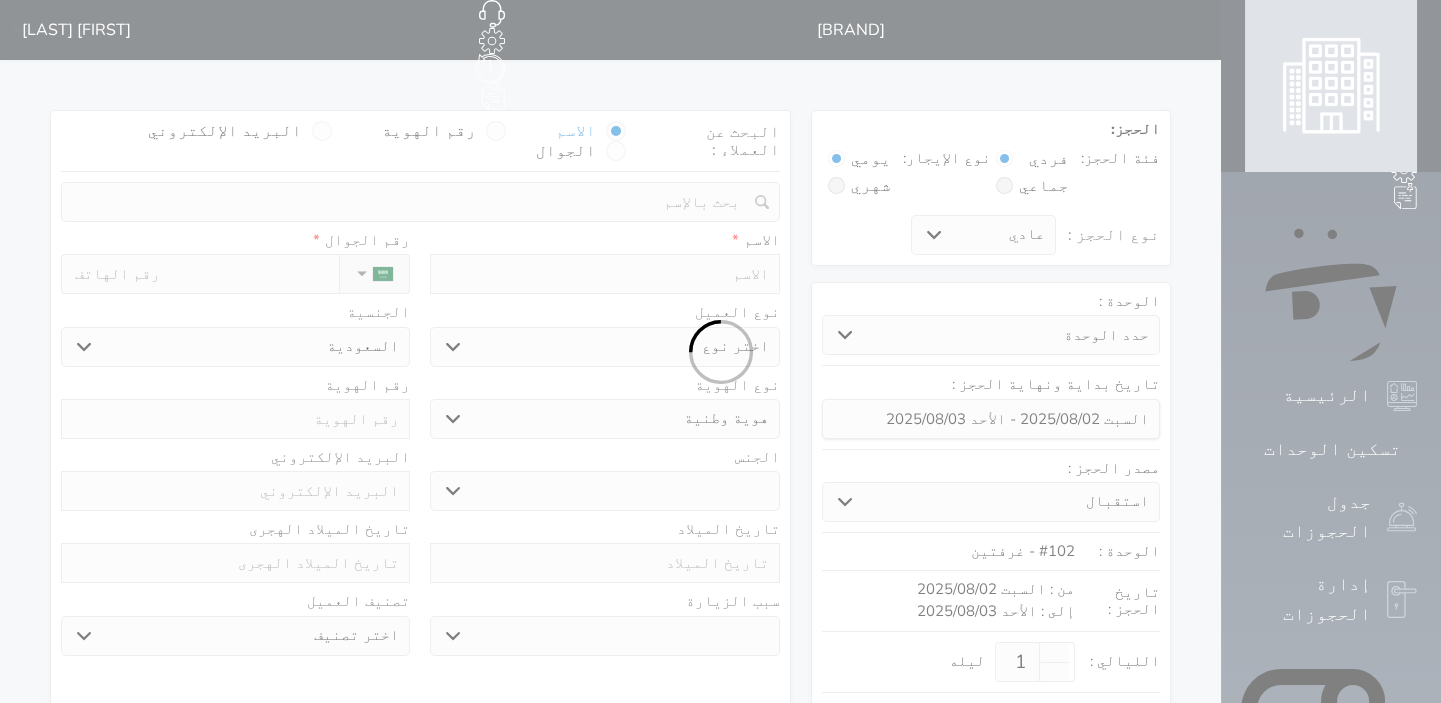 select 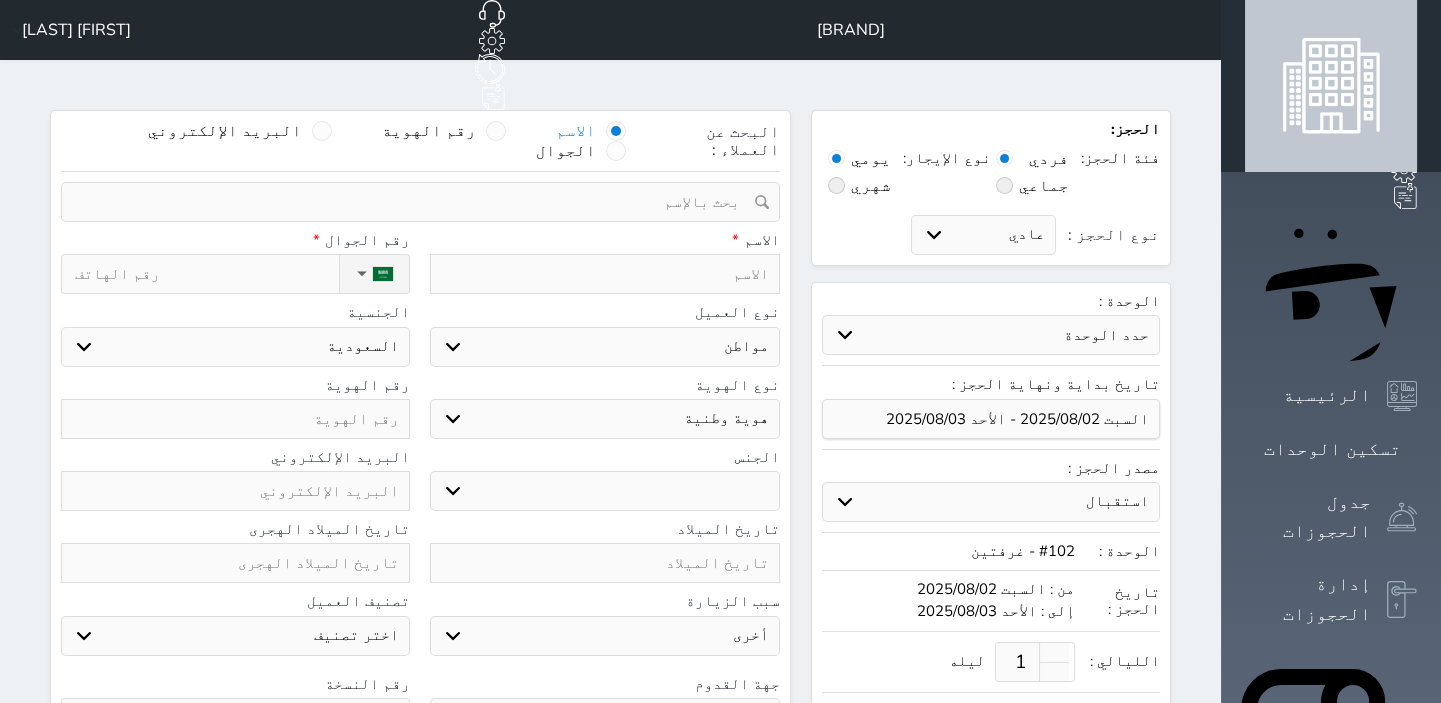 click at bounding box center [604, 274] 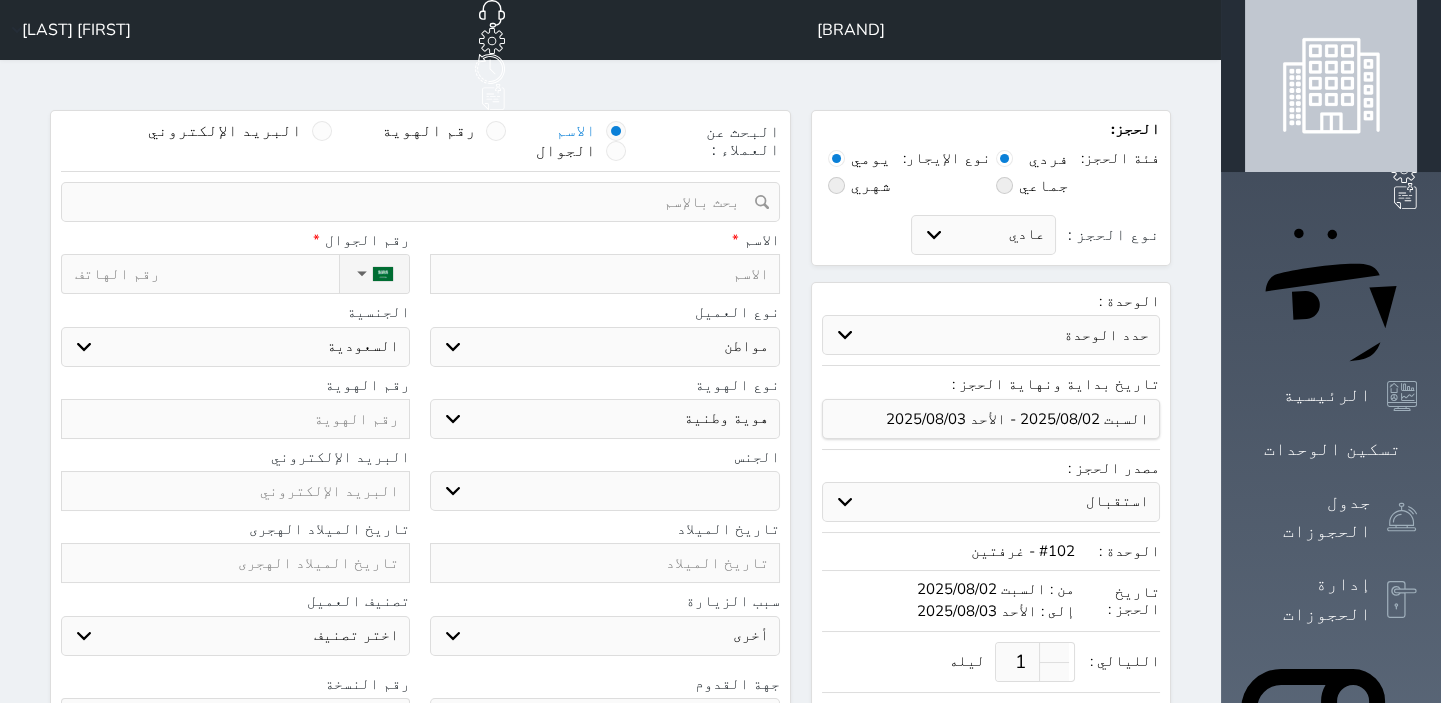 type on "ي" 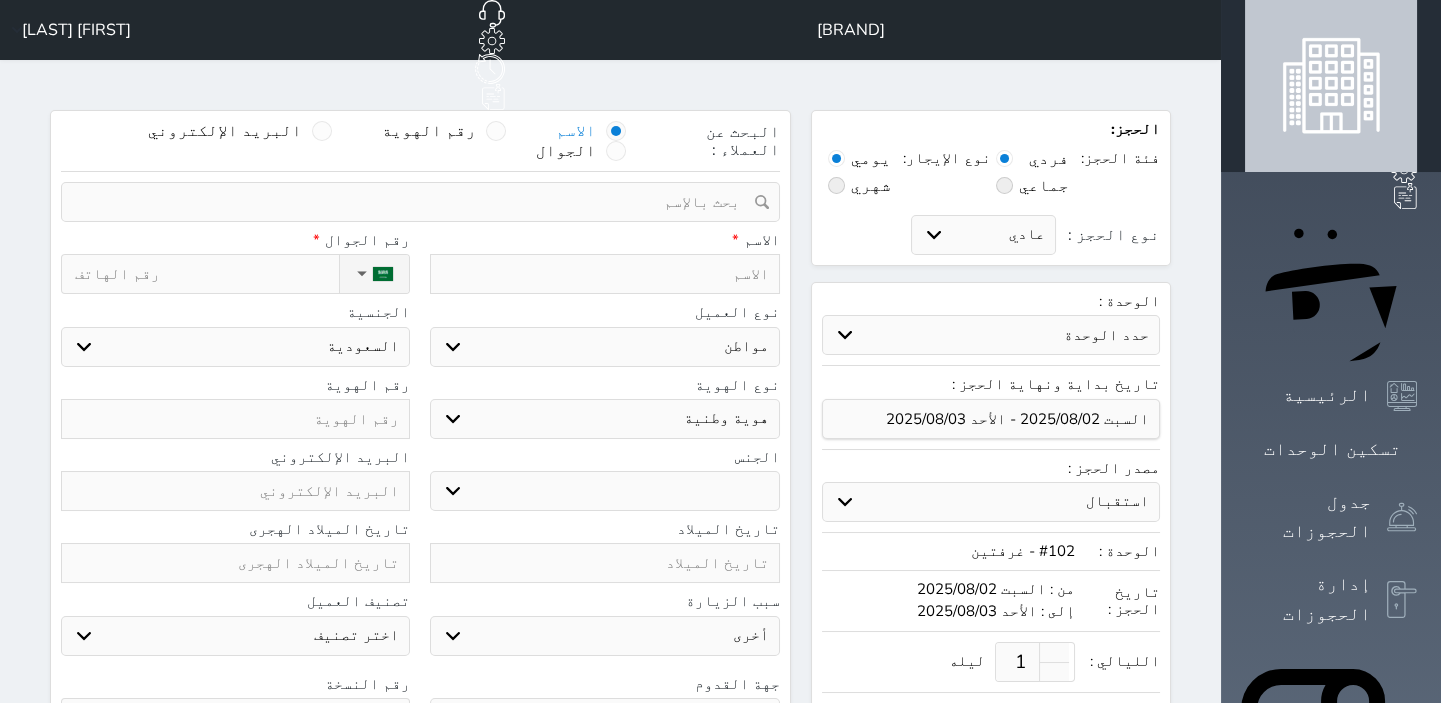 select 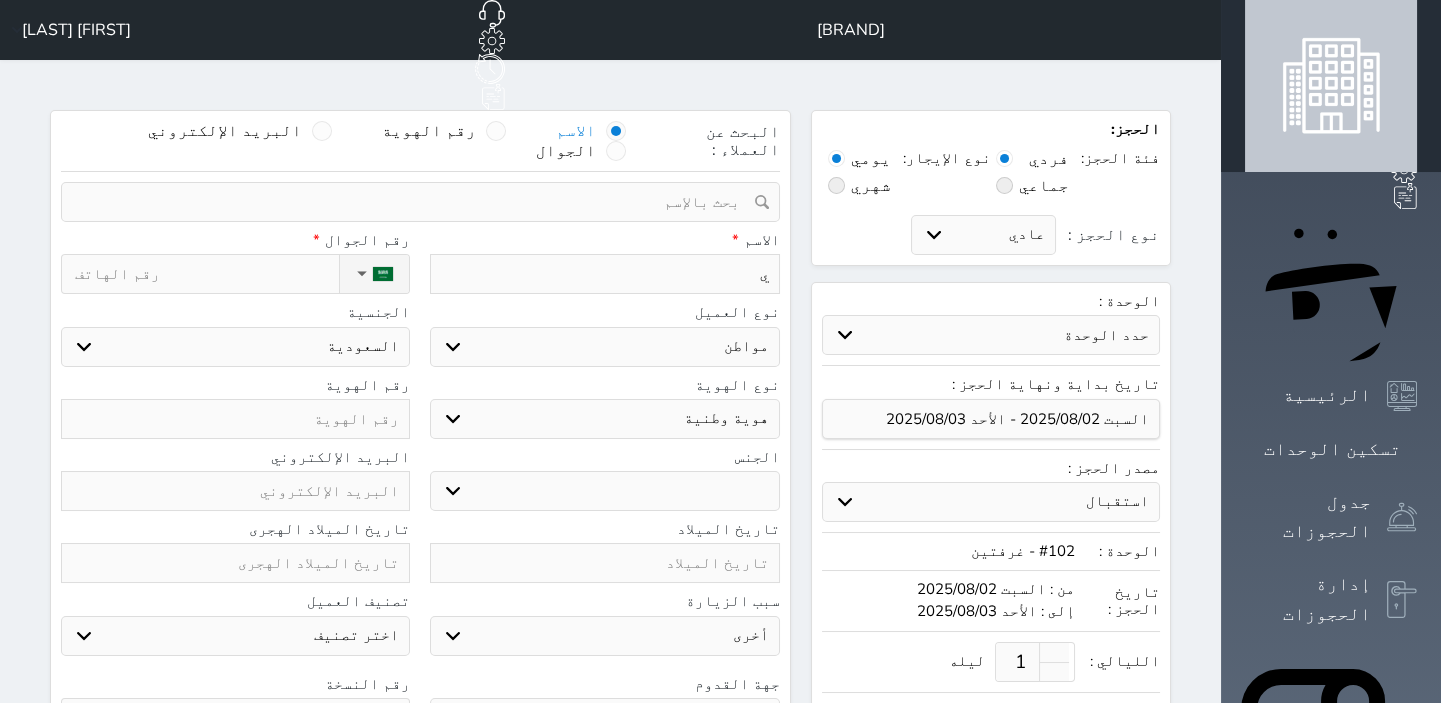 type on "يح" 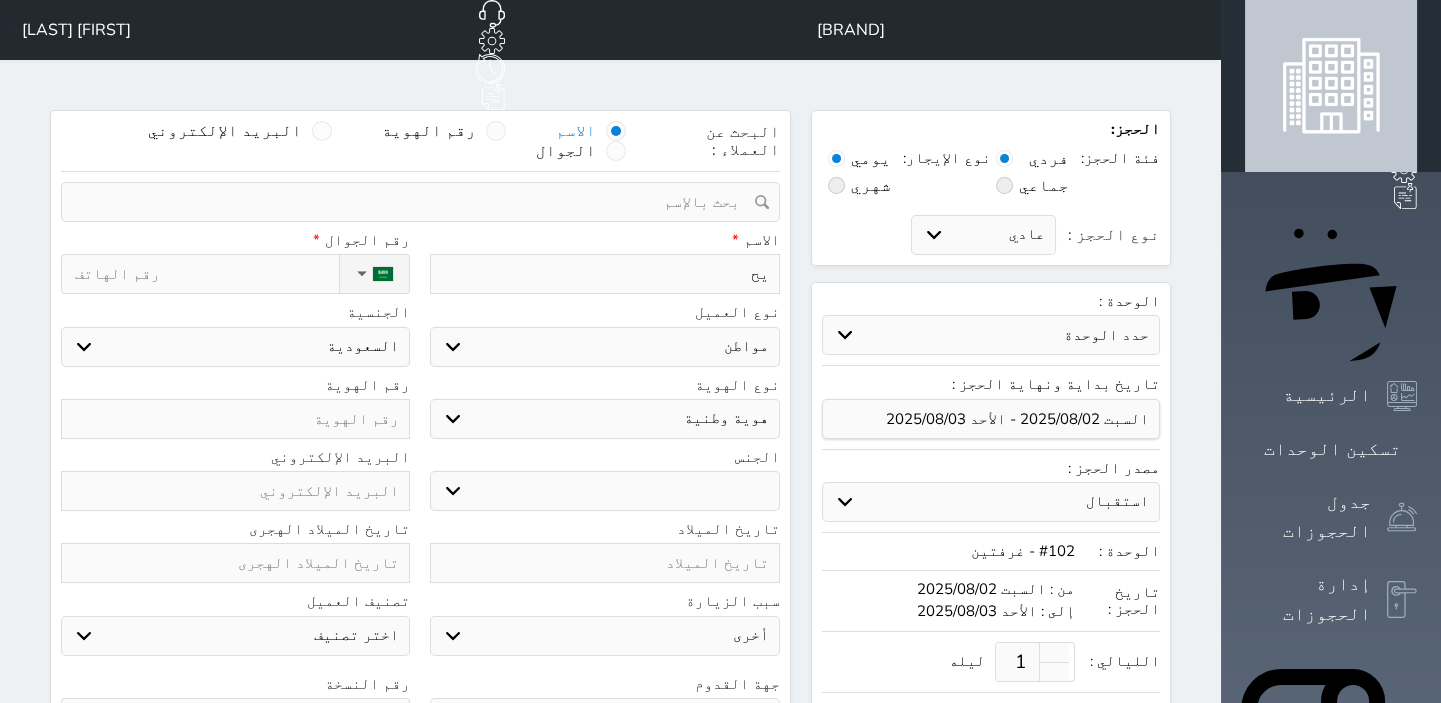 type on "يحي" 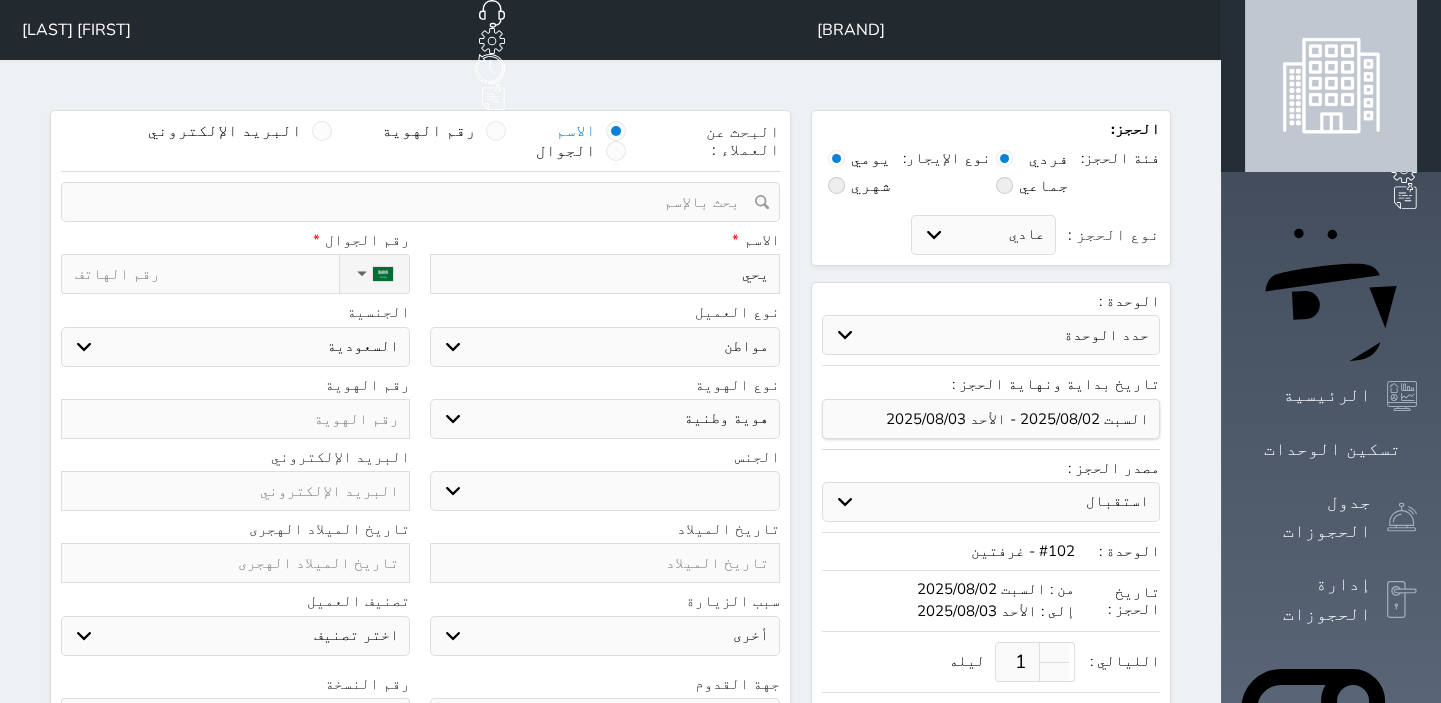 type on "يحي" 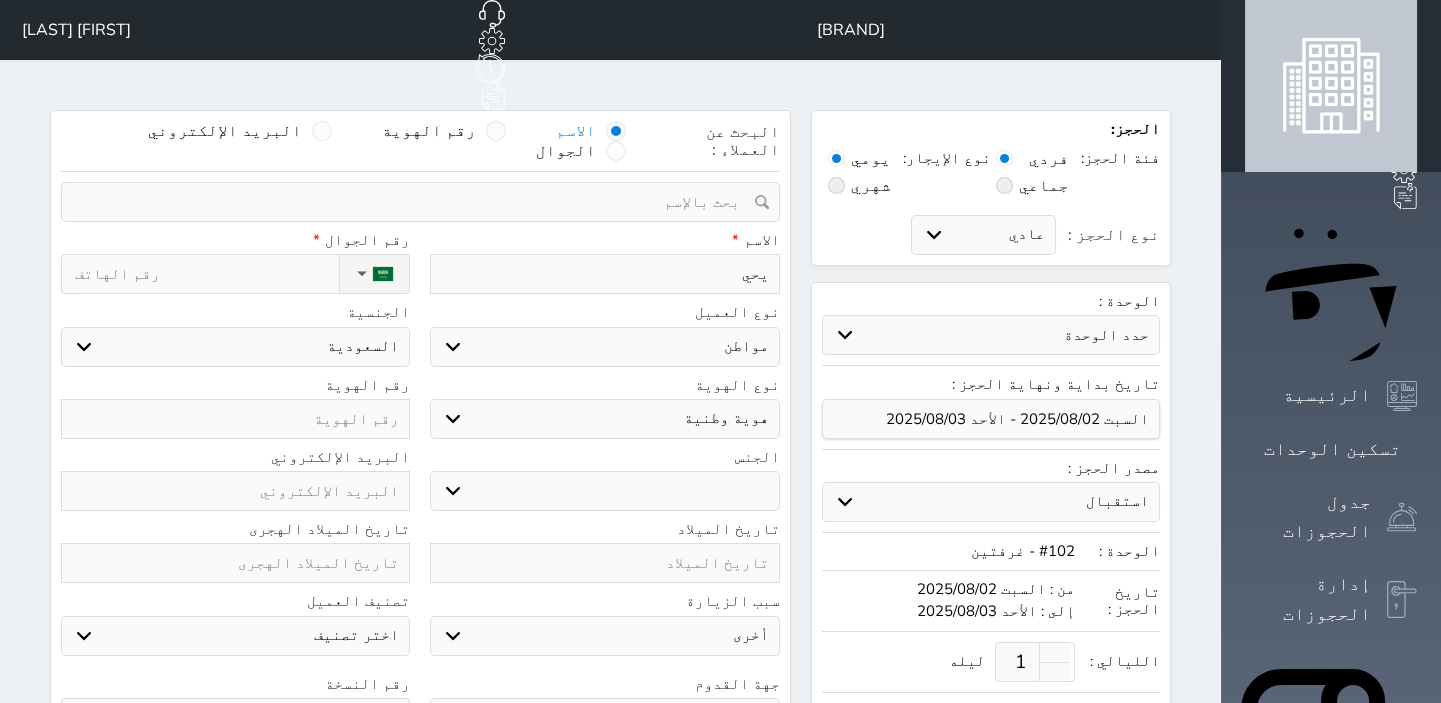 select 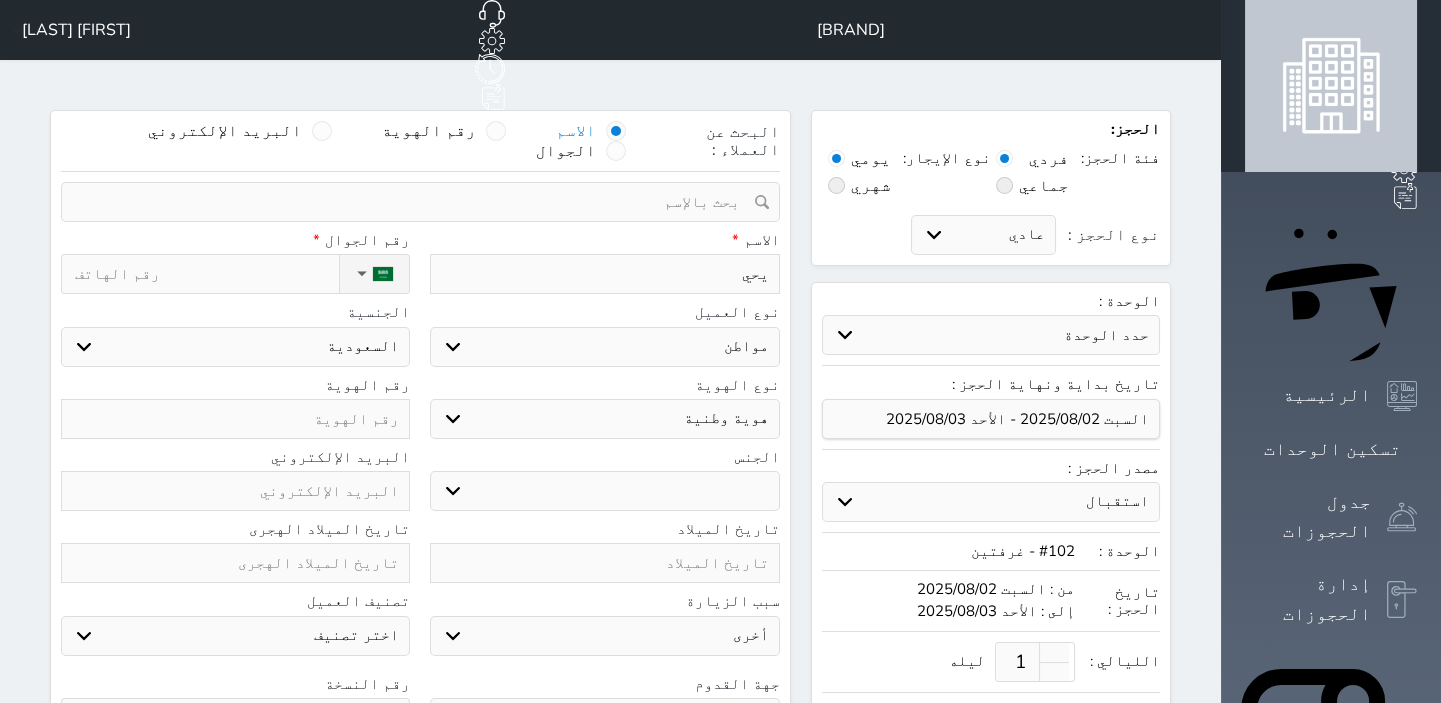 type on "[FIRST] [LAST]" 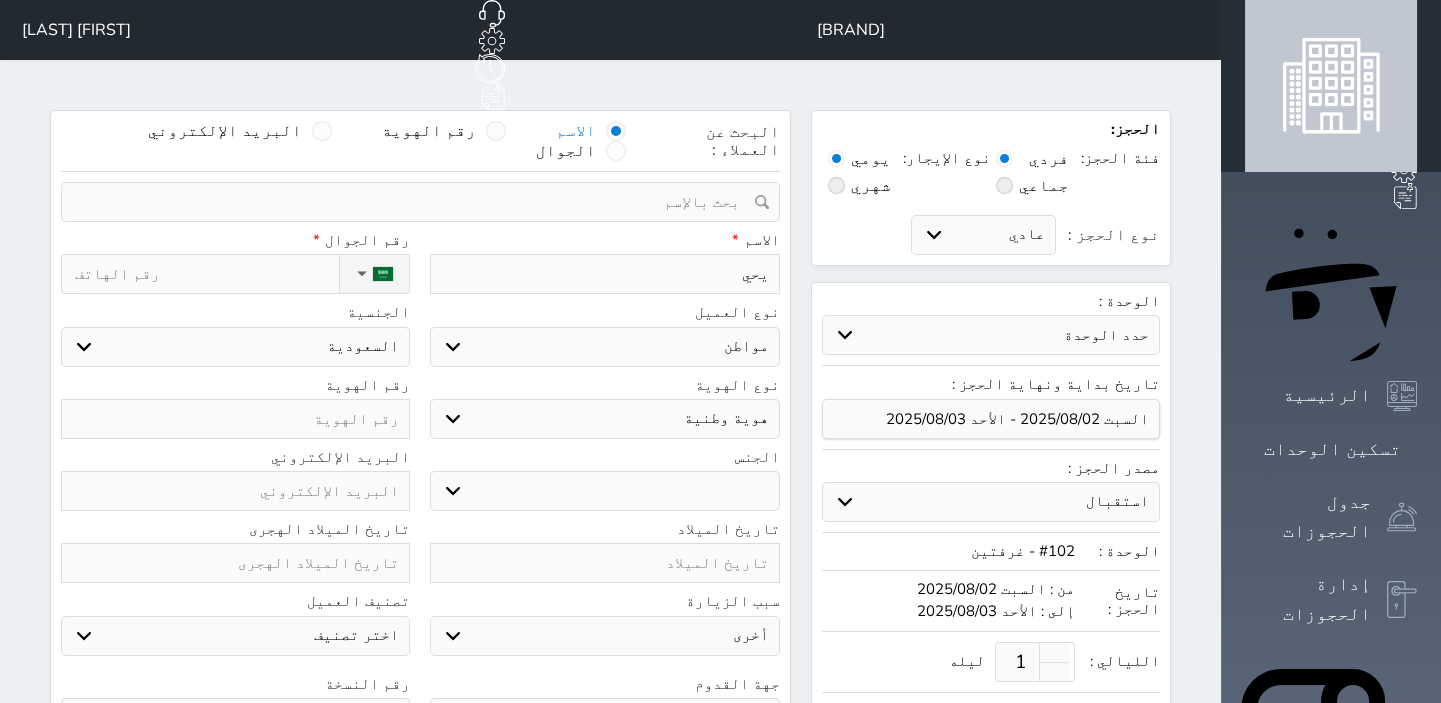 select 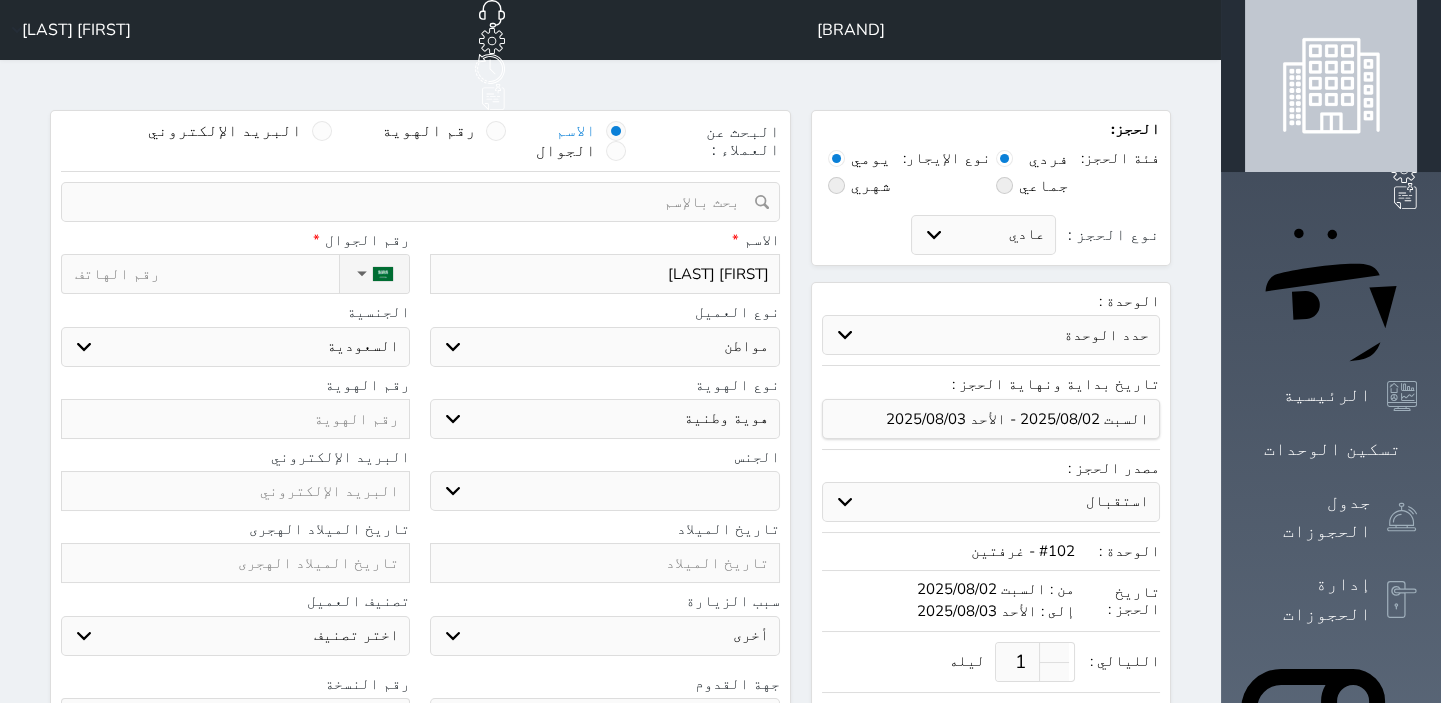 type on "[FIRST] [LAST]" 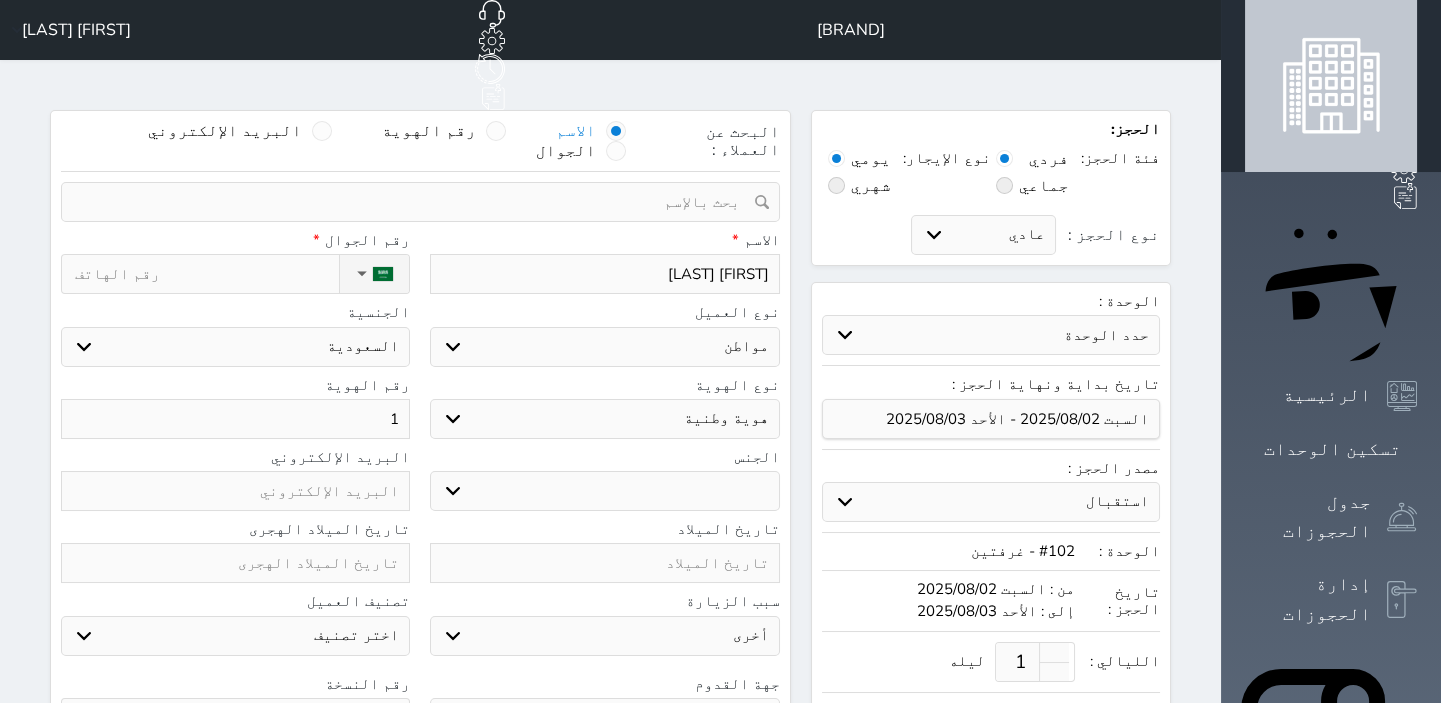 type on "10" 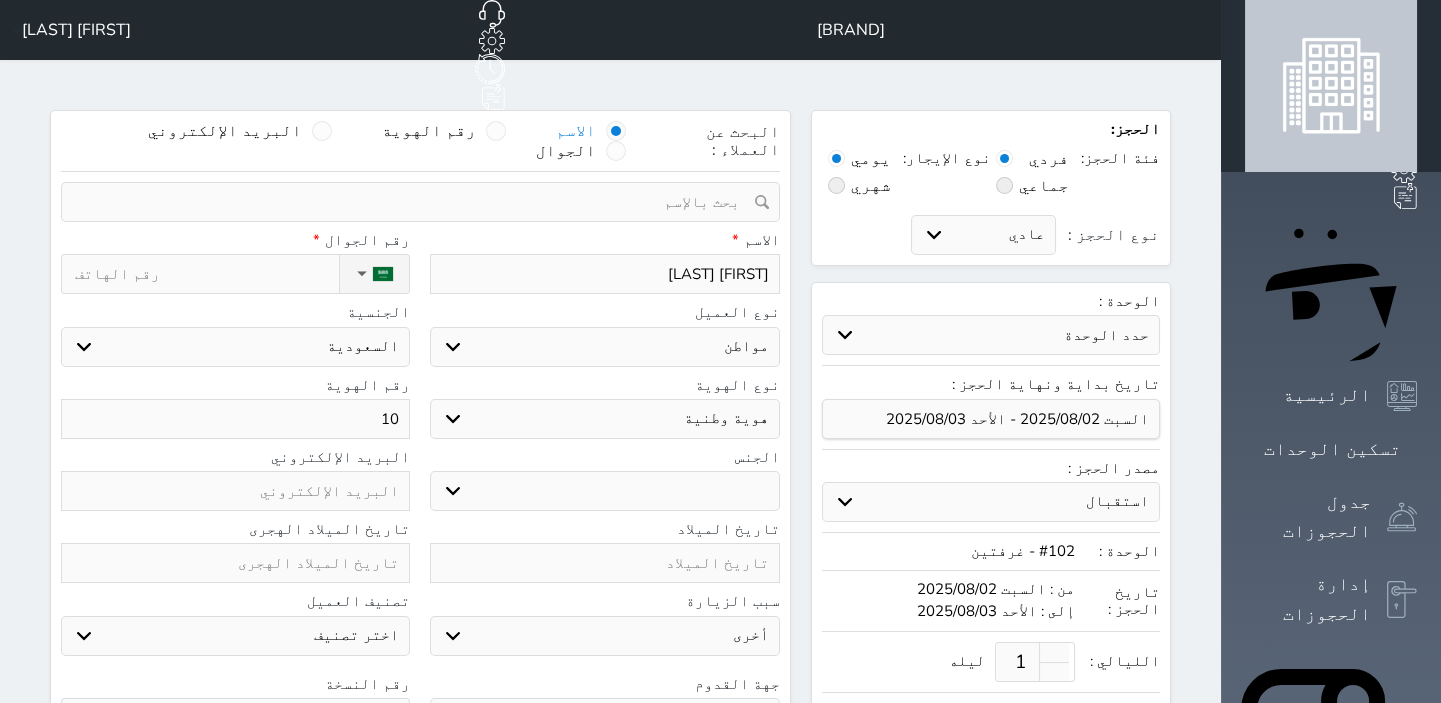 type on "100" 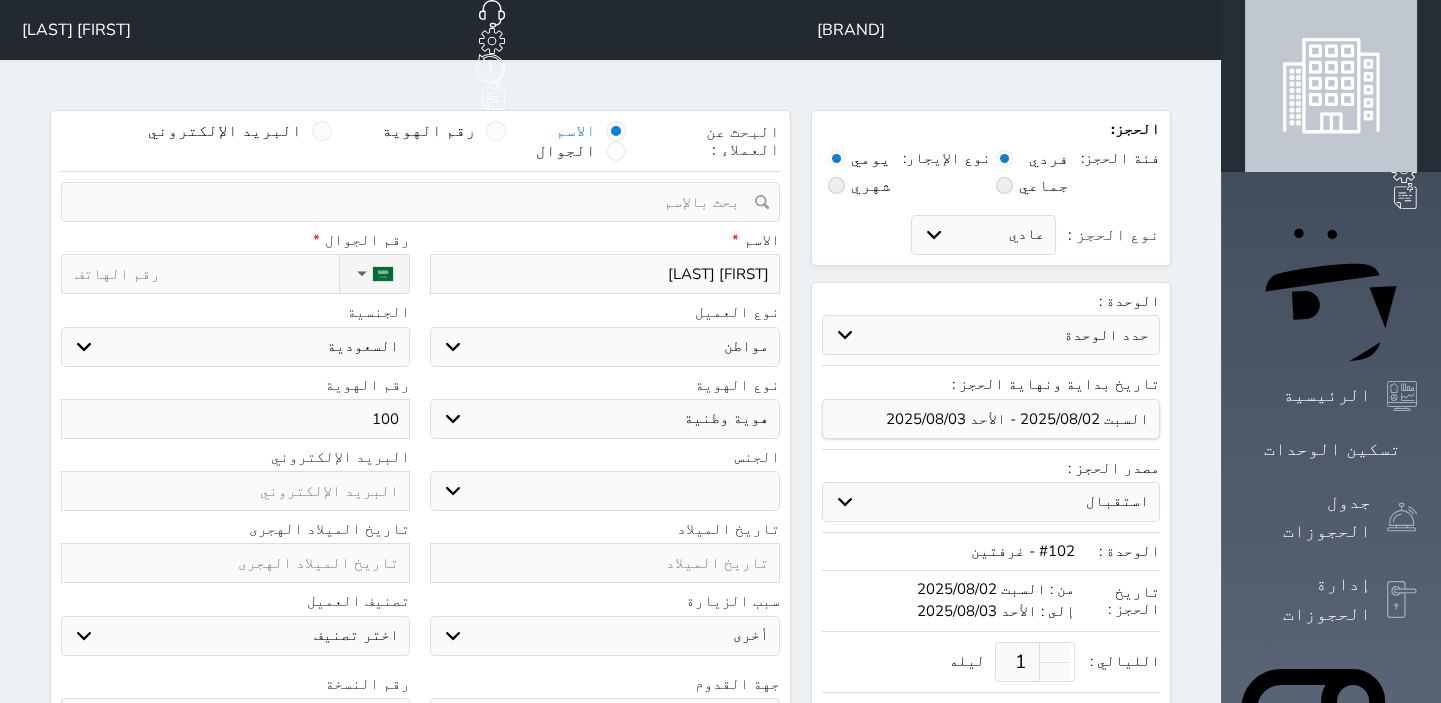 type on "1001" 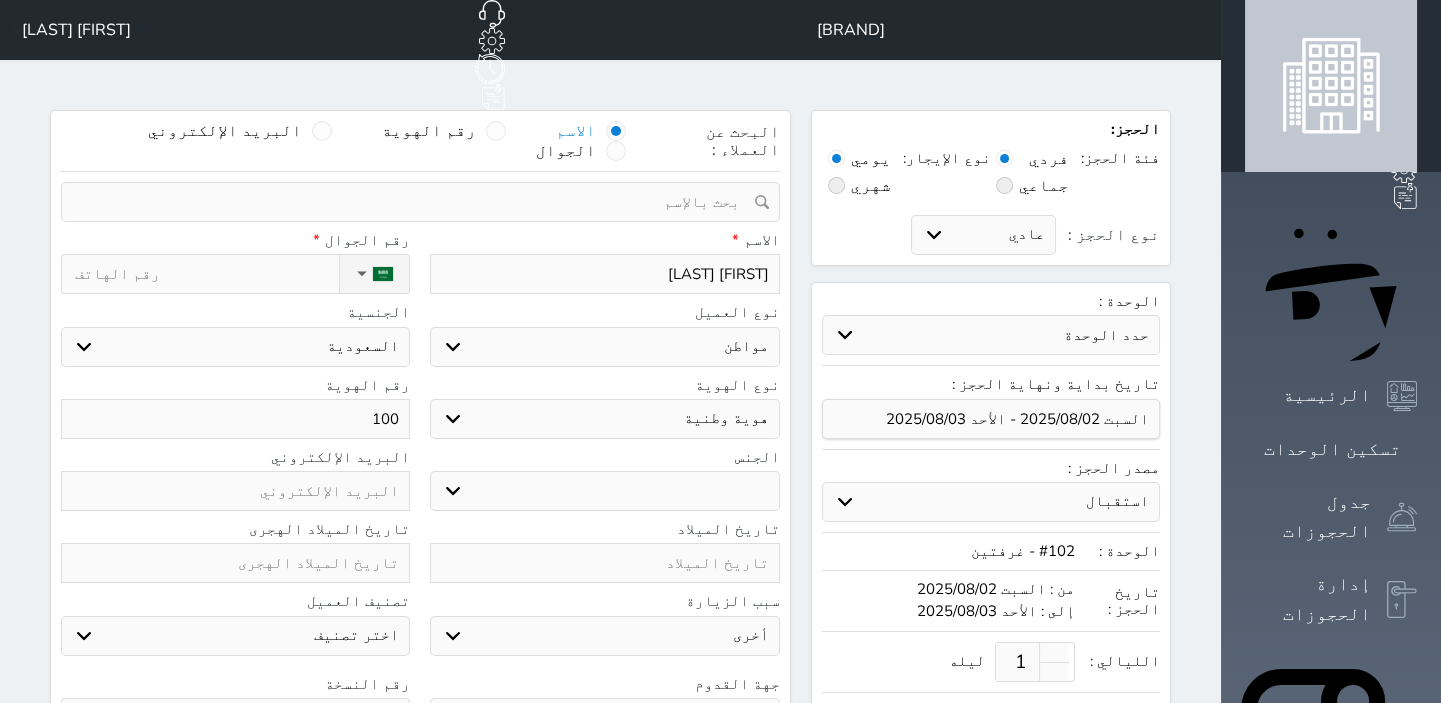 select 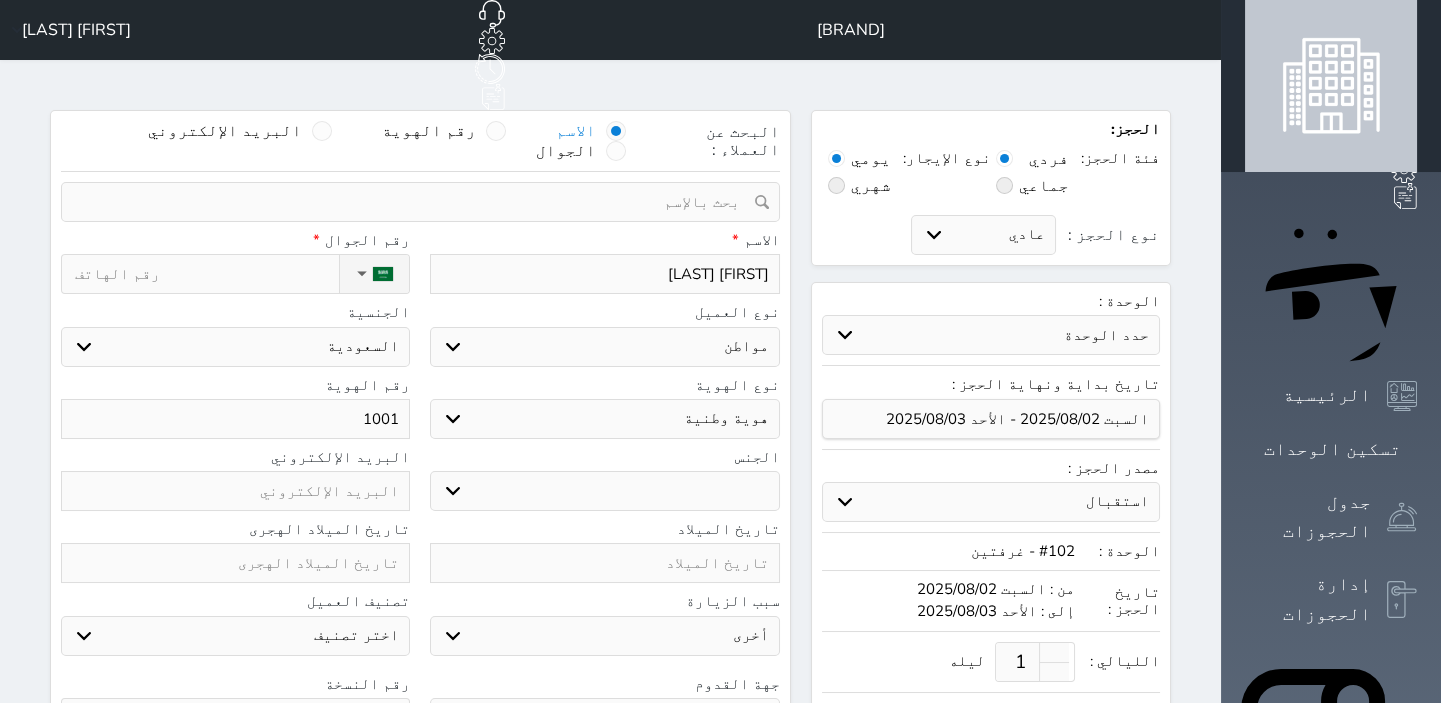 type on "10019" 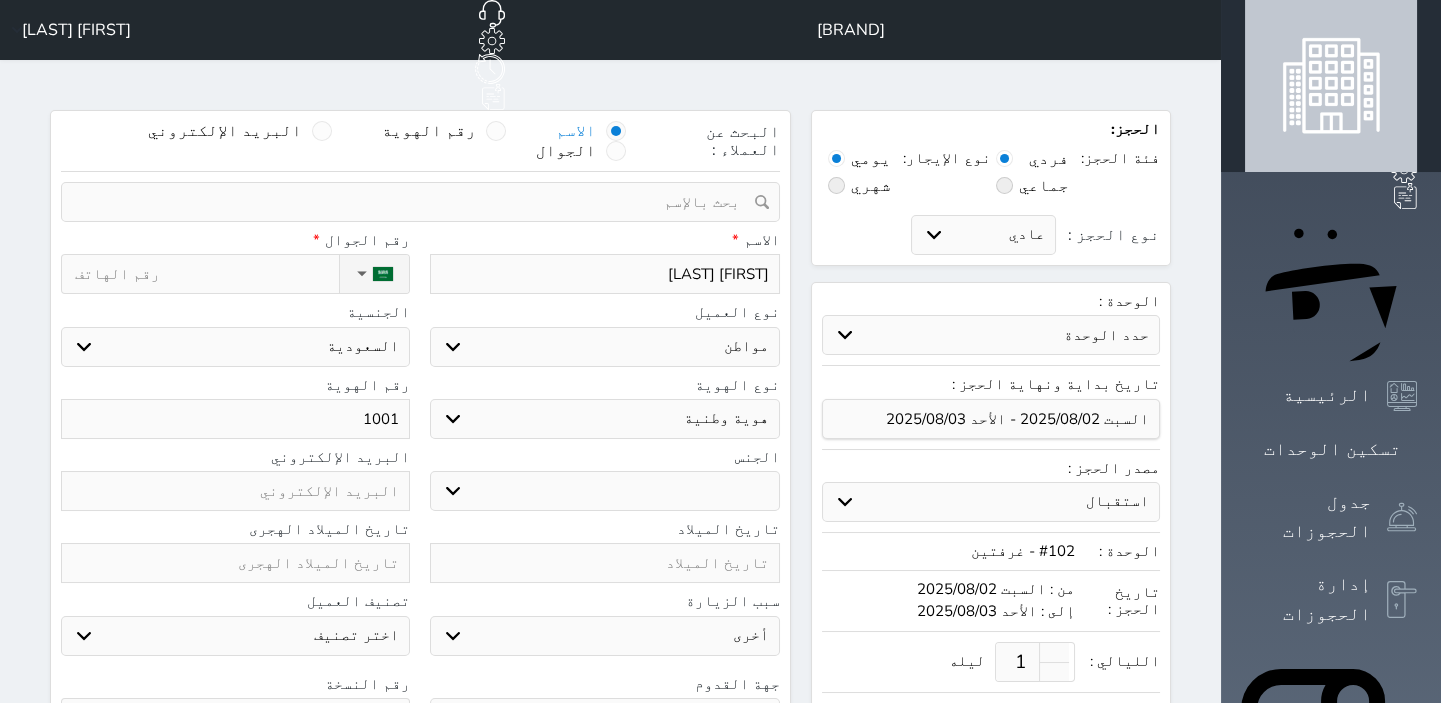select 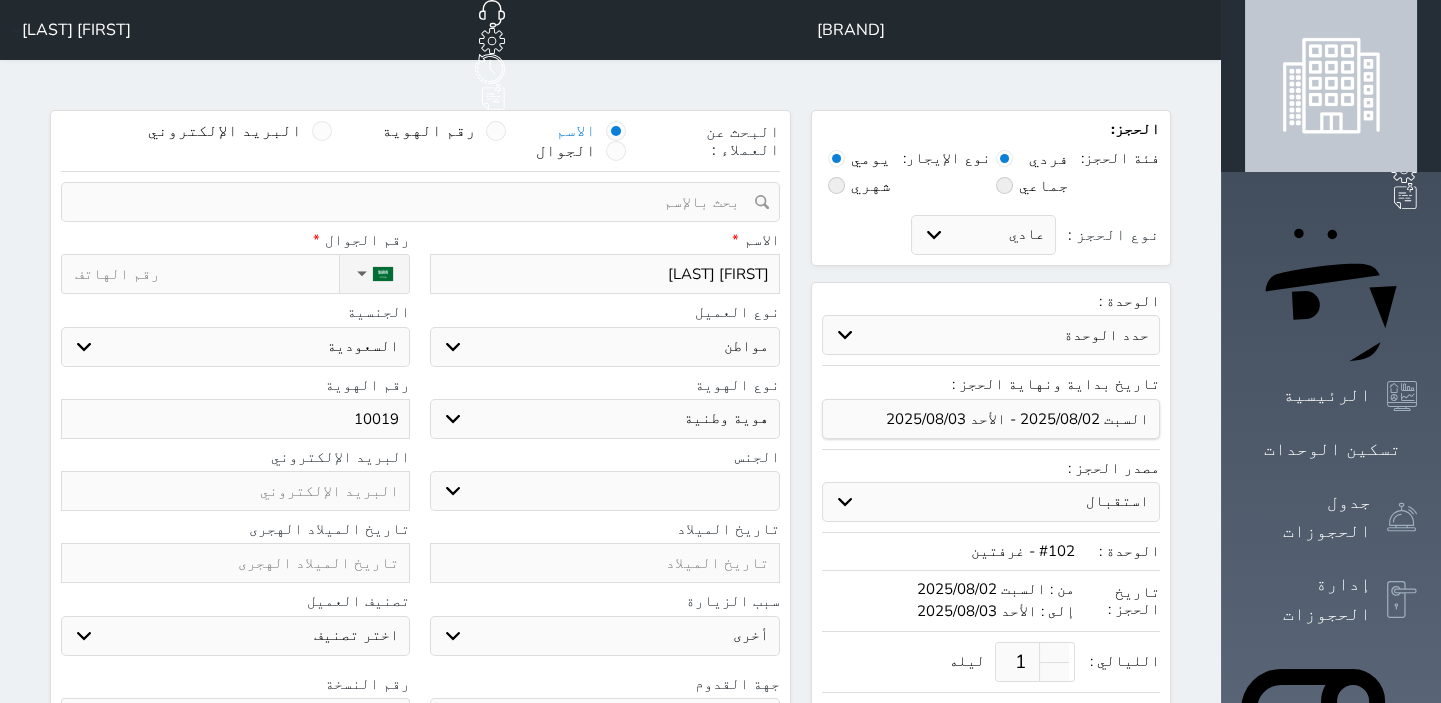 type on "100198" 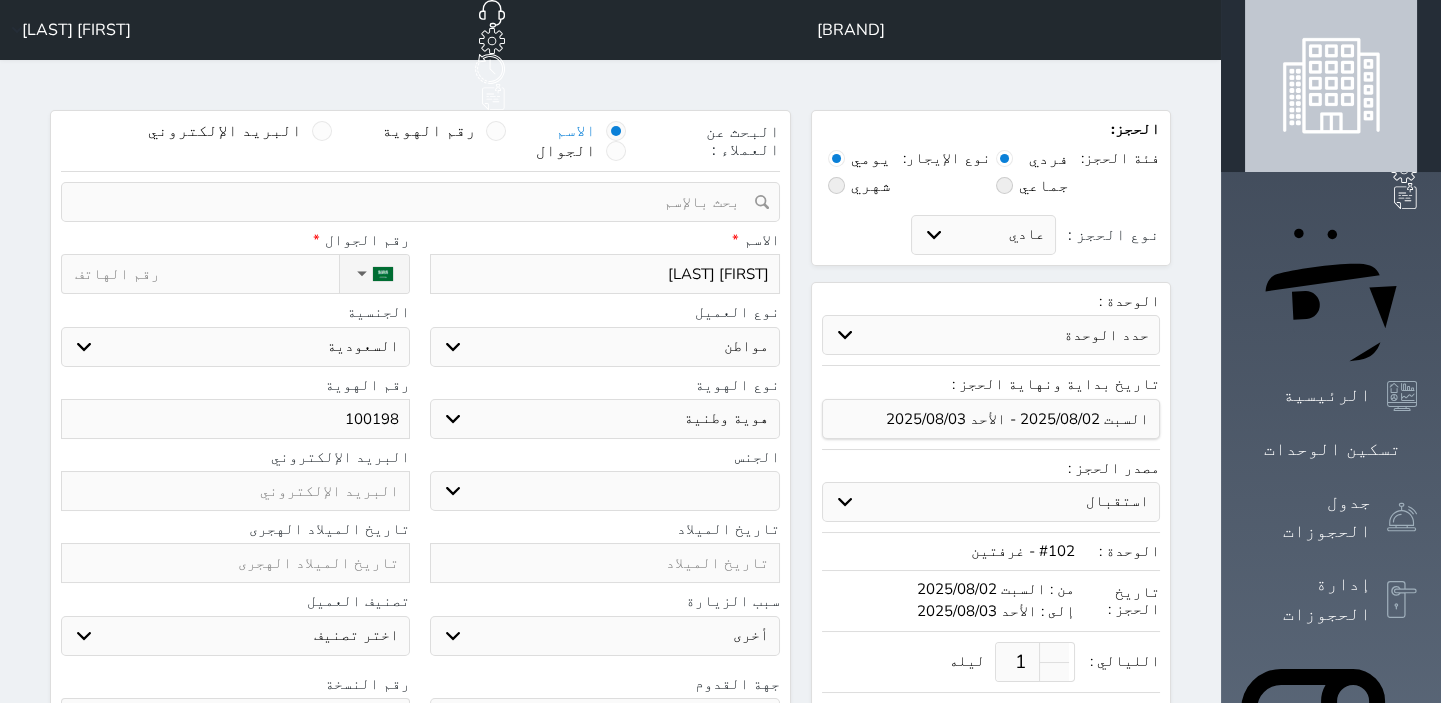type on "[NUMBER]" 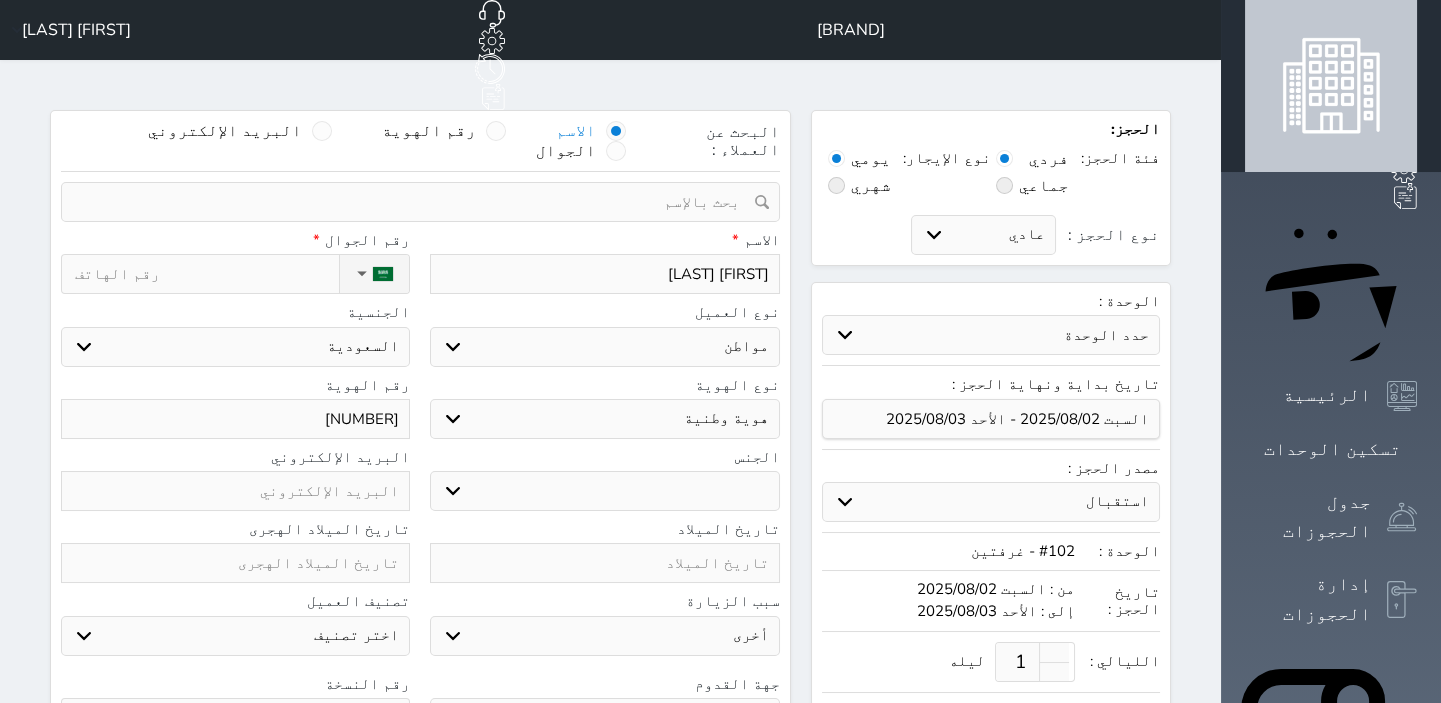 type on "[NUMBER]" 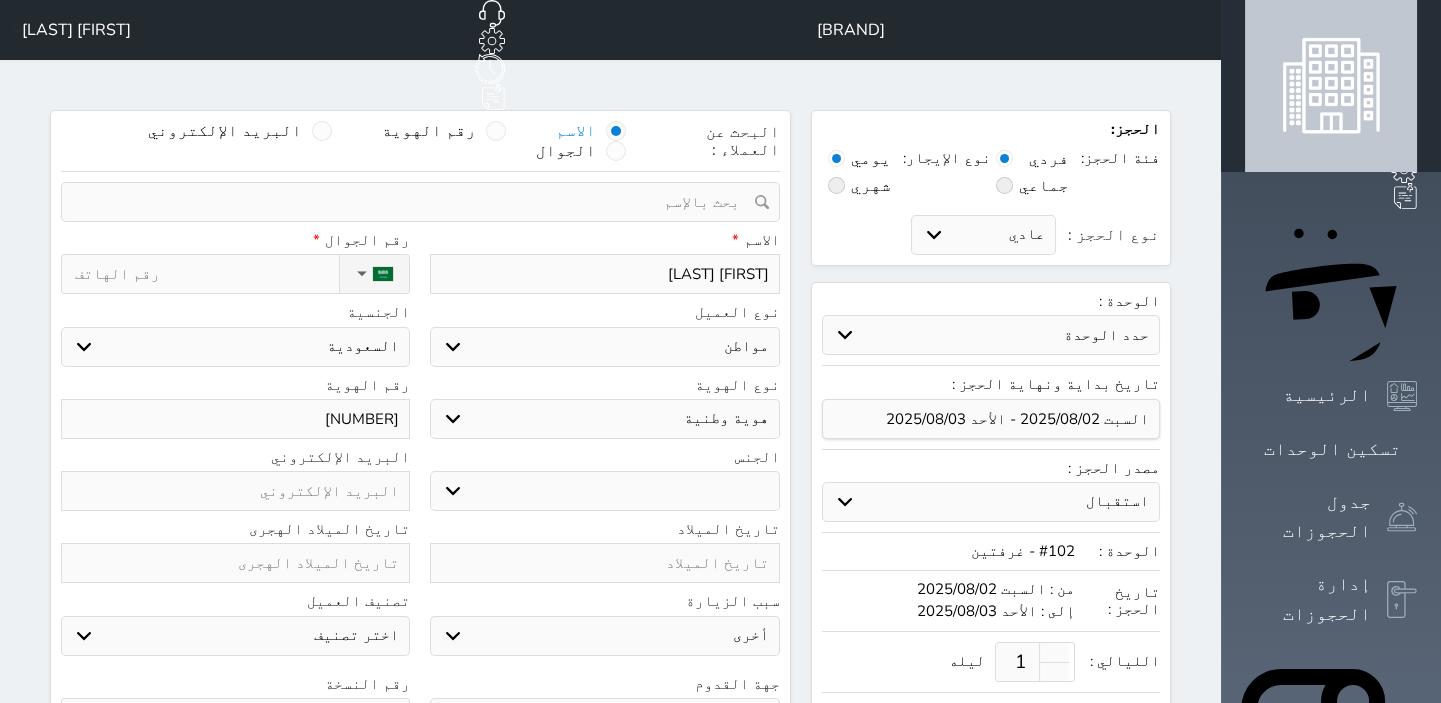 select 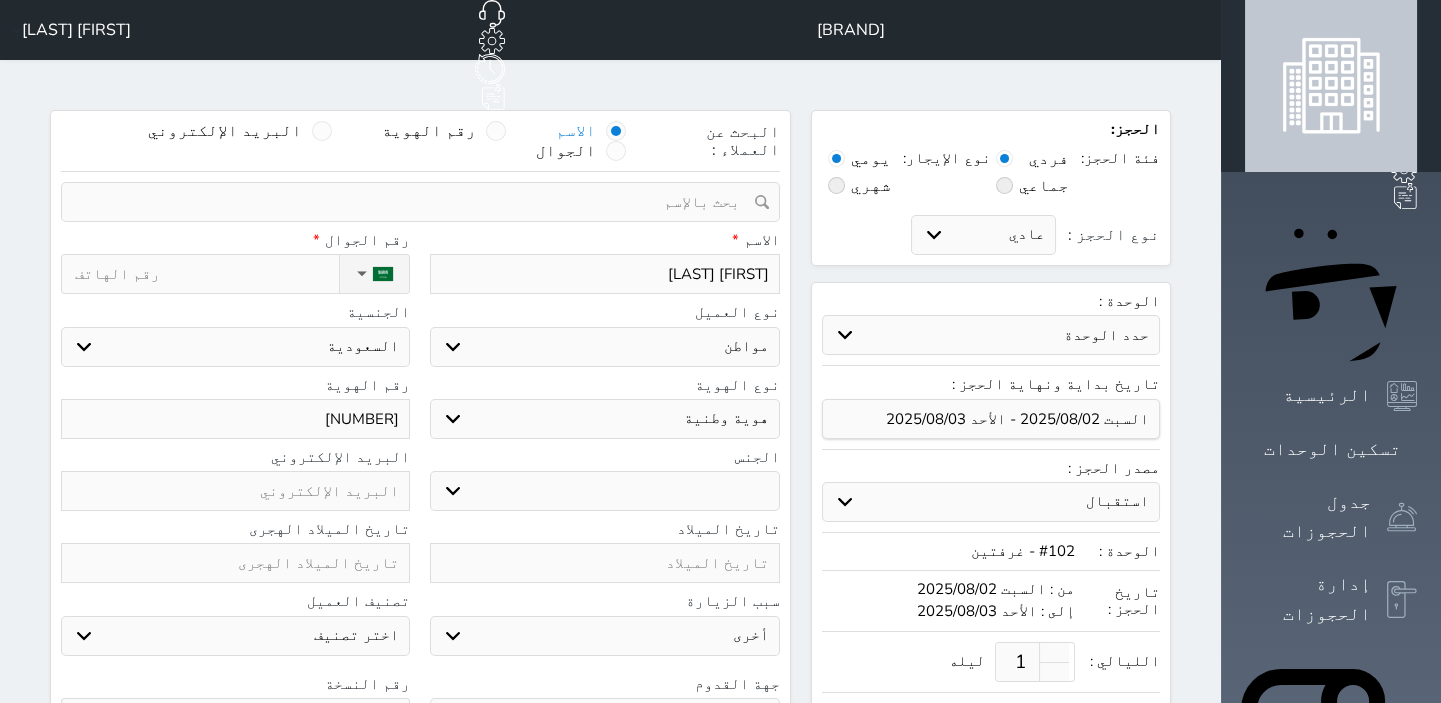 type on "0" 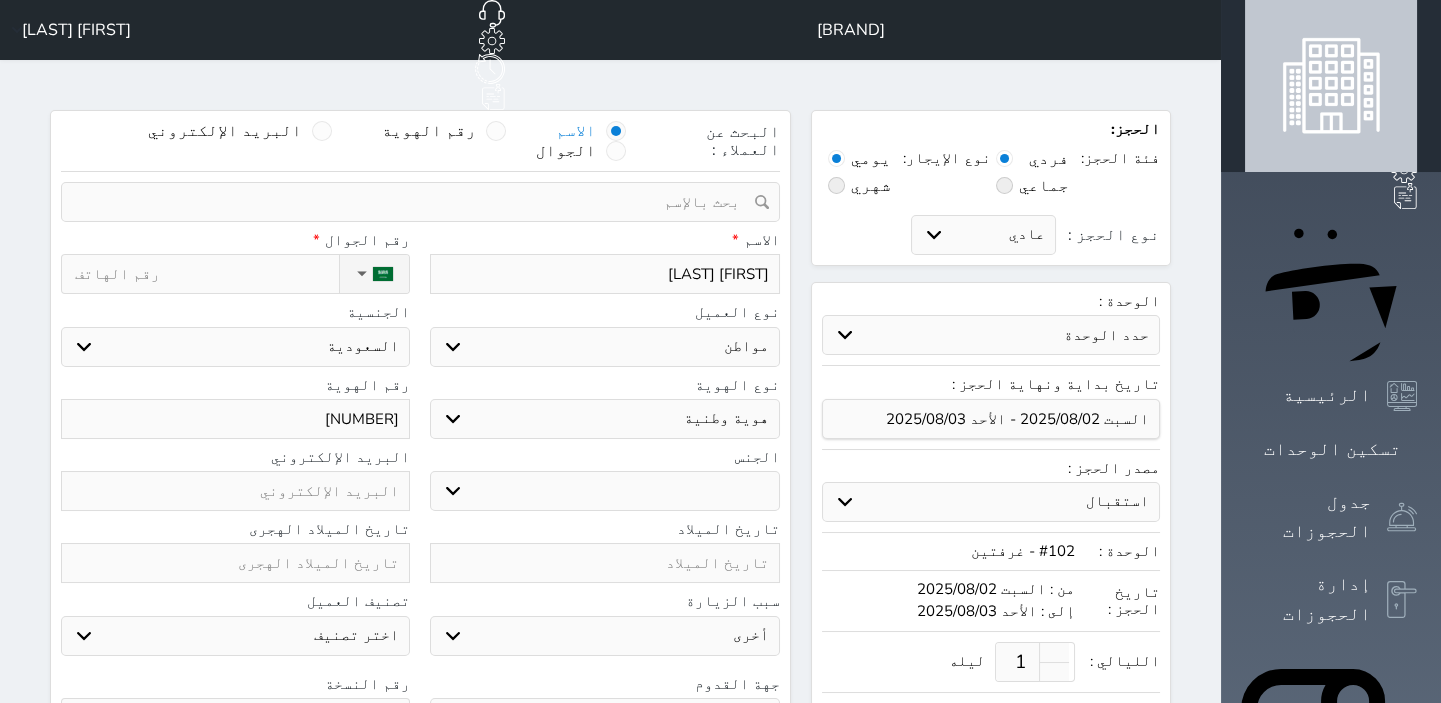 select 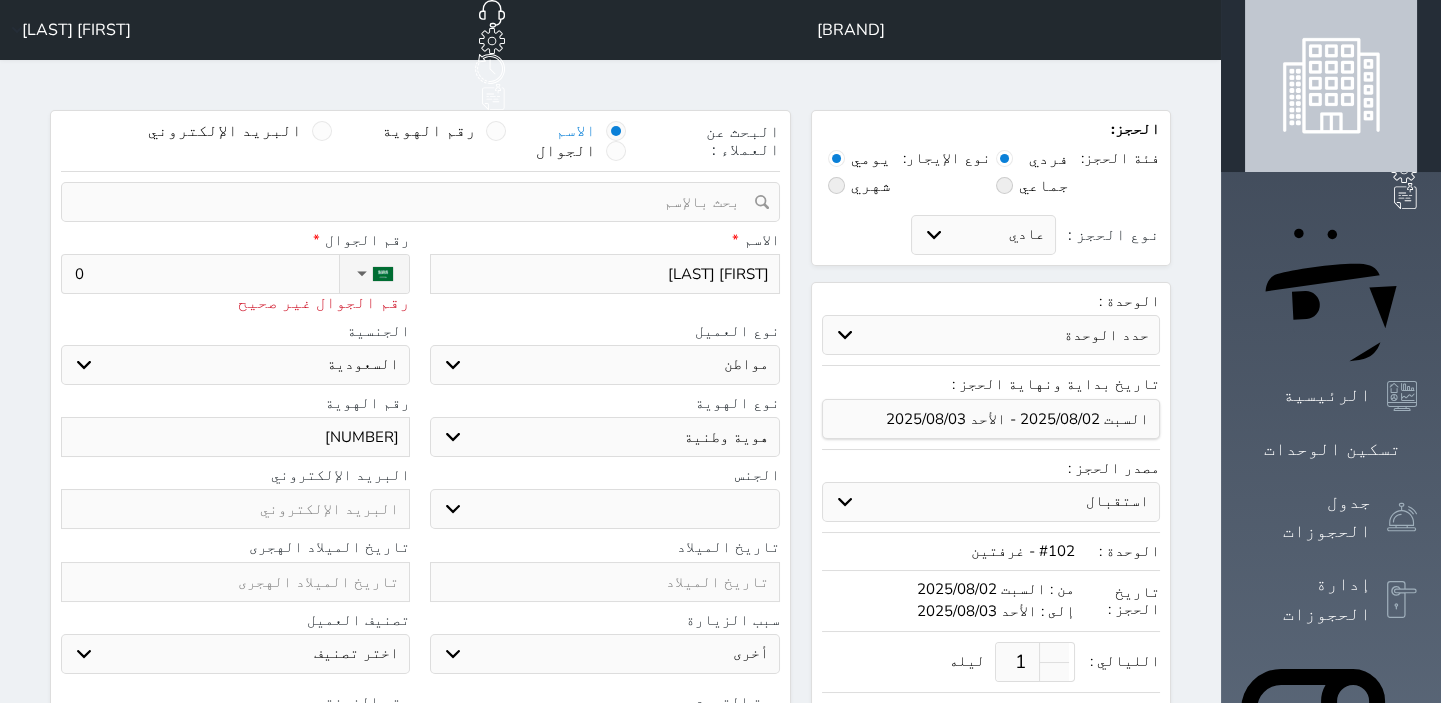 type on "05" 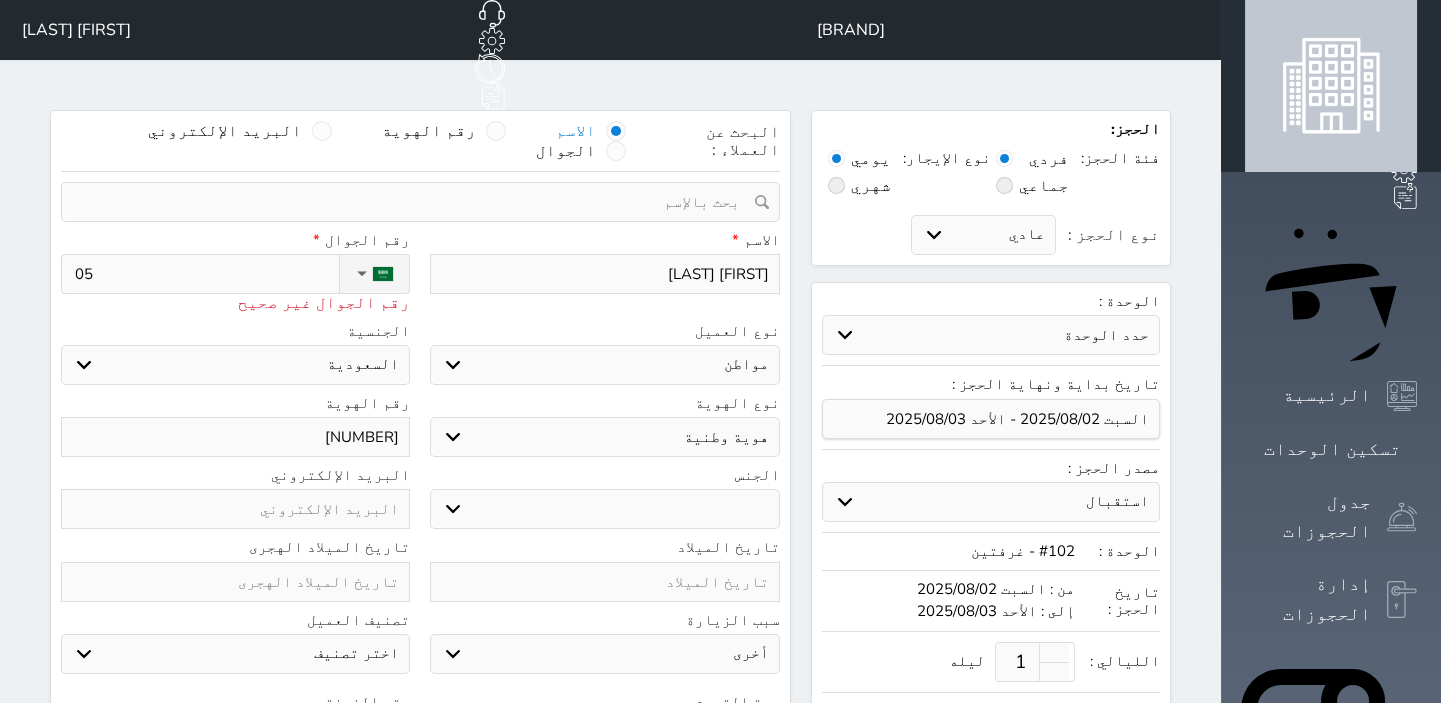type on "055" 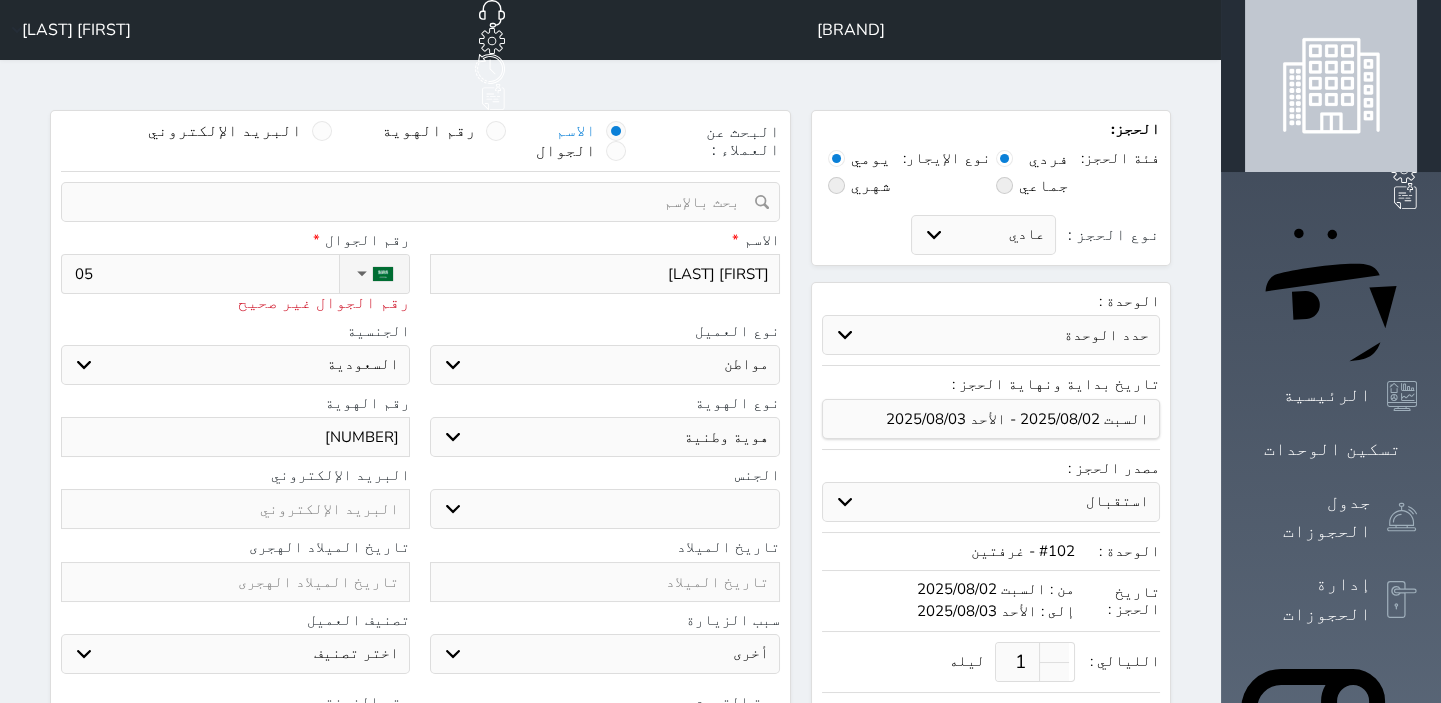 select 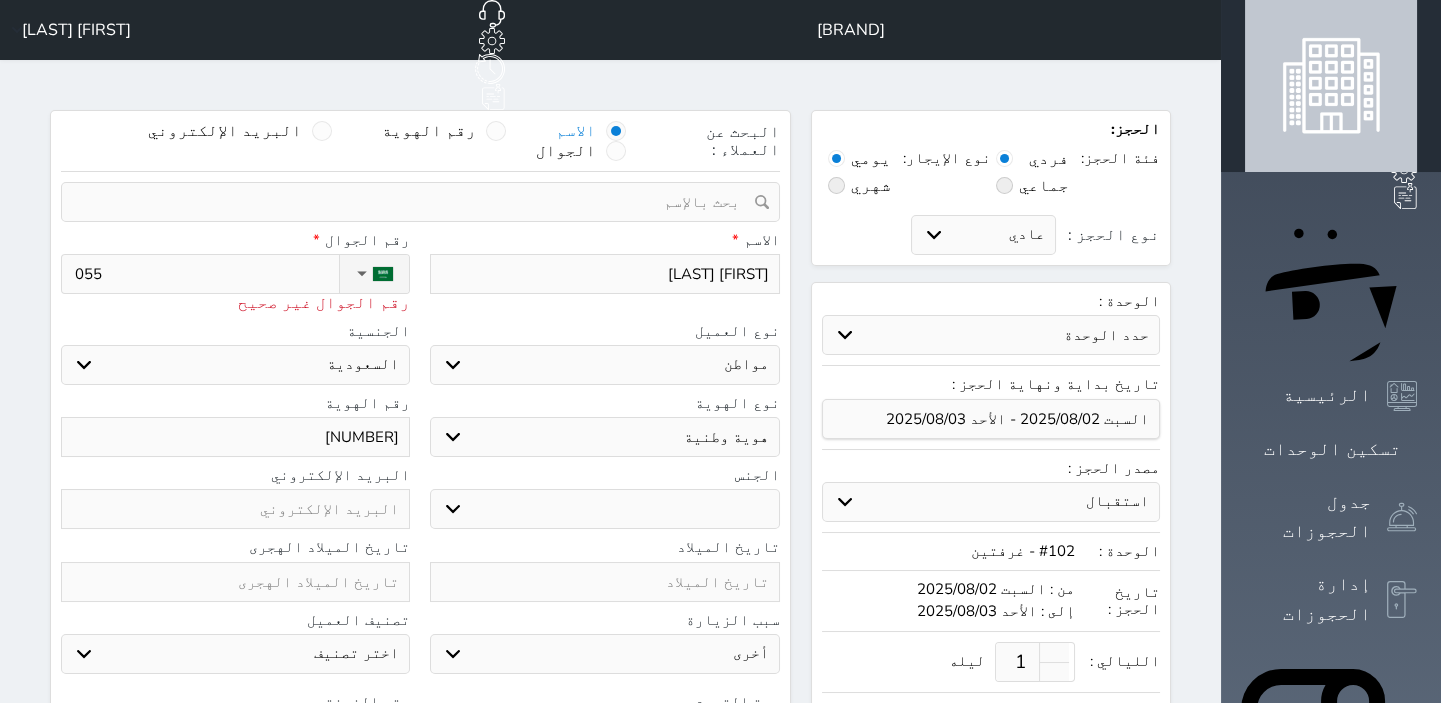type on "0553" 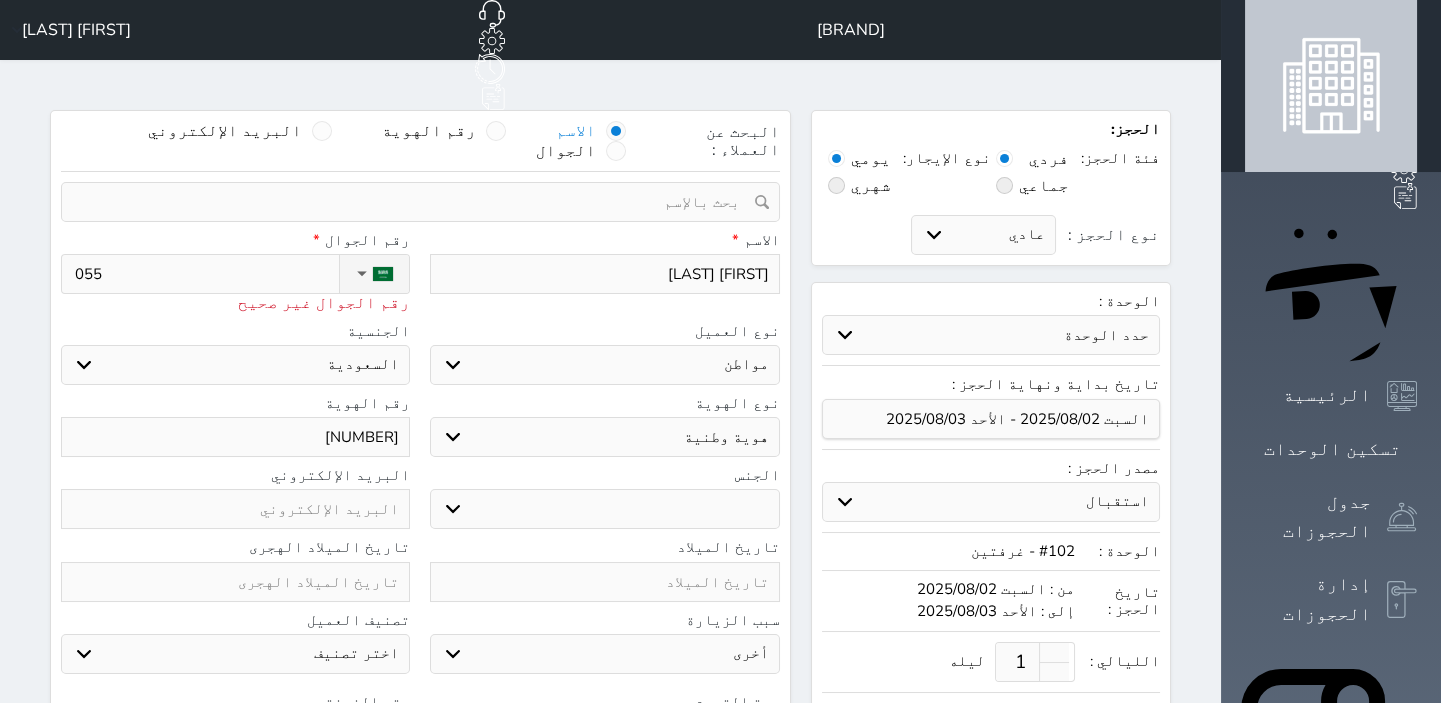 select 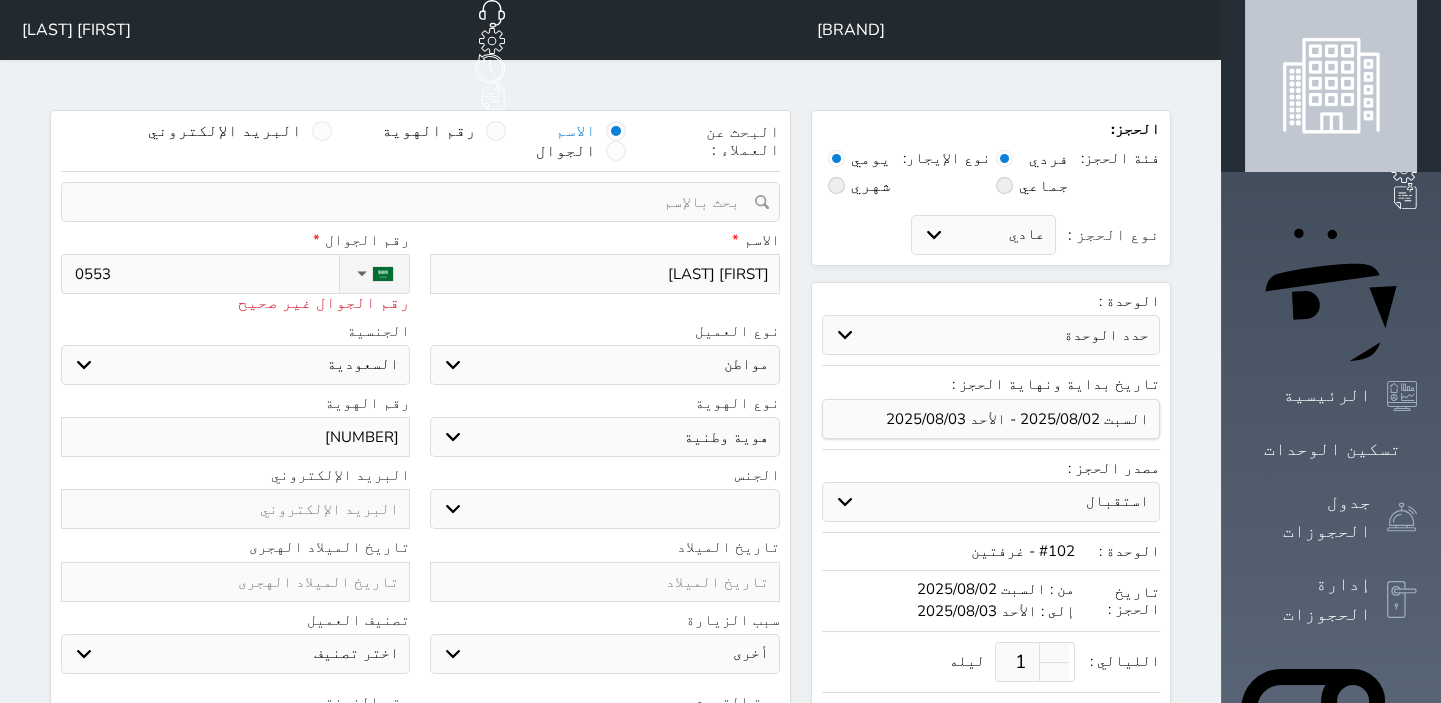 type on "[PHONE]" 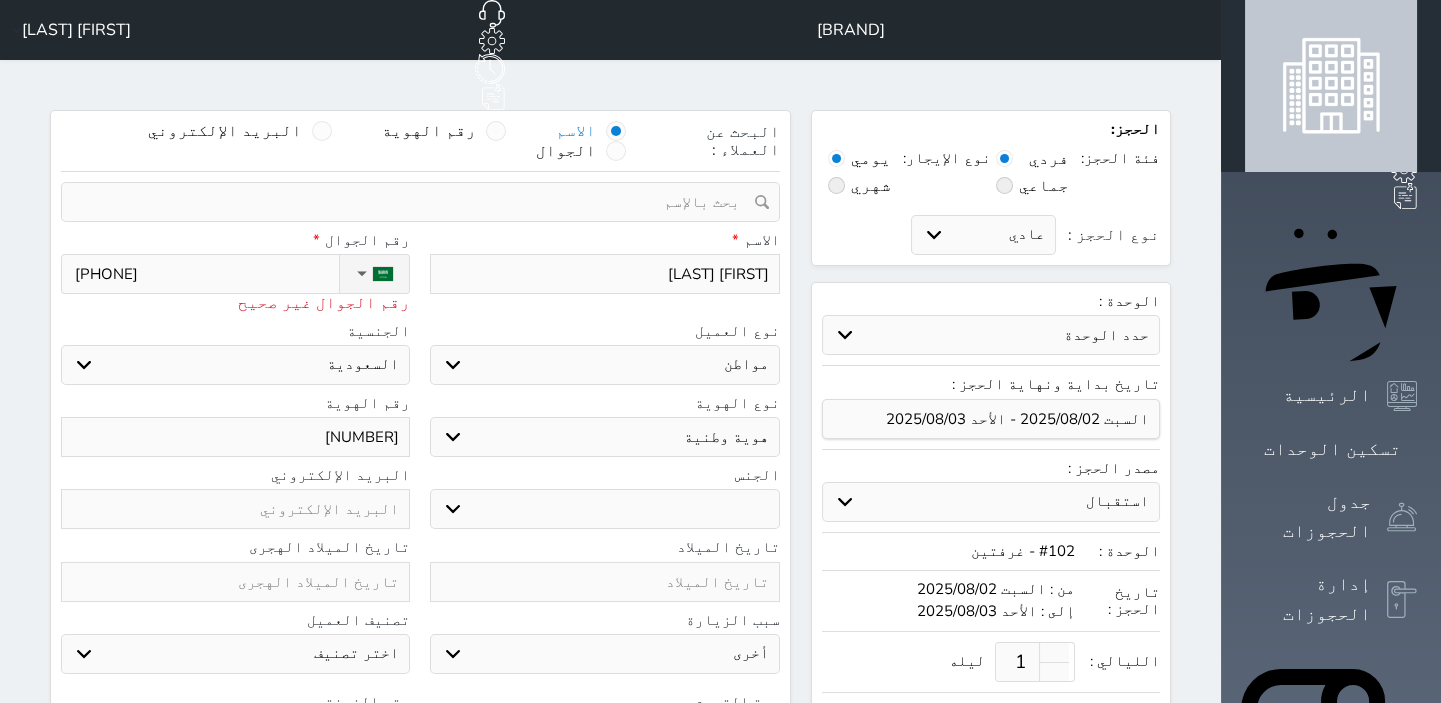 type on "[PHONE]" 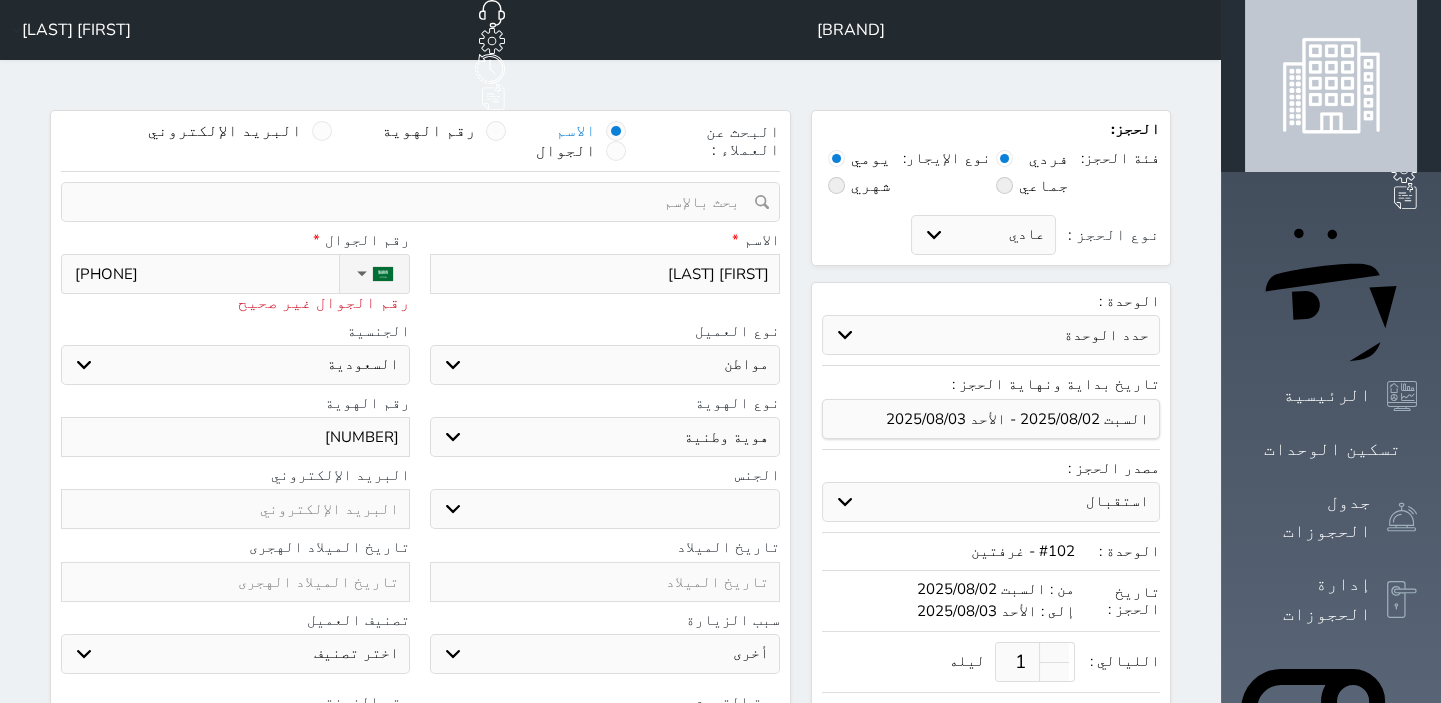 select 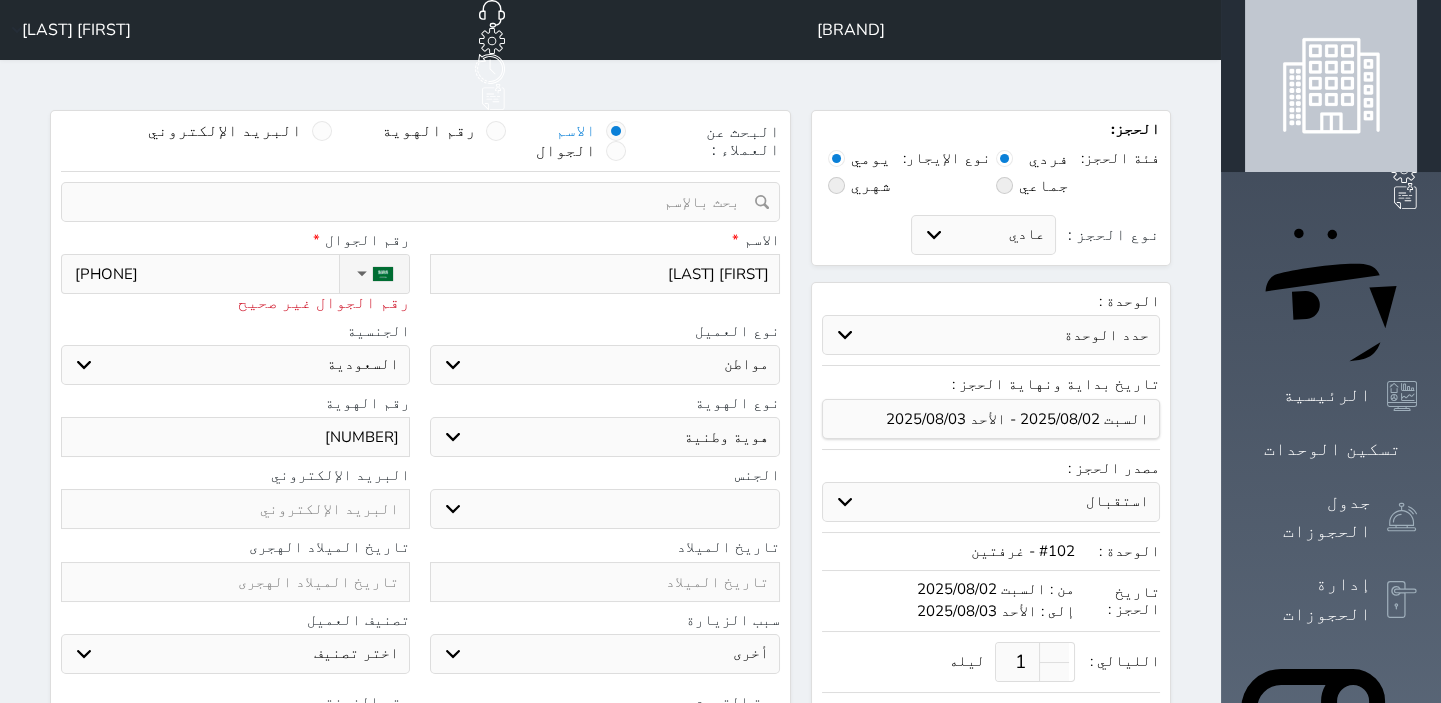 type on "[PHONE]" 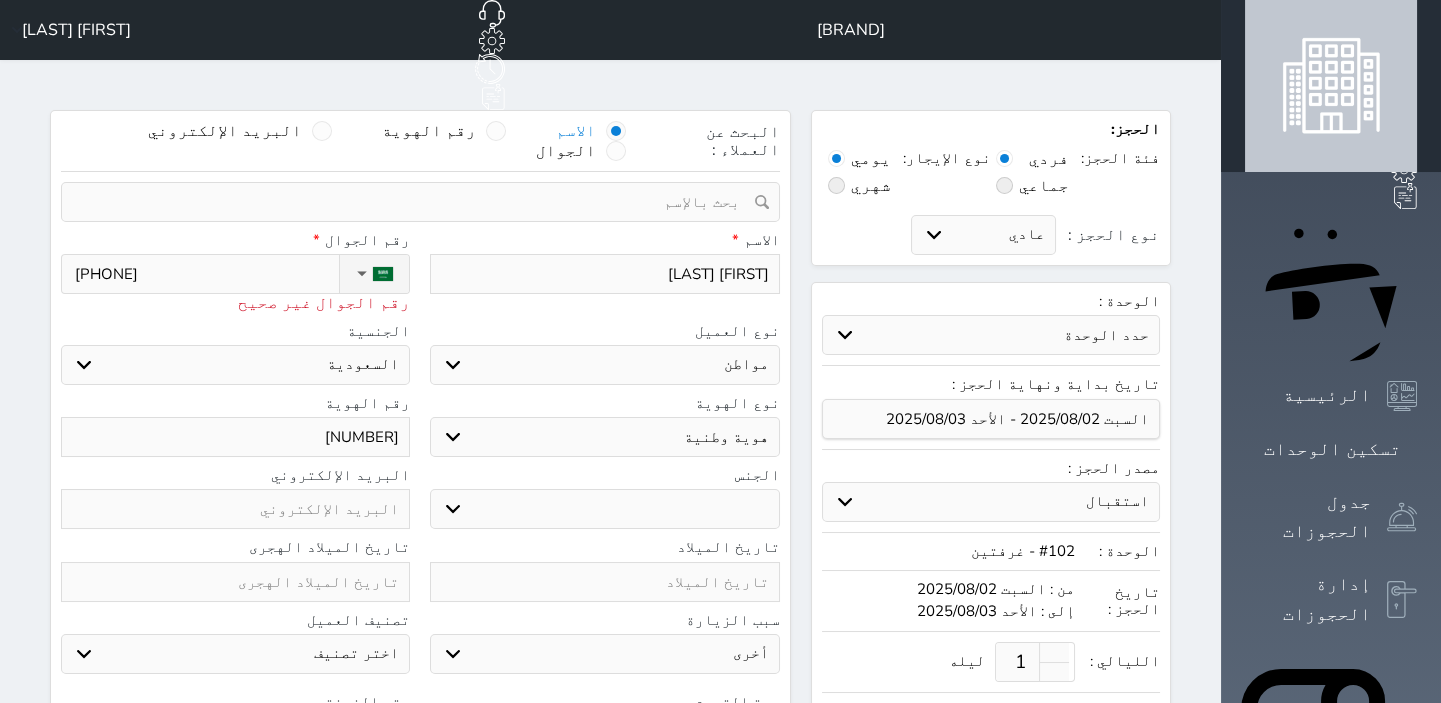 select 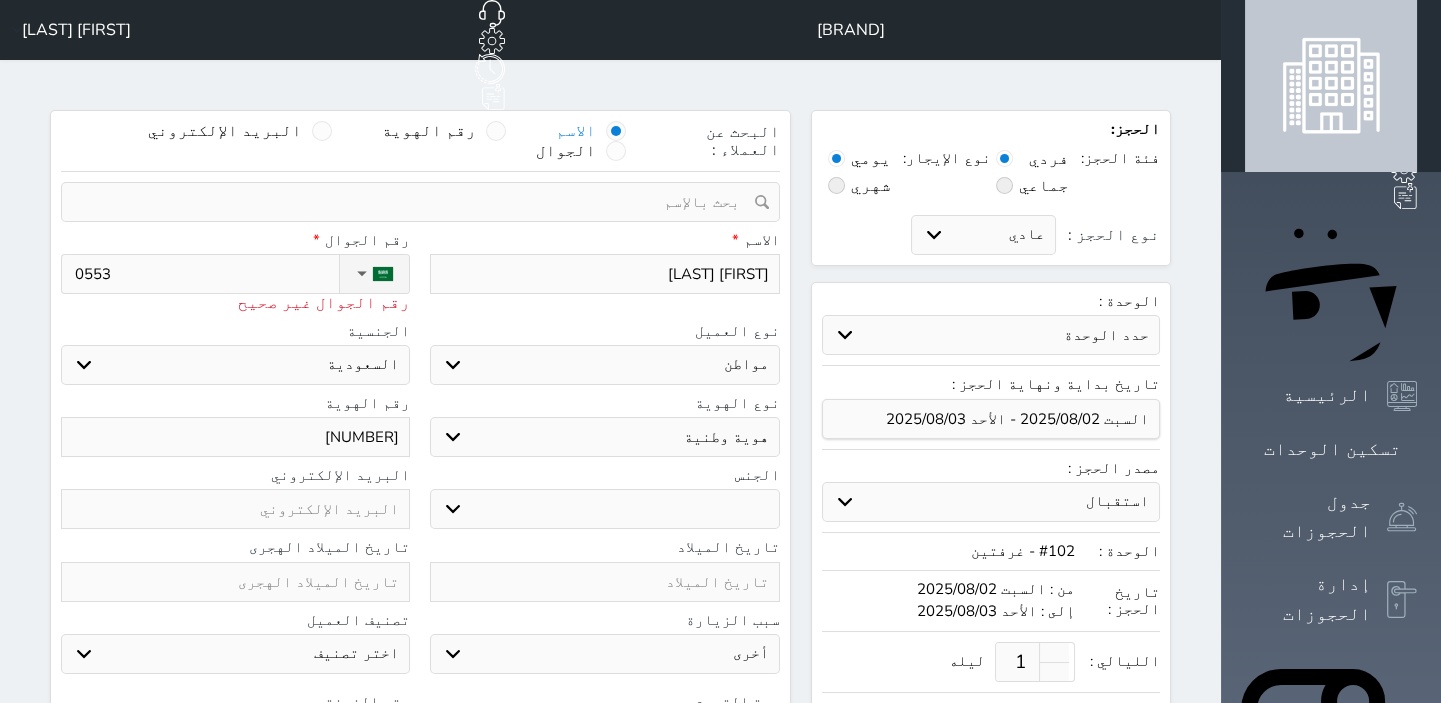 type on "055" 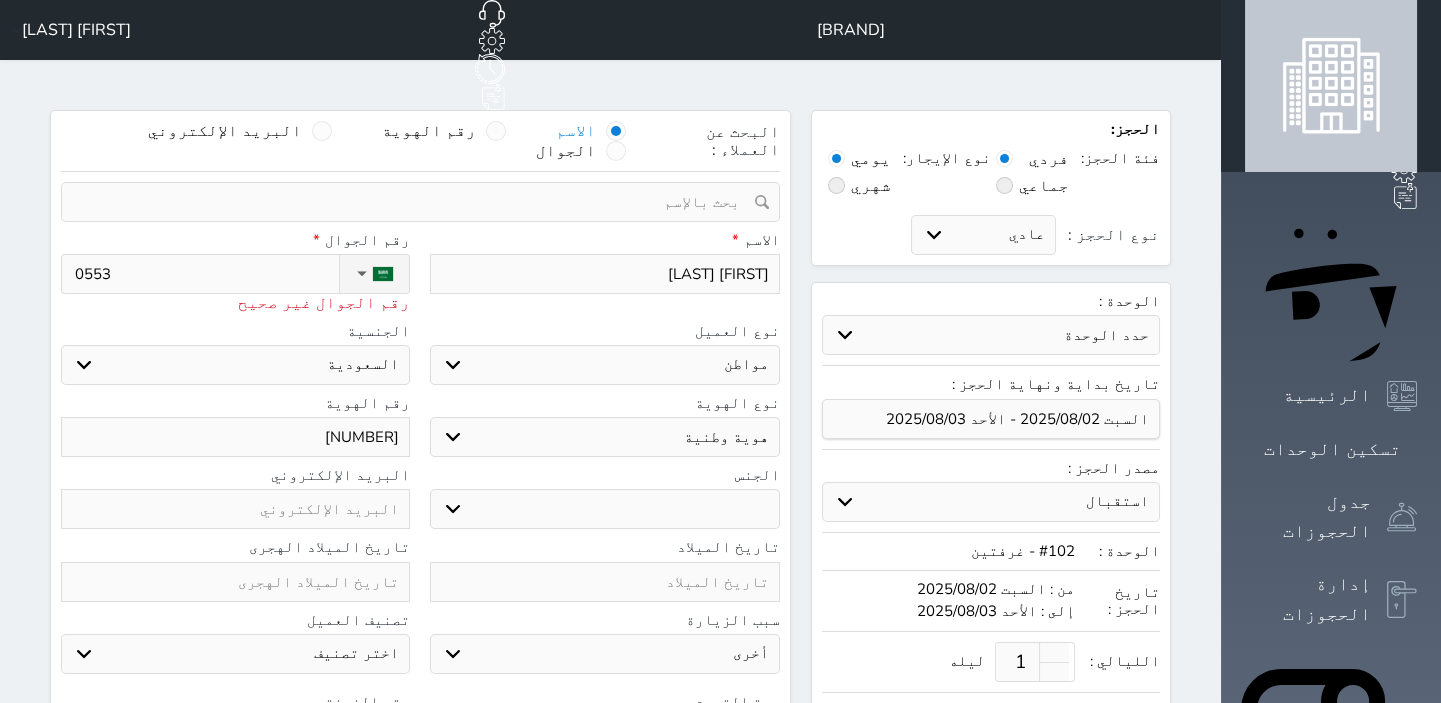 select 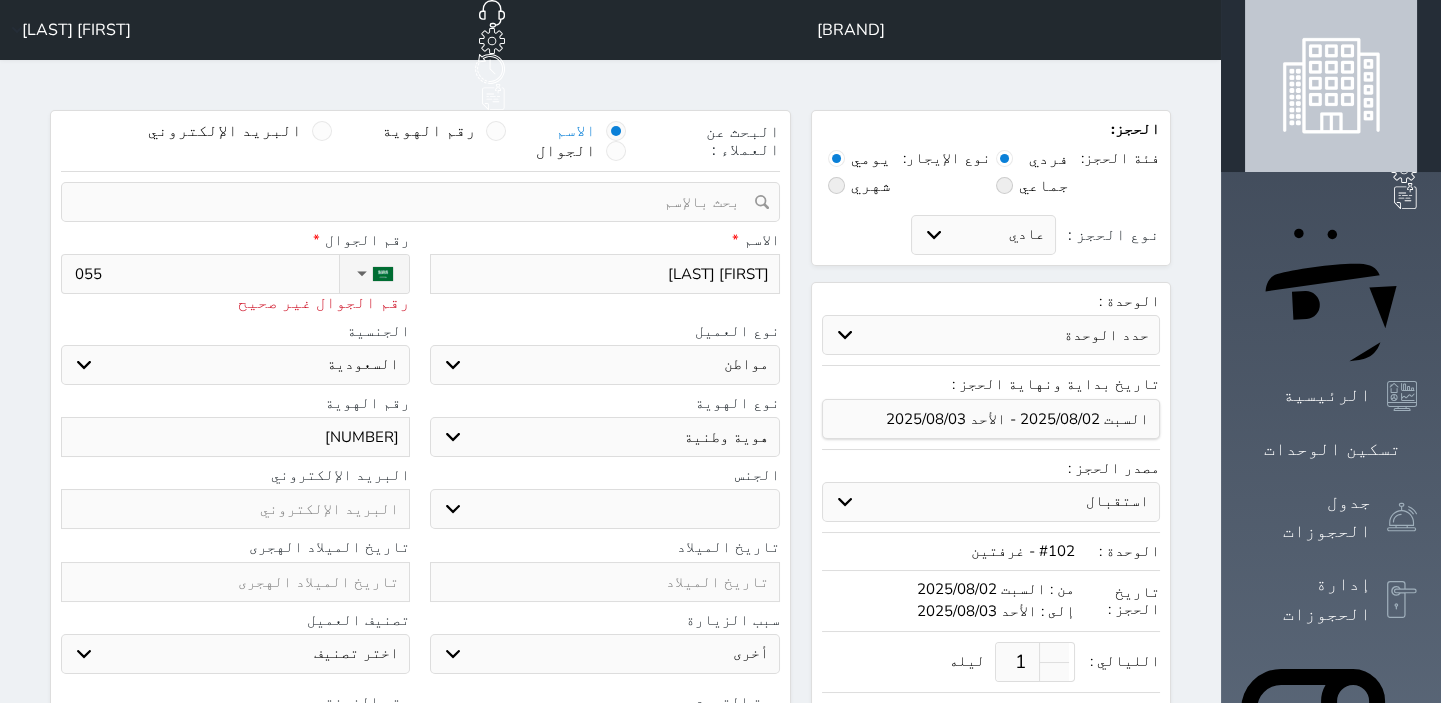 type on "05" 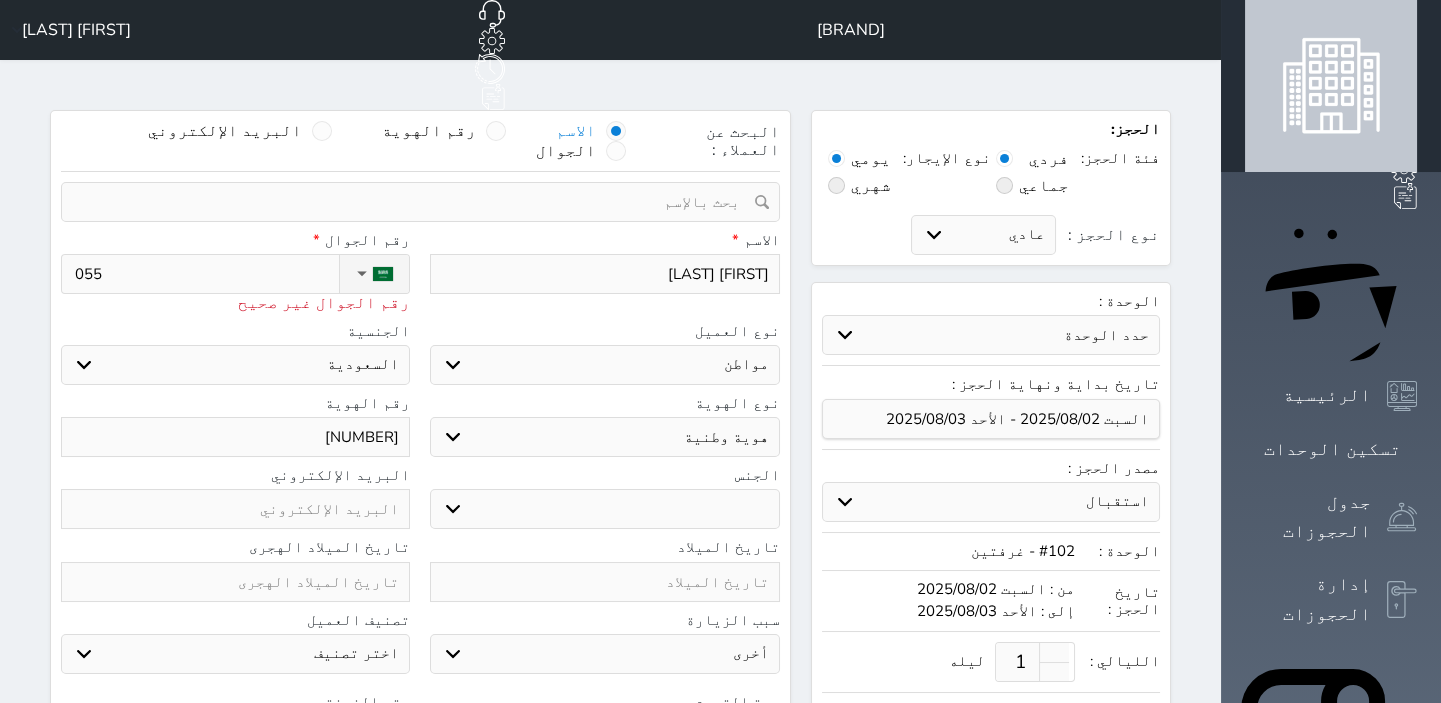 select 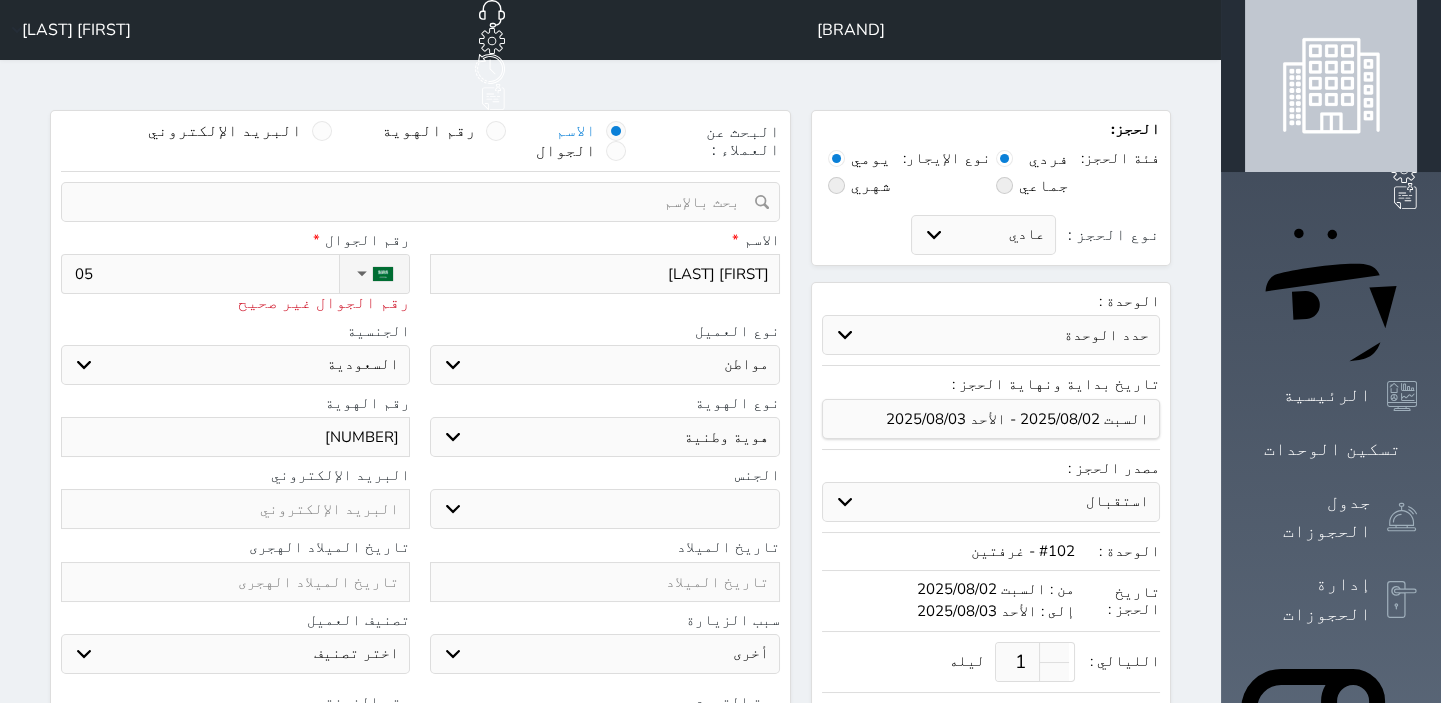 type on "050" 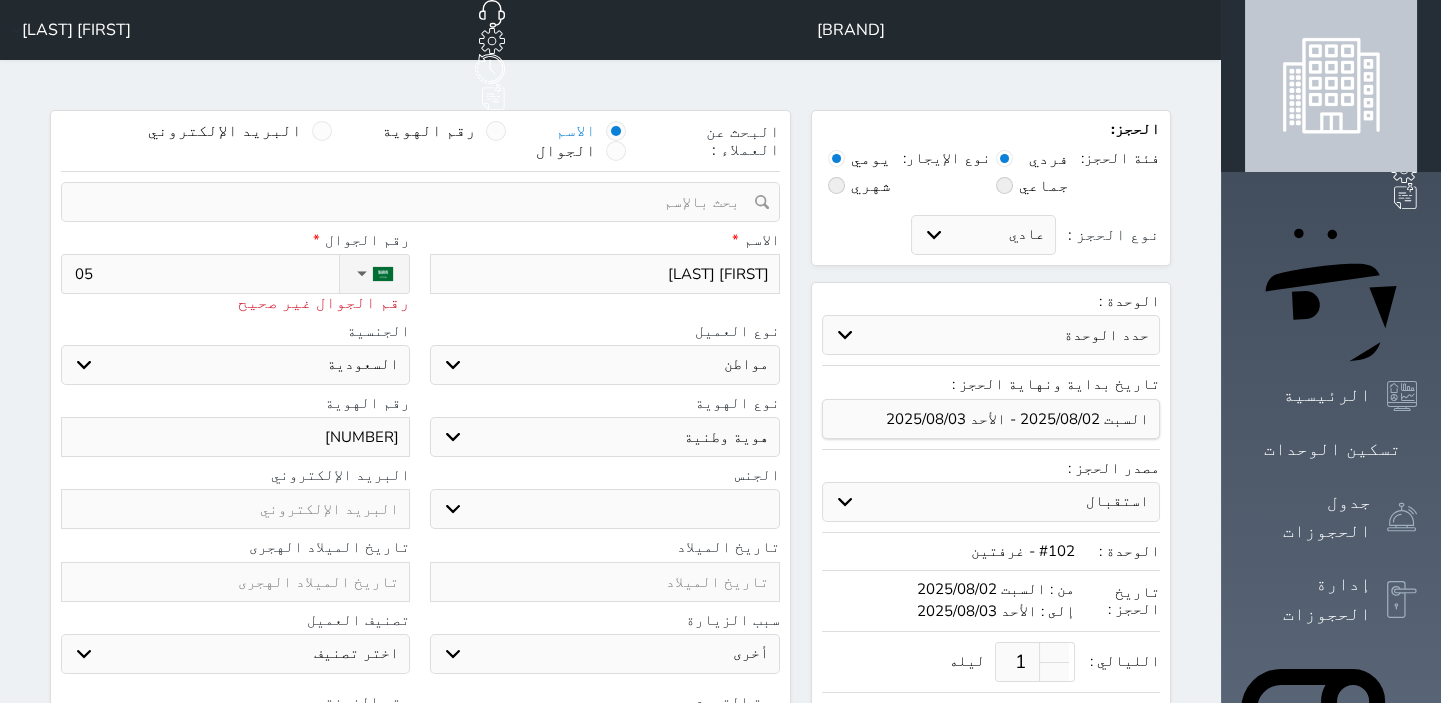 select 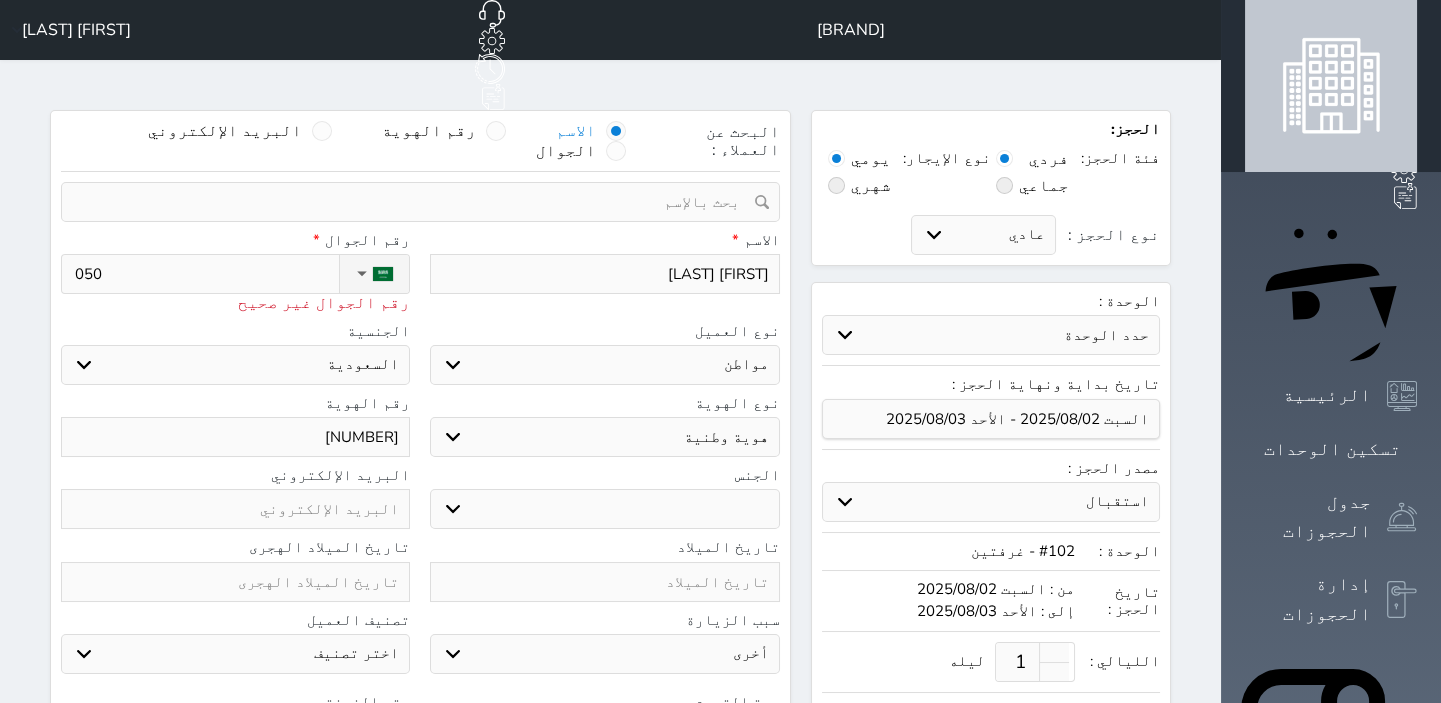 type on "0505" 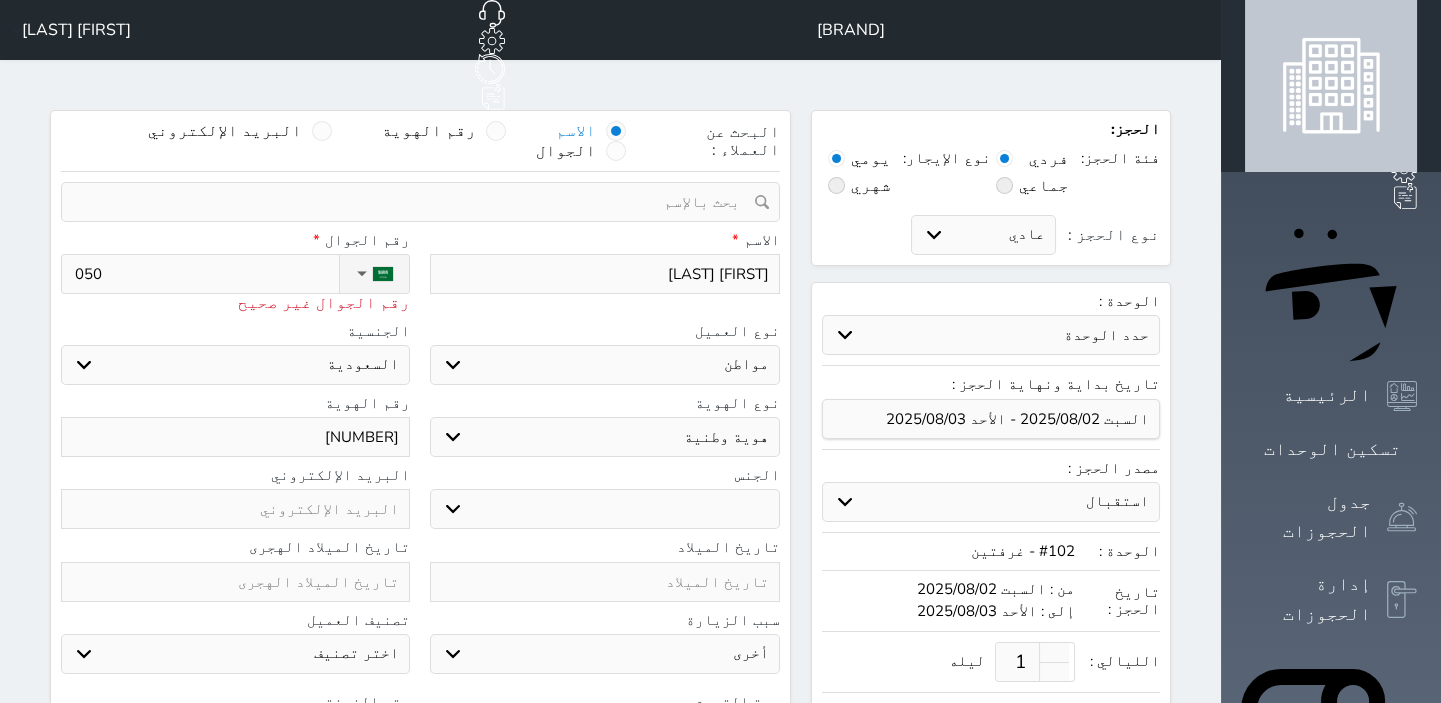 select 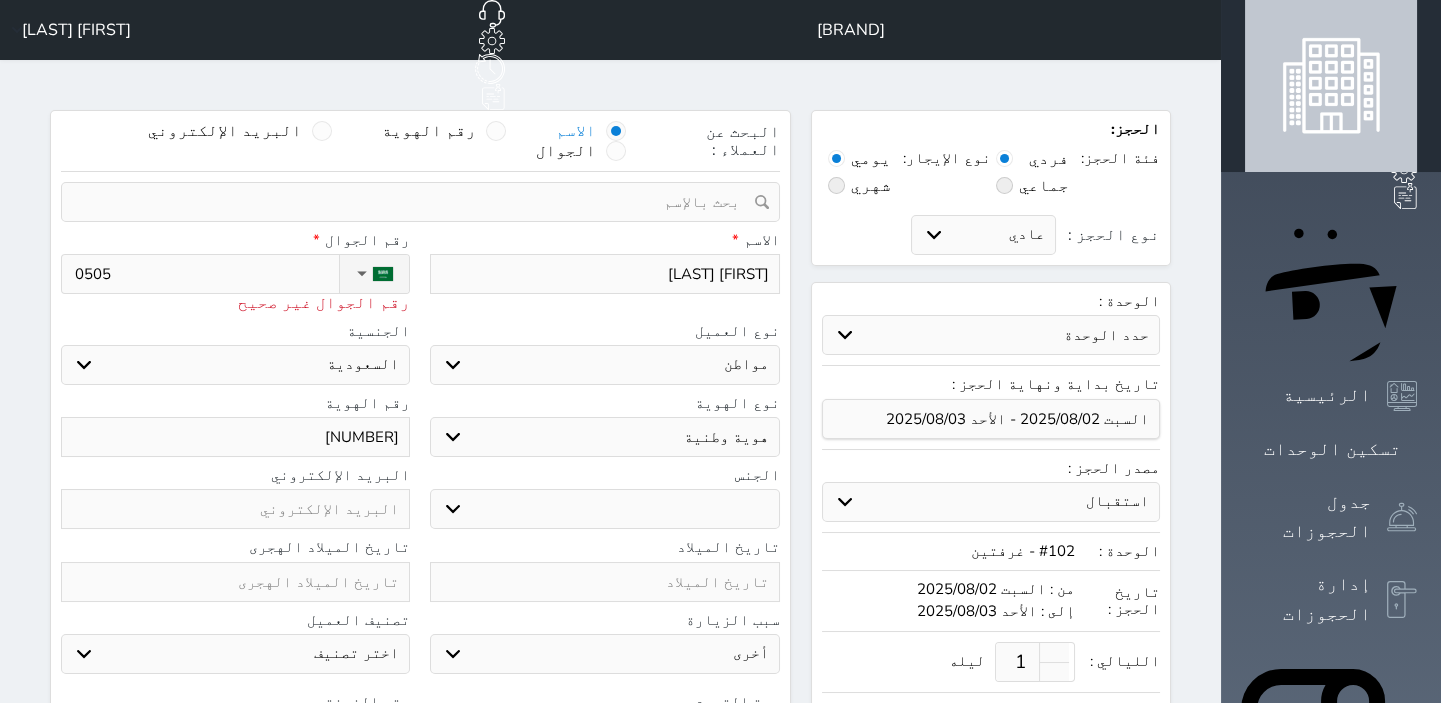 type on "[PHONE]" 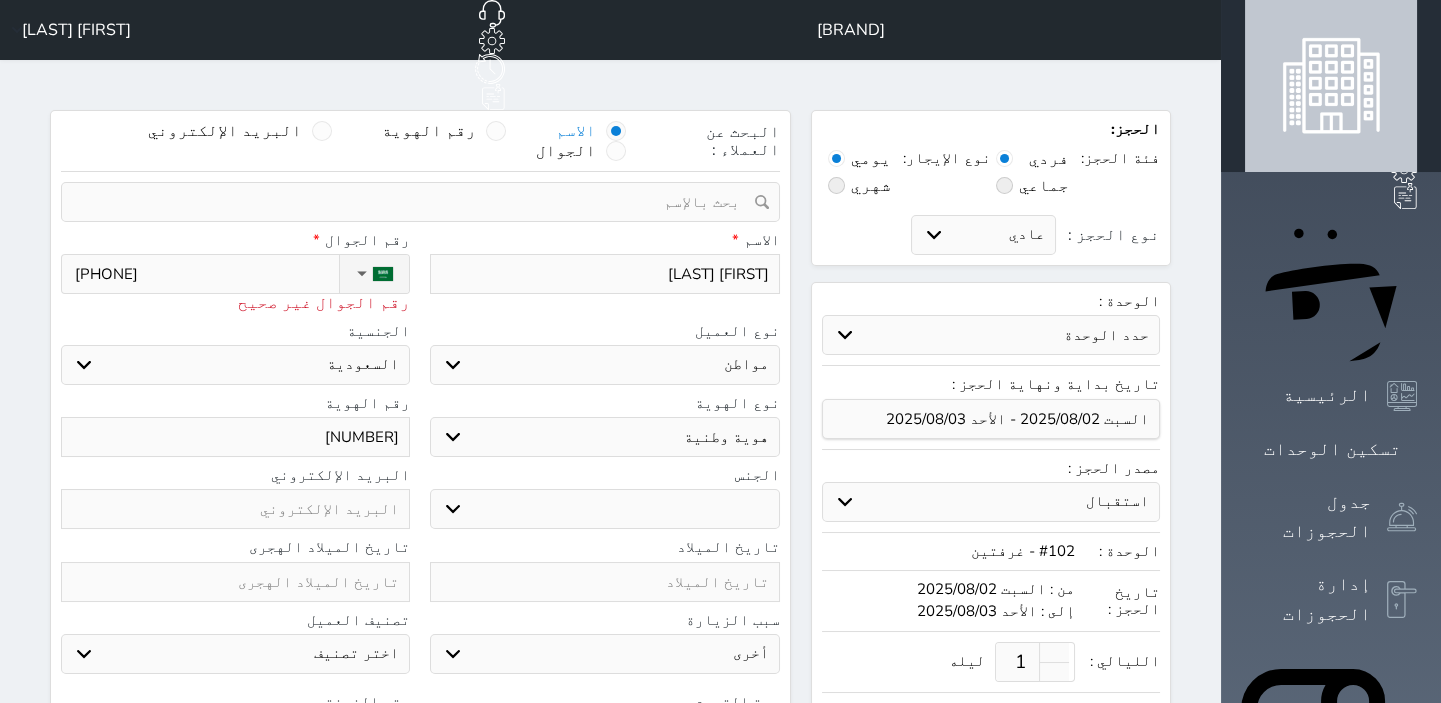 type on "[PHONE]" 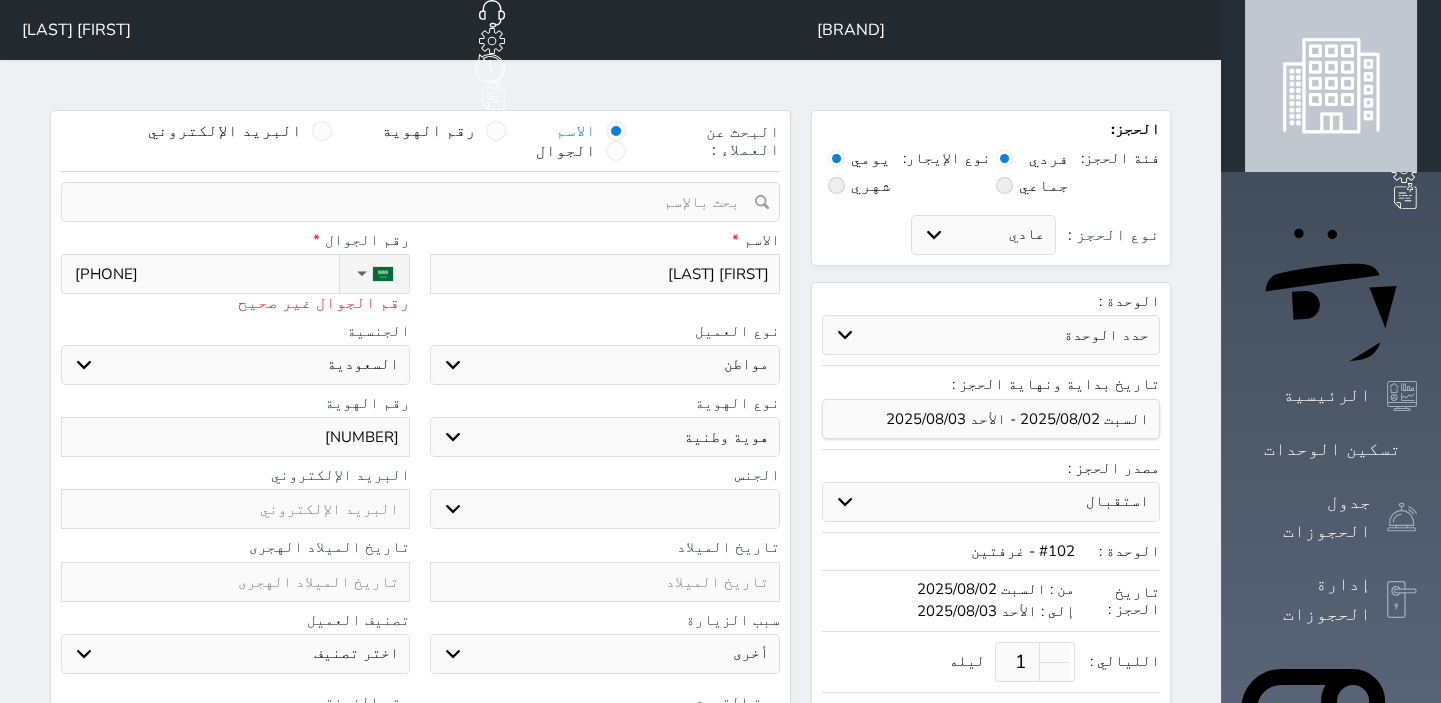 select 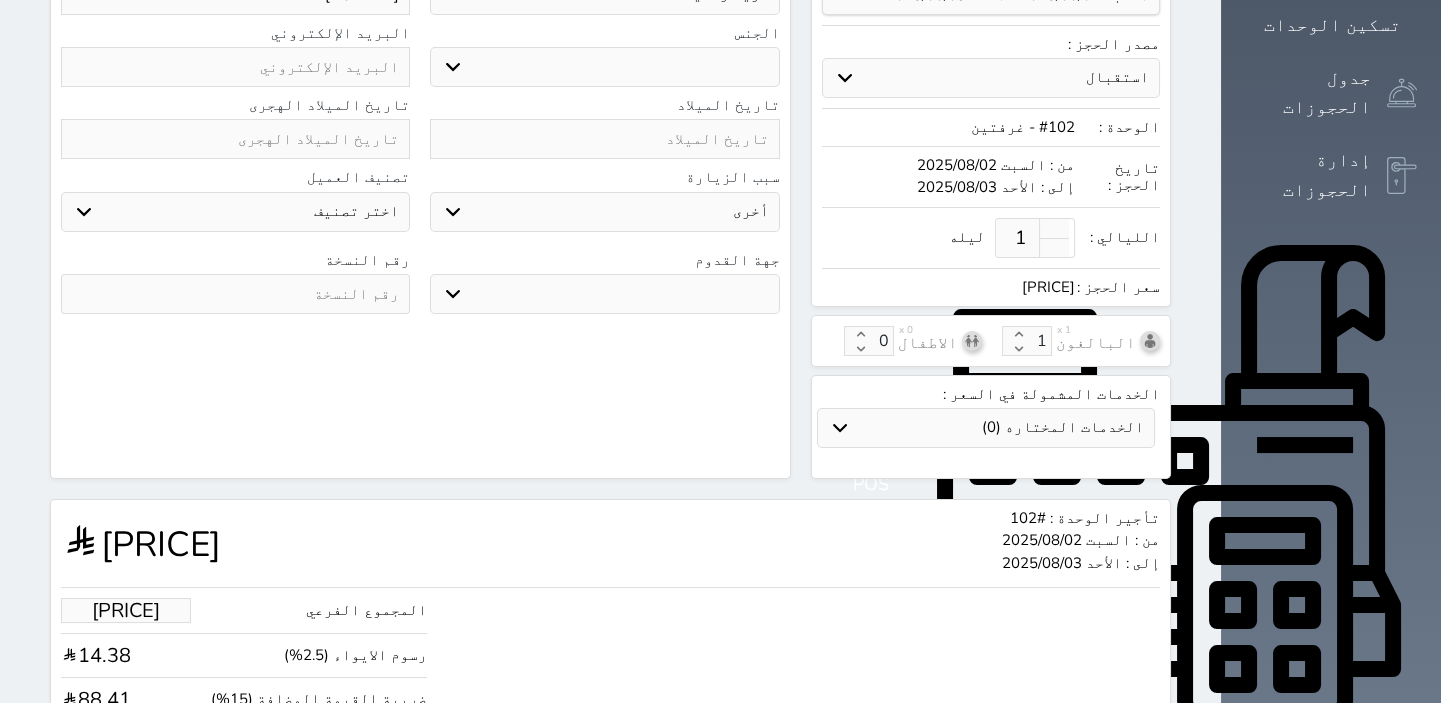 scroll, scrollTop: 528, scrollLeft: 0, axis: vertical 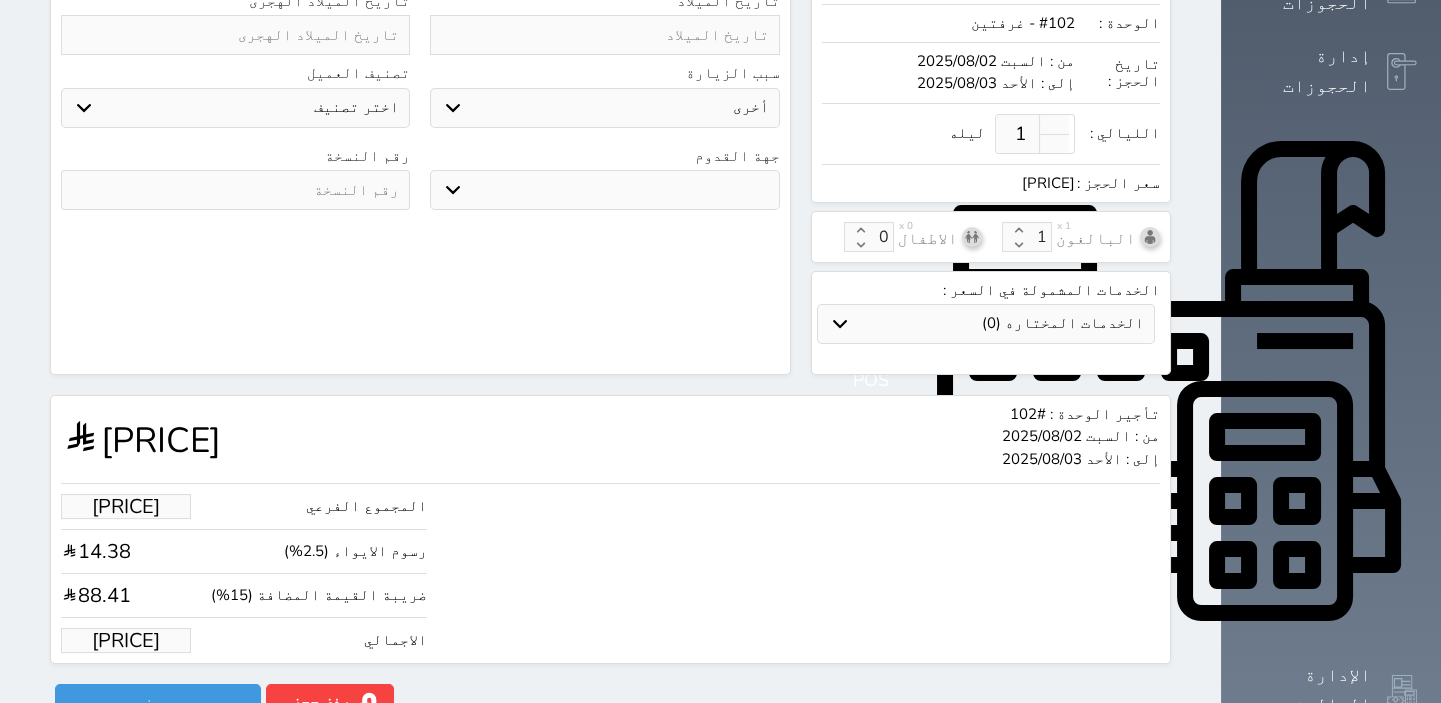 type on "+[PHONE]" 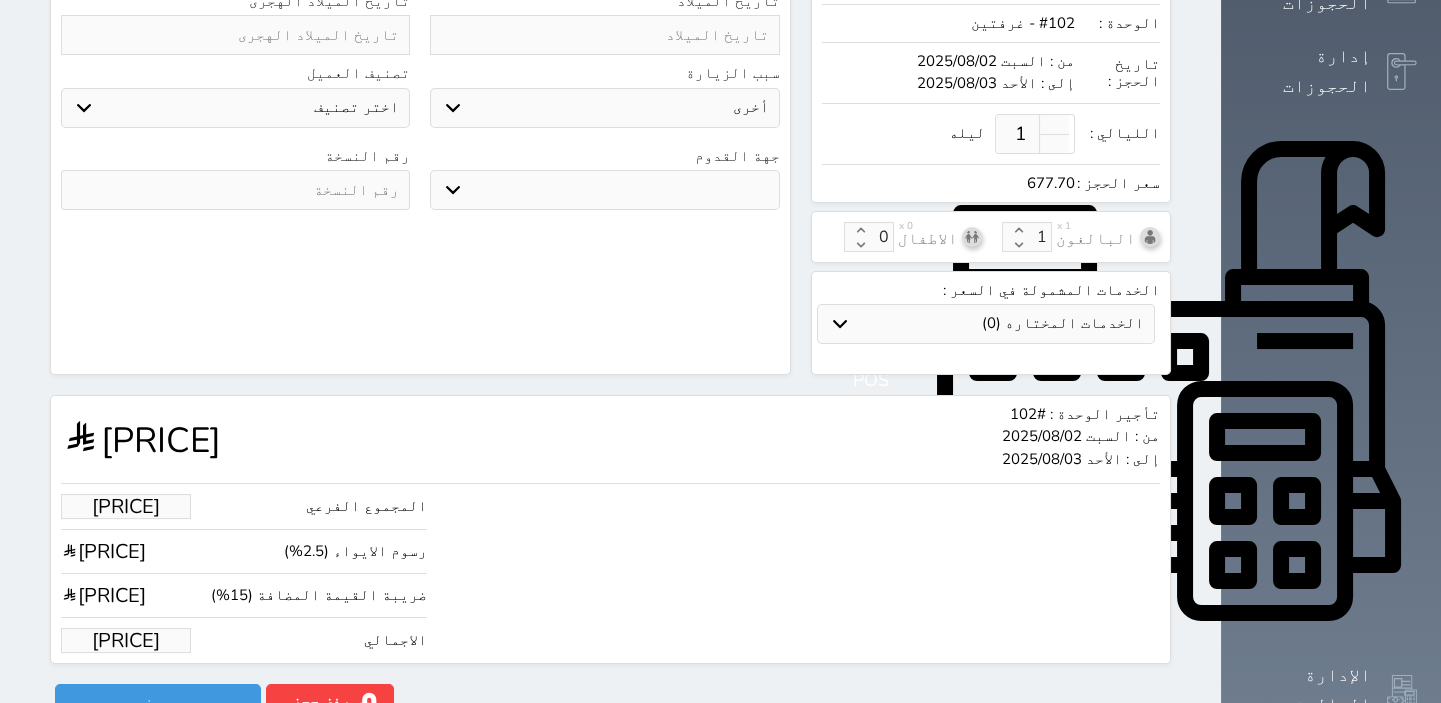 type on "[PRICE]" 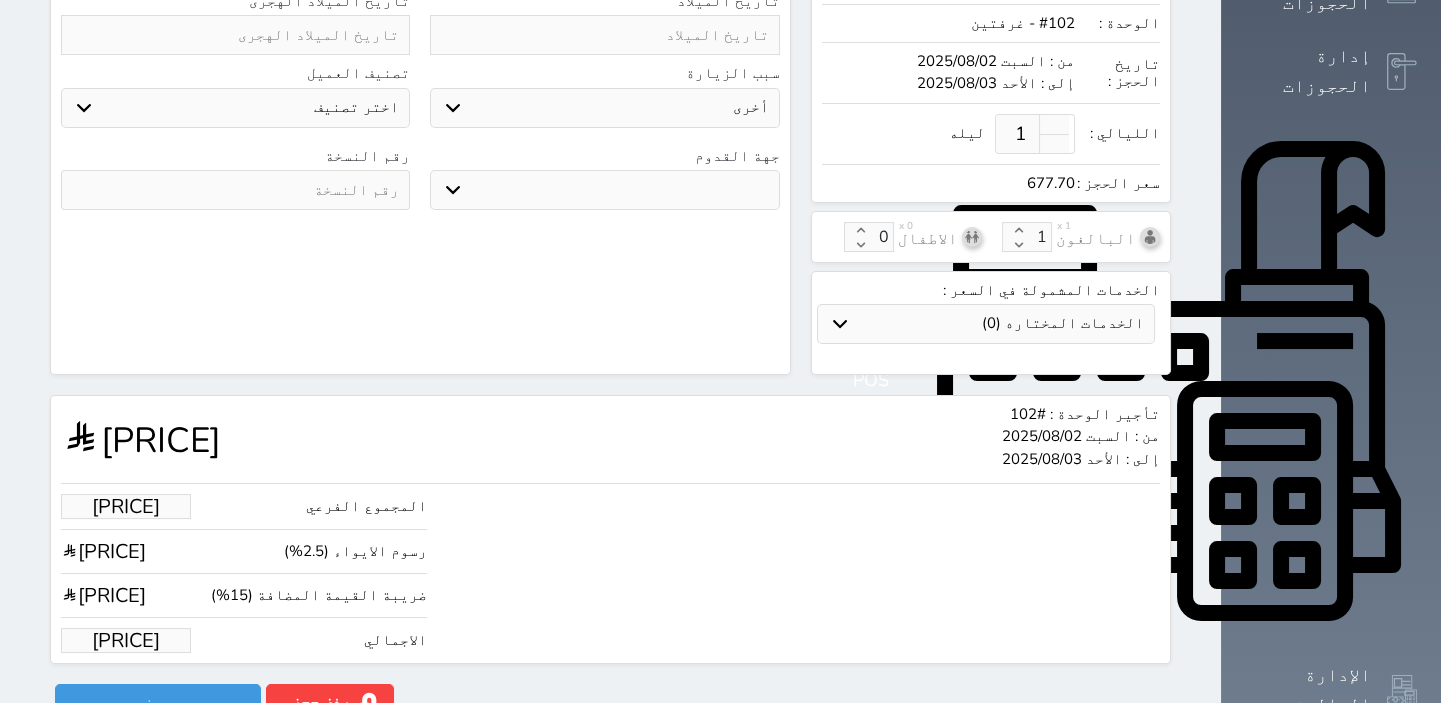 type on "677" 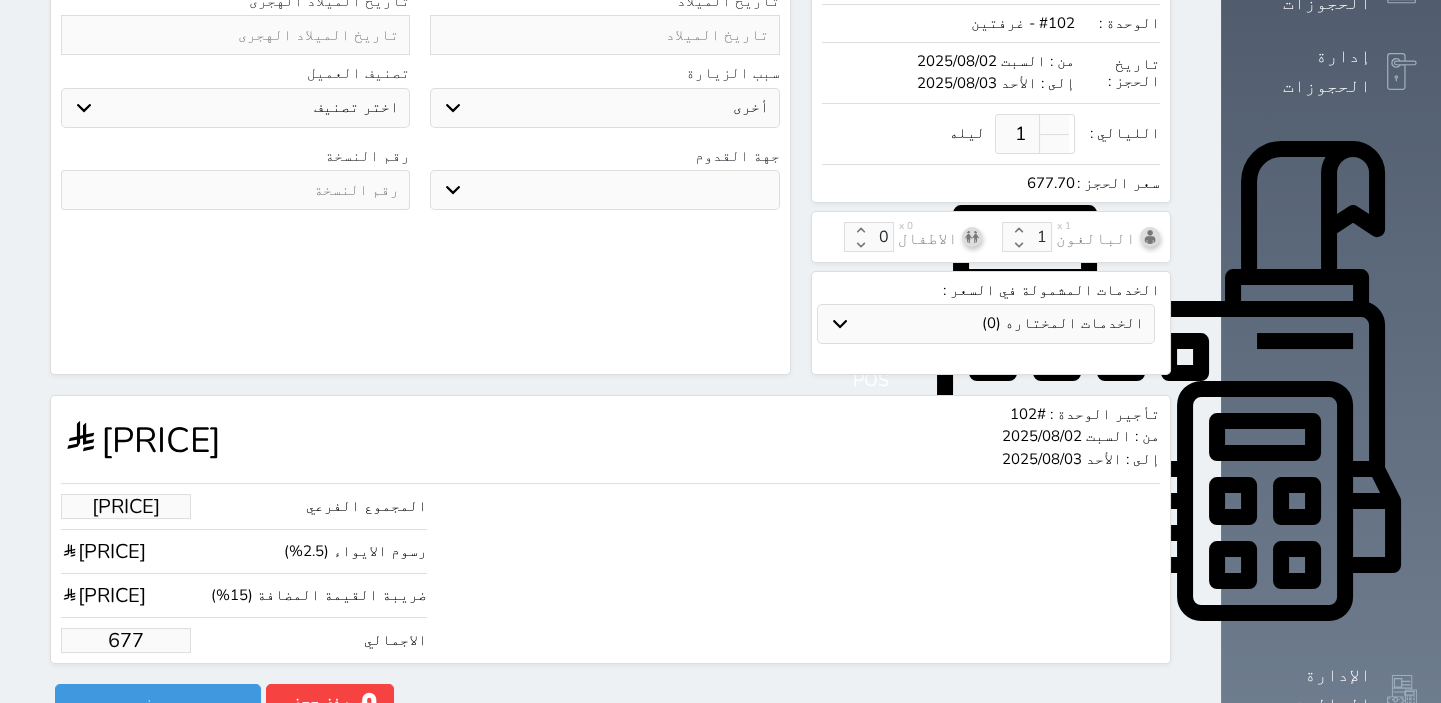type on "56.84" 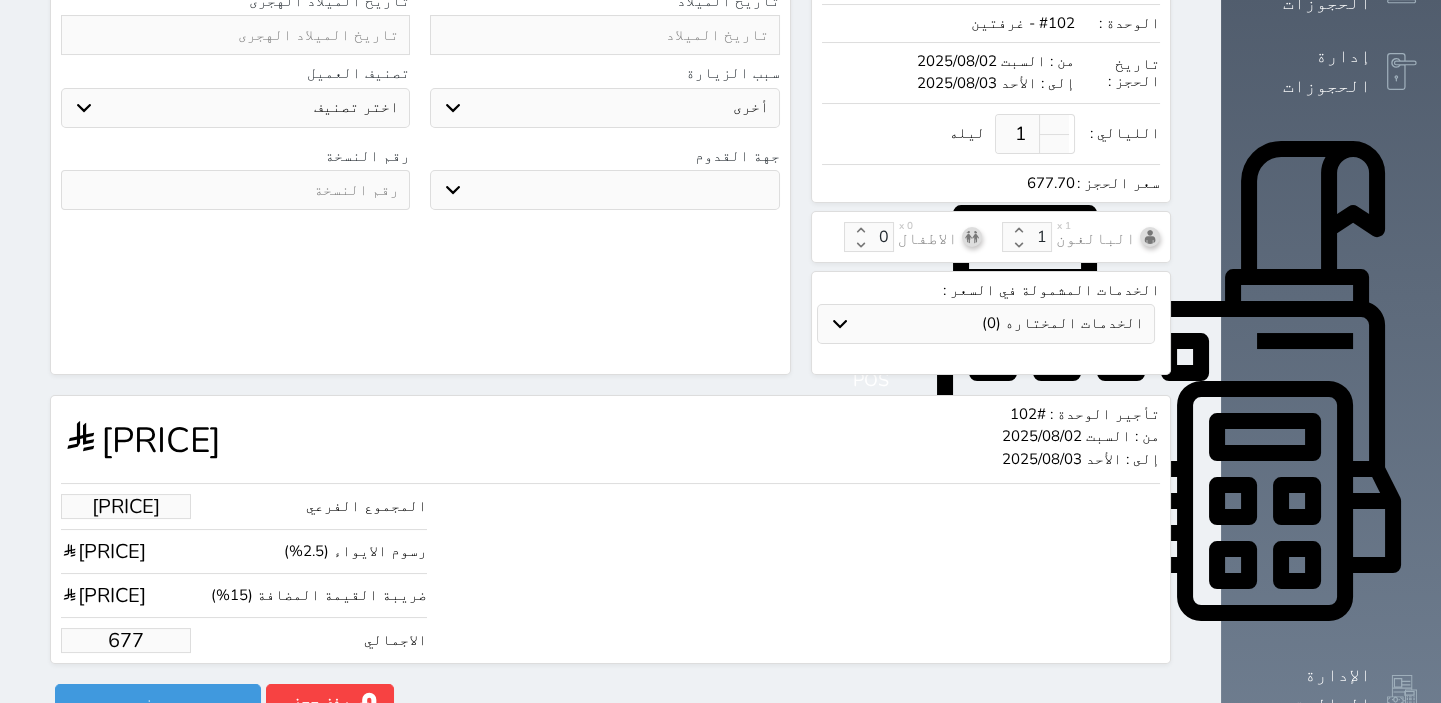 type on "67" 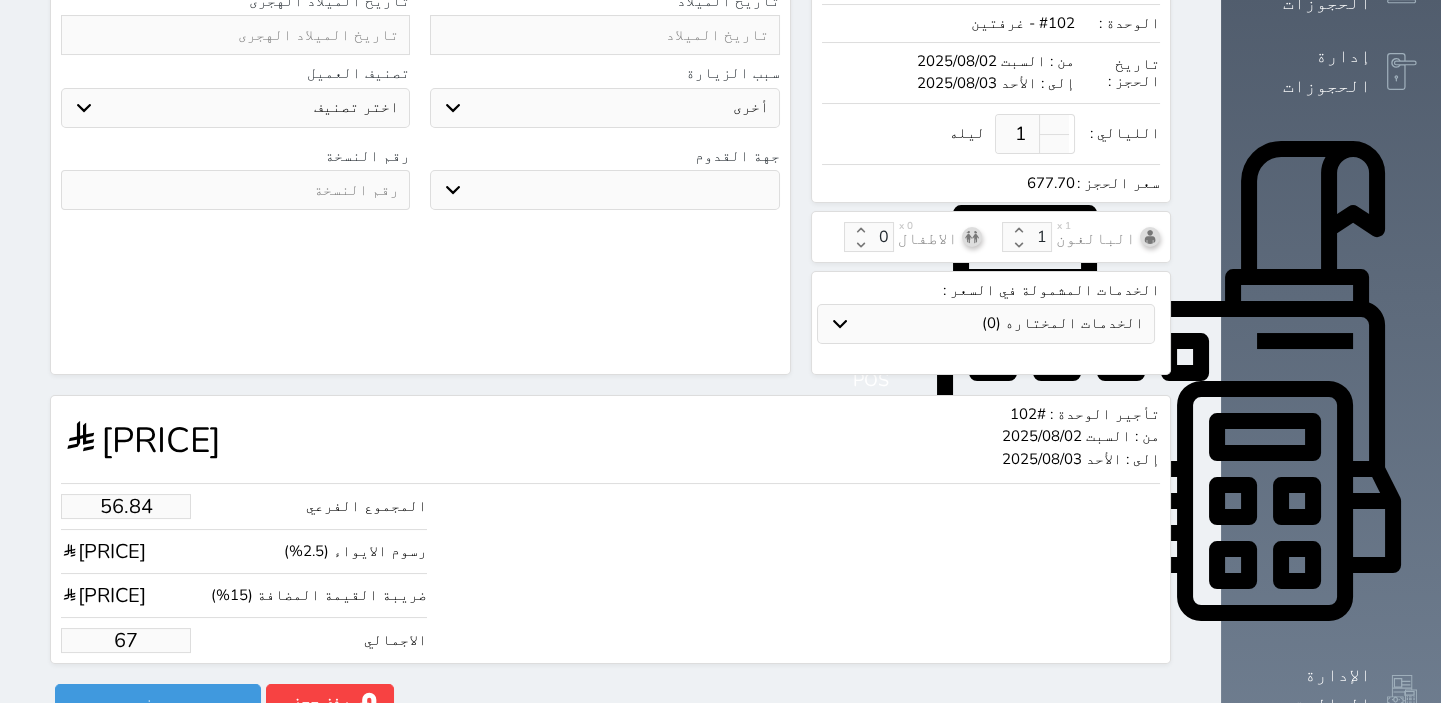 type on "5.09" 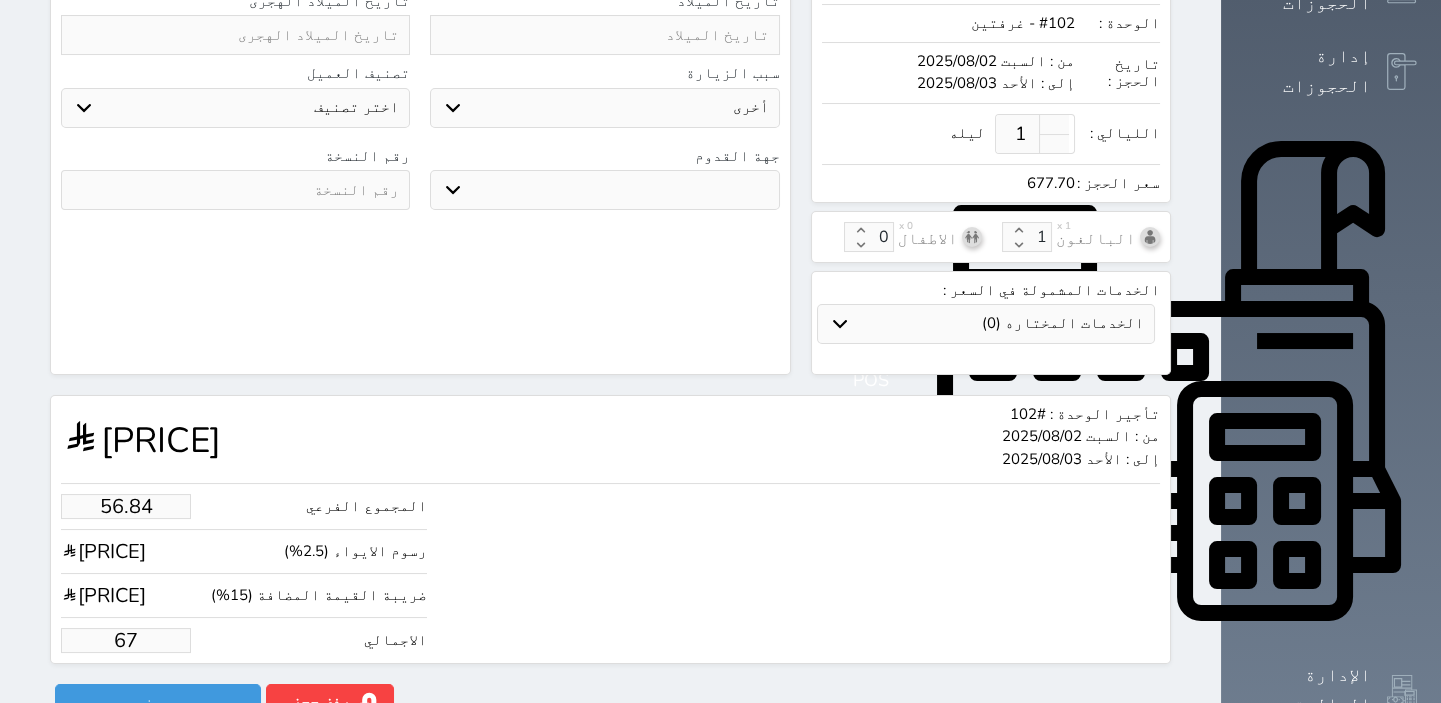 type on "6" 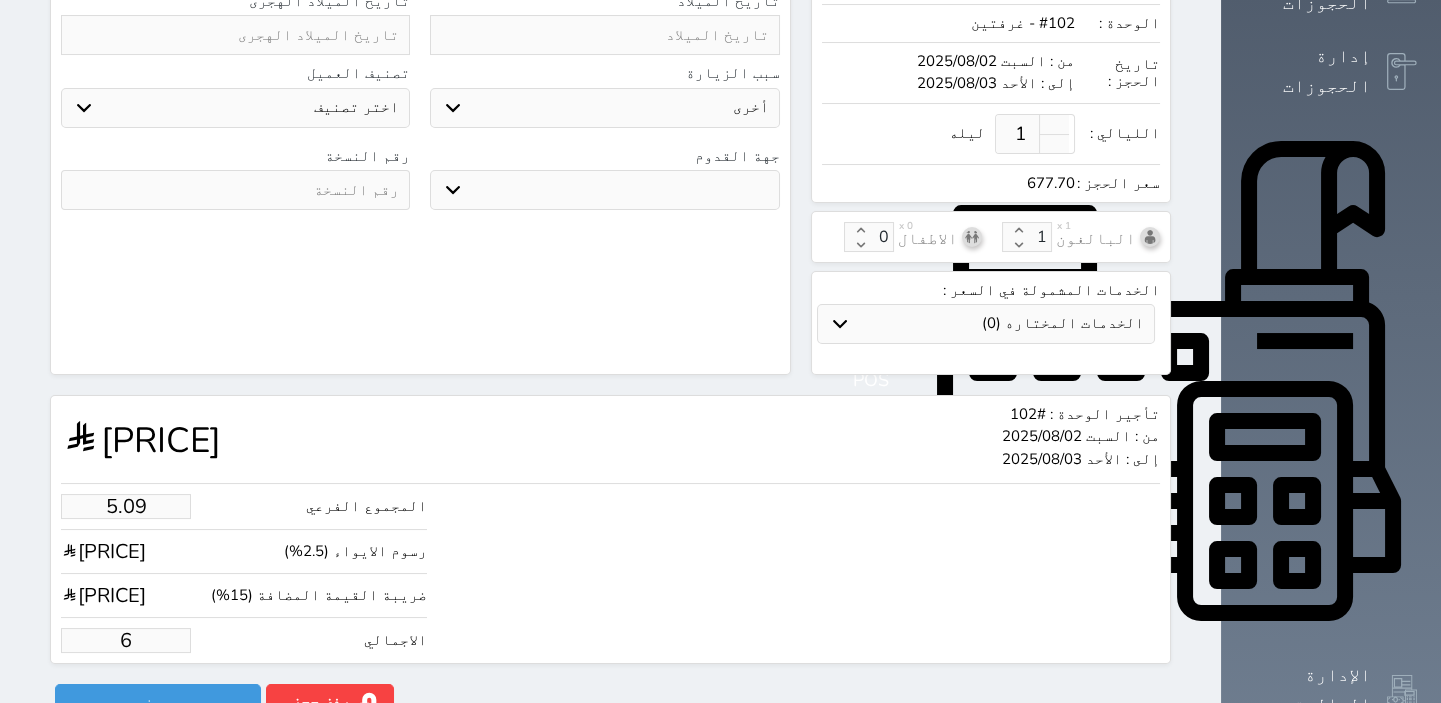 type on "1.00" 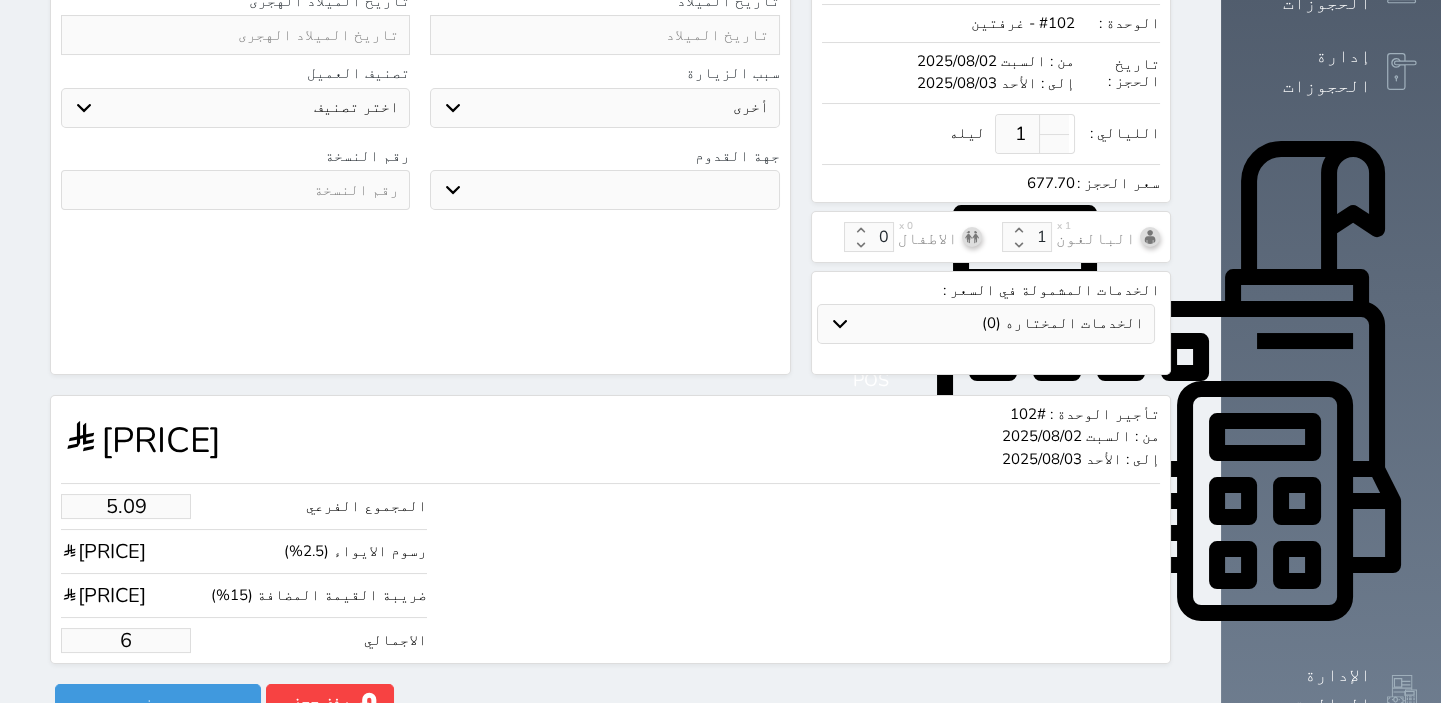 type on "1.17875" 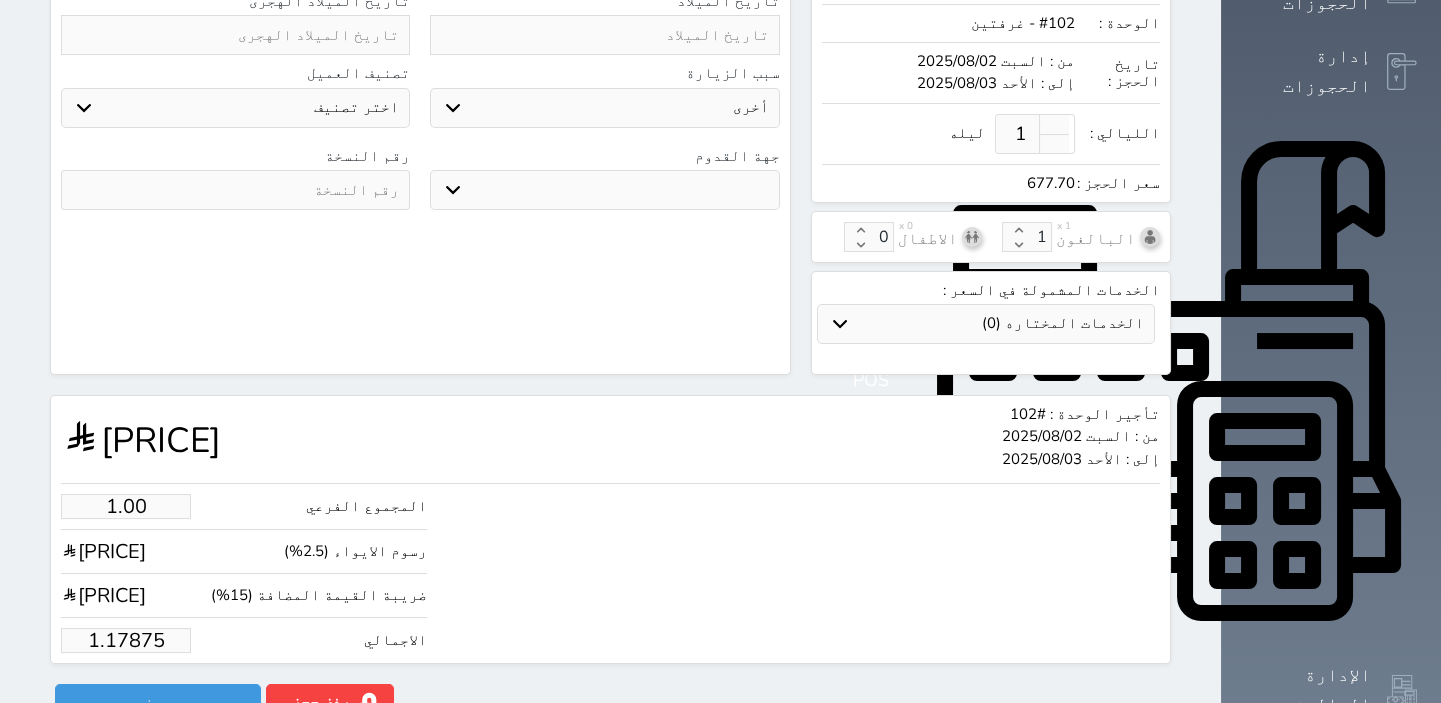type on "1.1787" 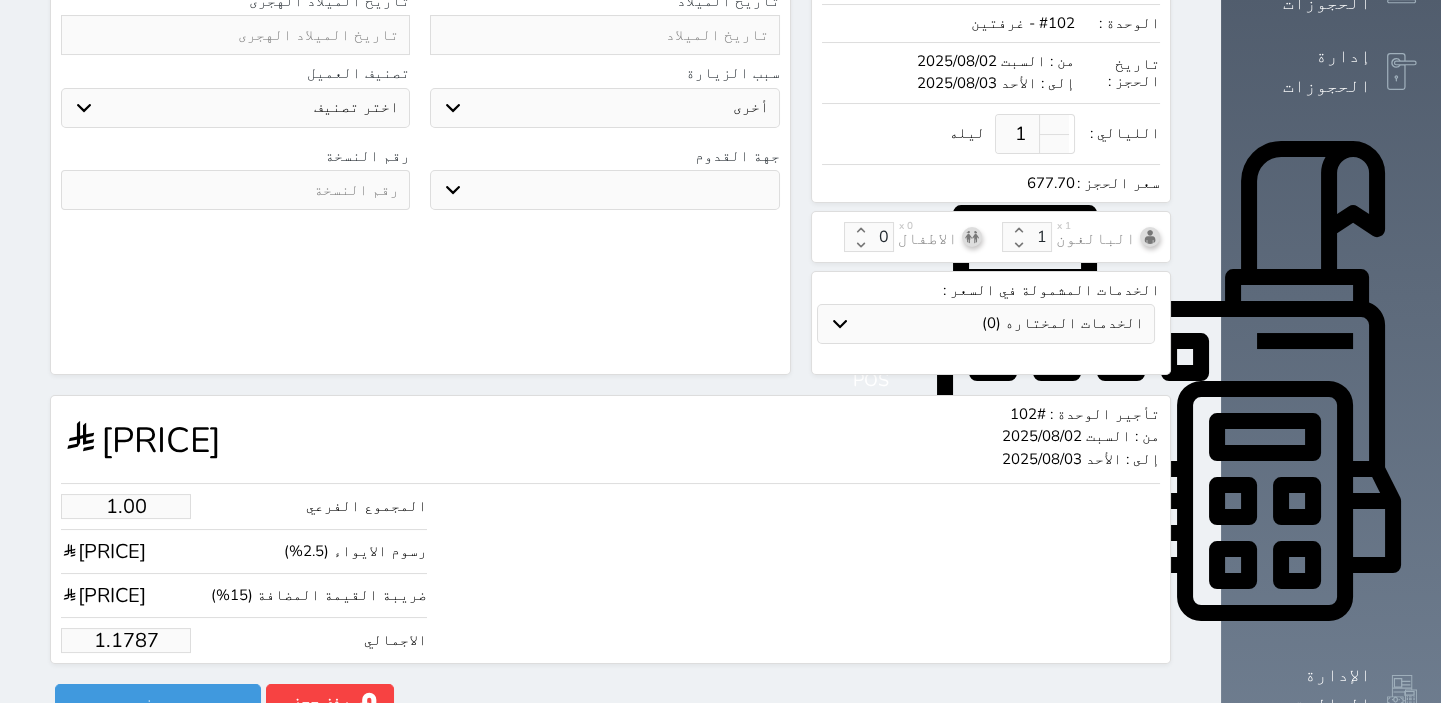 select 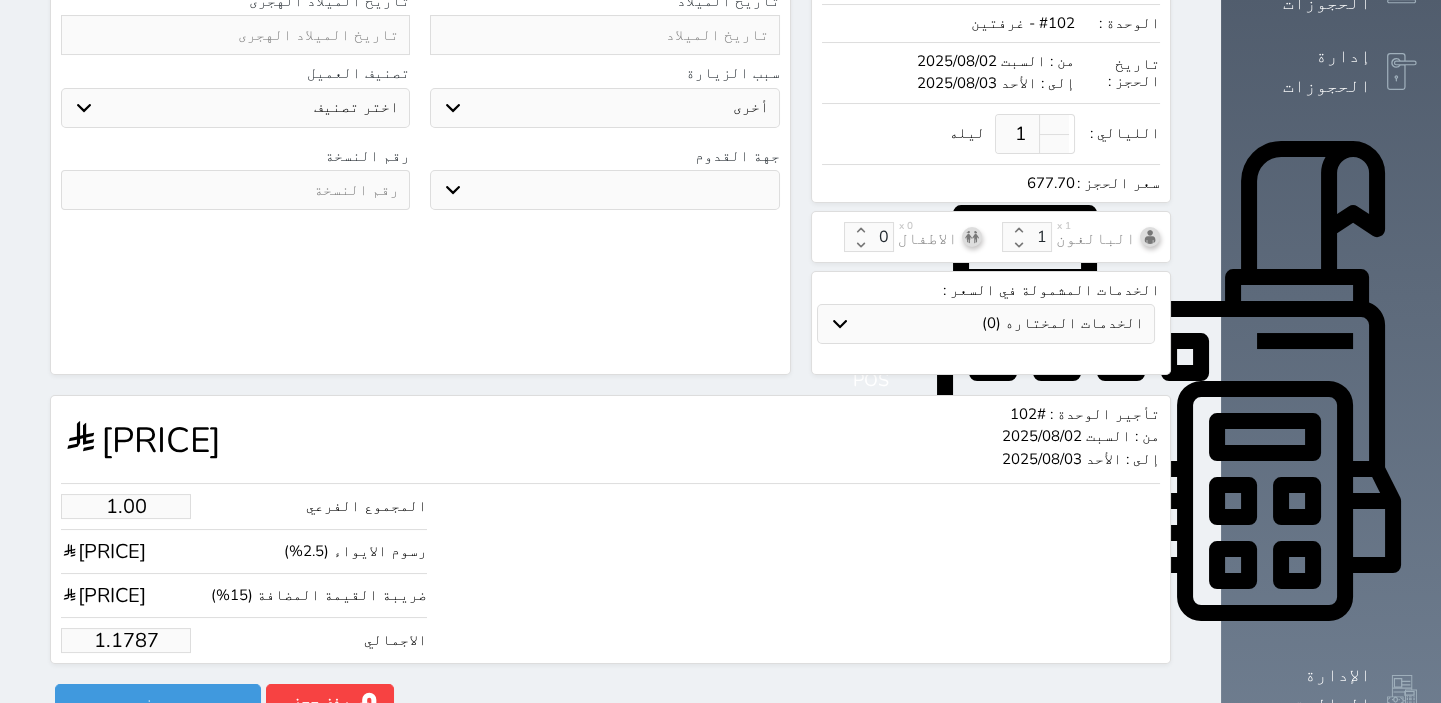 type on "1.178" 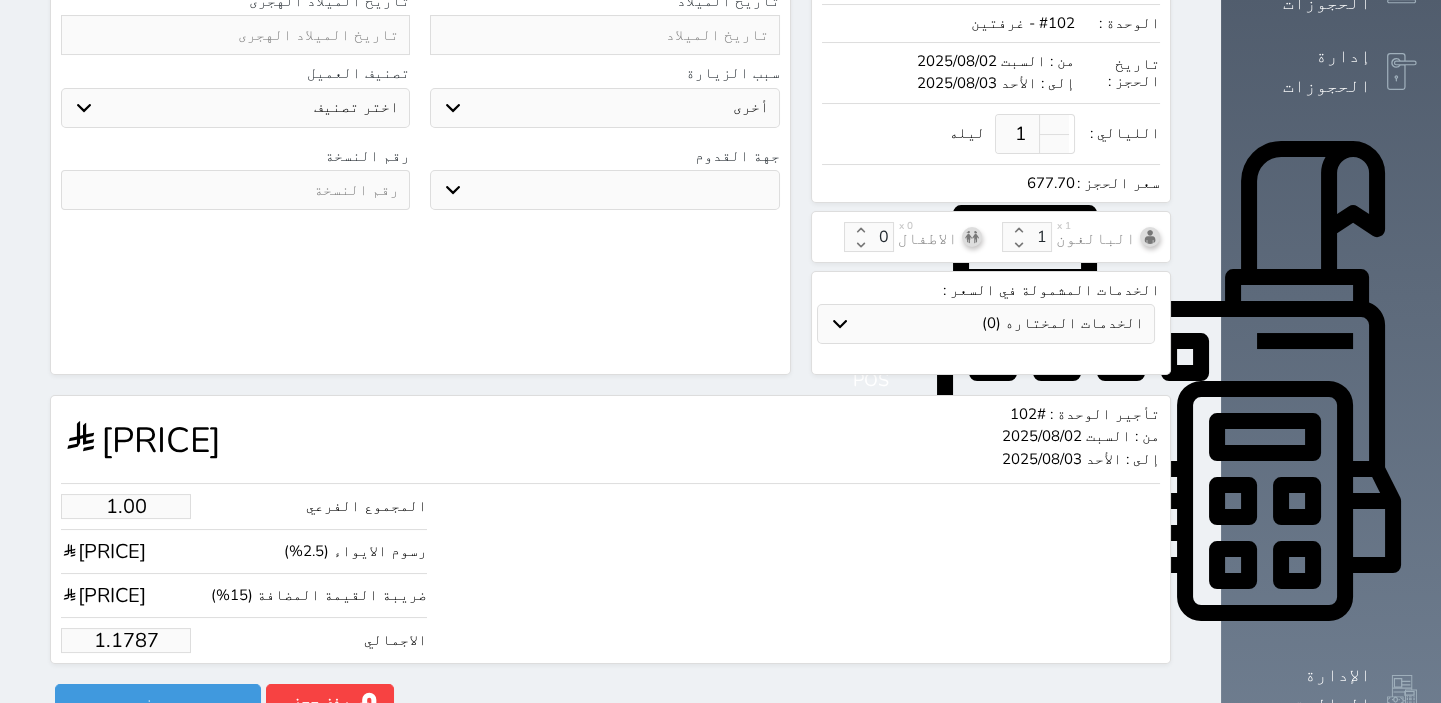 select 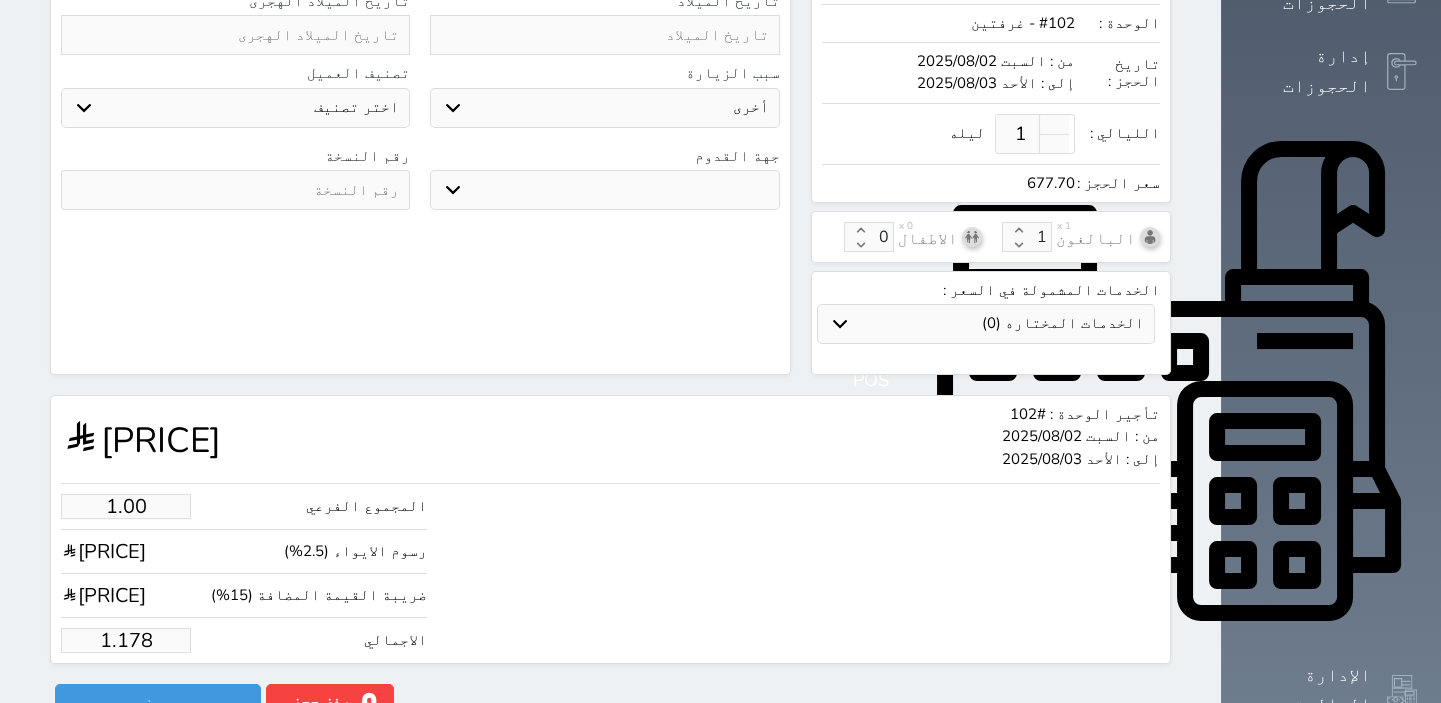 type on "1.17" 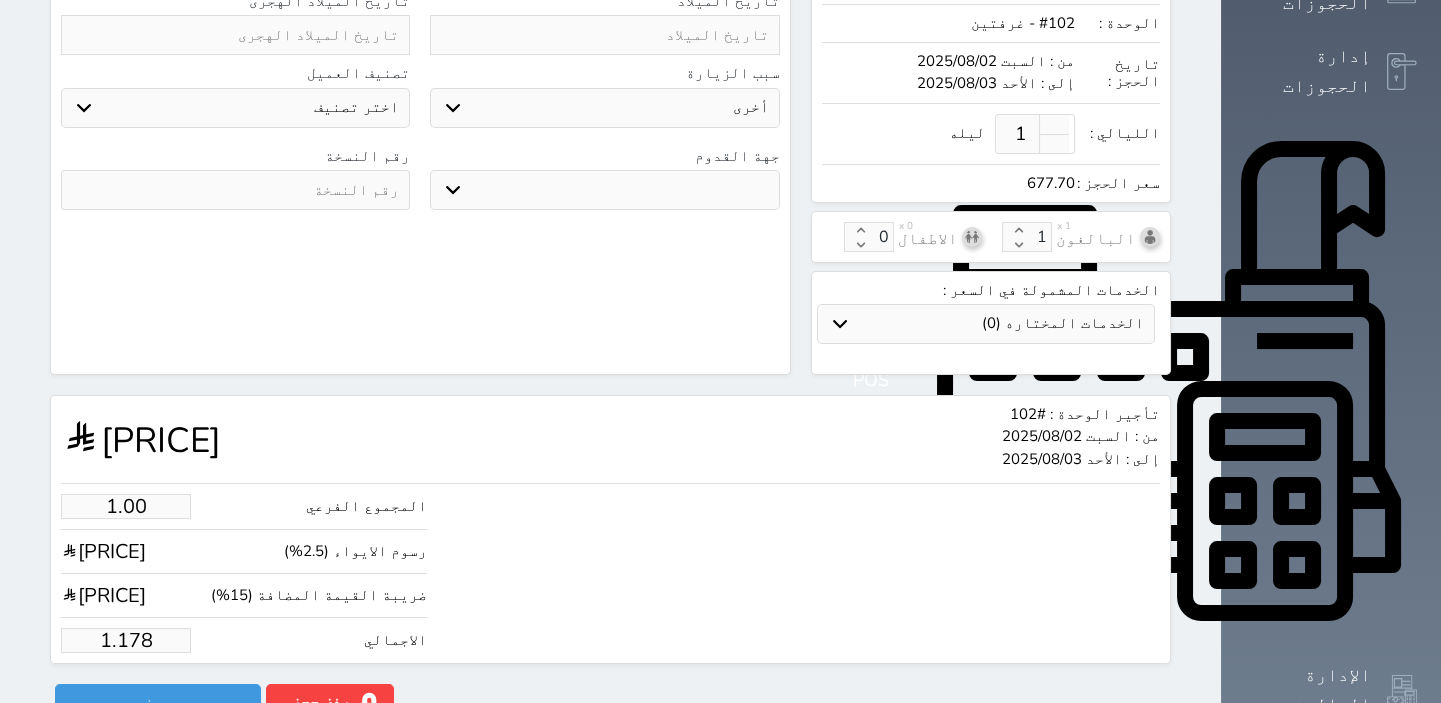 select 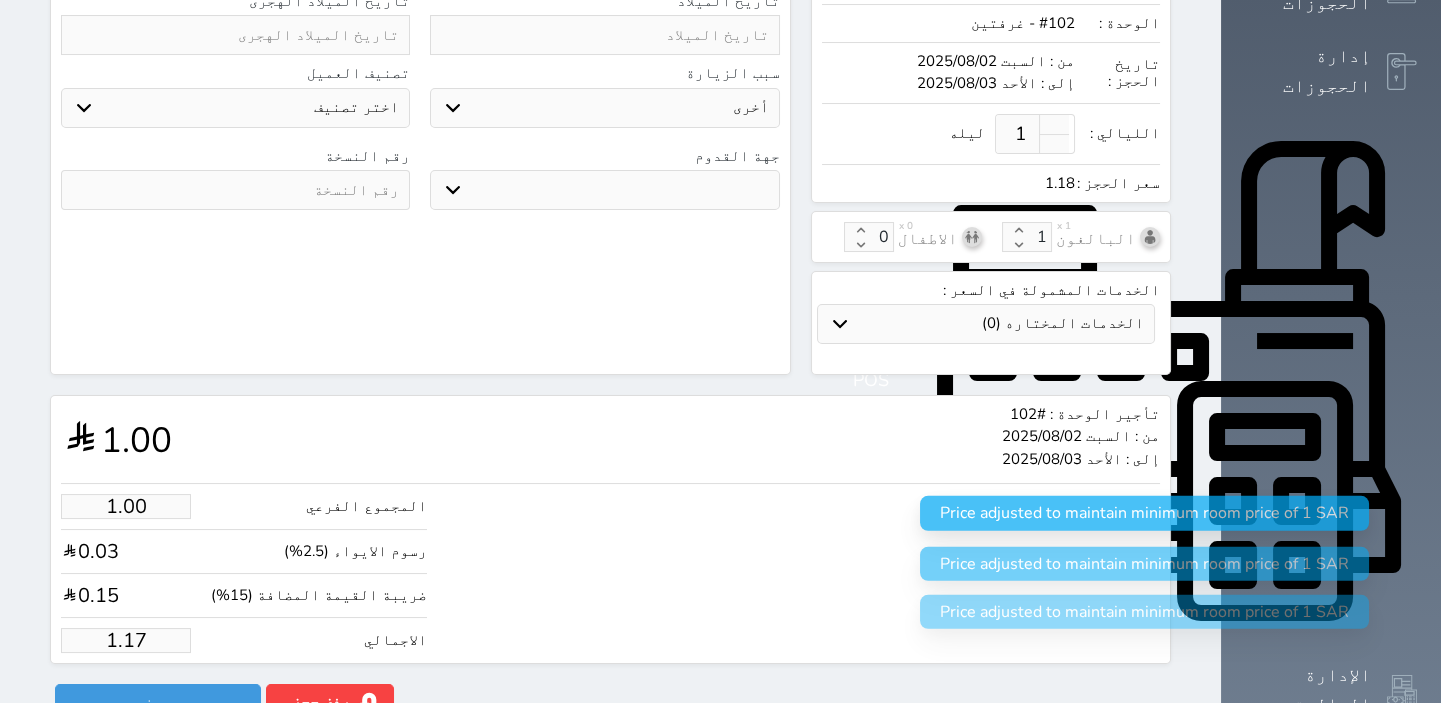 type on "1.1" 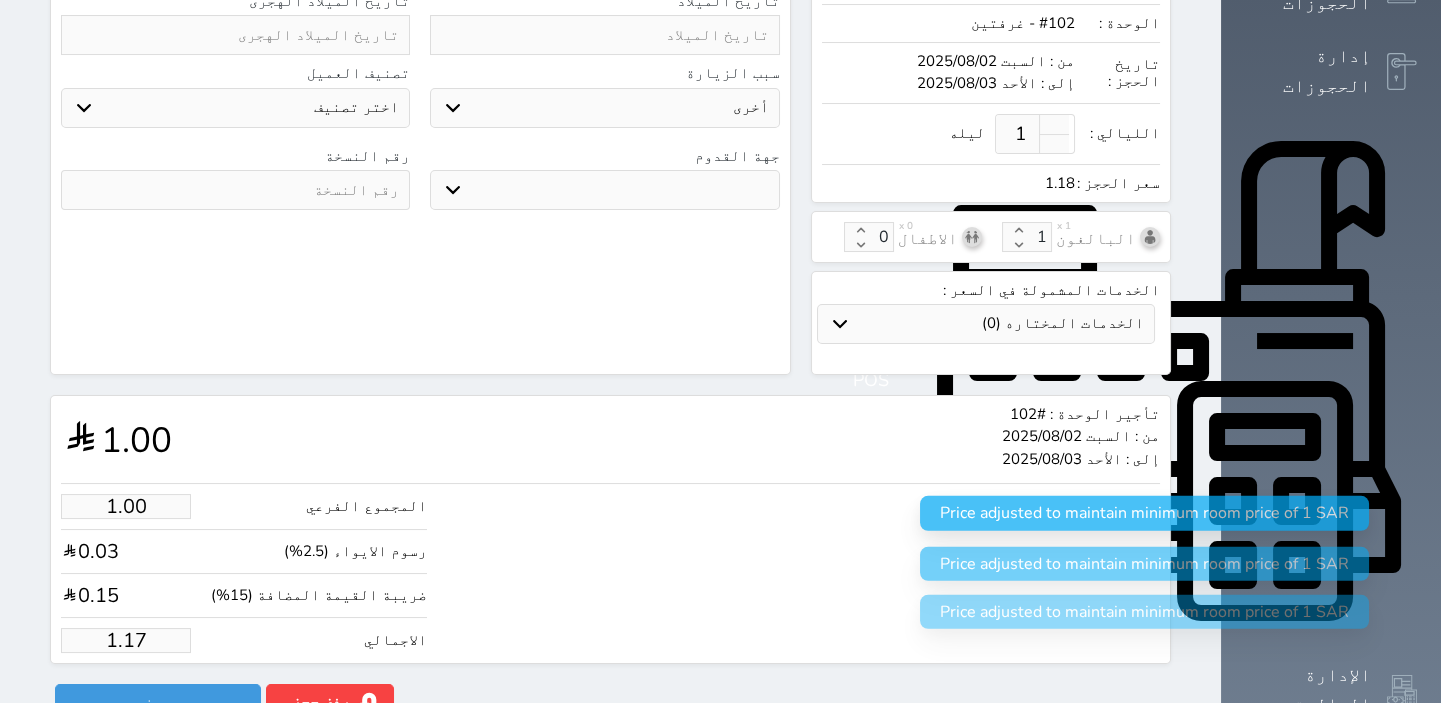 select 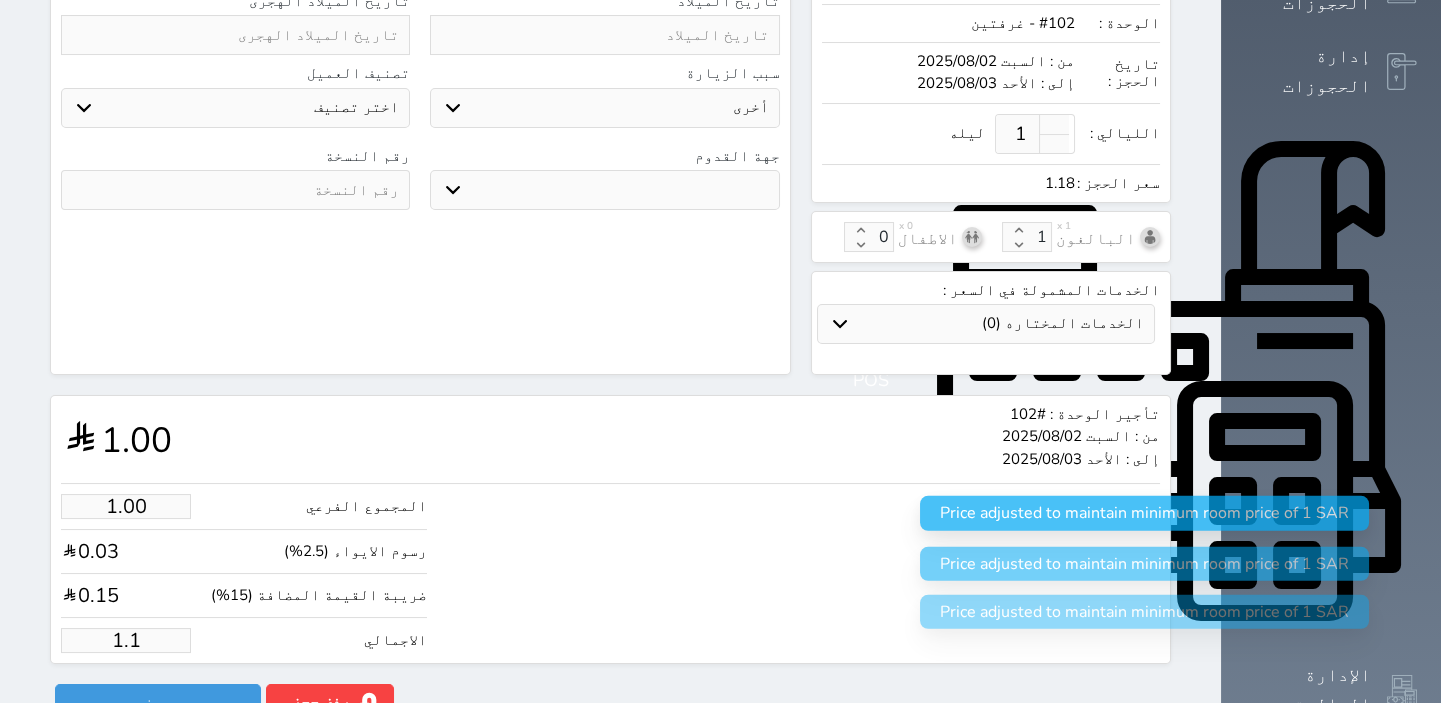 type on "1." 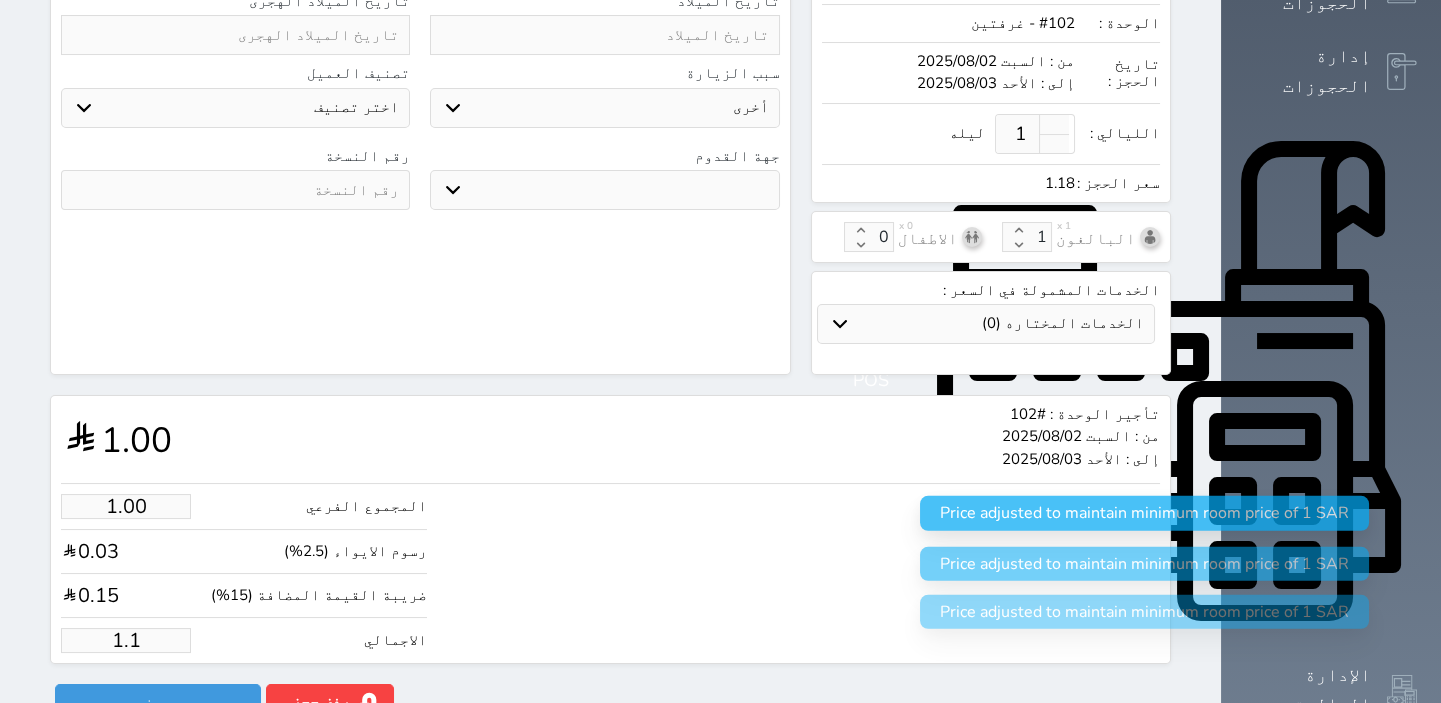 select 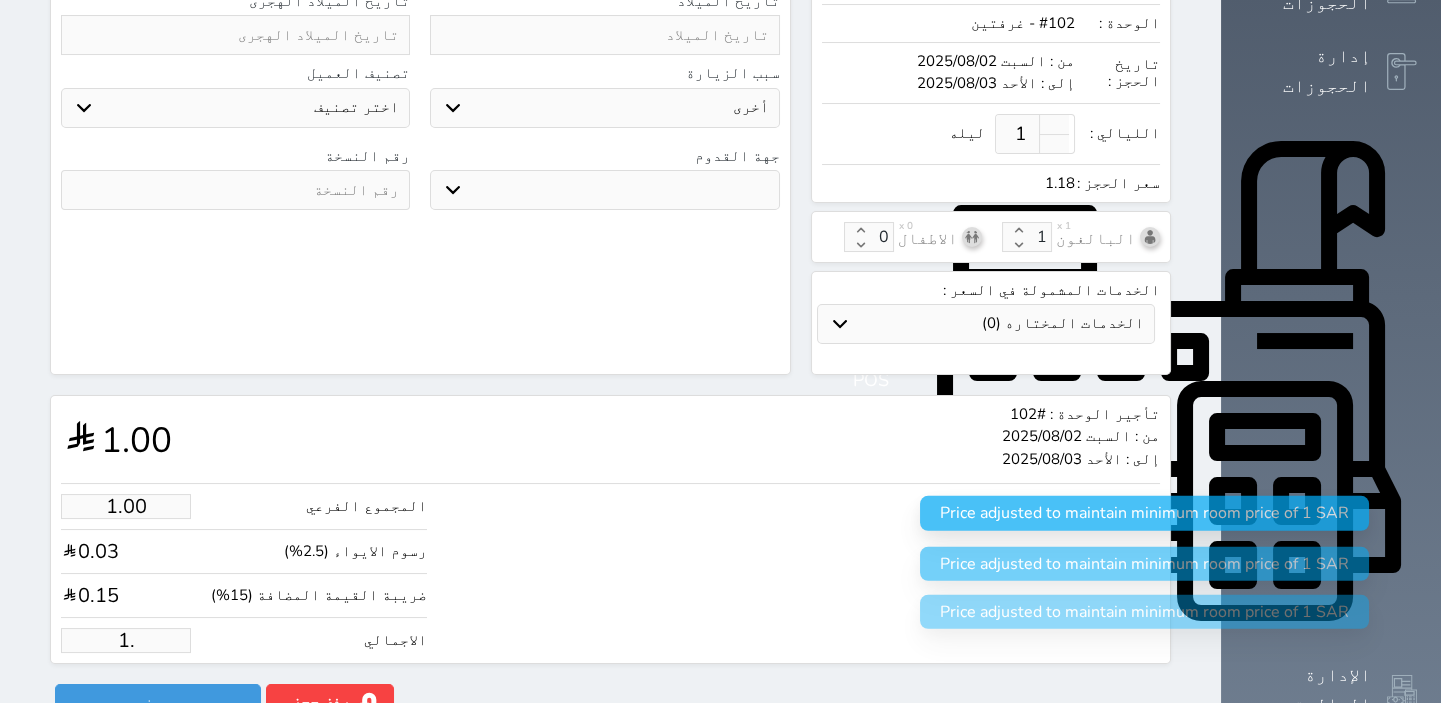 type on "1" 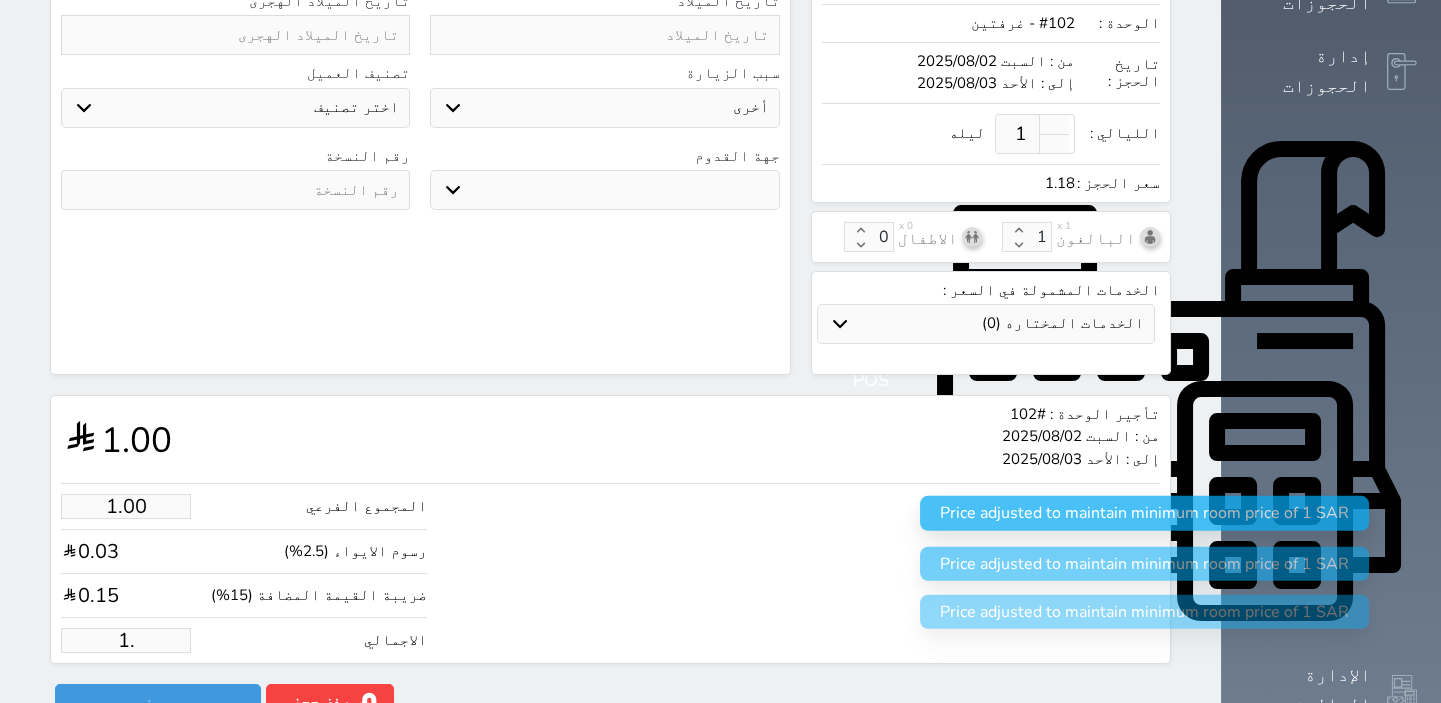 select 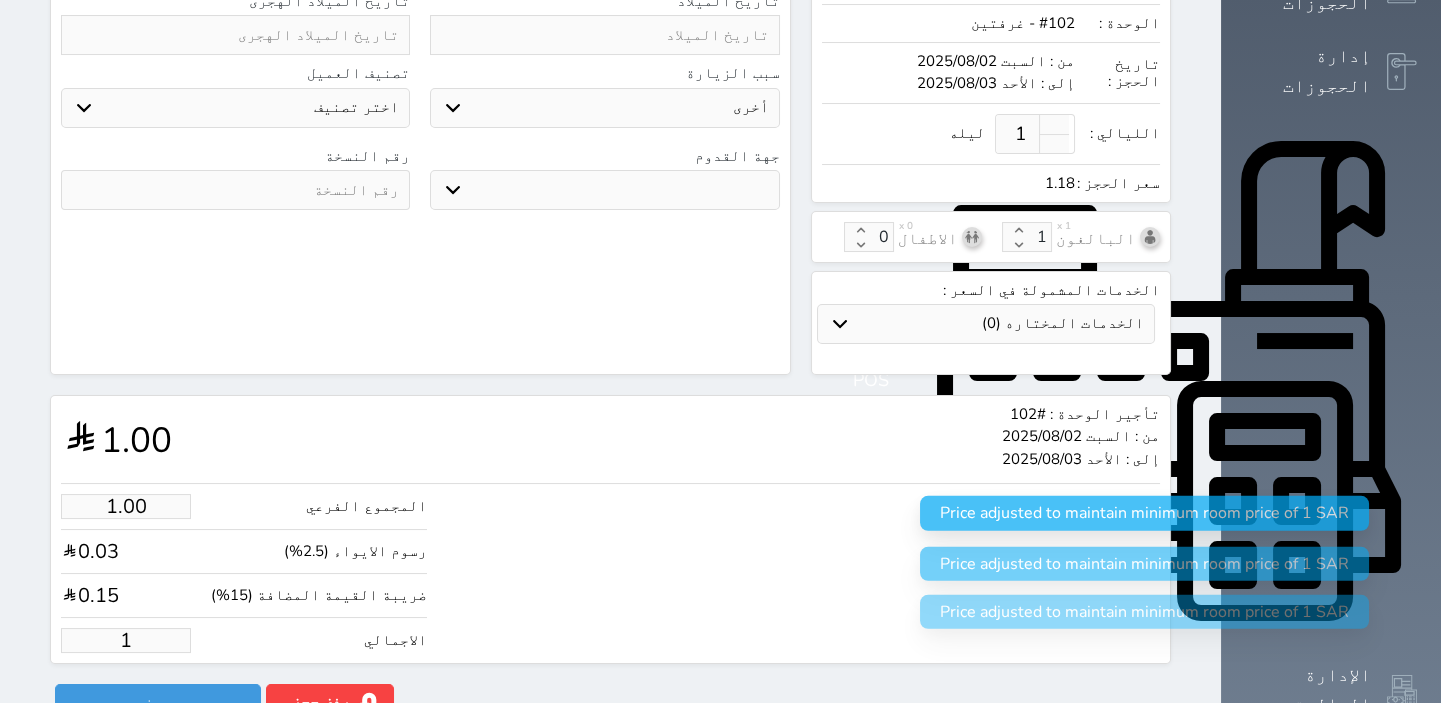 type 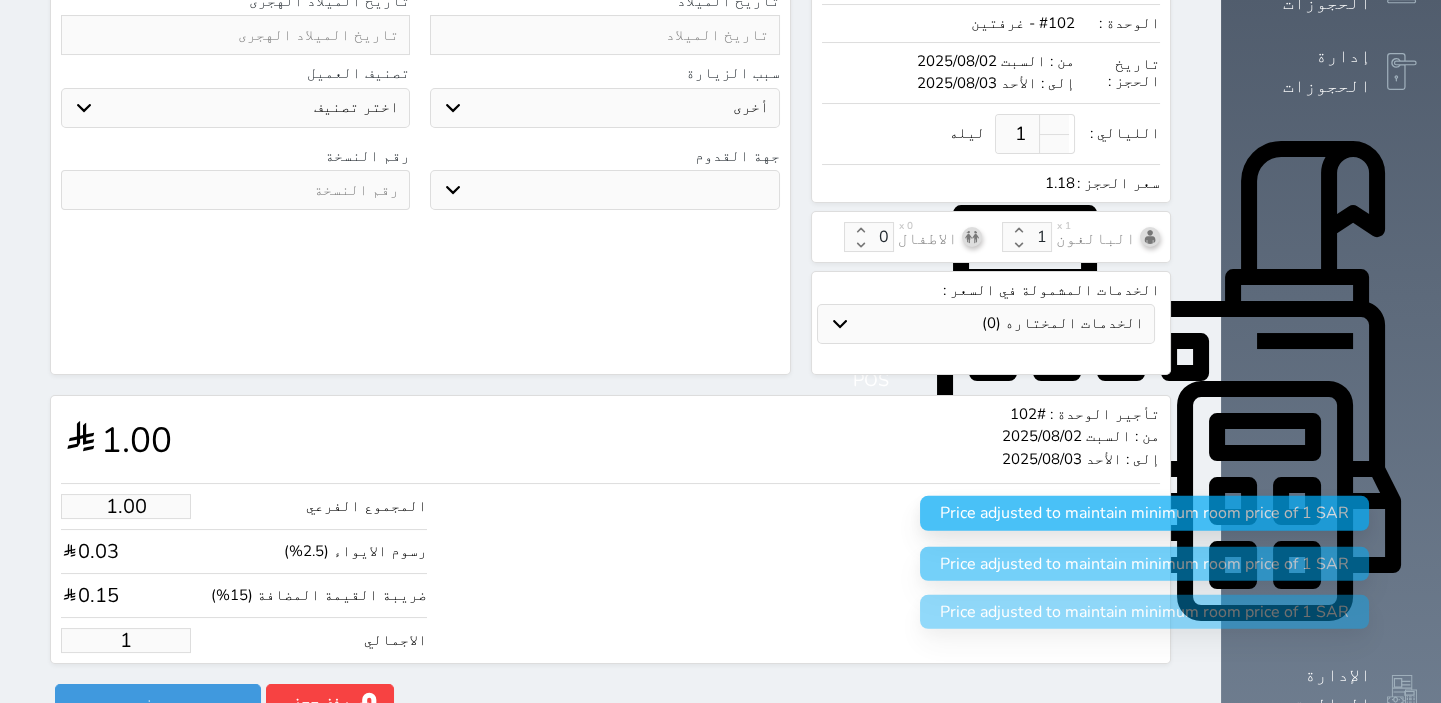select 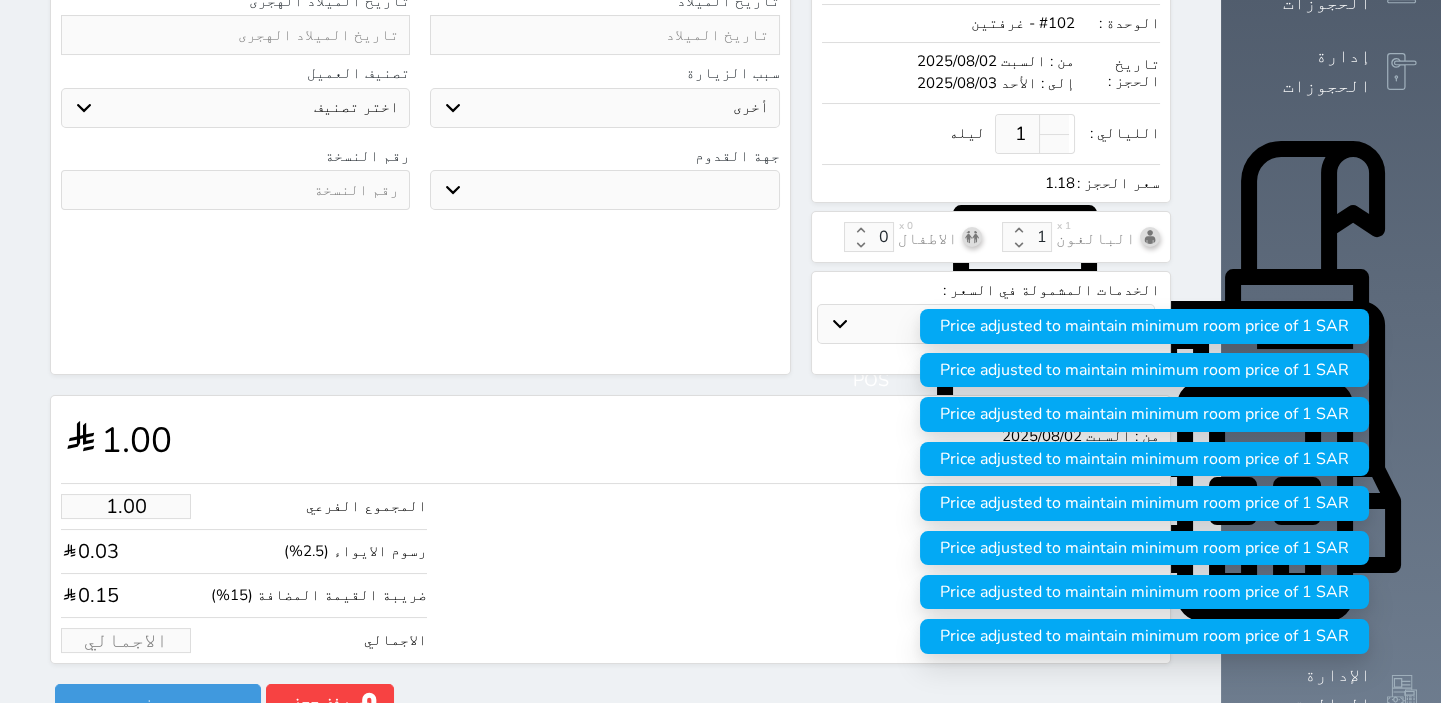 type on "1" 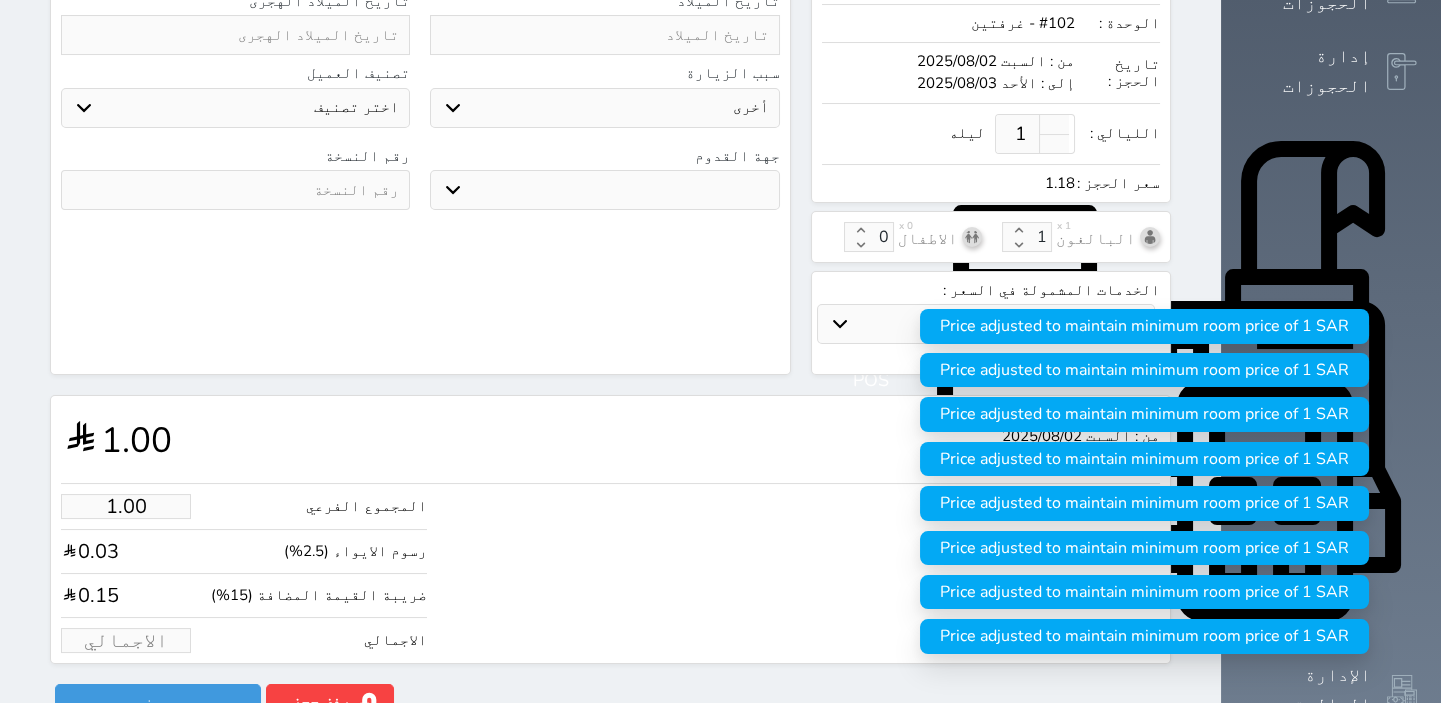 select 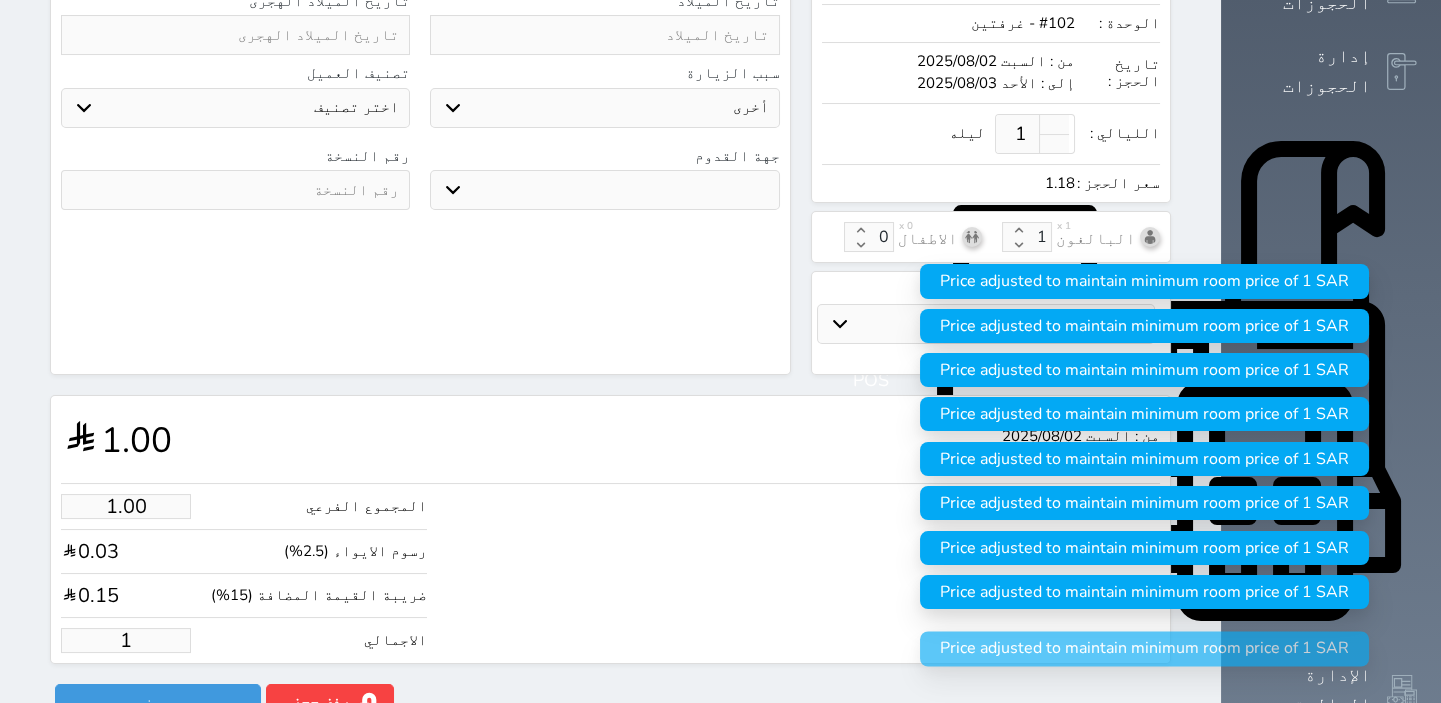type on "8.48" 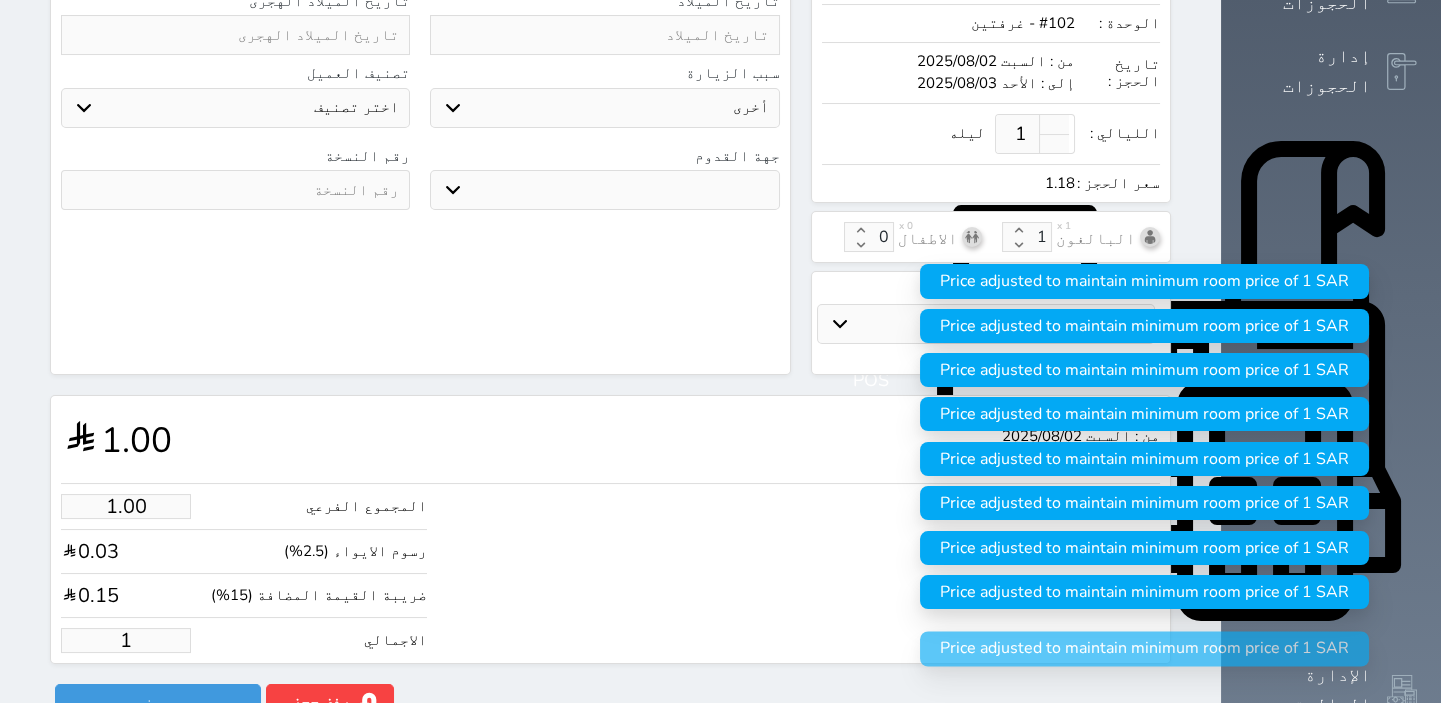 type on "10" 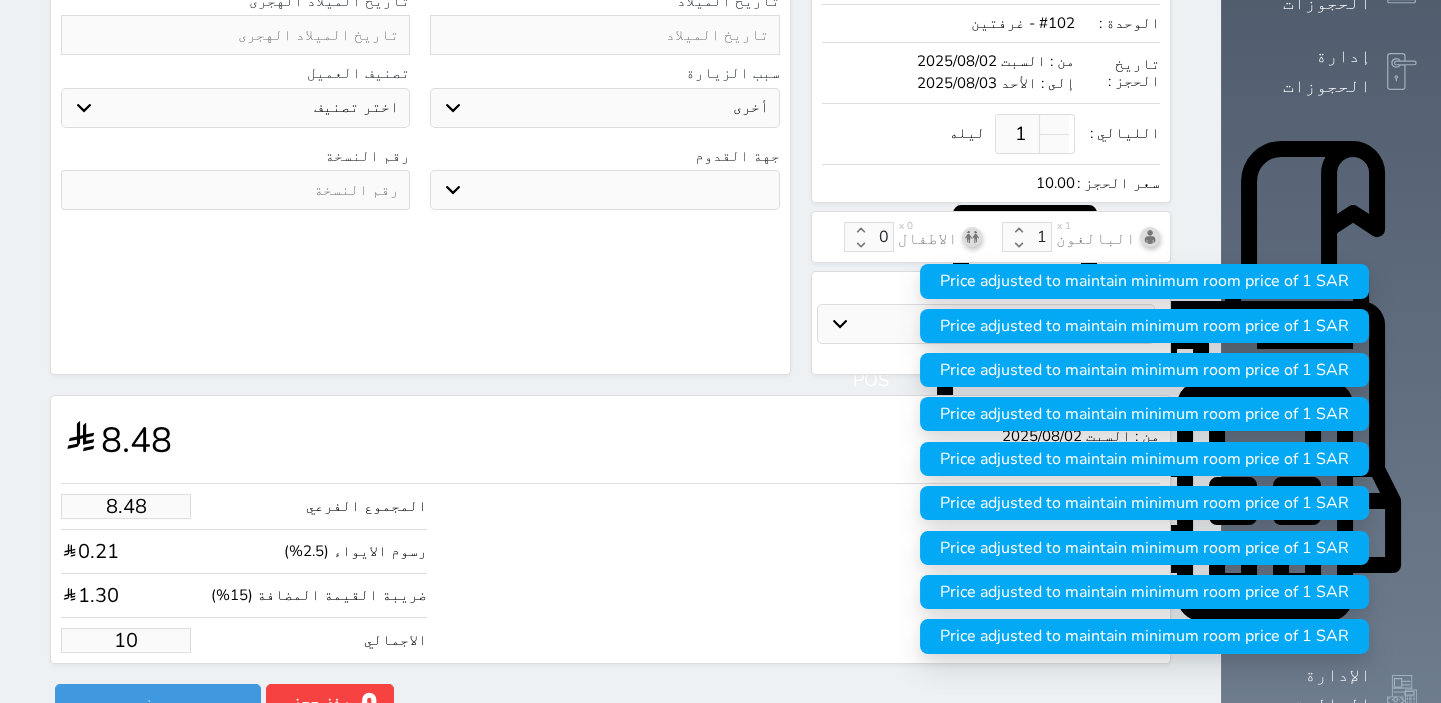 type 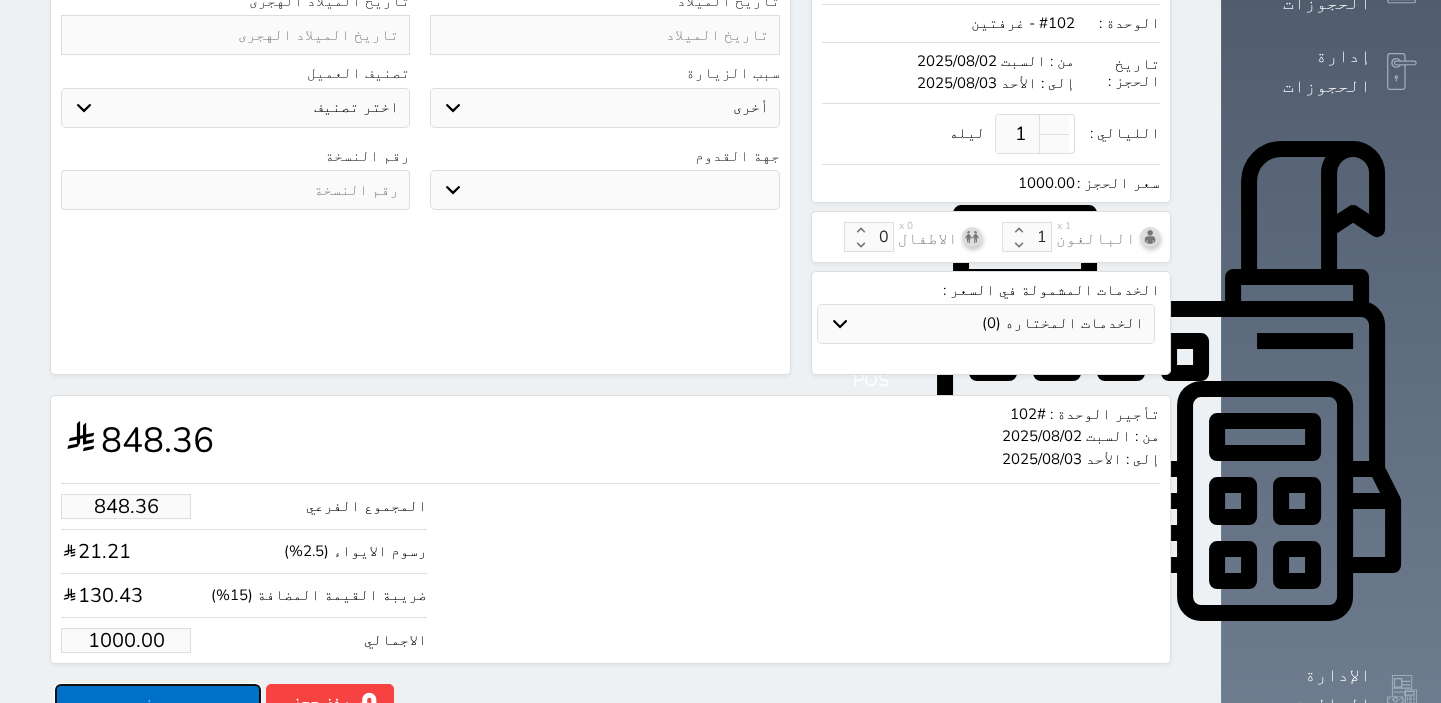 click on "حجز" at bounding box center (158, 701) 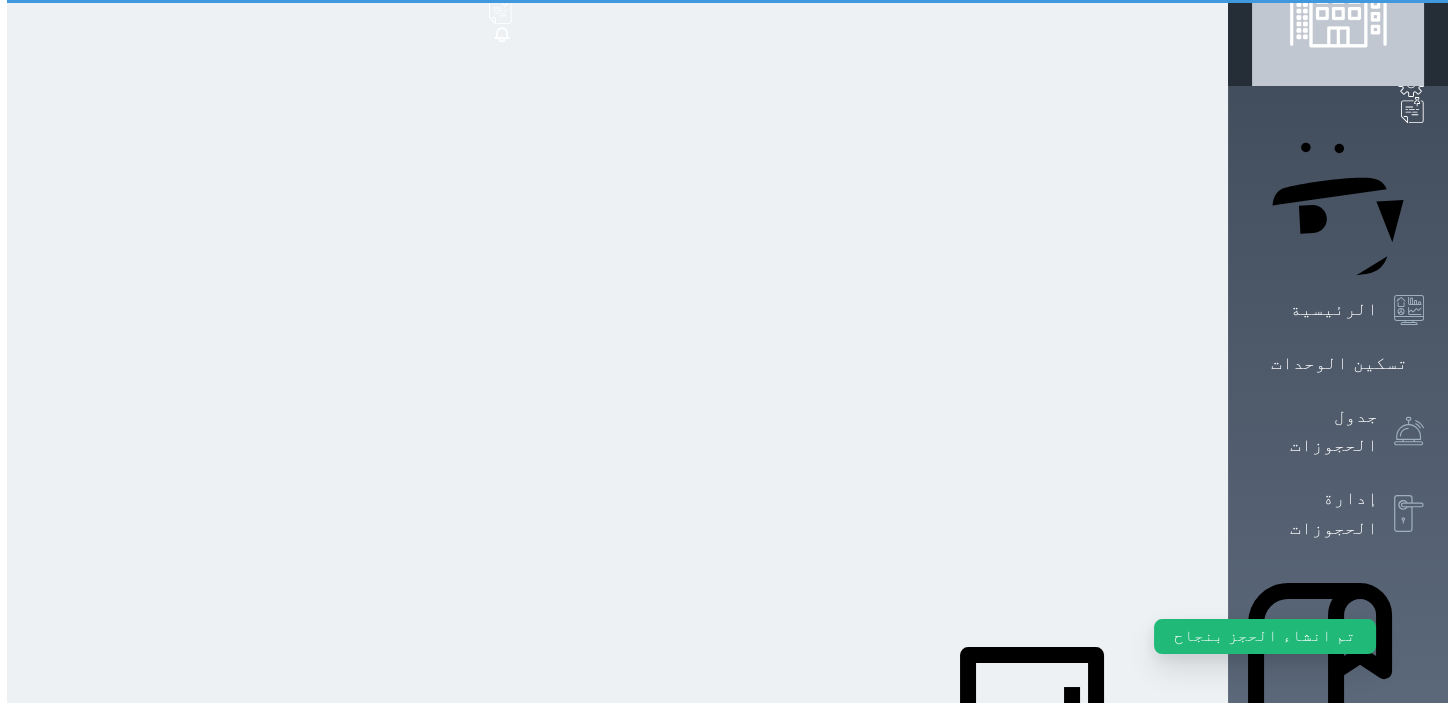 scroll, scrollTop: 0, scrollLeft: 0, axis: both 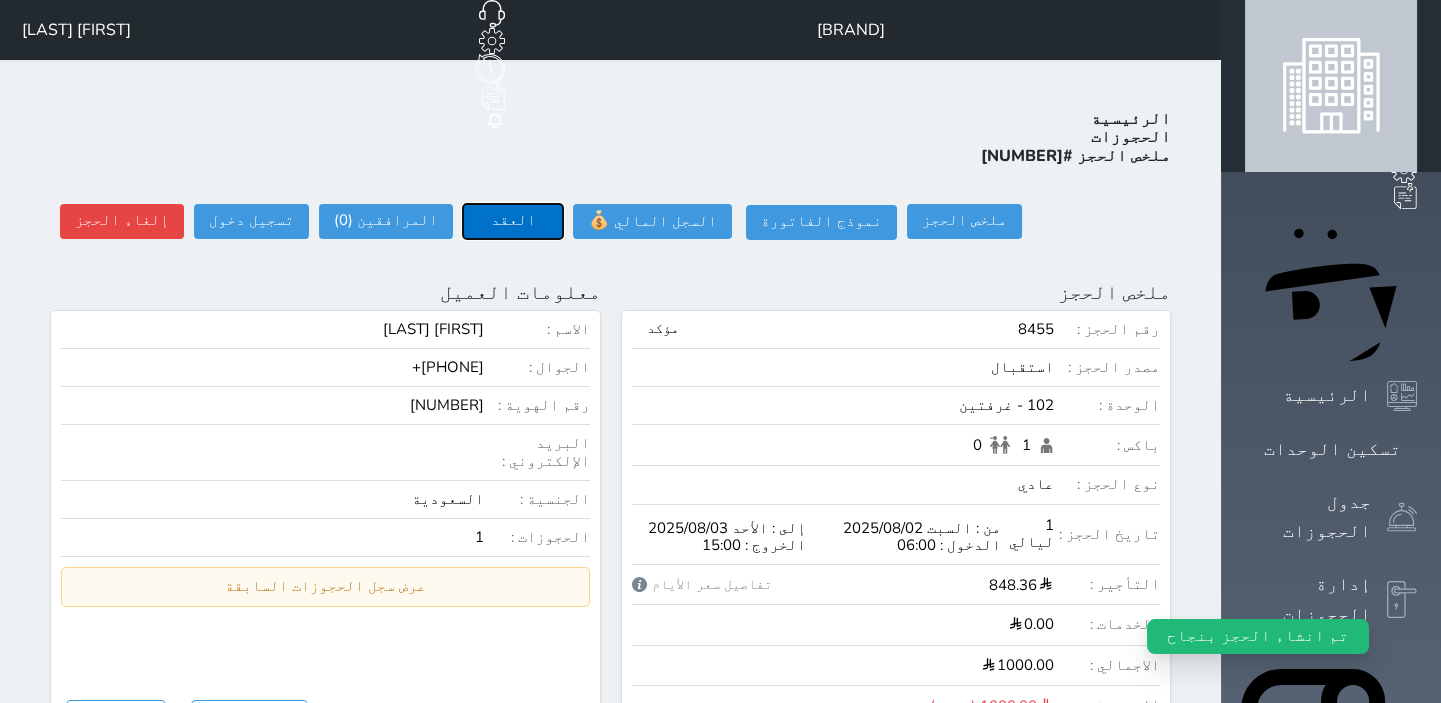click on "العقد" at bounding box center (513, 221) 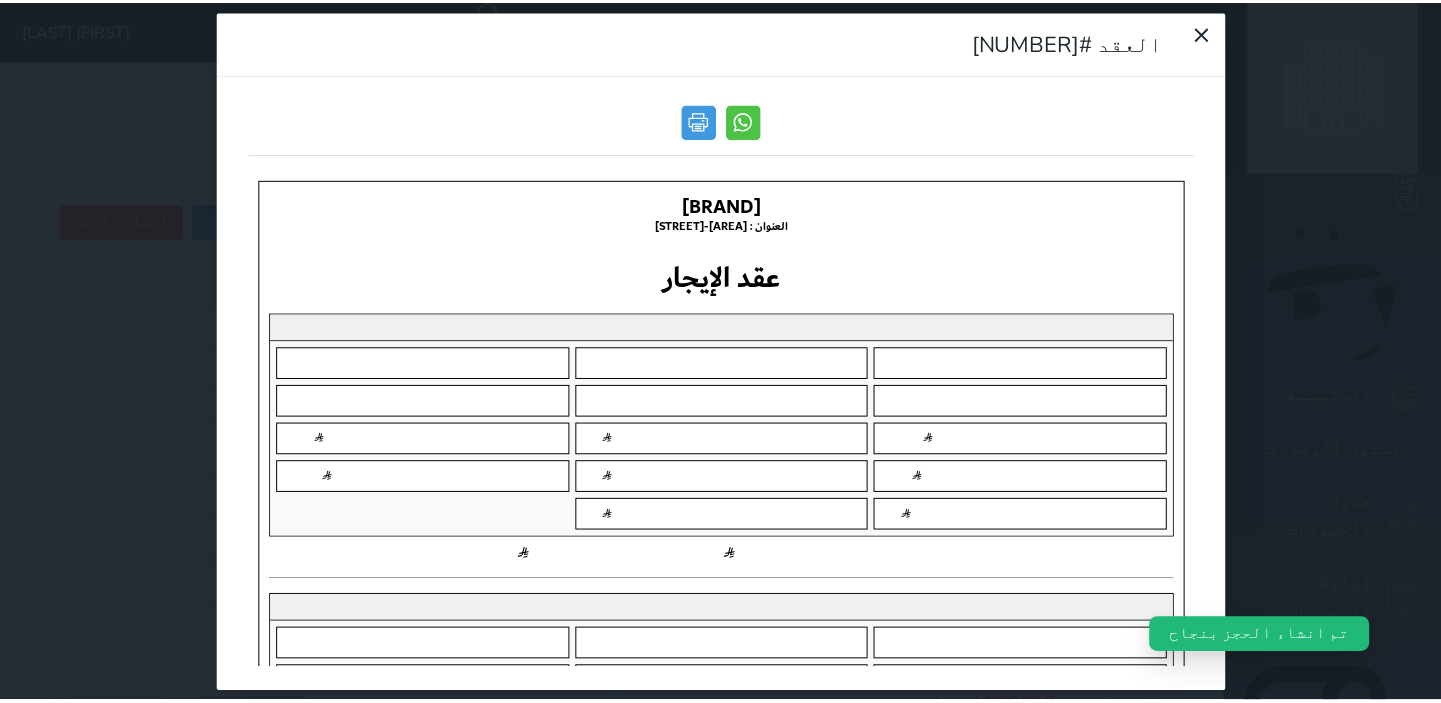 scroll, scrollTop: 0, scrollLeft: 0, axis: both 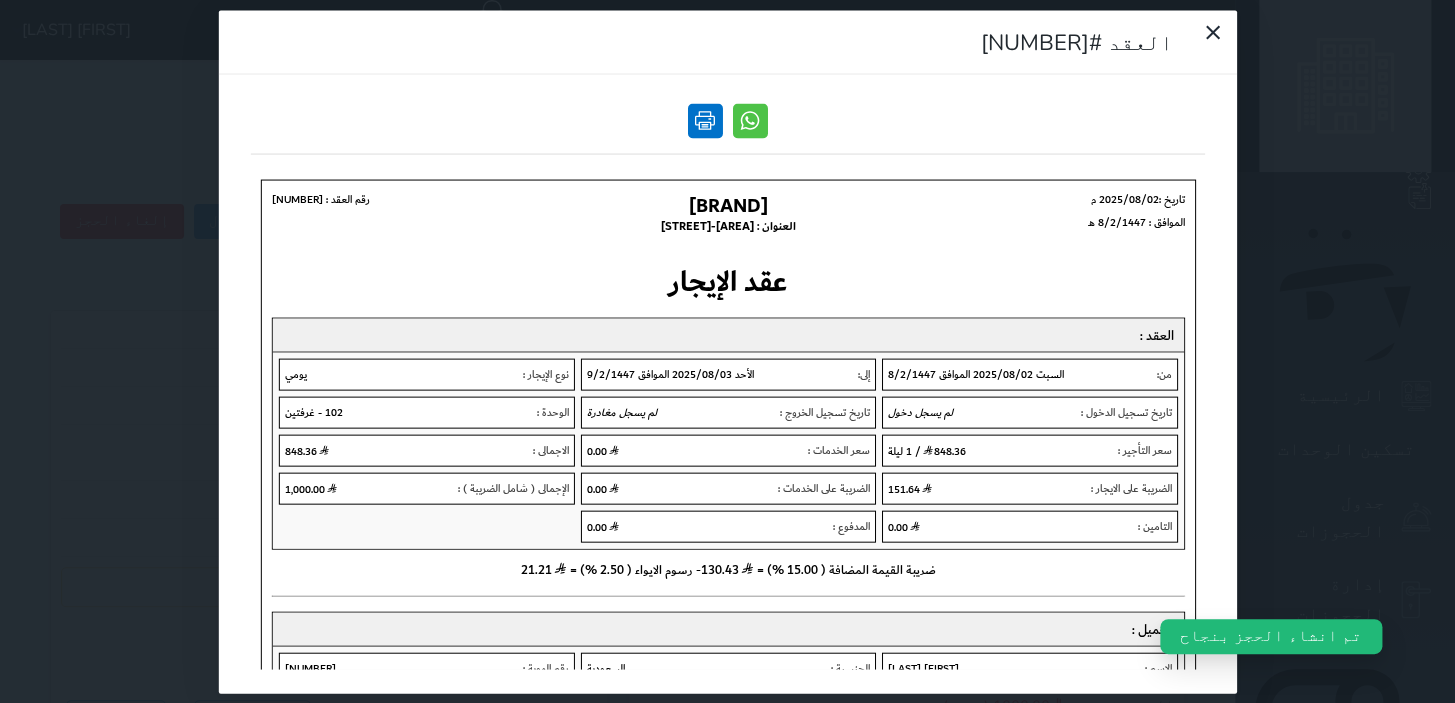 click at bounding box center [705, 120] 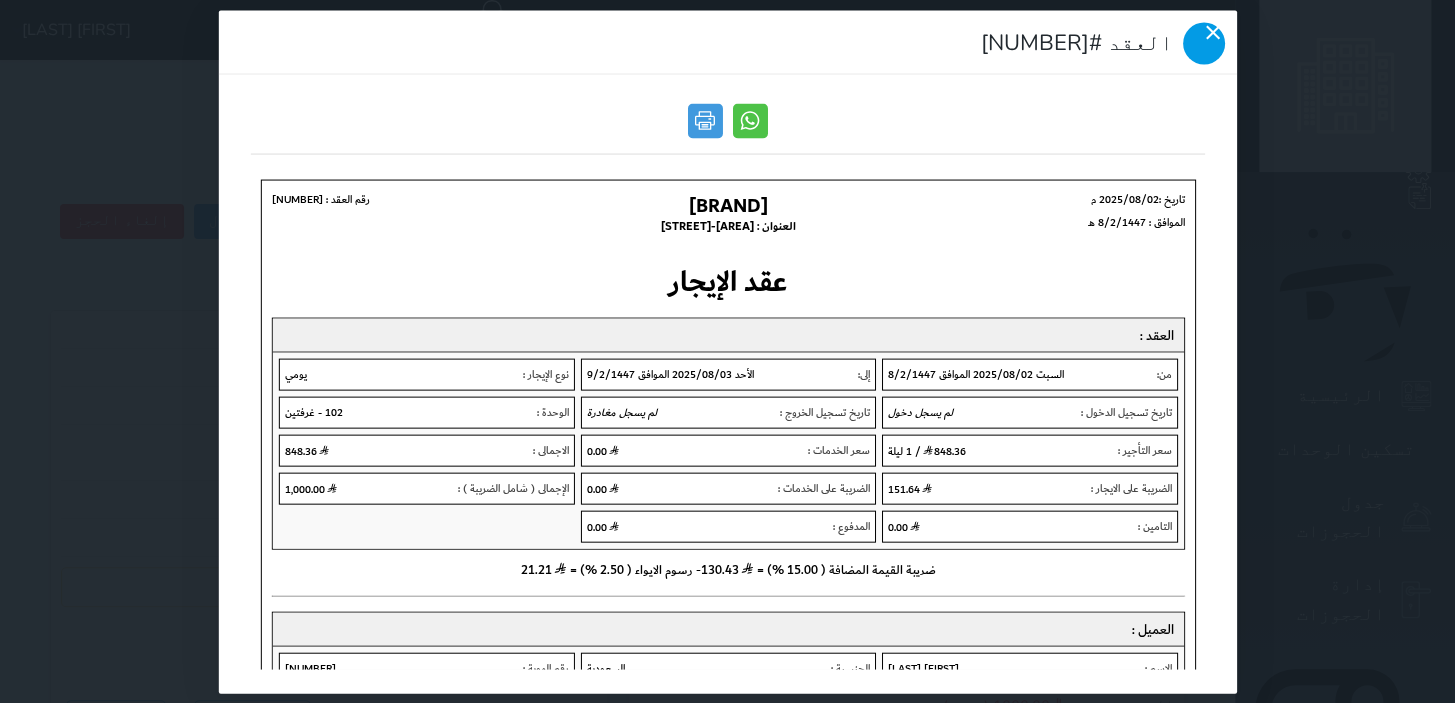 click 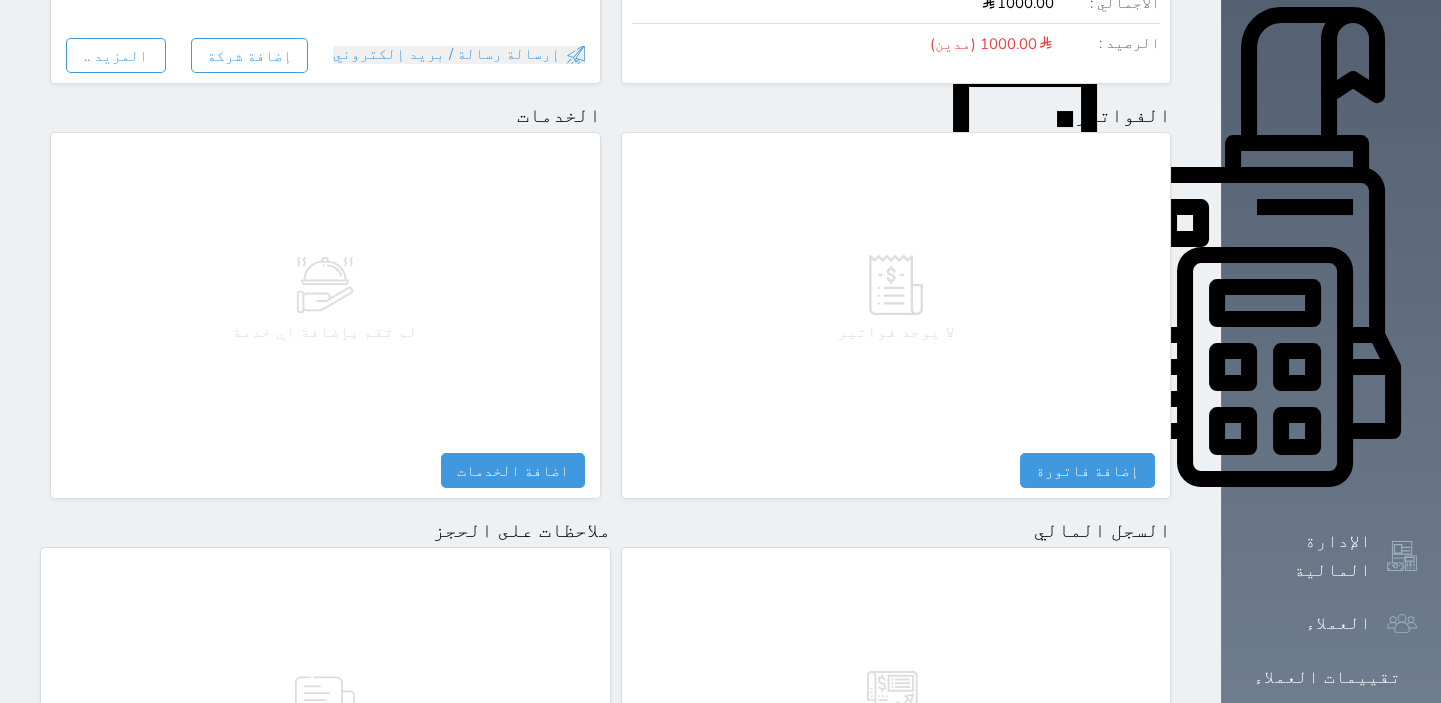 scroll, scrollTop: 818, scrollLeft: 0, axis: vertical 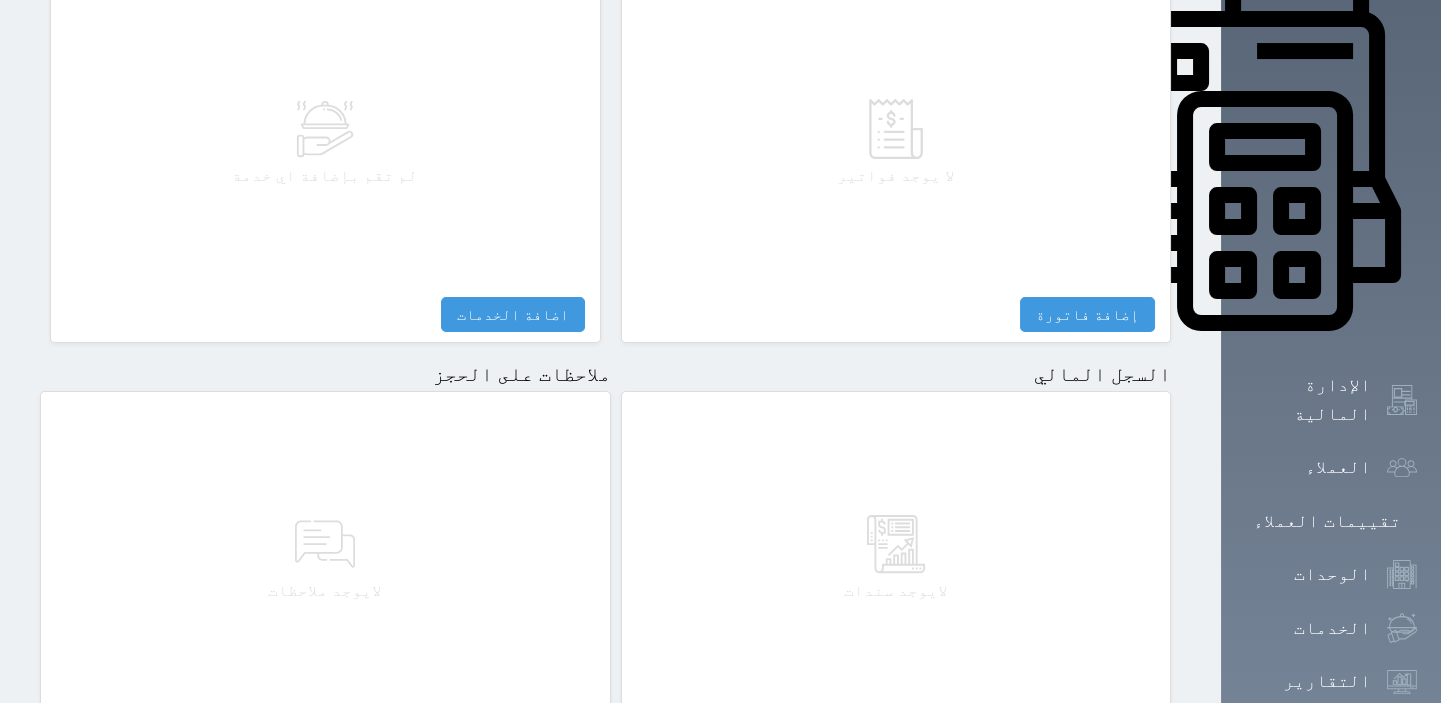 click on "مقبوضات" at bounding box center (1110, 729) 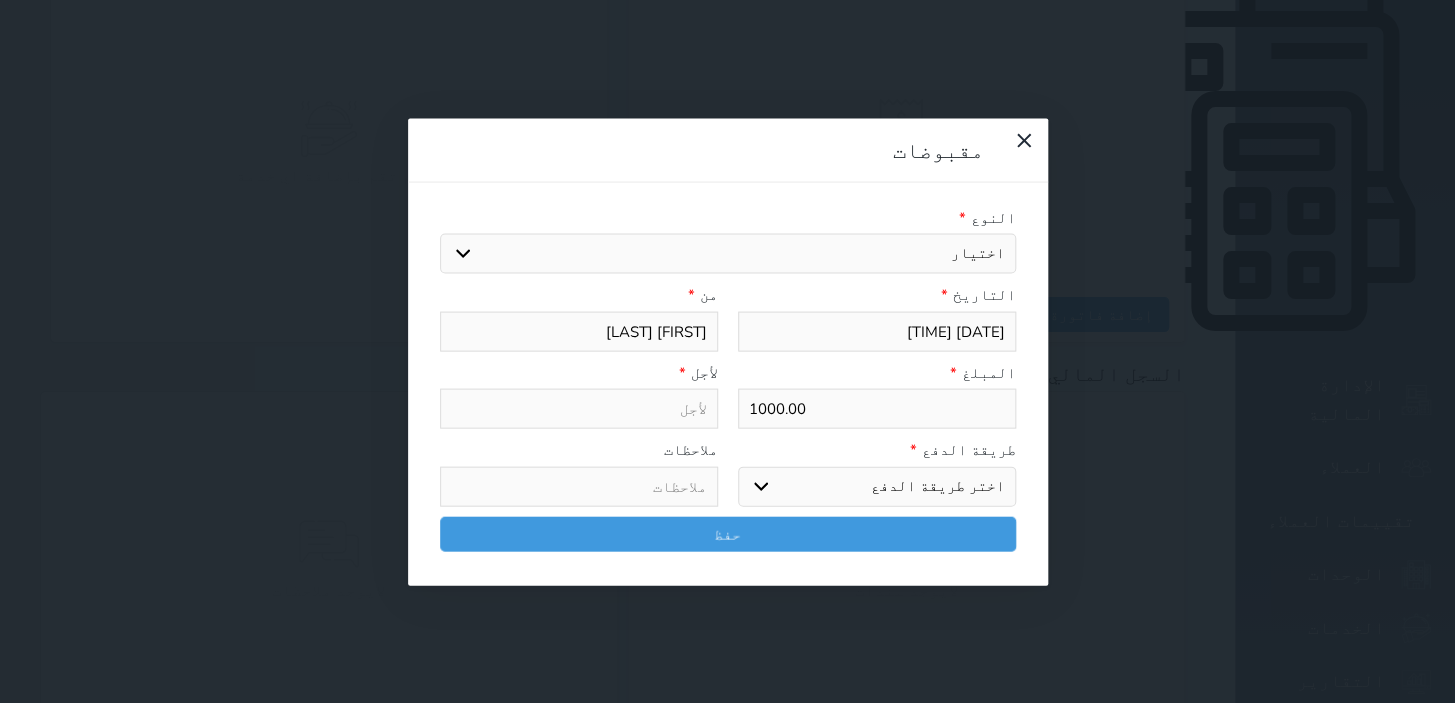 click on "اختيار   مقبوضات عامة قيمة إيجار فواتير تامين عربون لا ينطبق آخر مغسلة واي فاي - الإنترنت مواقف السيارات طعام الأغذية والمشروبات مشروبات المشروبات الباردة المشروبات الساخنة الإفطار غداء عشاء مخبز و كعك حمام سباحة الصالة الرياضية سبا و خدمات الجمال اختيار وإسقاط (خدمات النقل) ميني بار كابل - تلفزيون سرير إضافي تصفيف الشعر التسوق خدمات الجولات السياحية المنظمة خدمات الدليل السياحي" at bounding box center [728, 254] 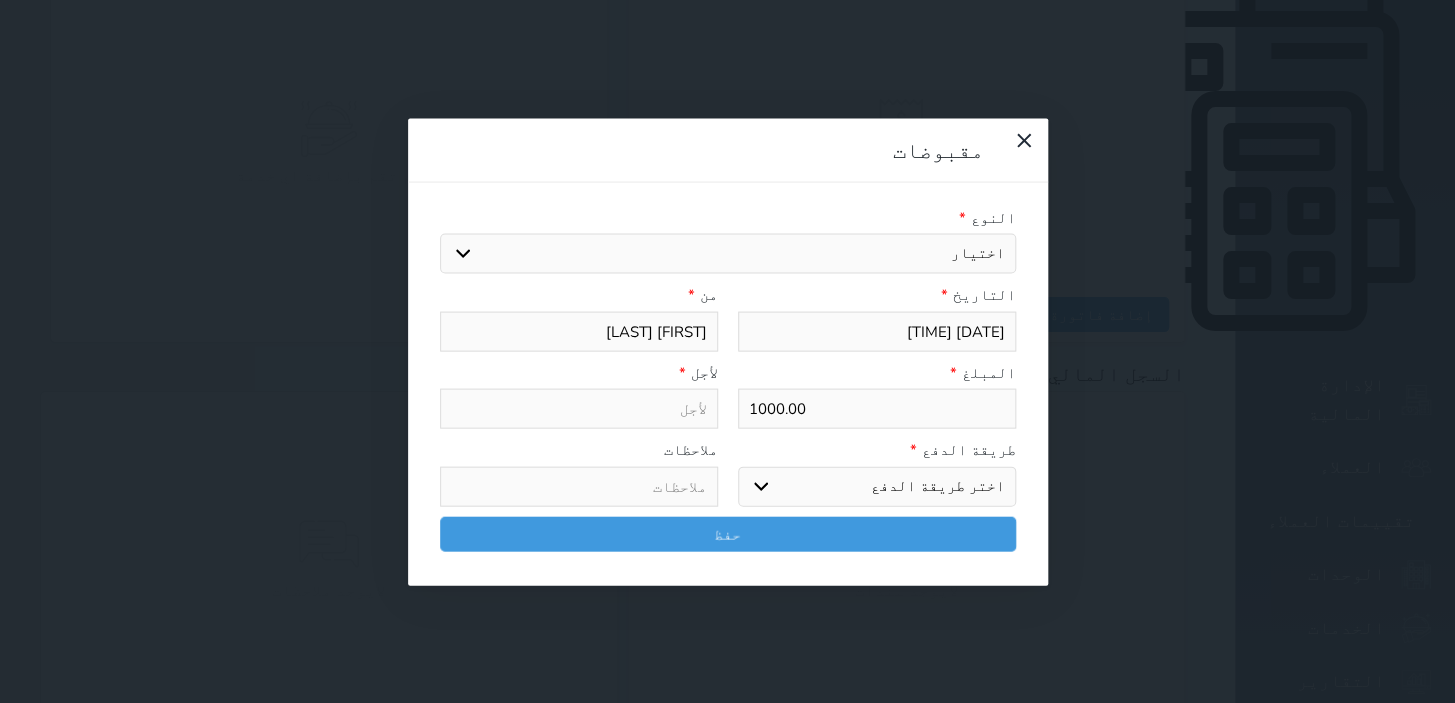 click on "اختر طريقة الدفع   دفع نقدى   تحويل بنكى   مدى   بطاقة ائتمان   آجل" at bounding box center [877, 486] 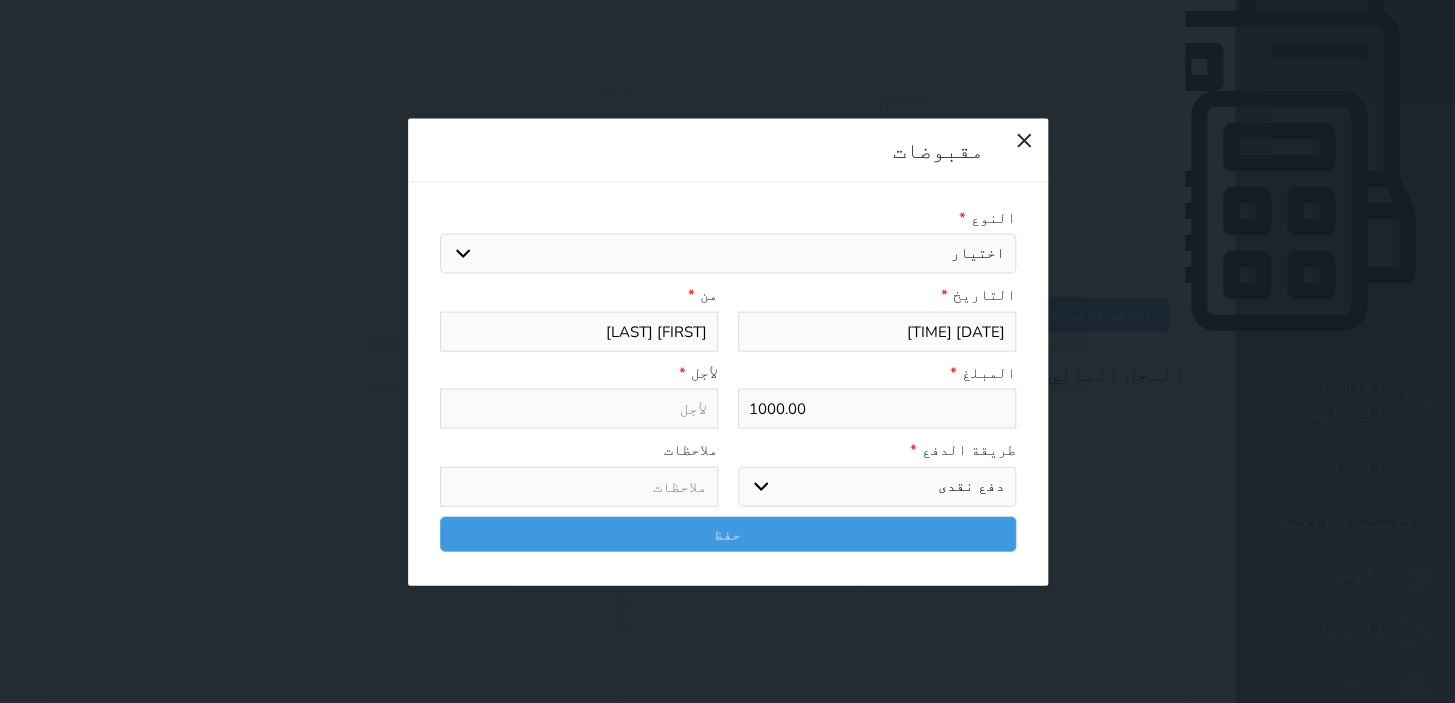 click on "اختر طريقة الدفع   دفع نقدى   تحويل بنكى   مدى   بطاقة ائتمان   آجل" at bounding box center [877, 486] 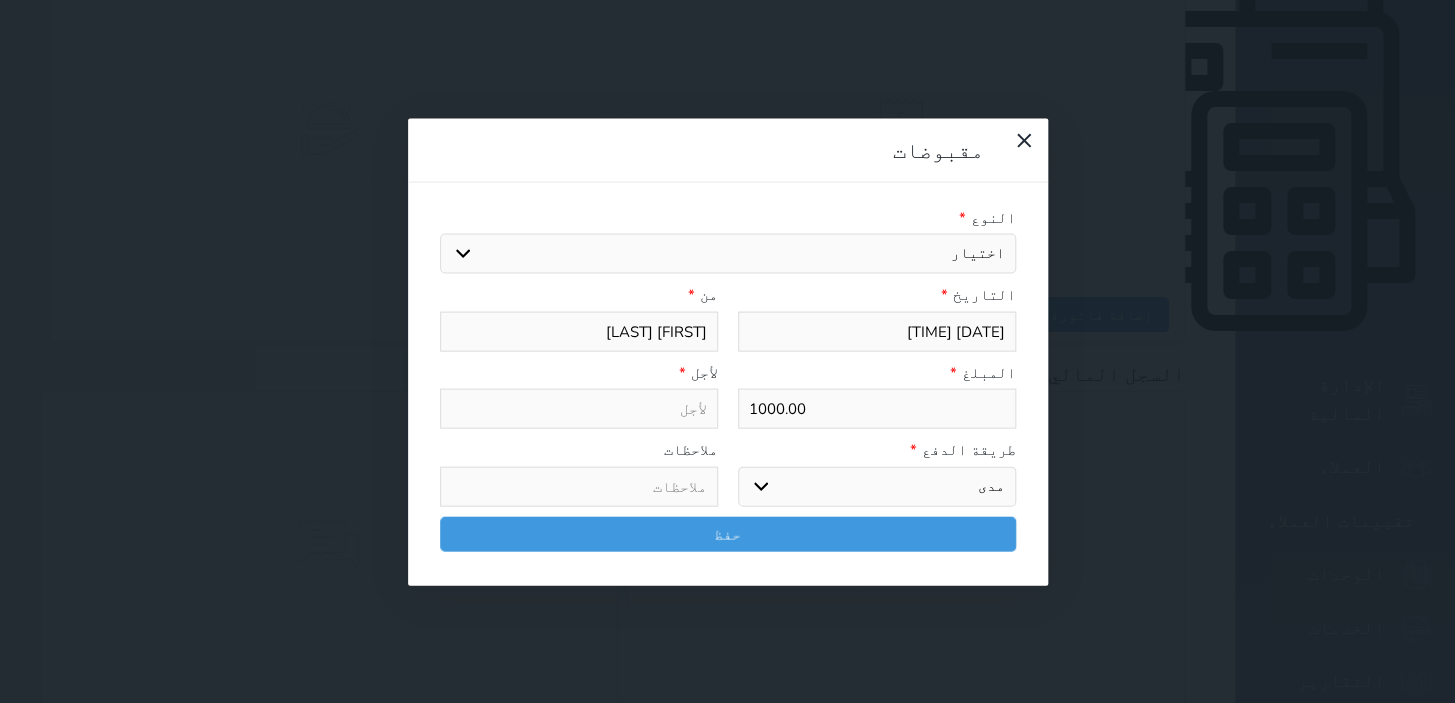 click on "اختر طريقة الدفع   دفع نقدى   تحويل بنكى   مدى   بطاقة ائتمان   آجل" at bounding box center [877, 486] 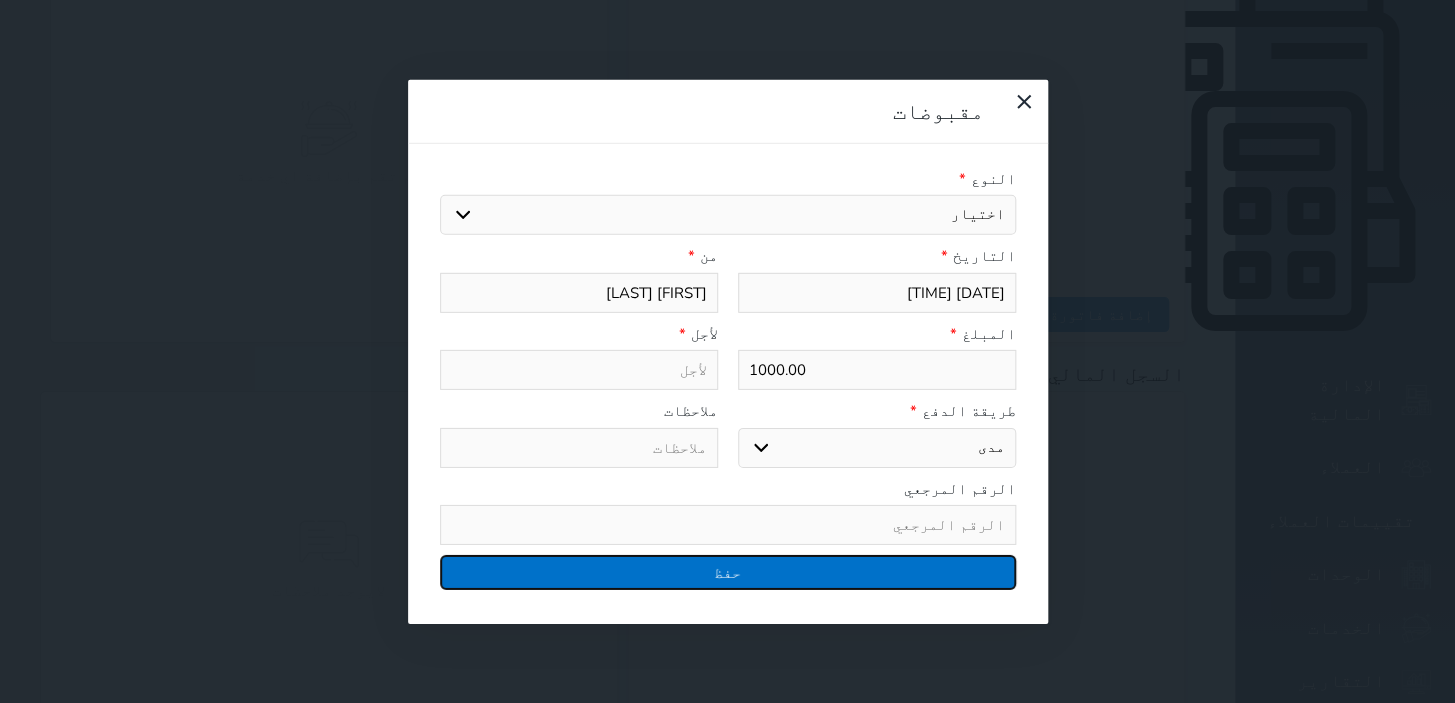 click on "حفظ" at bounding box center (728, 572) 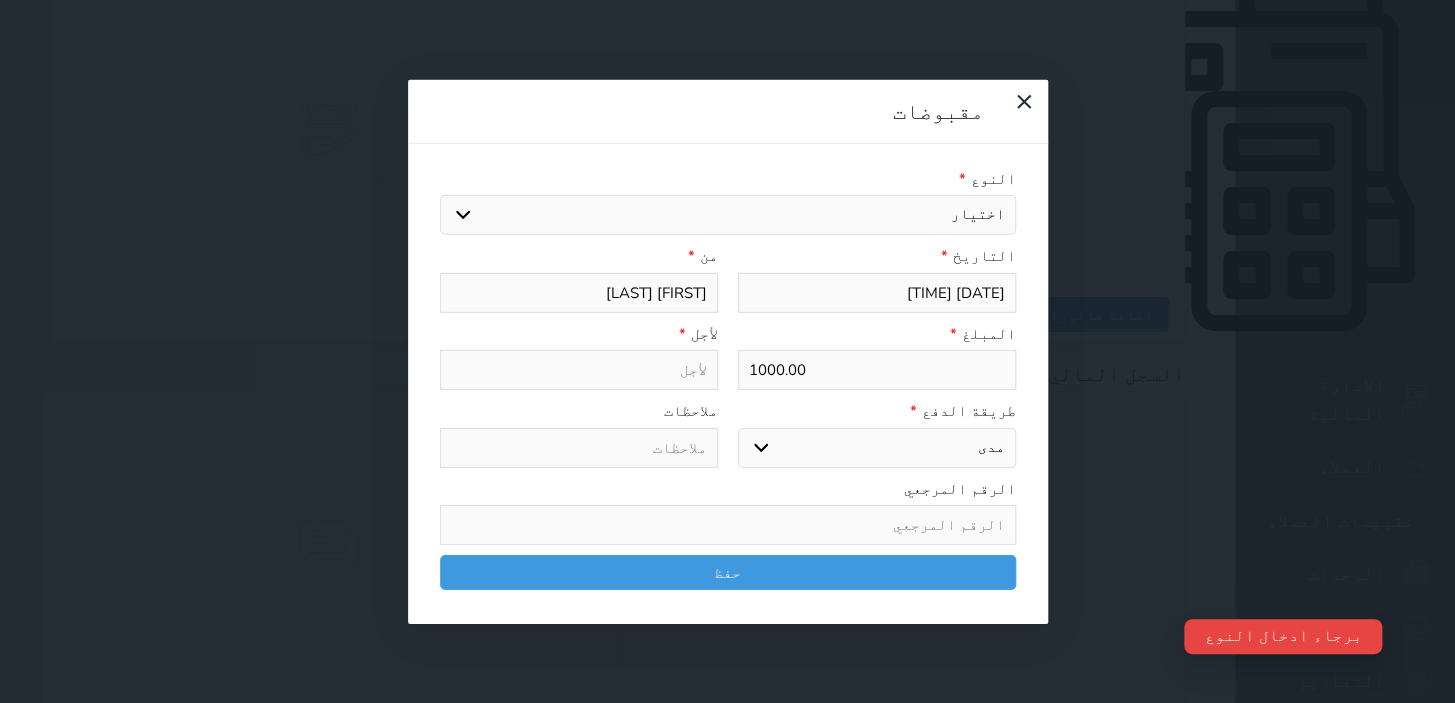 click on "اختيار   مقبوضات عامة قيمة إيجار فواتير تامين عربون لا ينطبق آخر مغسلة واي فاي - الإنترنت مواقف السيارات طعام الأغذية والمشروبات مشروبات المشروبات الباردة المشروبات الساخنة الإفطار غداء عشاء مخبز و كعك حمام سباحة الصالة الرياضية سبا و خدمات الجمال اختيار وإسقاط (خدمات النقل) ميني بار كابل - تلفزيون سرير إضافي تصفيف الشعر التسوق خدمات الجولات السياحية المنظمة خدمات الدليل السياحي" at bounding box center (728, 215) 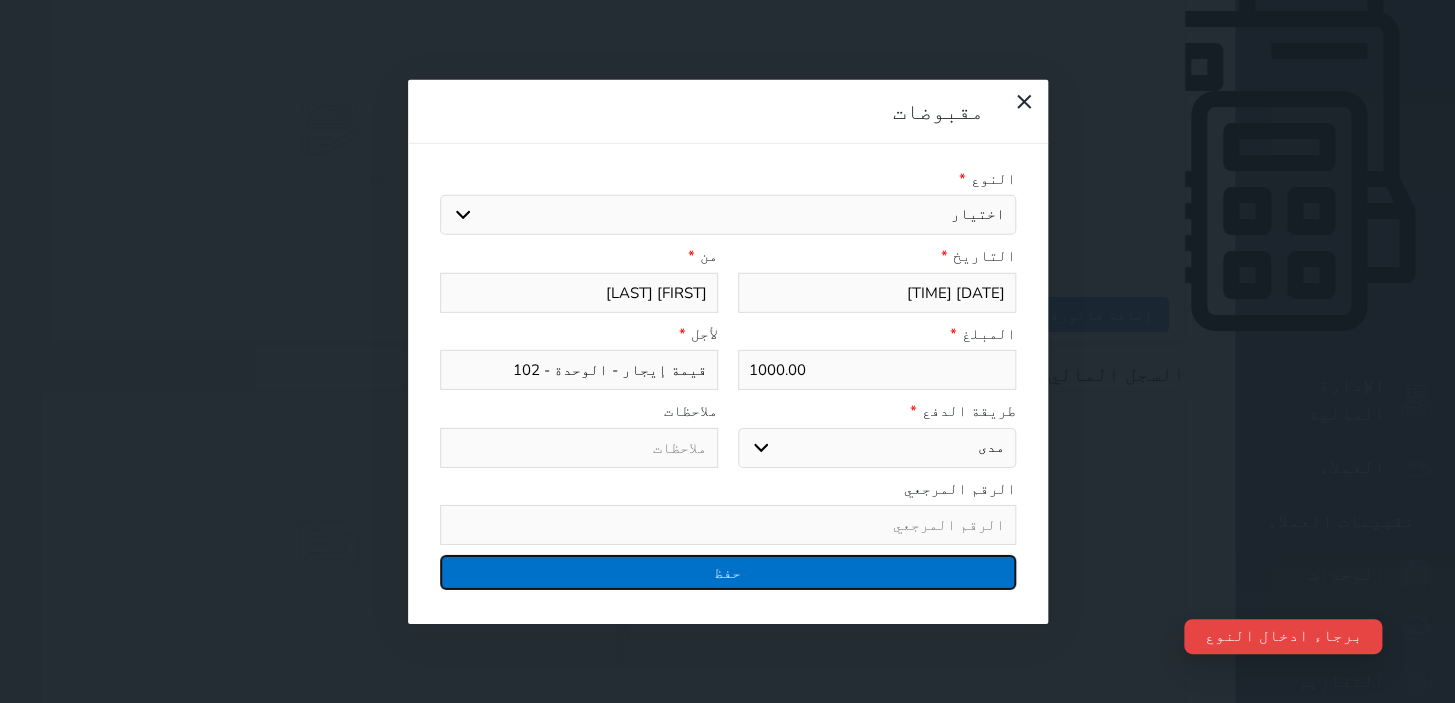 click on "حفظ" at bounding box center [728, 572] 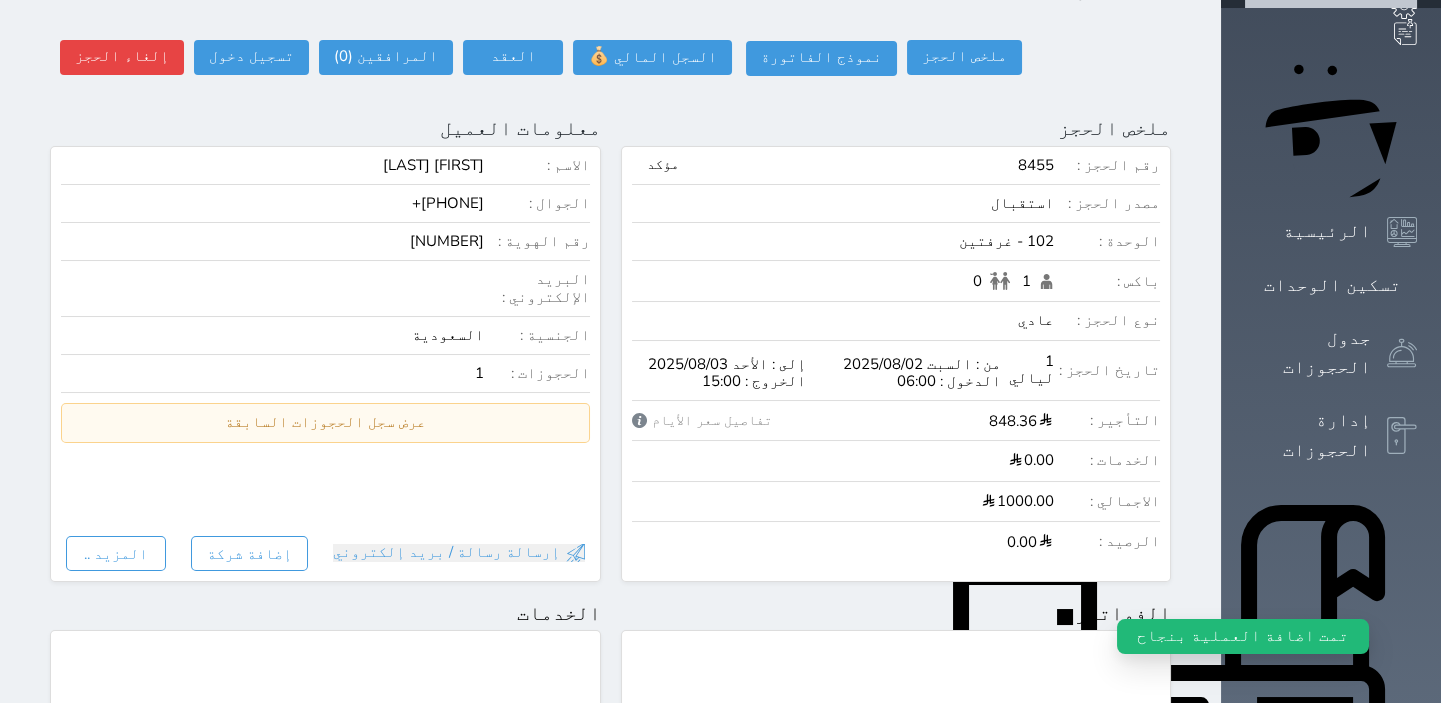 scroll, scrollTop: 0, scrollLeft: 0, axis: both 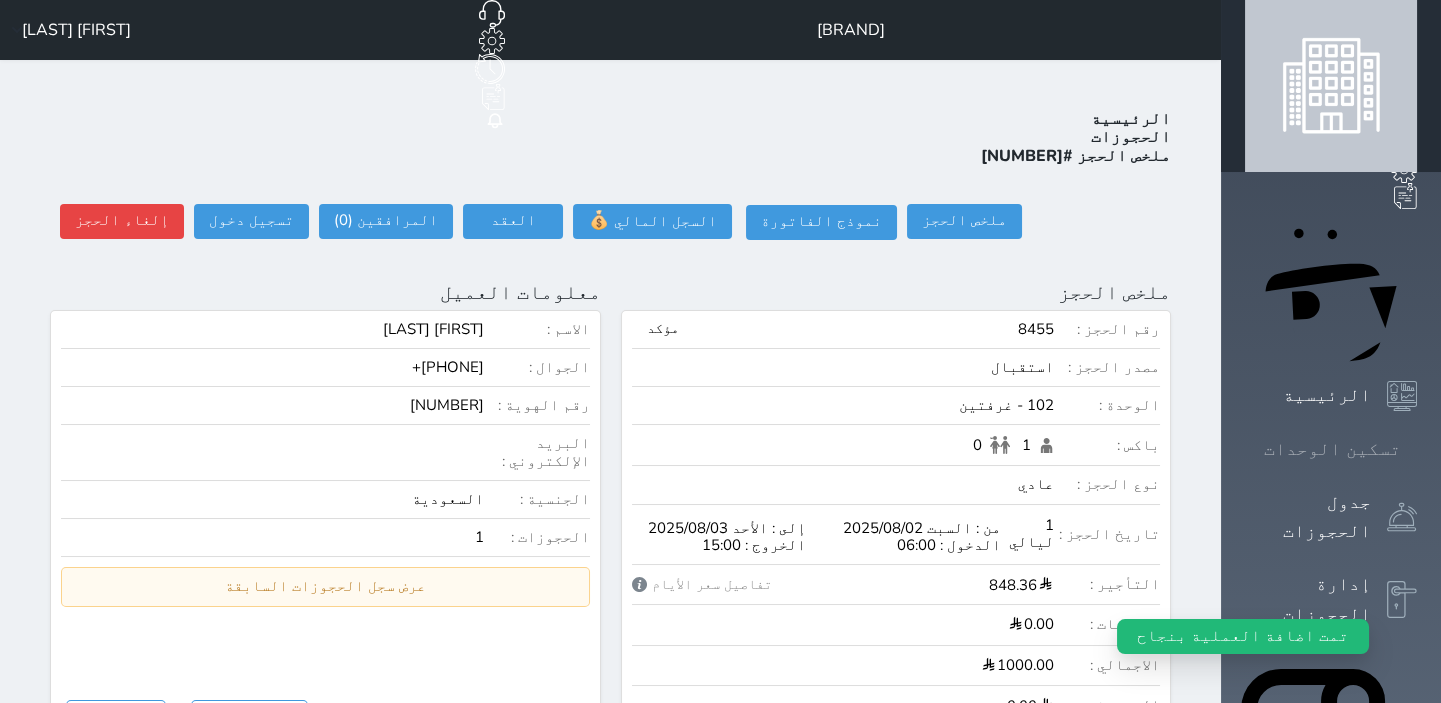 click 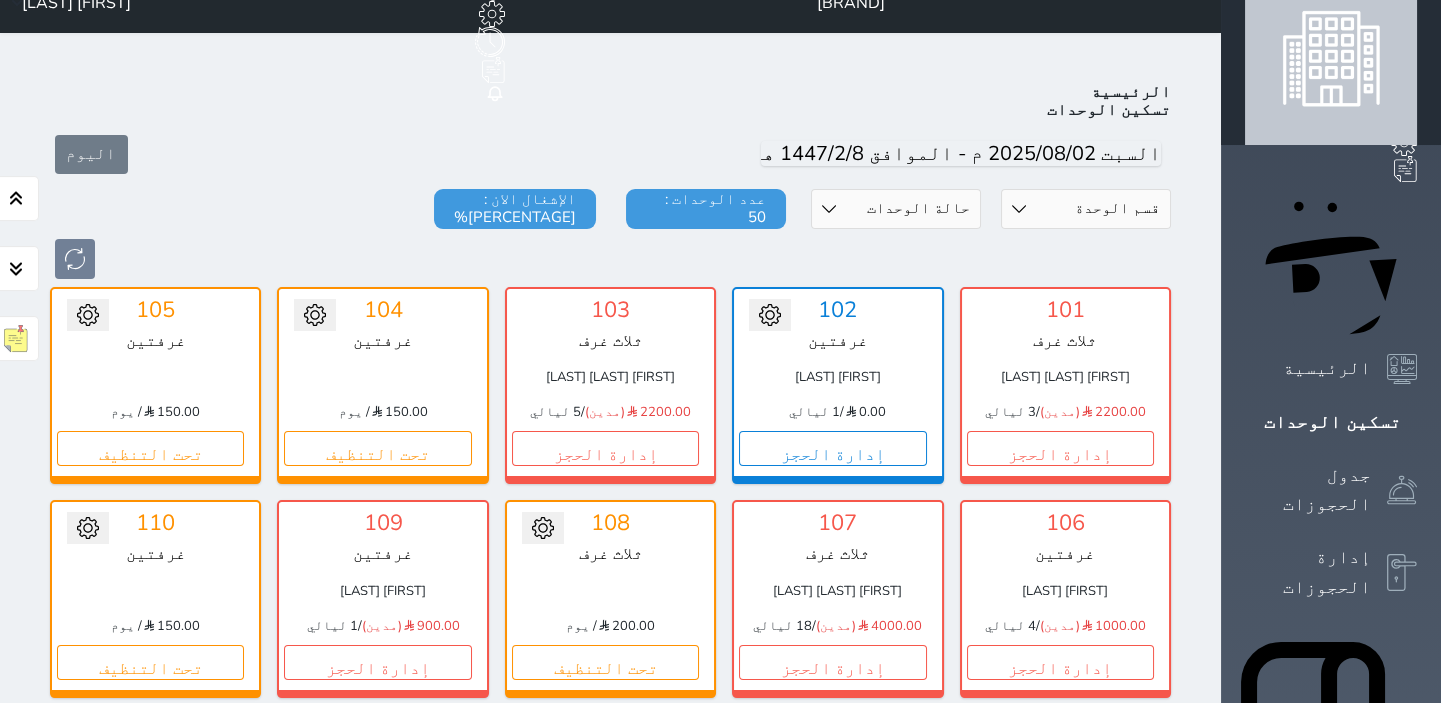 scroll, scrollTop: 0, scrollLeft: 0, axis: both 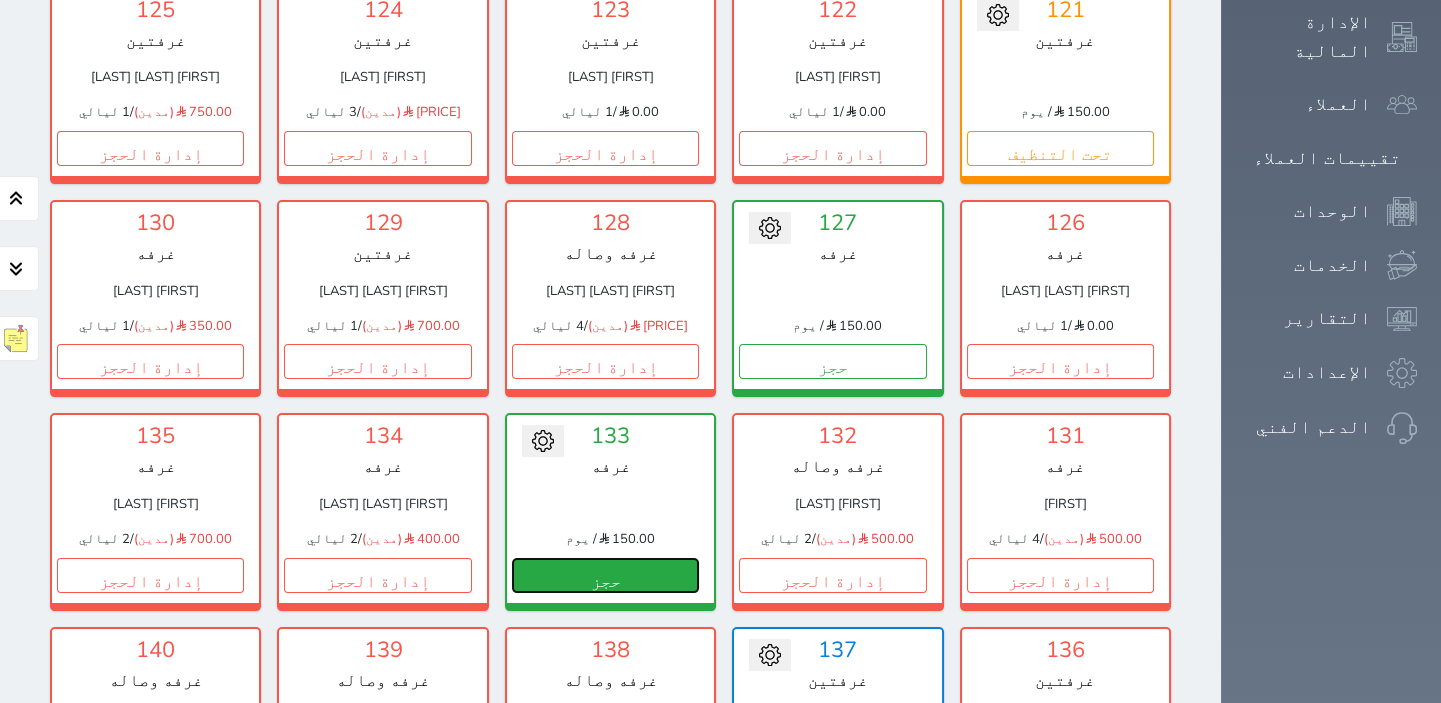 click on "حجز" at bounding box center (605, 575) 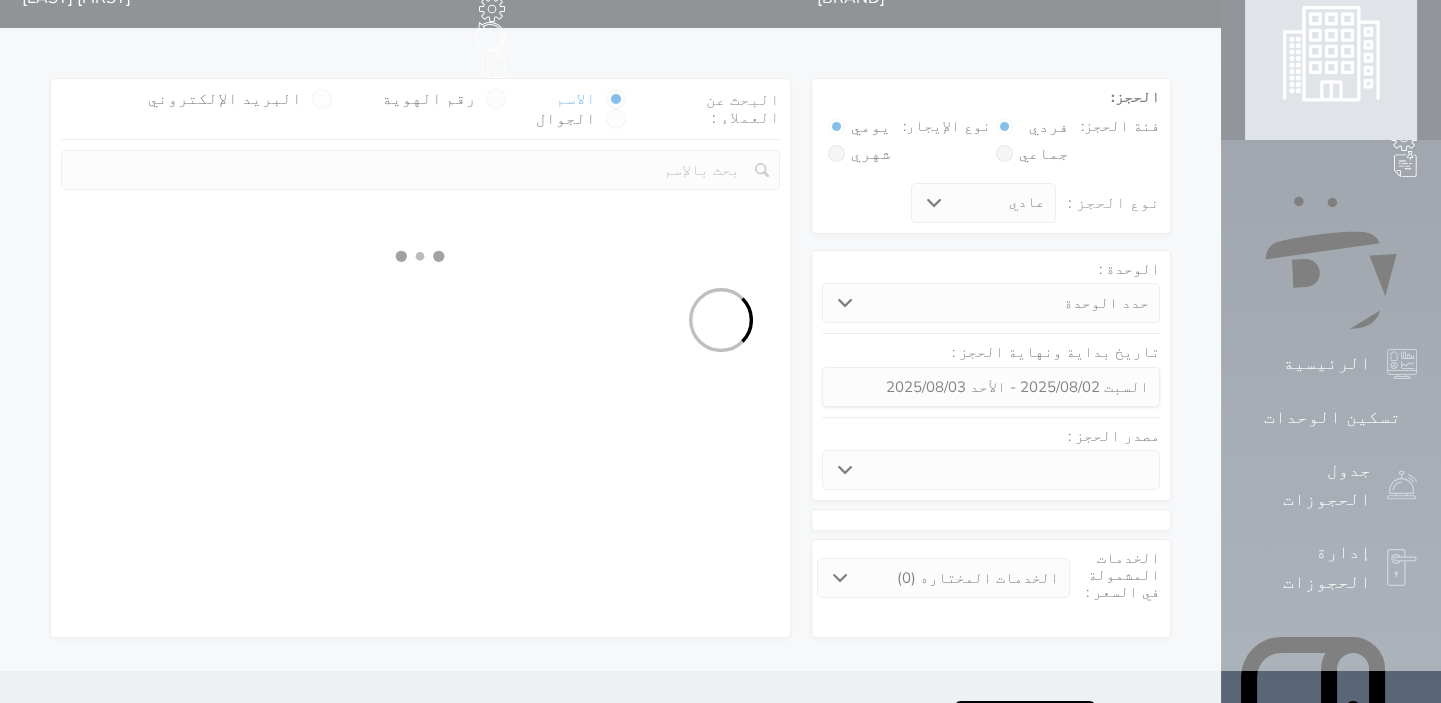 scroll, scrollTop: 0, scrollLeft: 0, axis: both 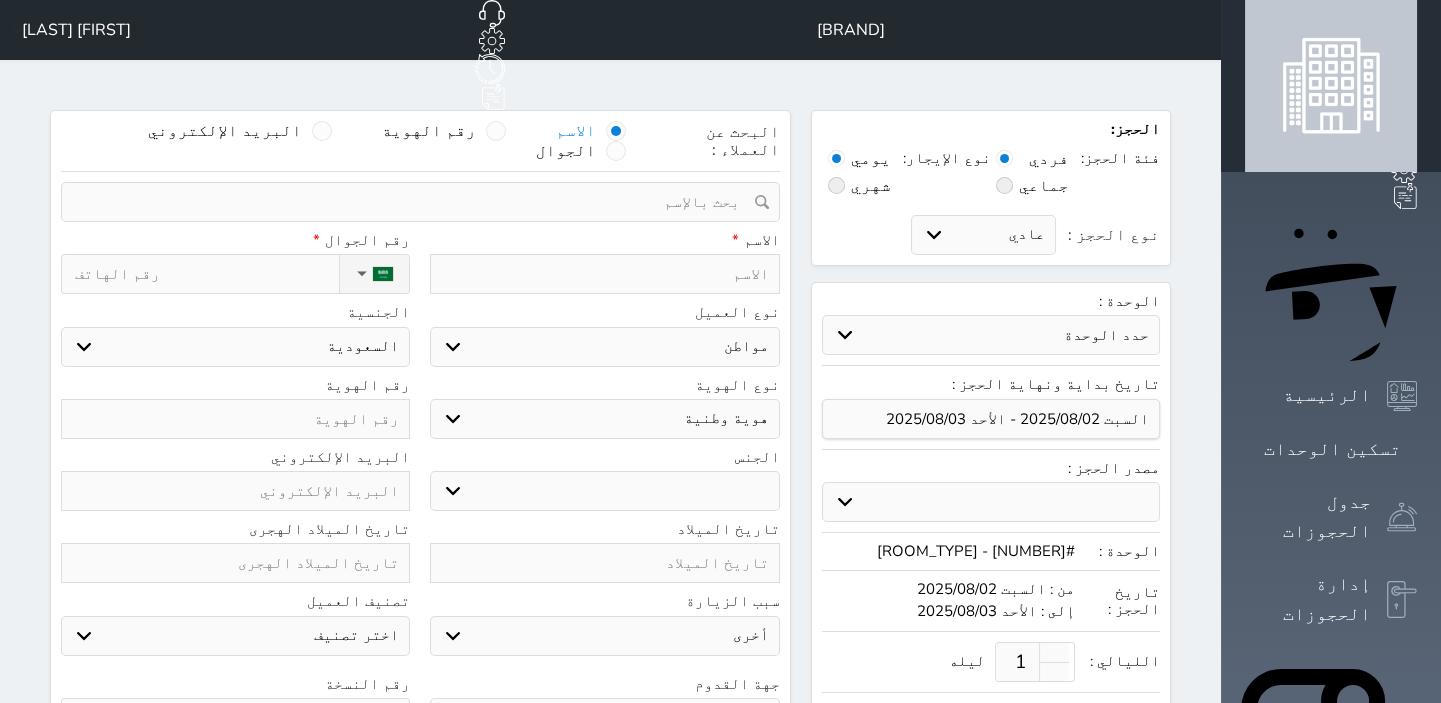 click at bounding box center [604, 274] 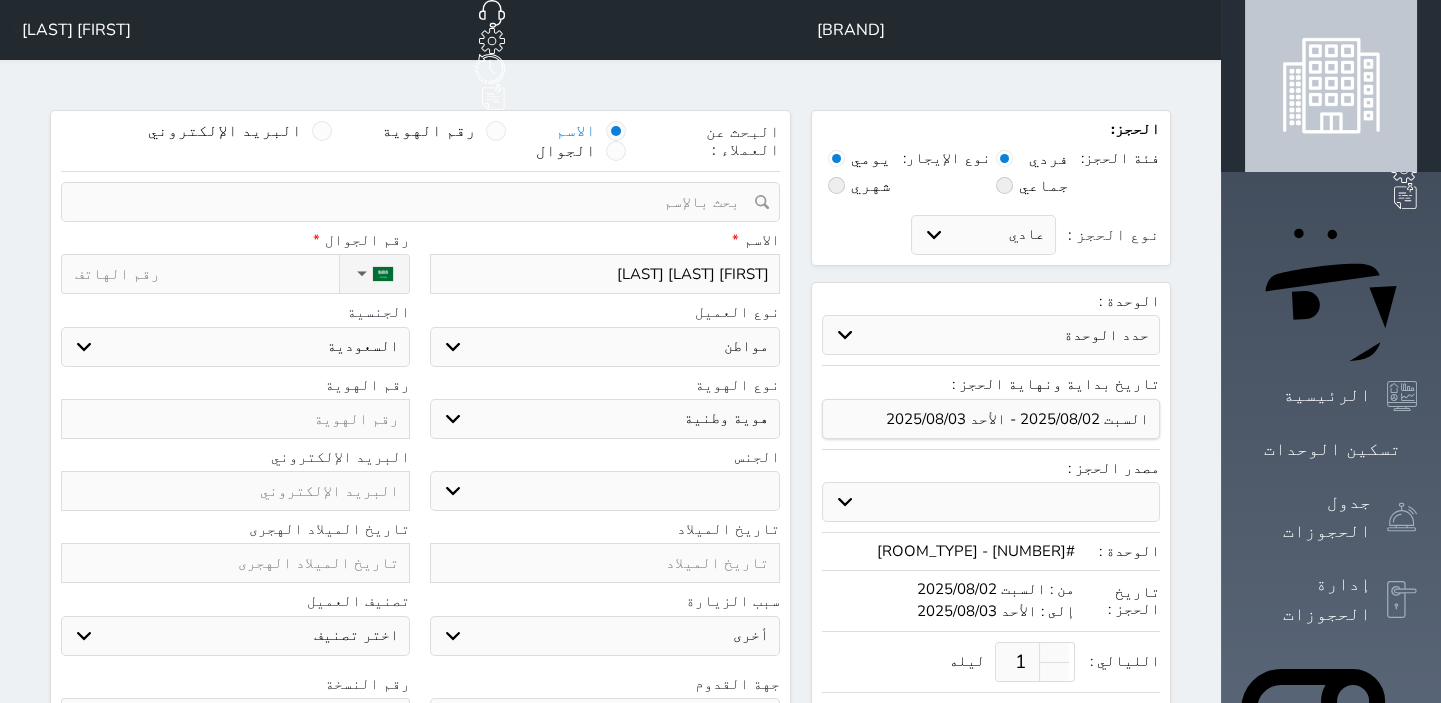 click at bounding box center [235, 419] 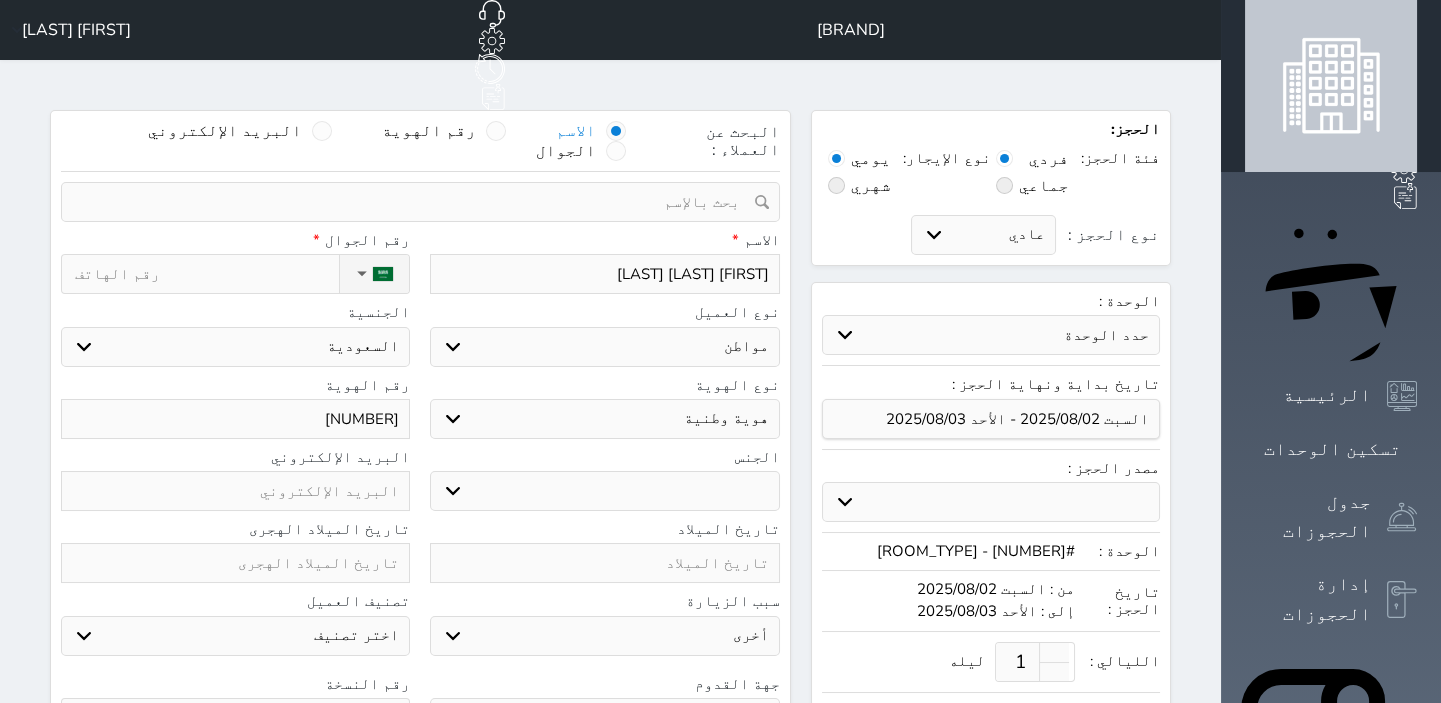 click on "نوع الحجز :" at bounding box center (207, 274) 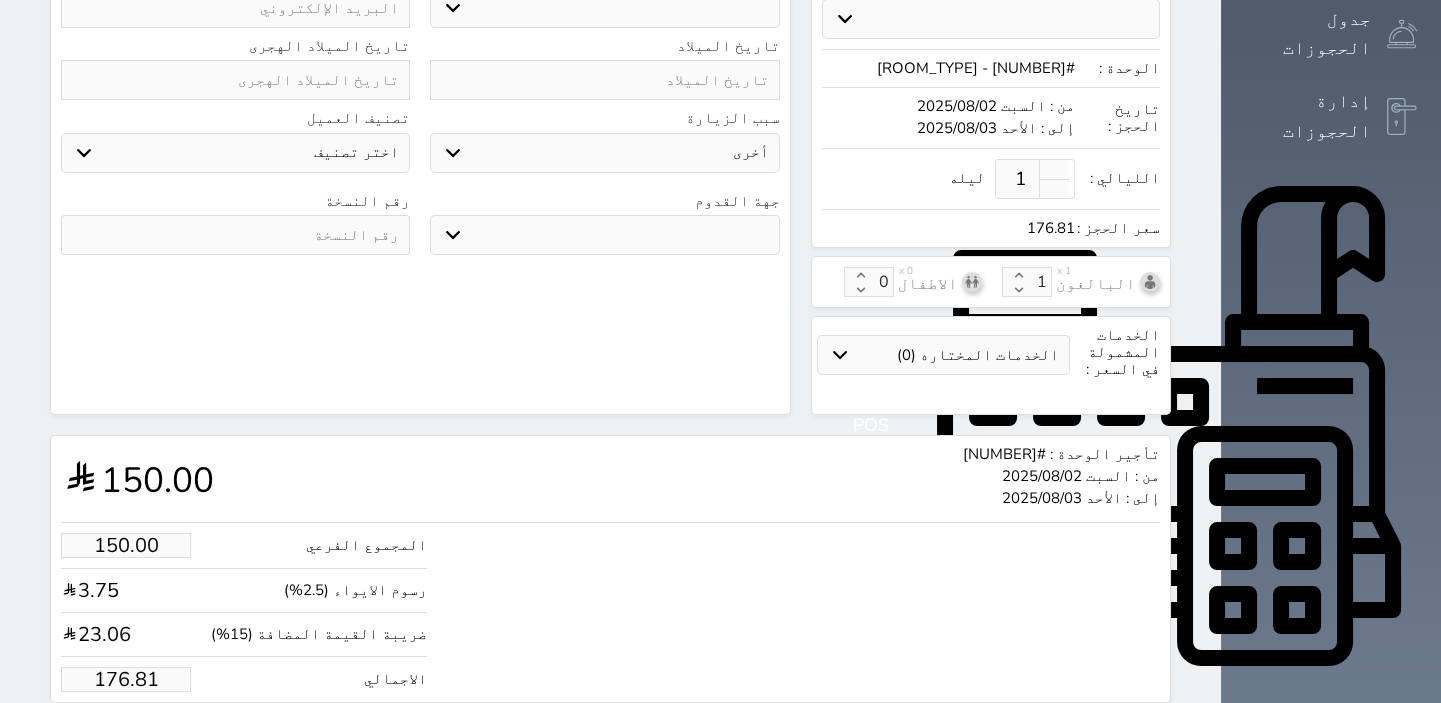 scroll, scrollTop: 521, scrollLeft: 0, axis: vertical 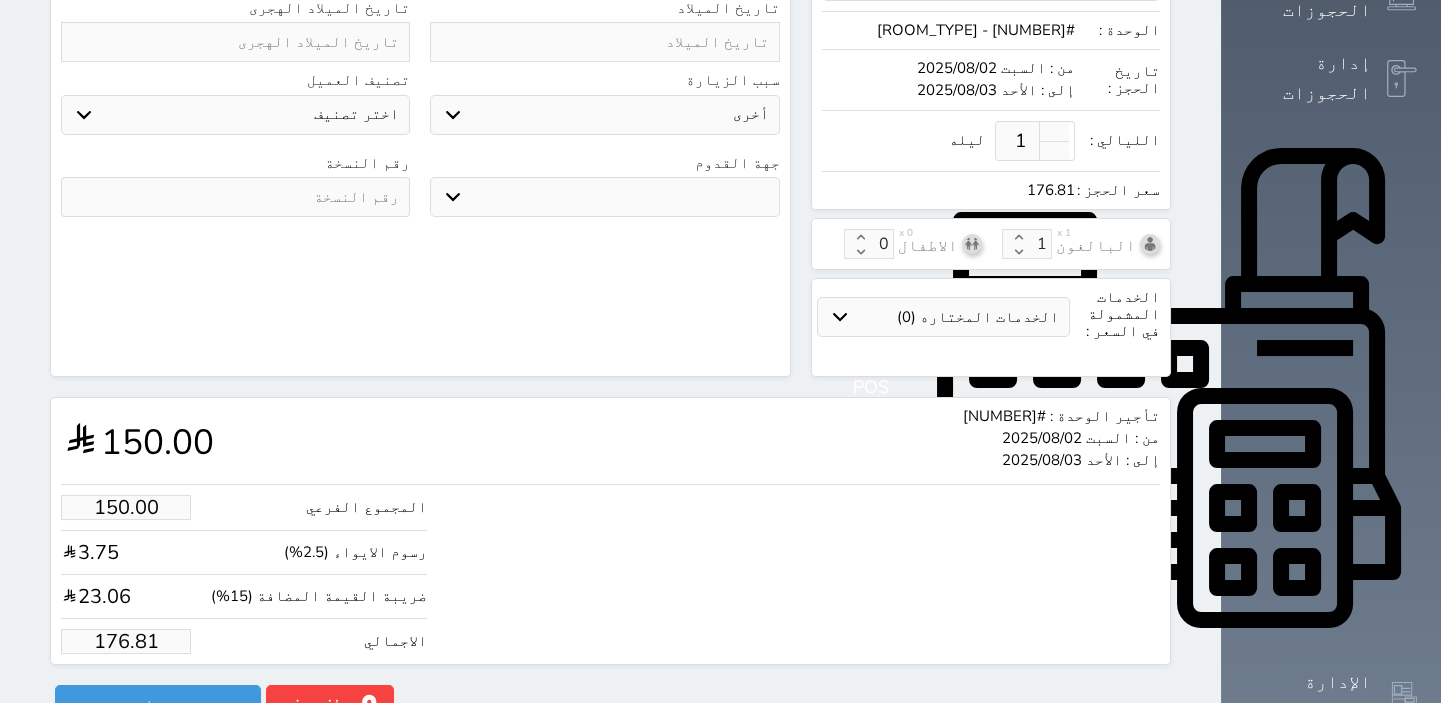 click on "176.81" at bounding box center [126, 641] 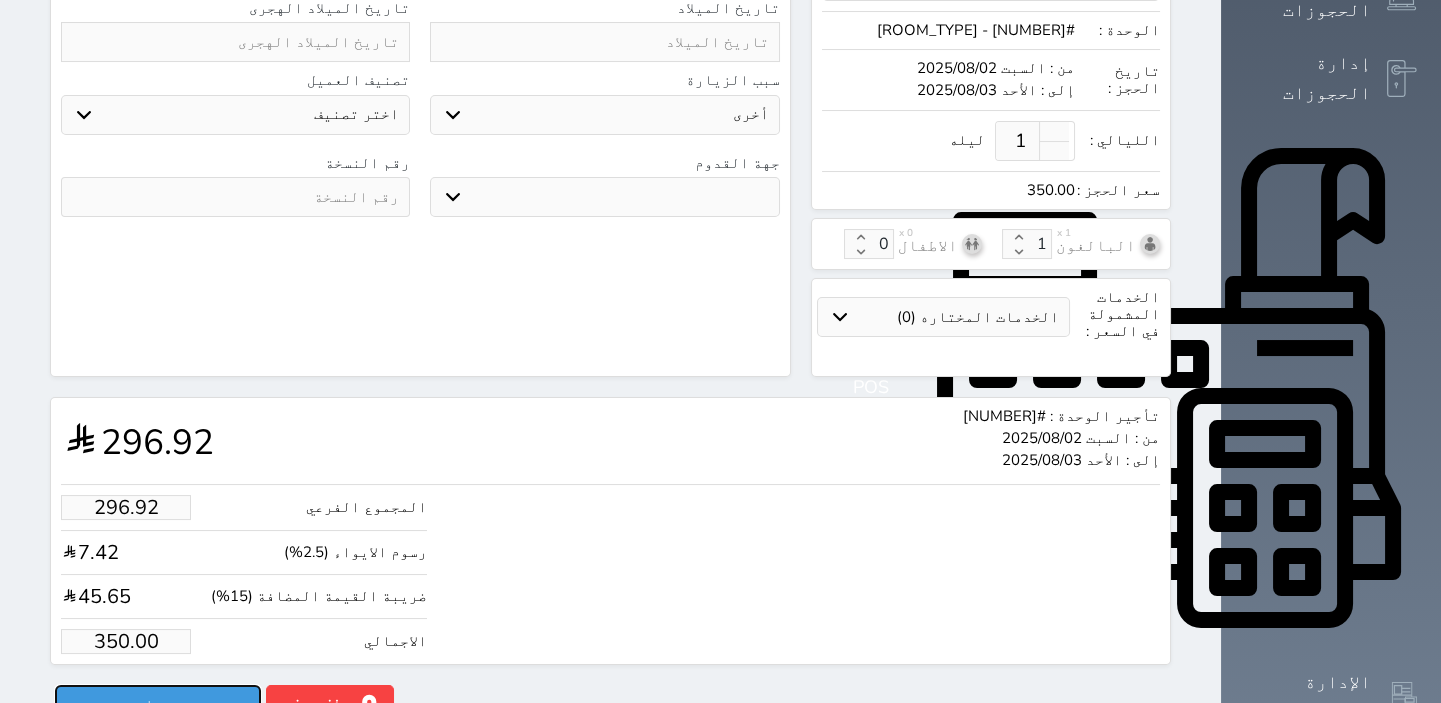 click on "حجز" at bounding box center (158, 702) 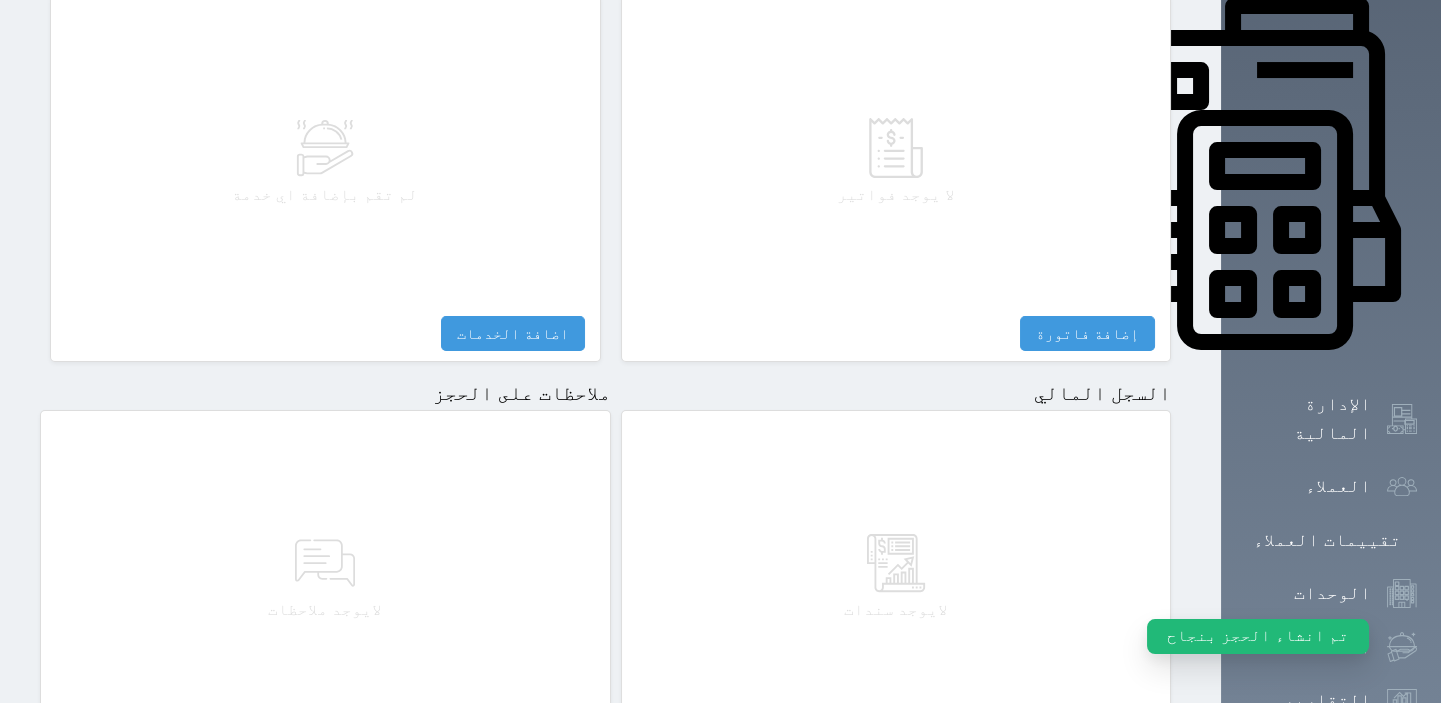 scroll, scrollTop: 999, scrollLeft: 0, axis: vertical 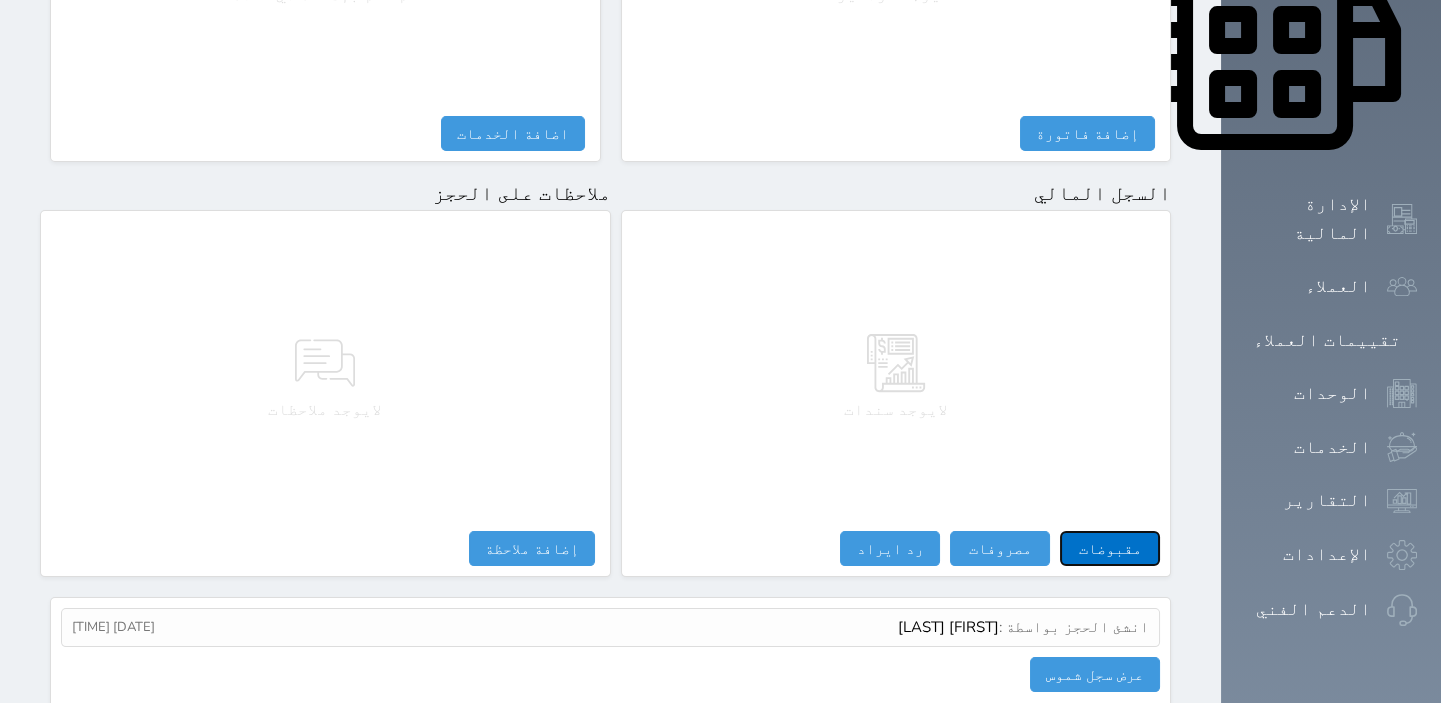 click on "مقبوضات" at bounding box center (1110, 548) 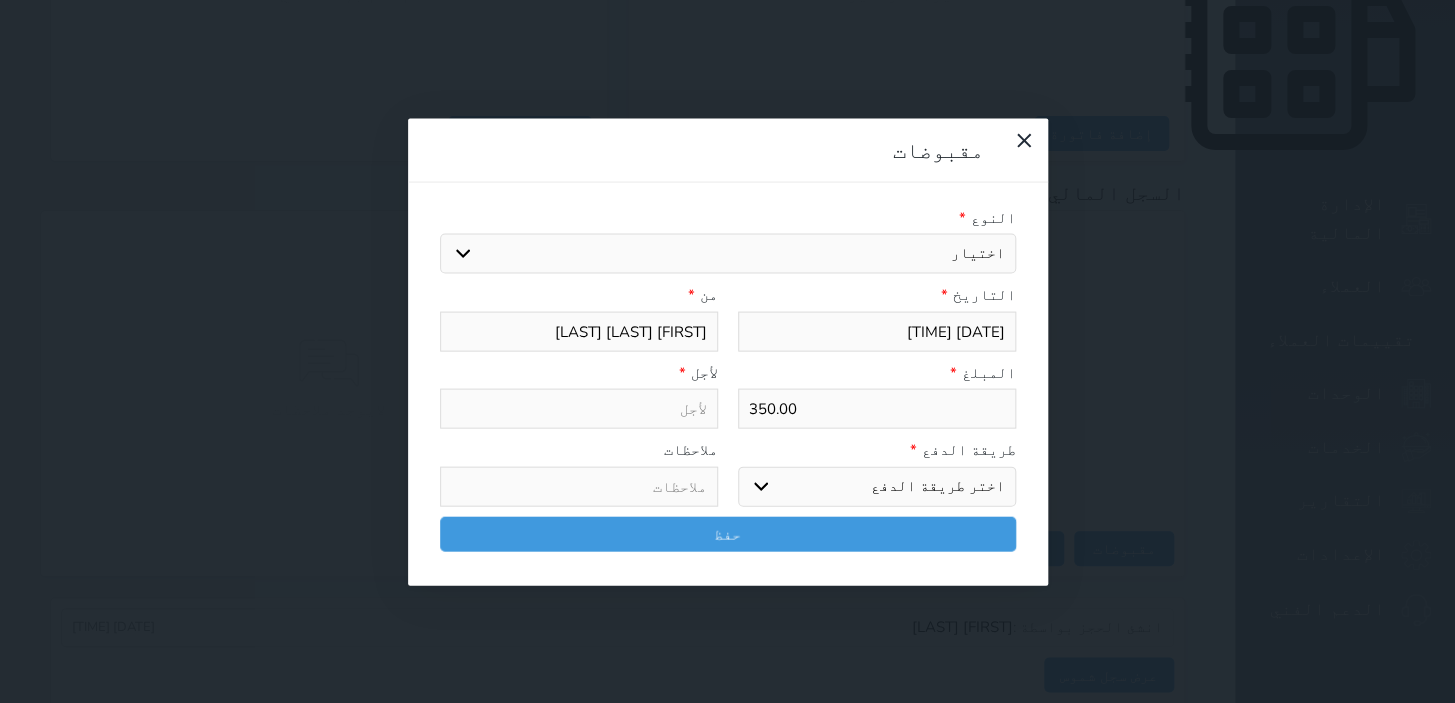 click on "اختيار   مقبوضات عامة قيمة إيجار فواتير تامين عربون لا ينطبق آخر مغسلة واي فاي - الإنترنت مواقف السيارات طعام الأغذية والمشروبات مشروبات المشروبات الباردة المشروبات الساخنة الإفطار غداء عشاء مخبز و كعك حمام سباحة الصالة الرياضية سبا و خدمات الجمال اختيار وإسقاط (خدمات النقل) ميني بار كابل - تلفزيون سرير إضافي تصفيف الشعر التسوق خدمات الجولات السياحية المنظمة خدمات الدليل السياحي" at bounding box center (728, 254) 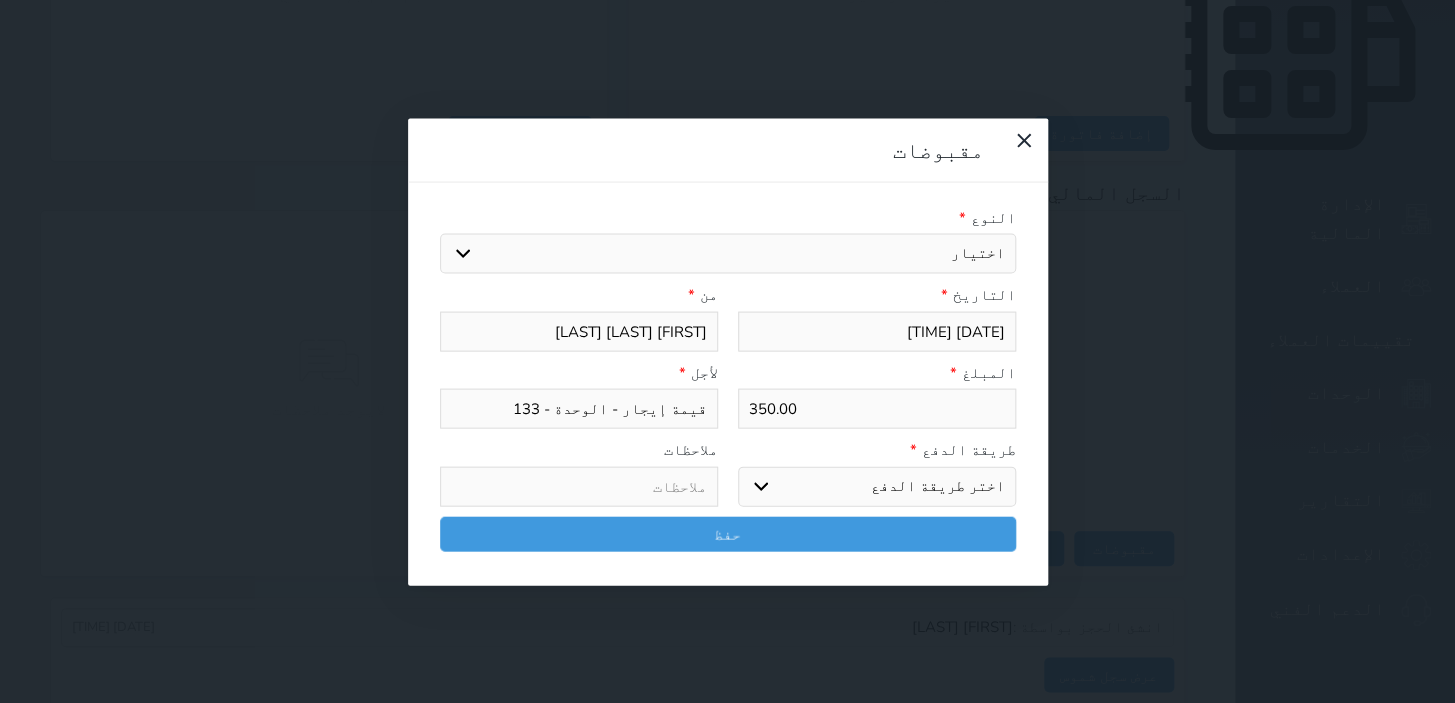 click on "اختر طريقة الدفع   دفع نقدى   تحويل بنكى   مدى   بطاقة ائتمان   آجل" at bounding box center [877, 486] 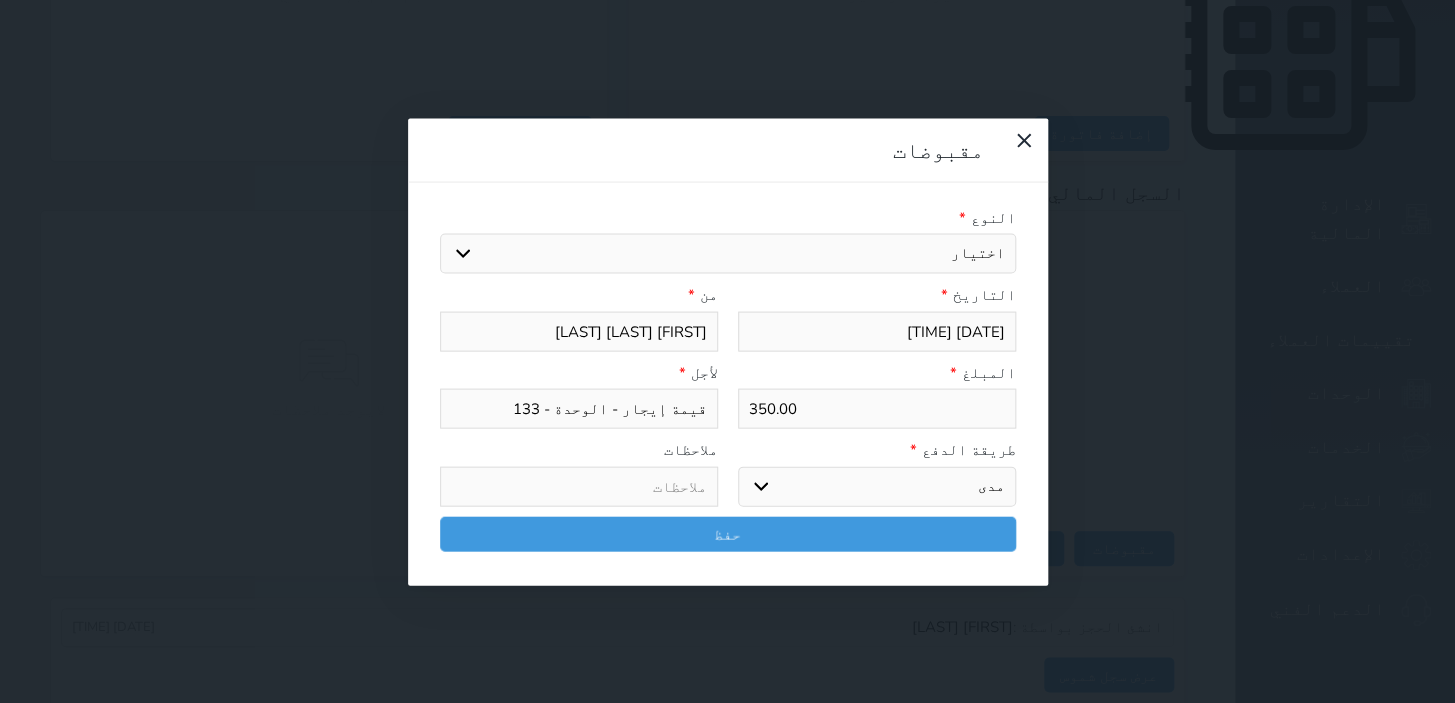 click on "اختر طريقة الدفع   دفع نقدى   تحويل بنكى   مدى   بطاقة ائتمان   آجل" at bounding box center [877, 486] 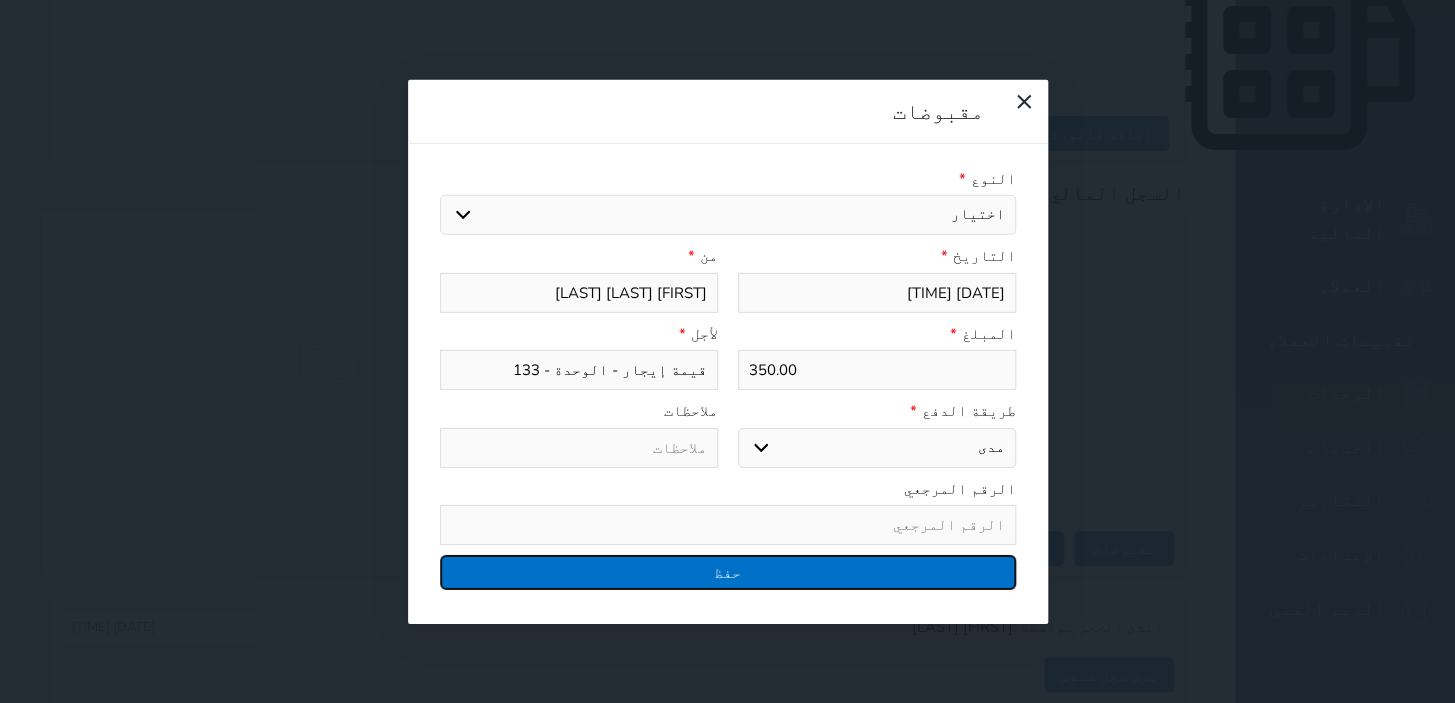click on "حفظ" at bounding box center (728, 572) 